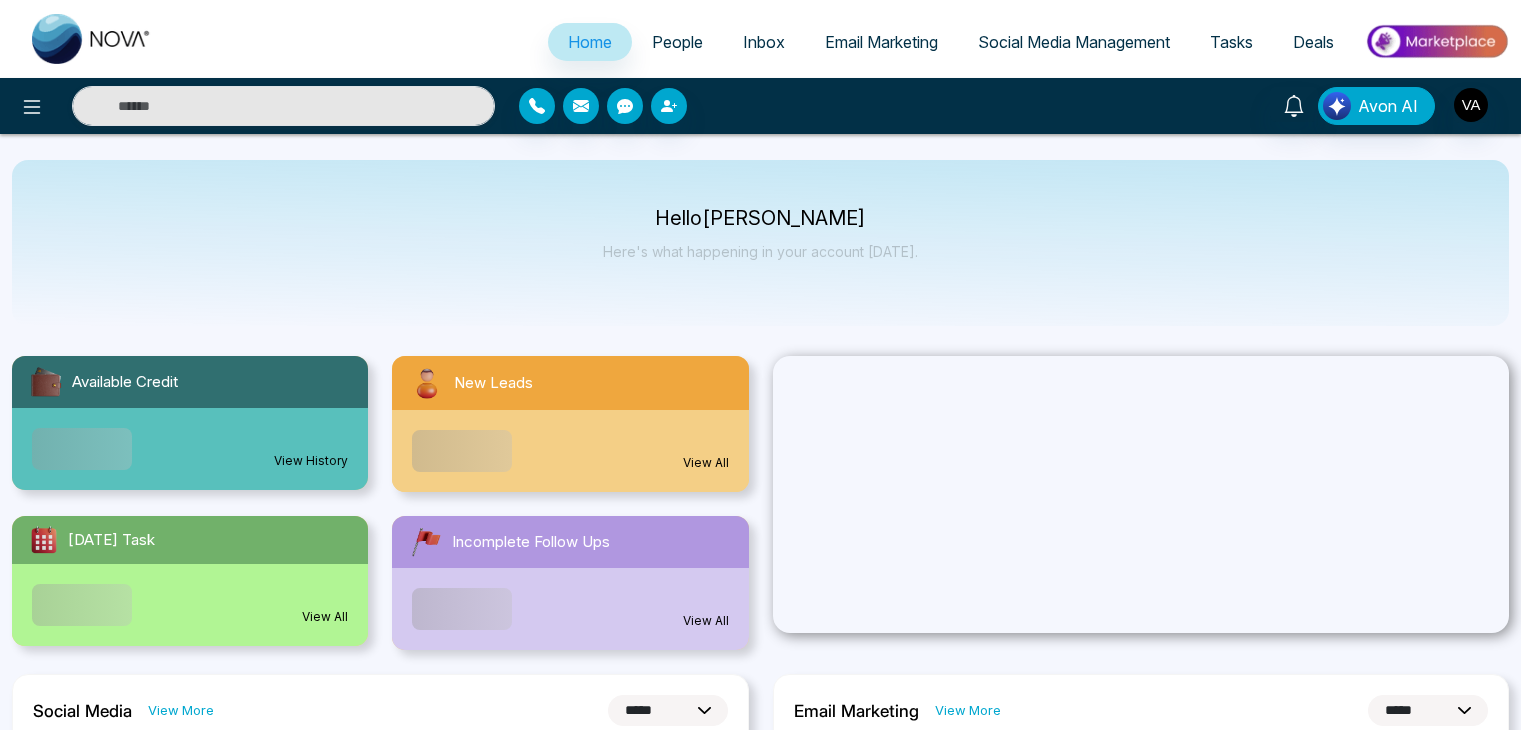 select on "*" 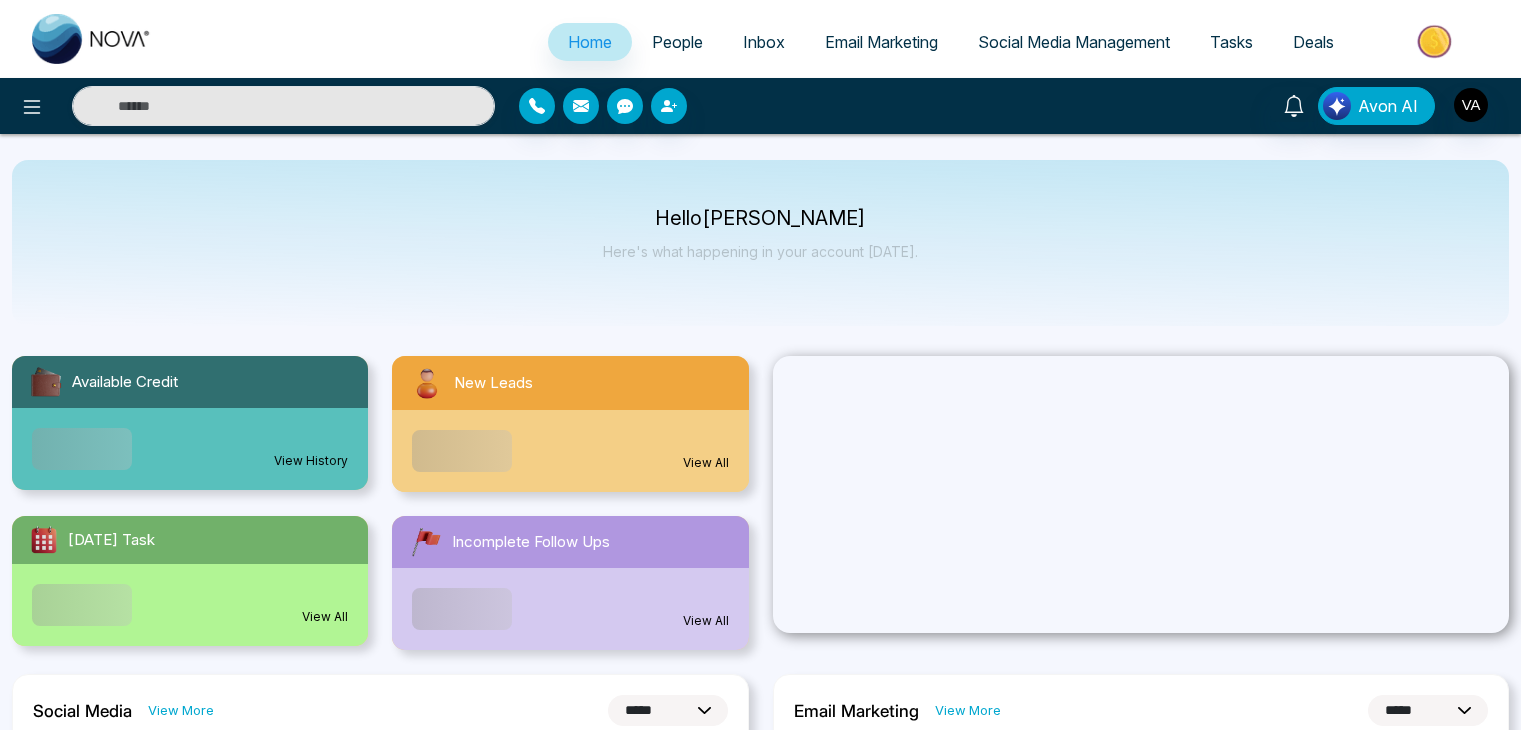select on "*" 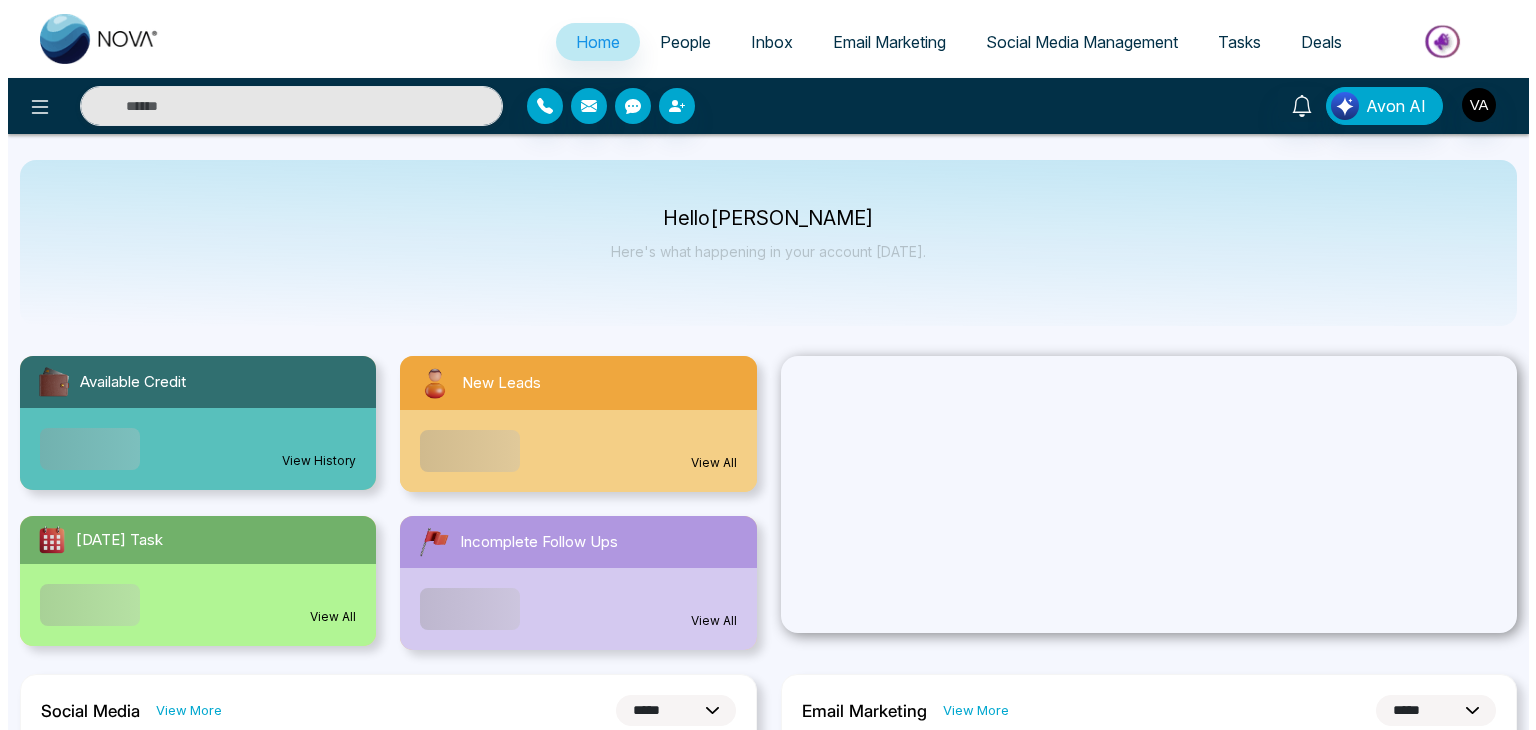 scroll, scrollTop: 0, scrollLeft: 0, axis: both 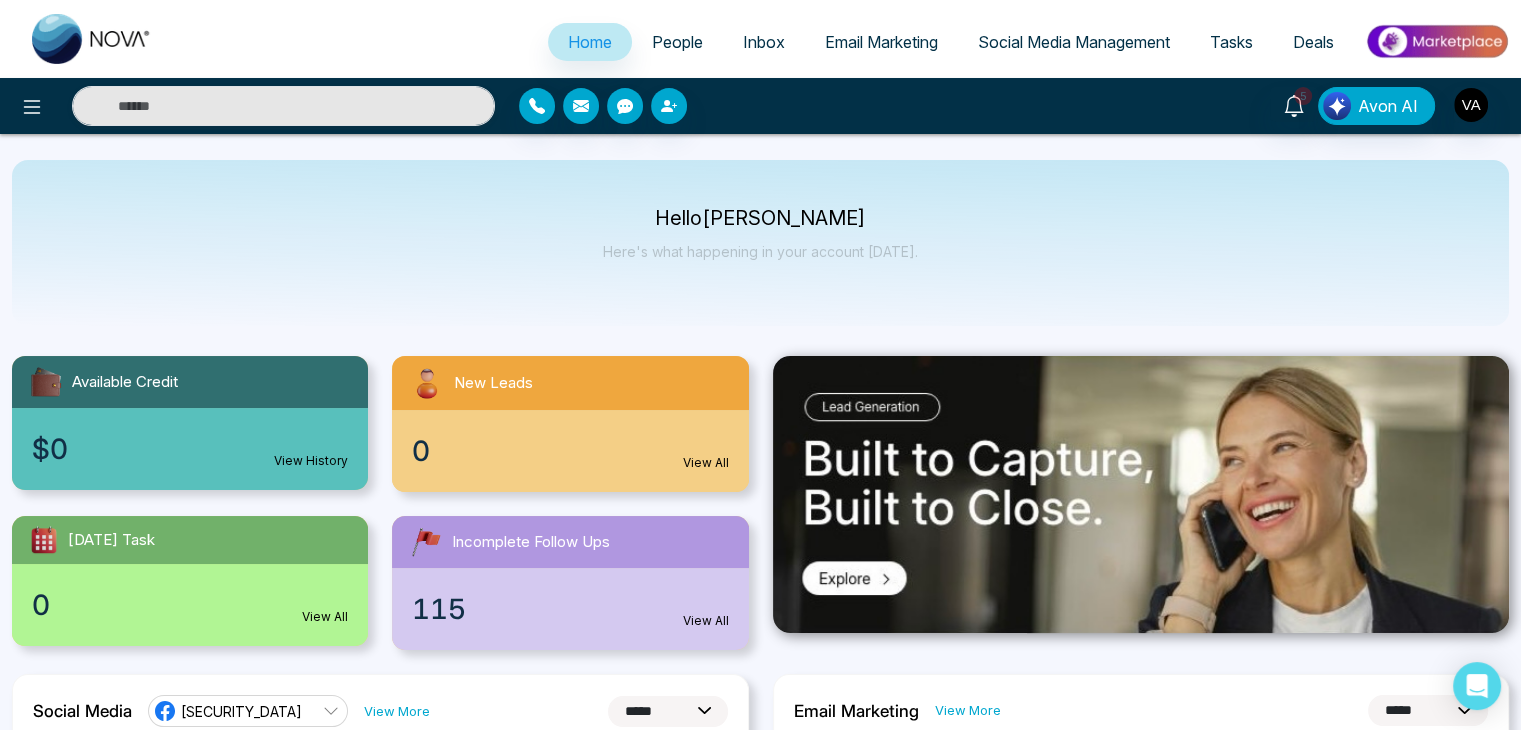 click on "People" at bounding box center (677, 42) 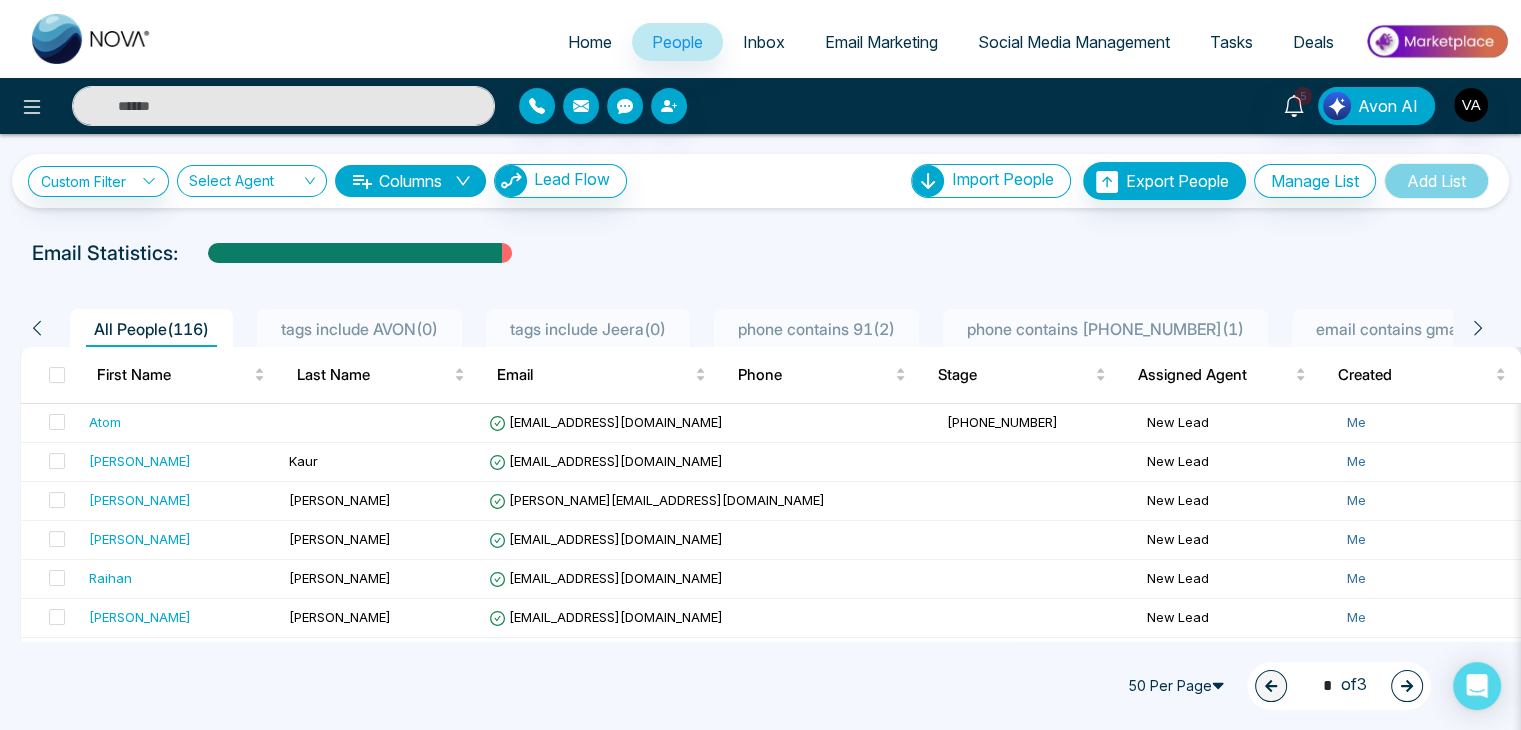 click on "Deals" at bounding box center (1313, 42) 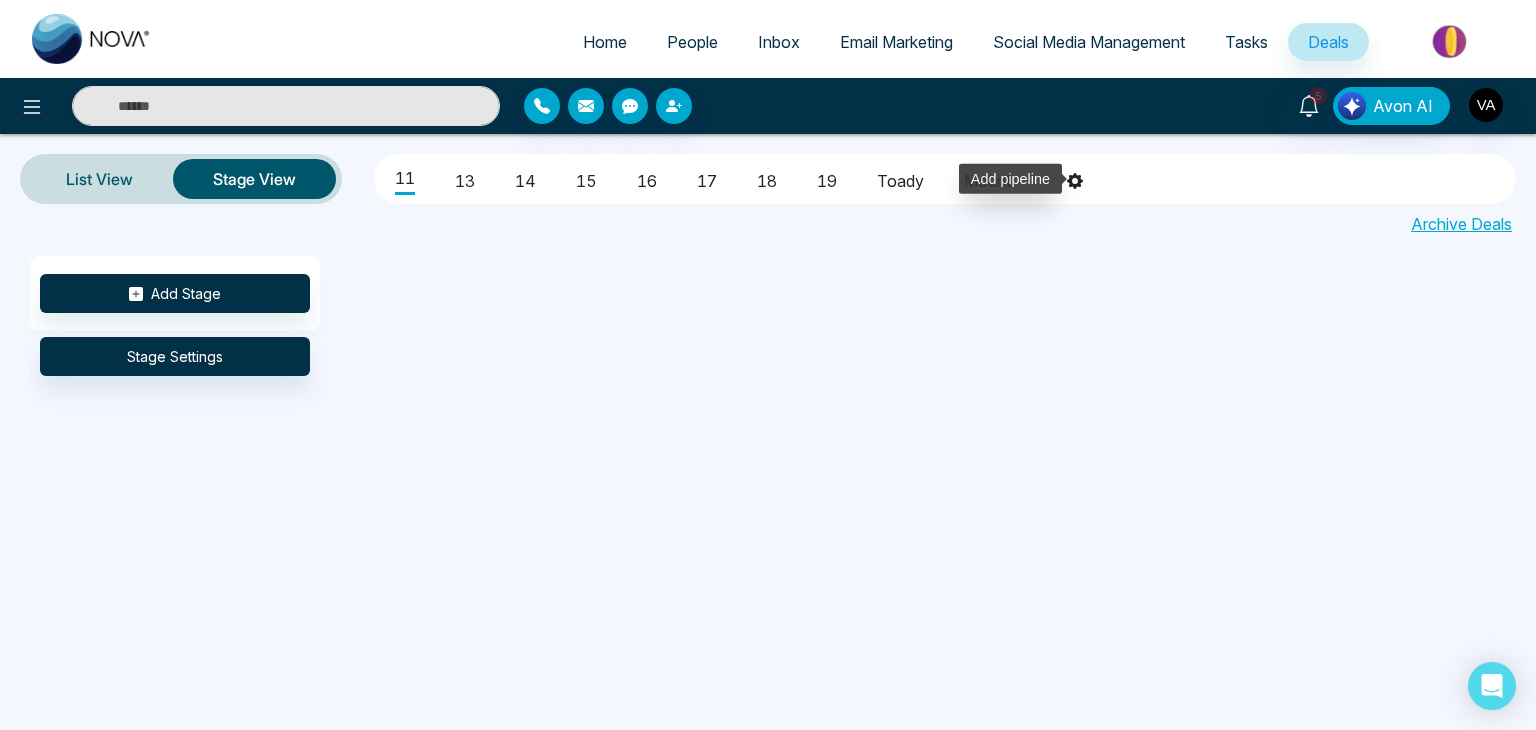 click at bounding box center (1075, 179) 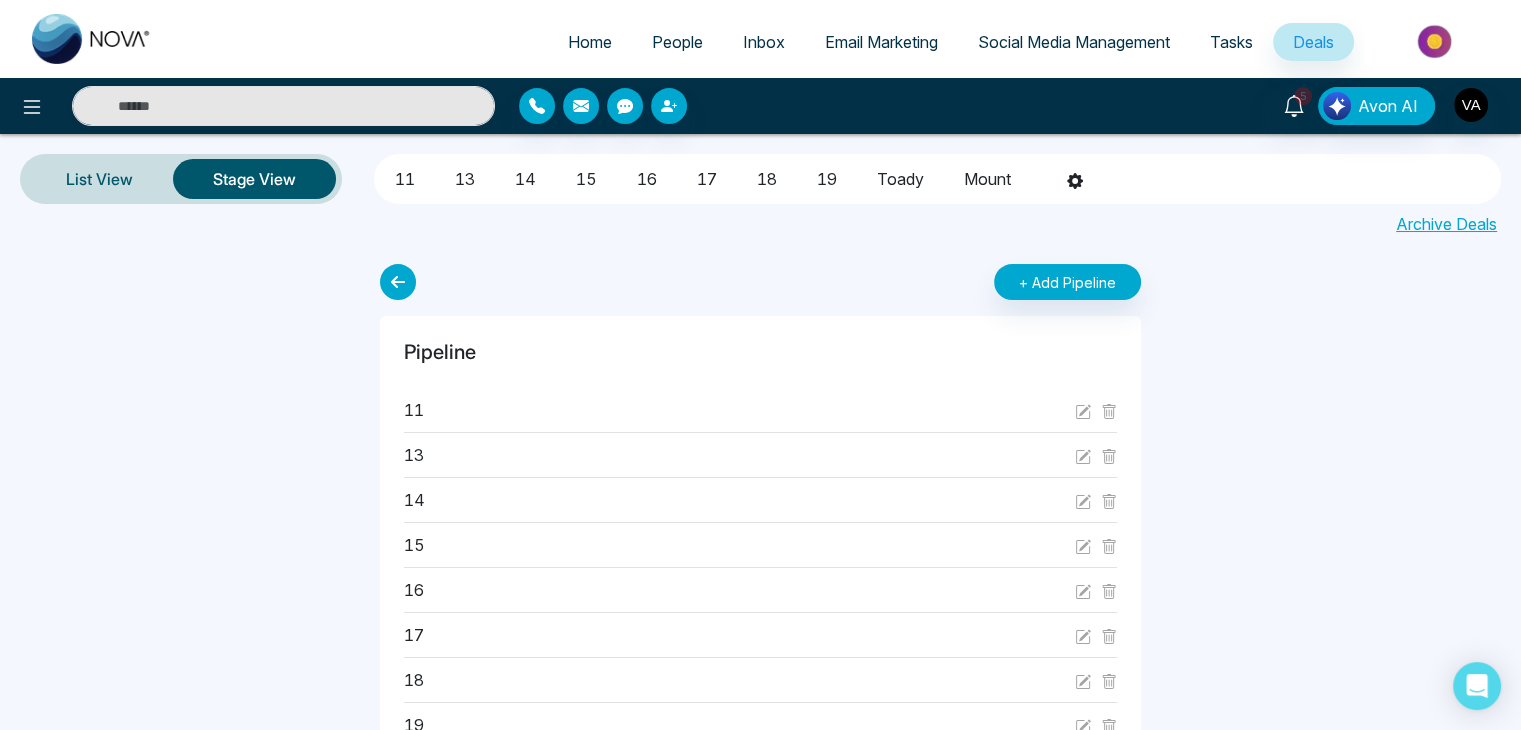 click on "Pipeline" at bounding box center (760, 364) 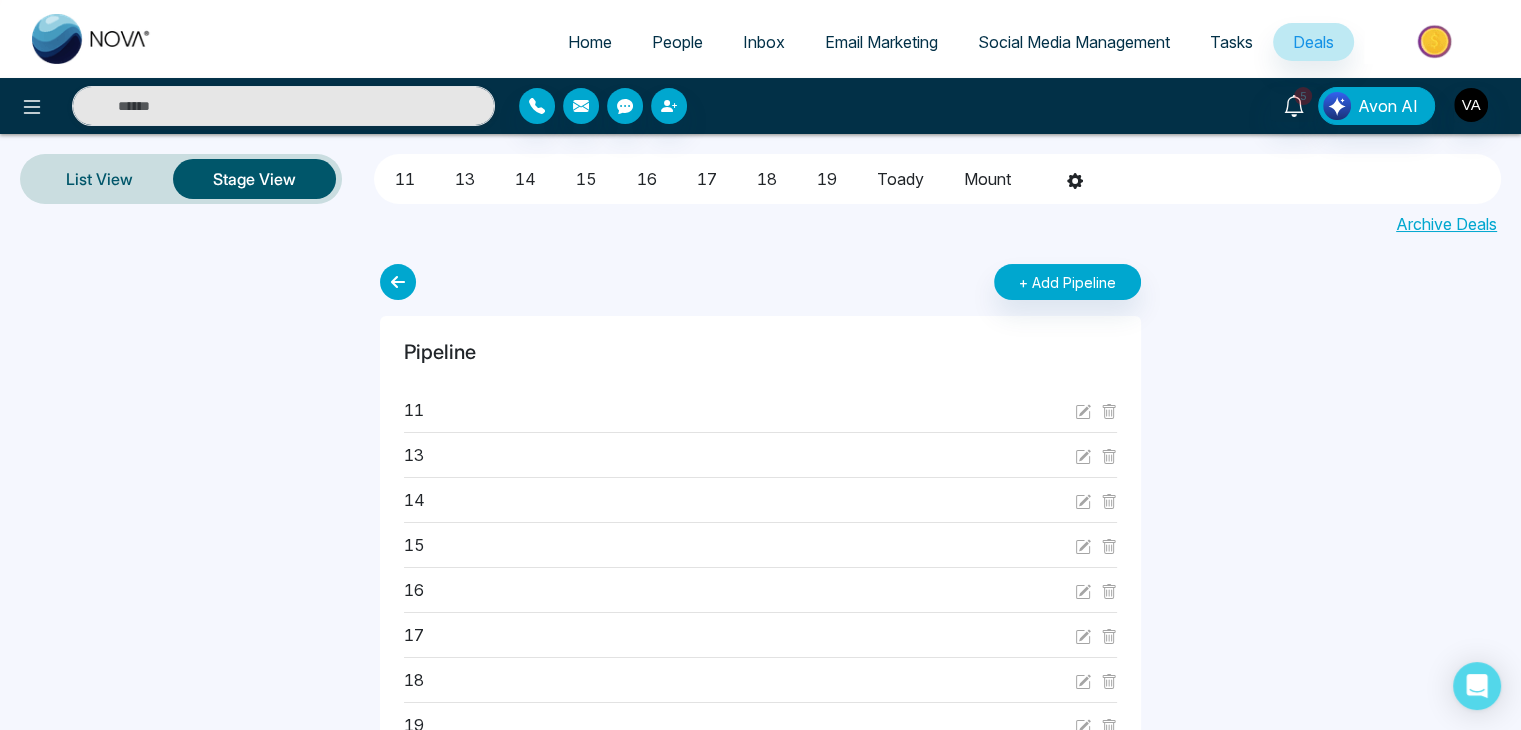 click on "Pipeline" at bounding box center [760, 364] 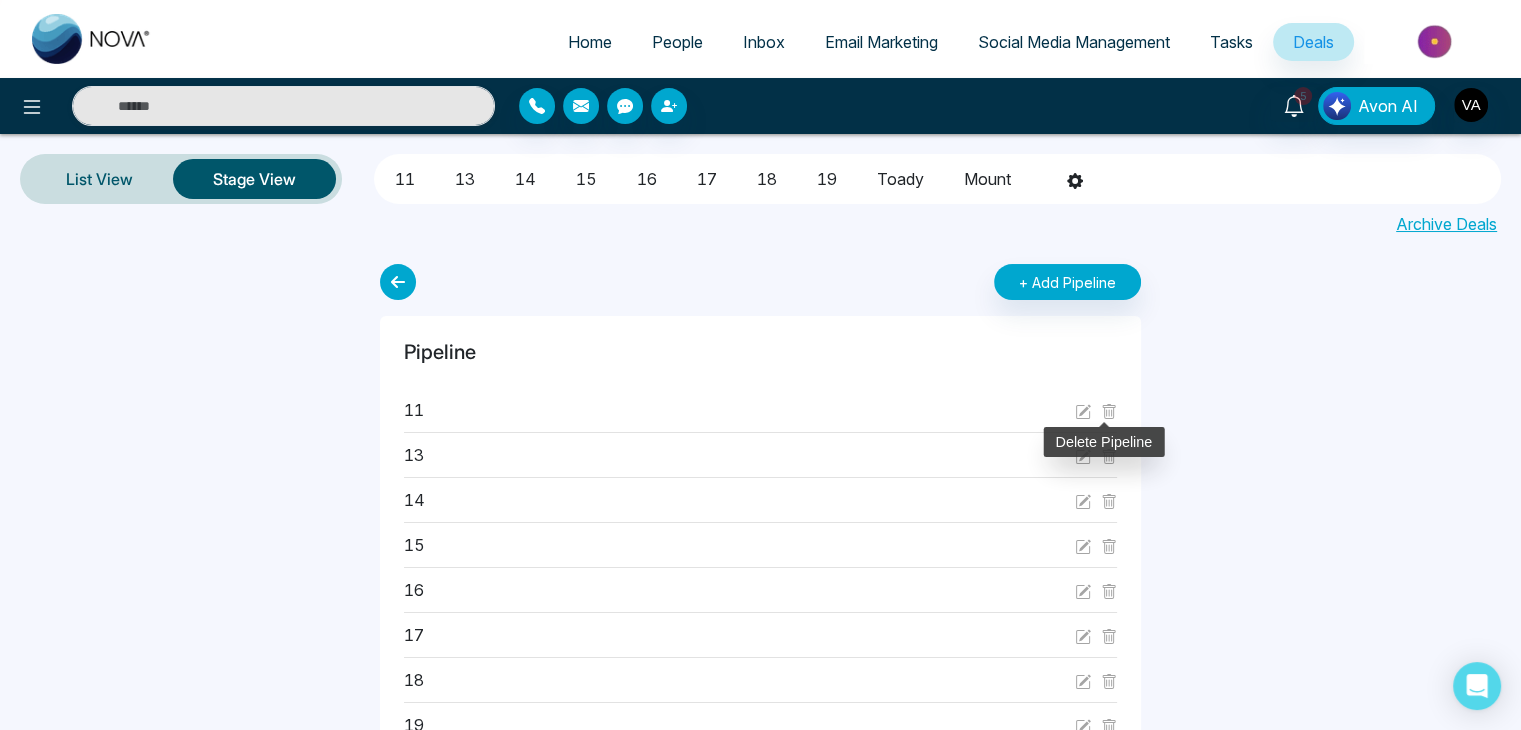 click 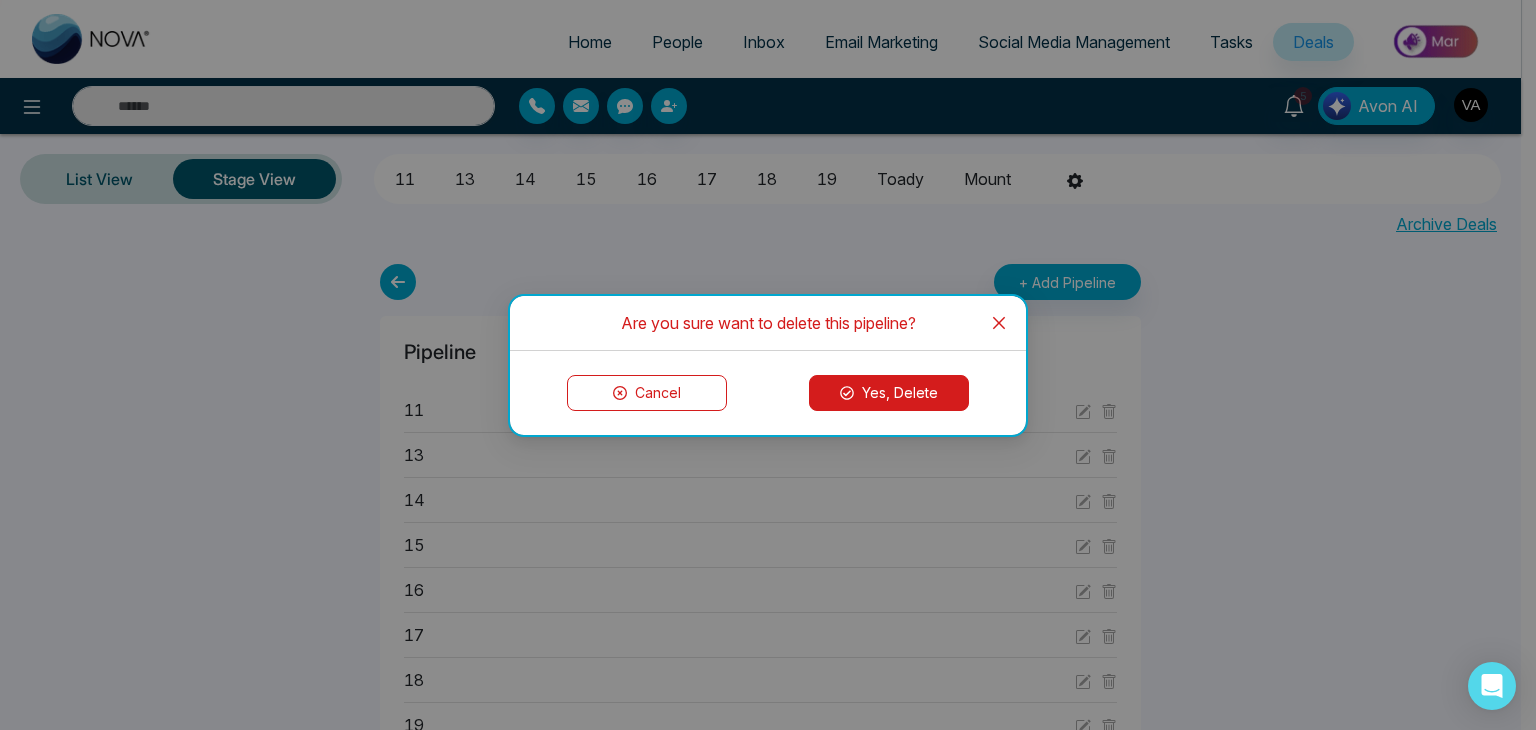 click on "Yes, Delete" at bounding box center [889, 393] 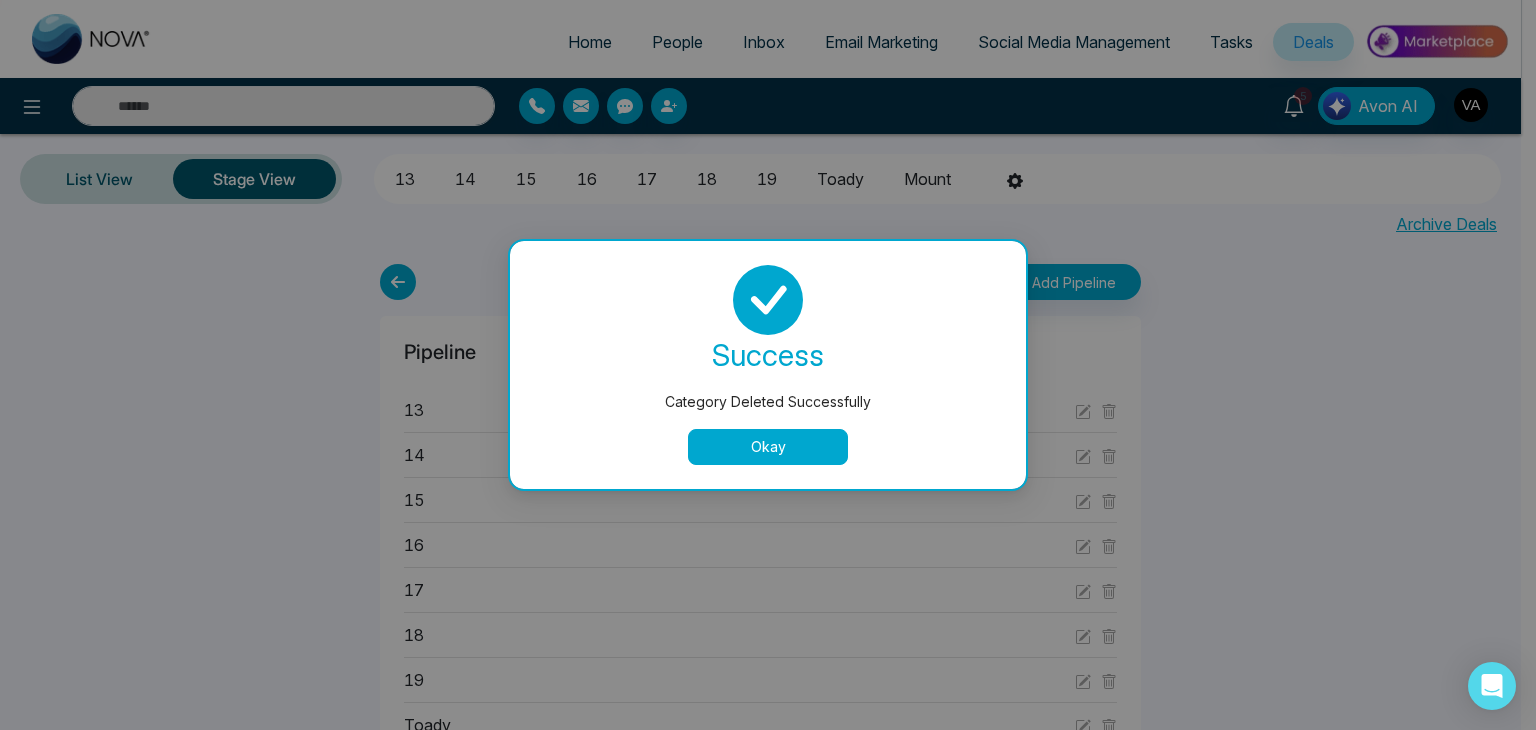 click on "Category Deleted Successfully success Category Deleted Successfully   Okay" at bounding box center (768, 365) 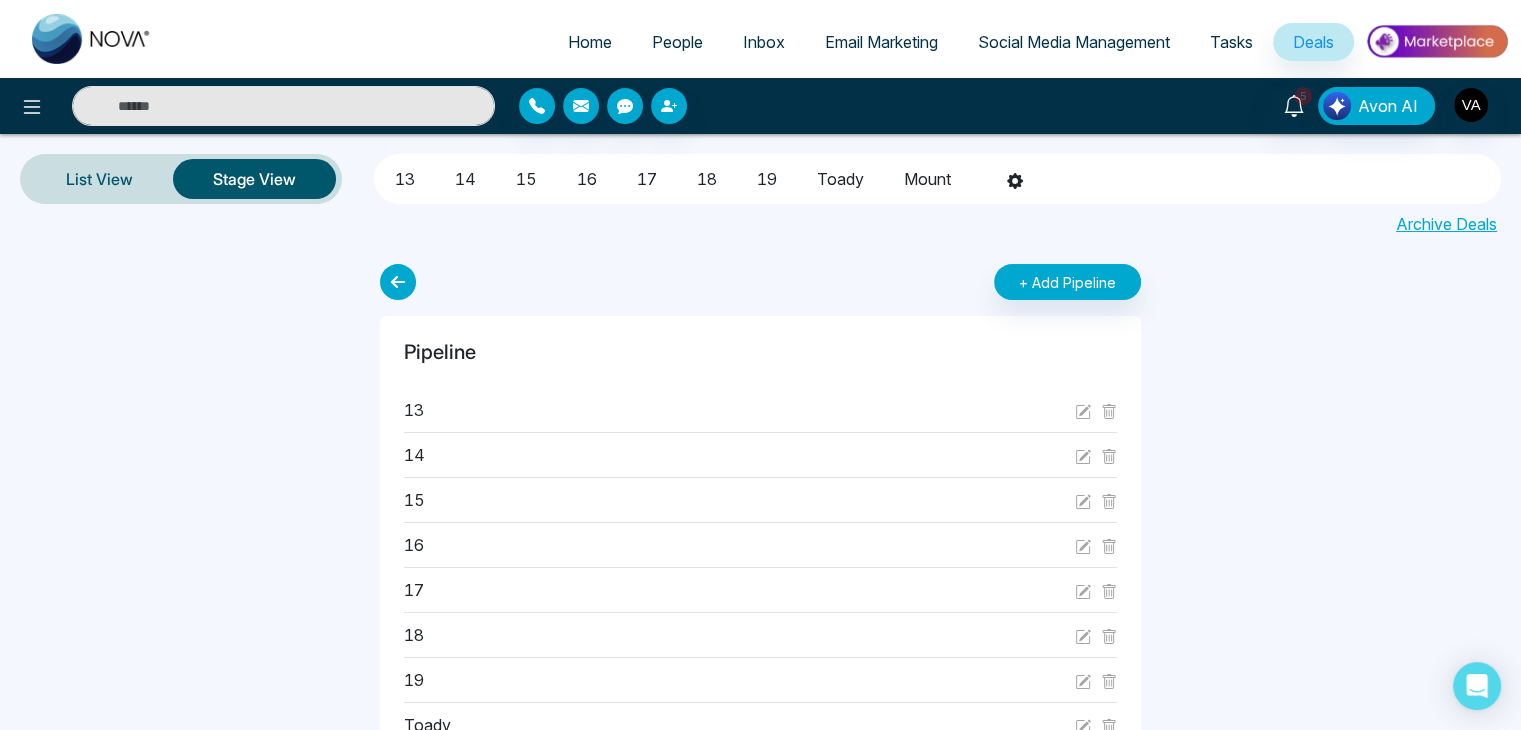 click 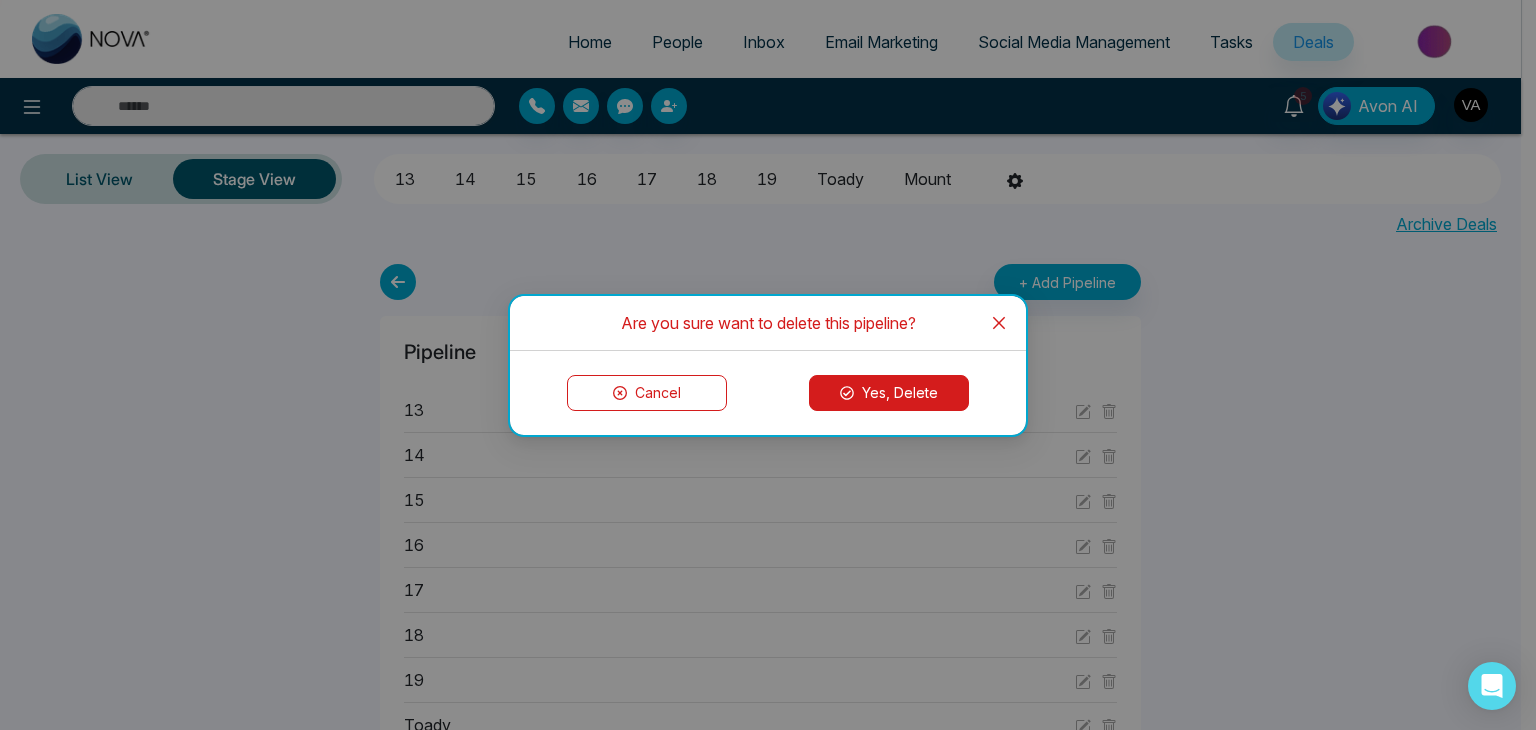 click on "Yes, Delete" at bounding box center [889, 393] 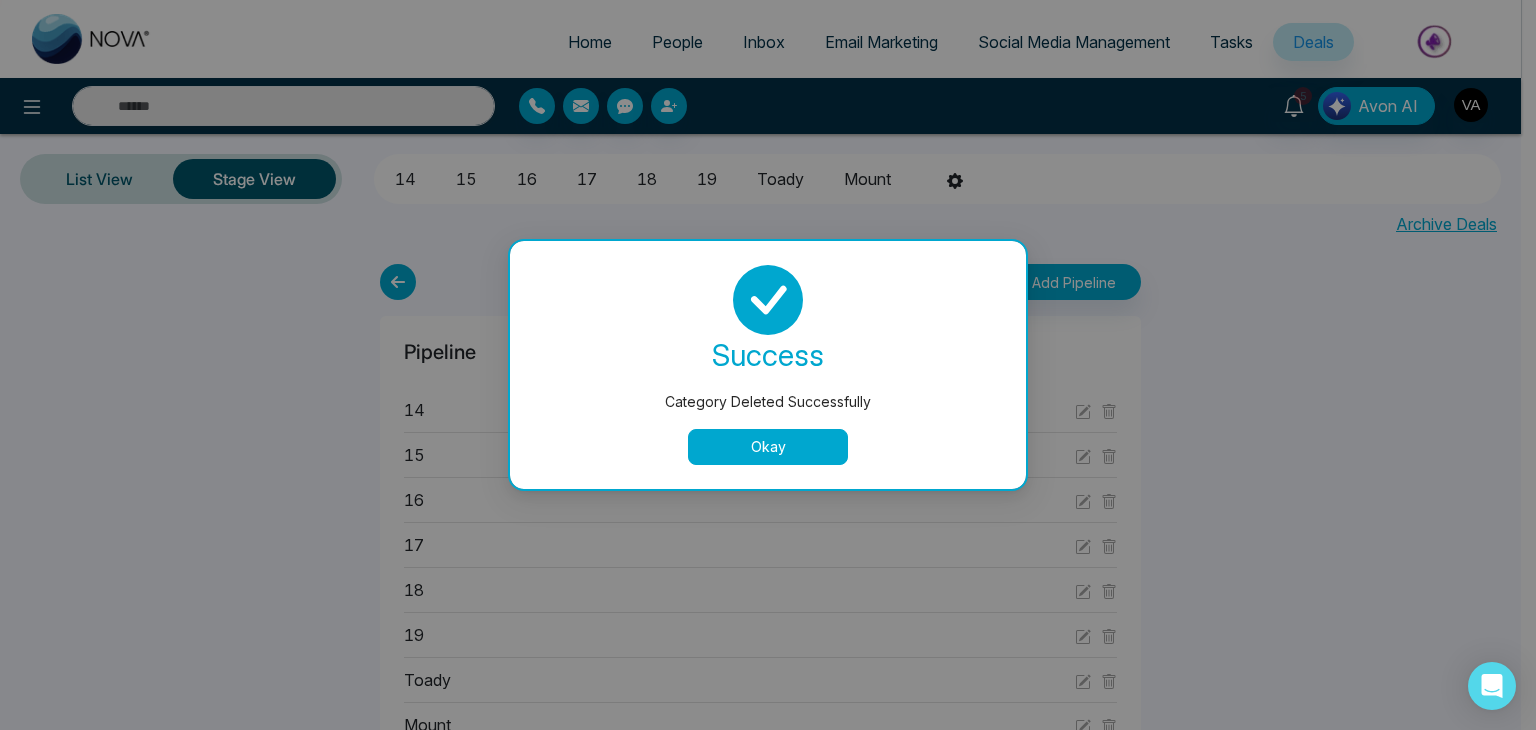 click on "Okay" at bounding box center [768, 447] 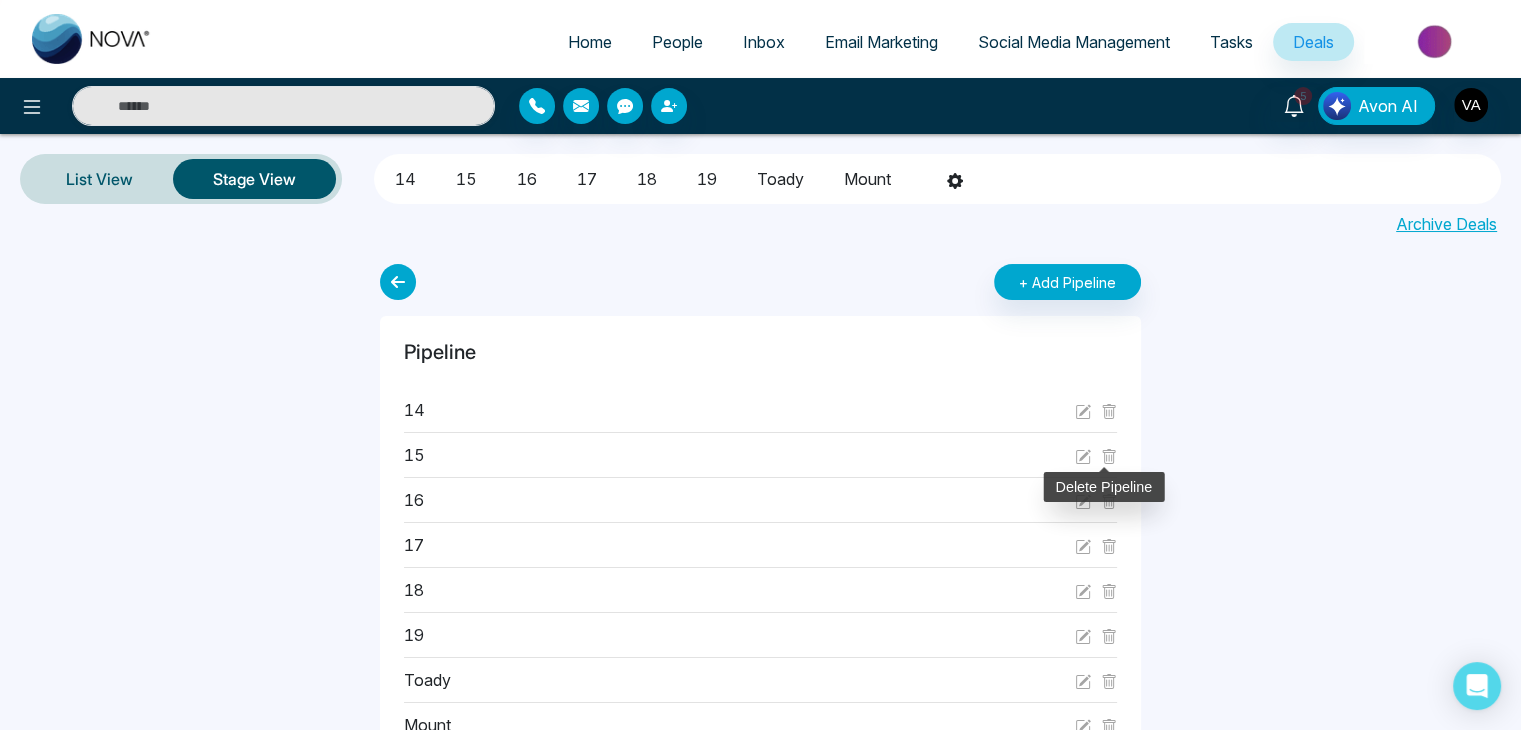 click 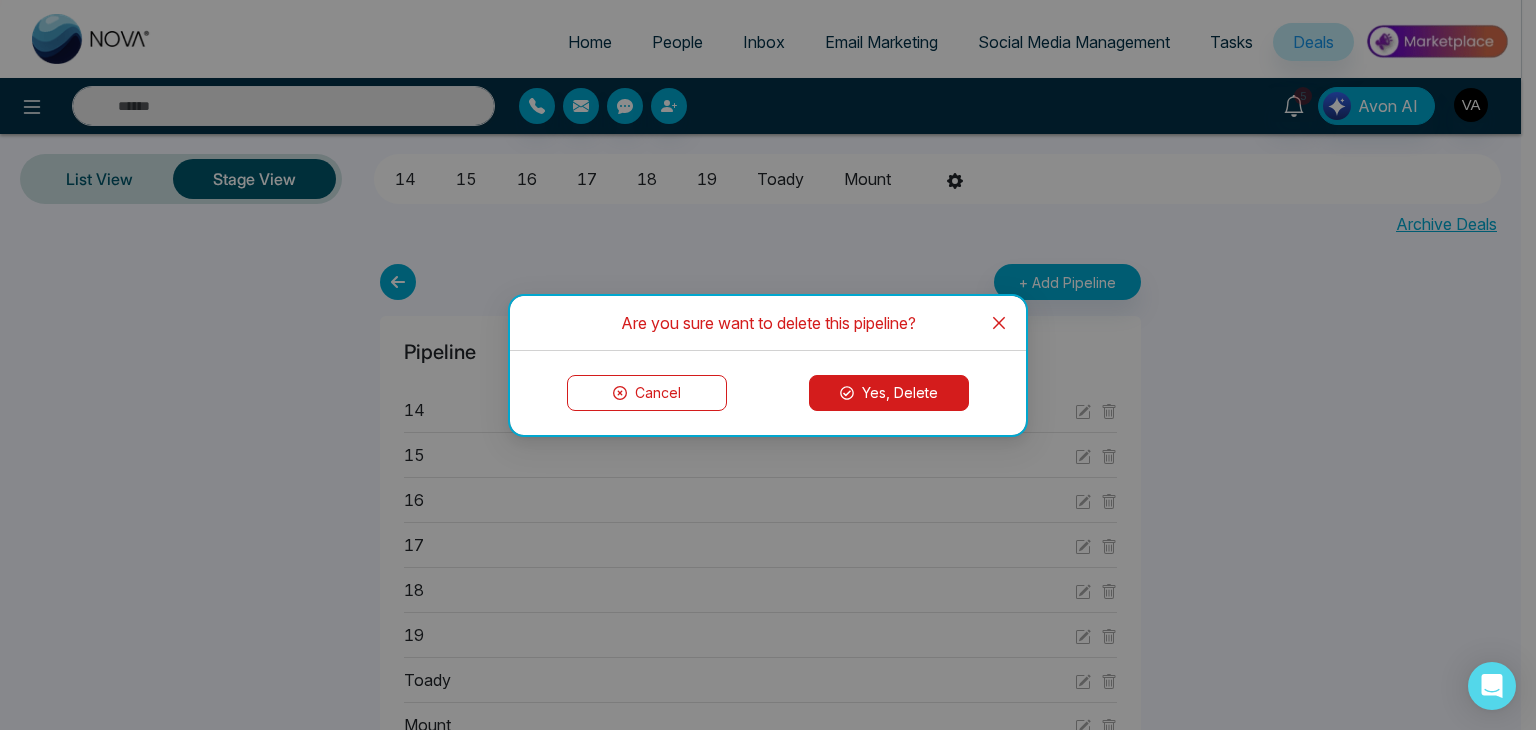 click on "Yes, Delete" at bounding box center [889, 393] 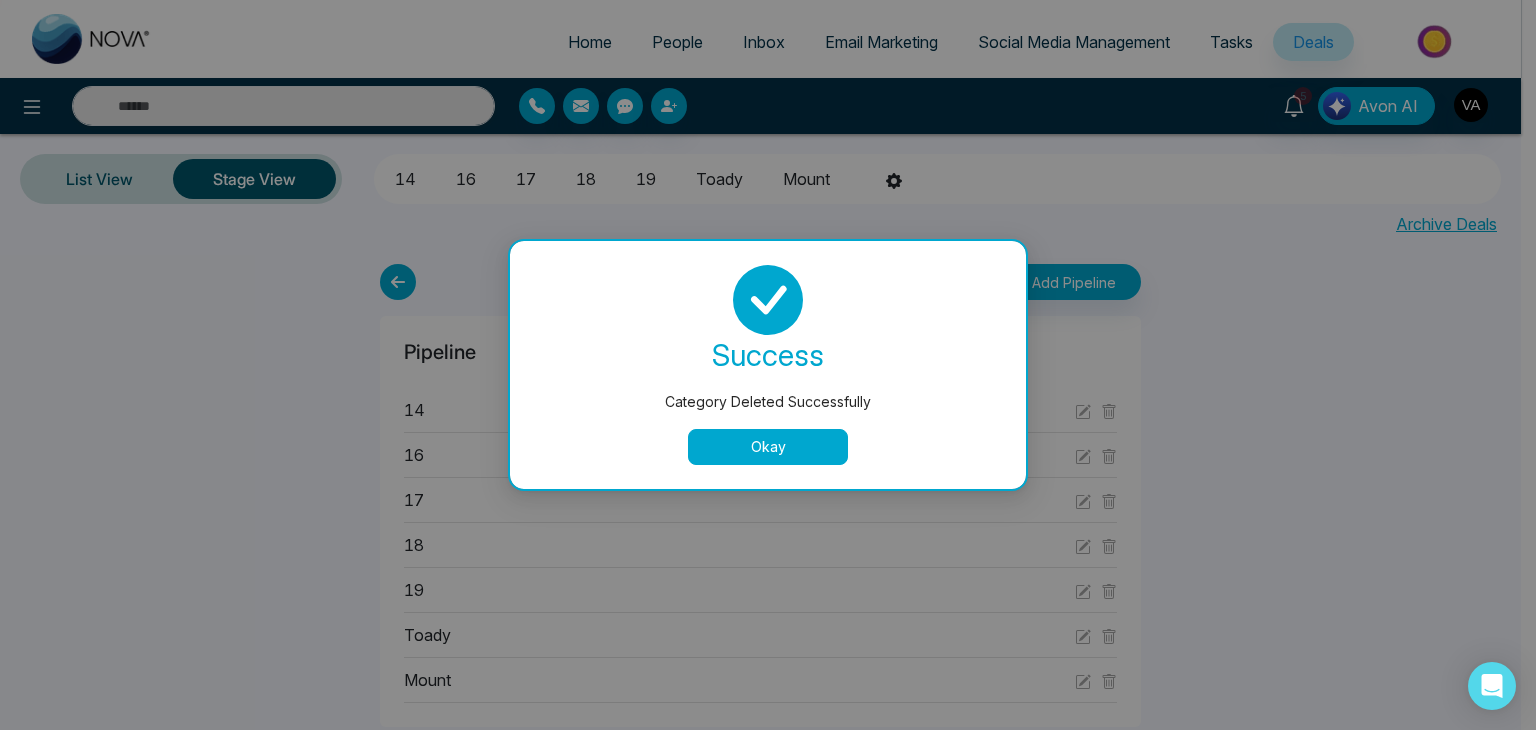 click on "Category Deleted Successfully success Category Deleted Successfully   Okay" at bounding box center (768, 365) 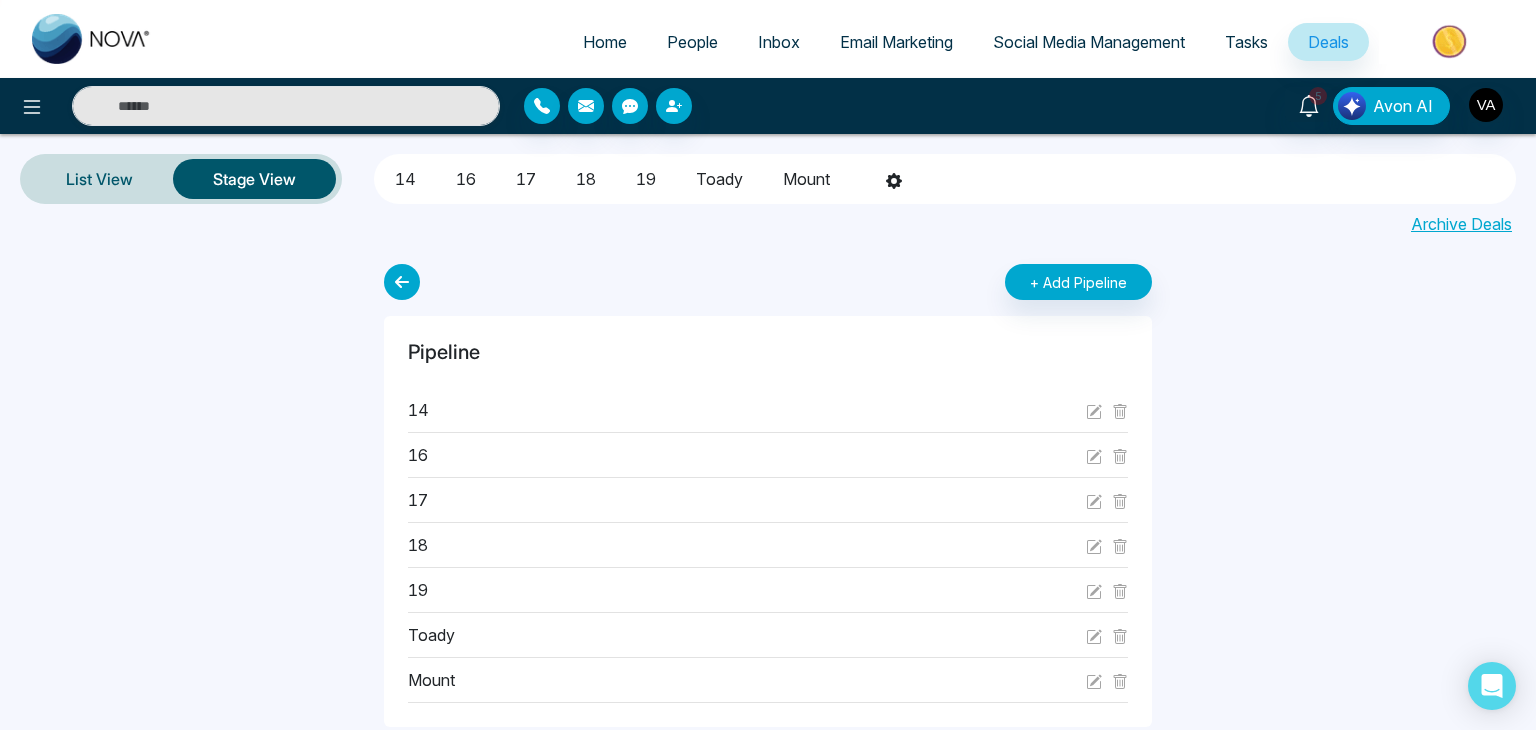click at bounding box center [1115, 410] 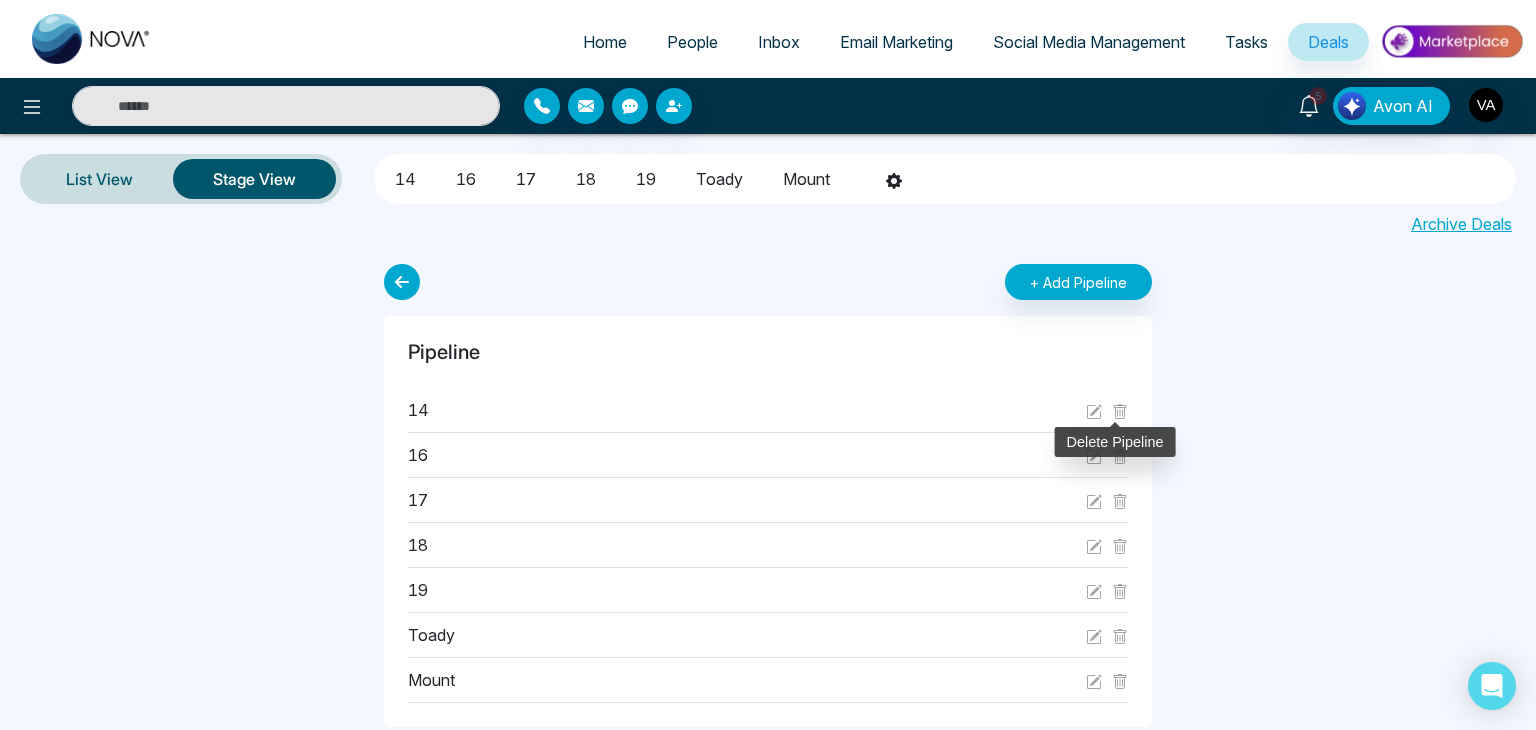 click 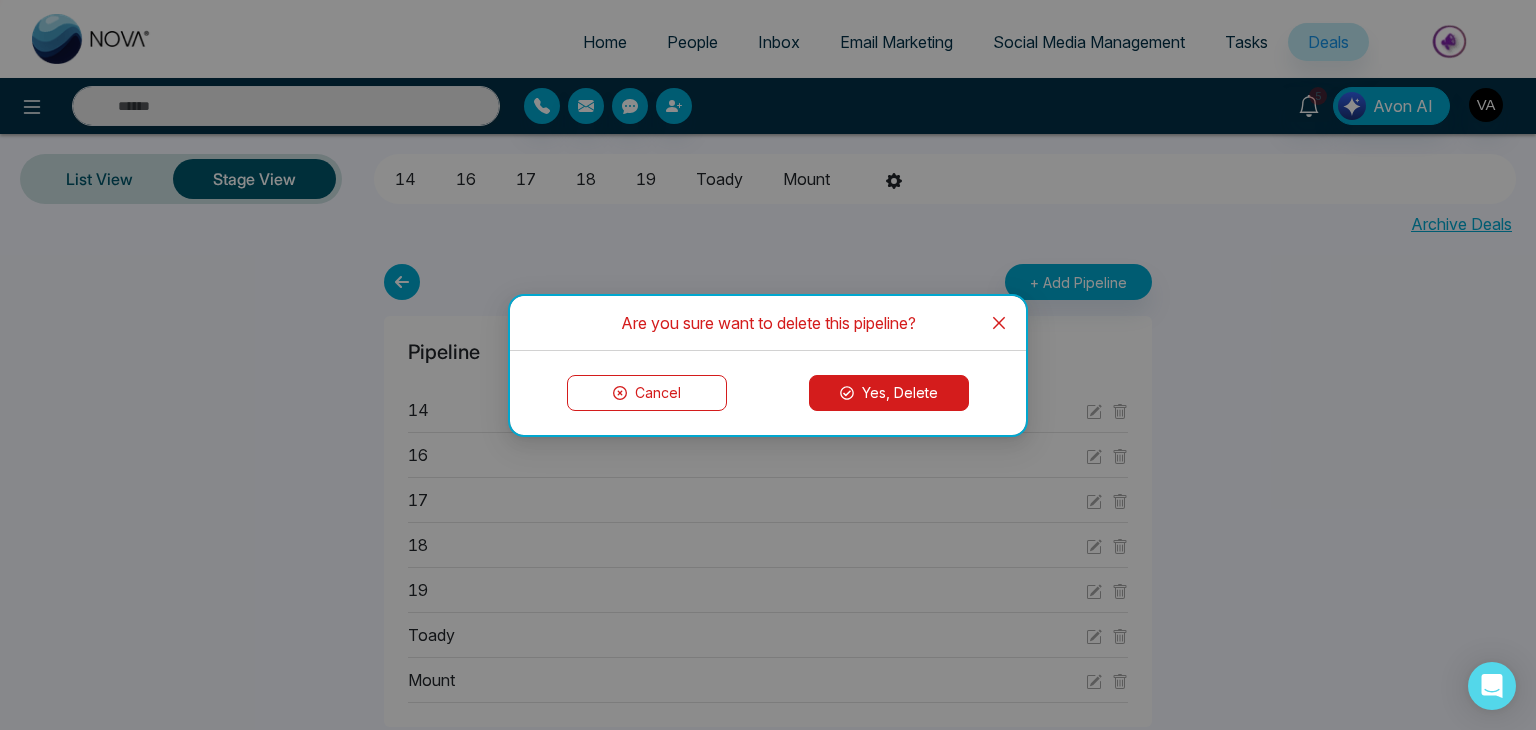 click on "Yes, Delete" at bounding box center (889, 393) 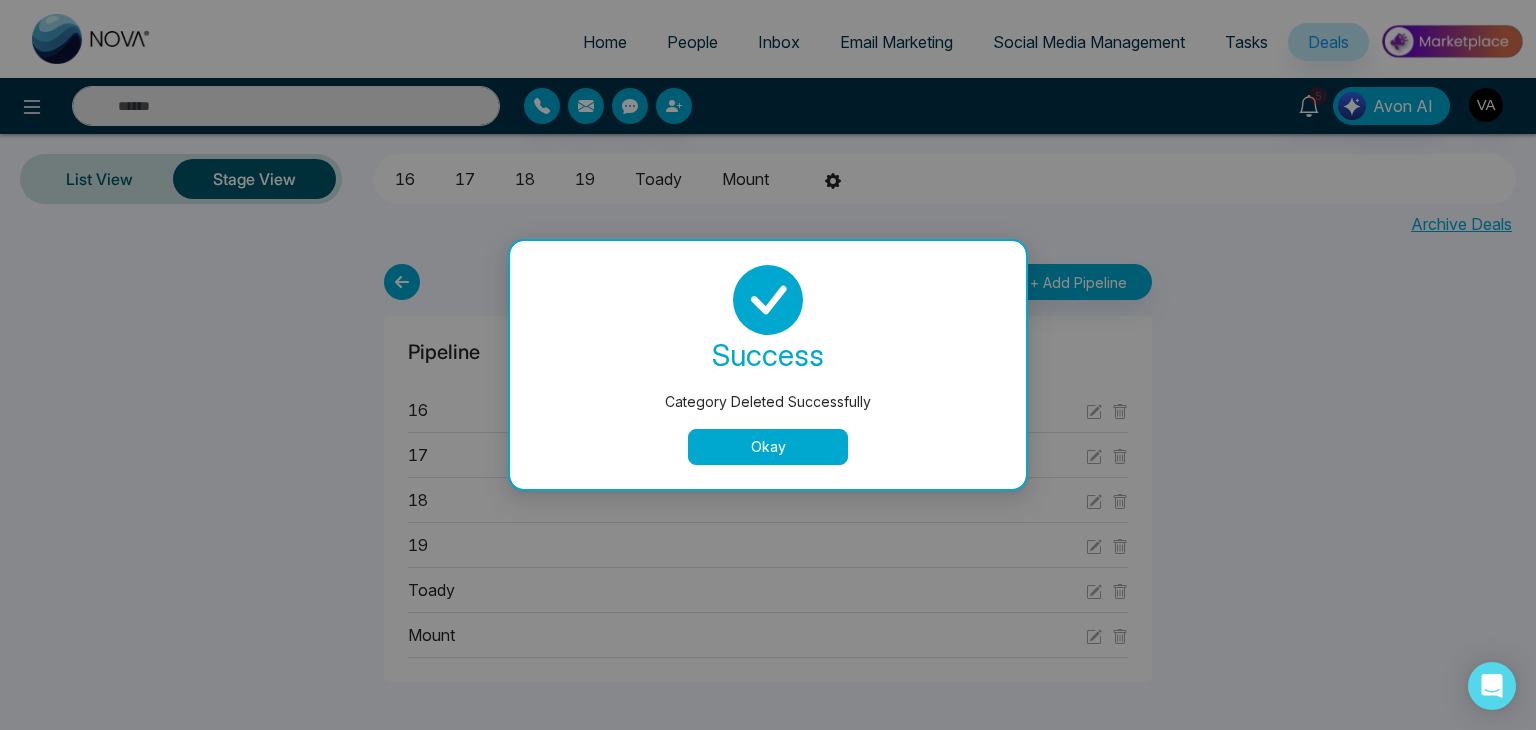 click on "Okay" at bounding box center [768, 447] 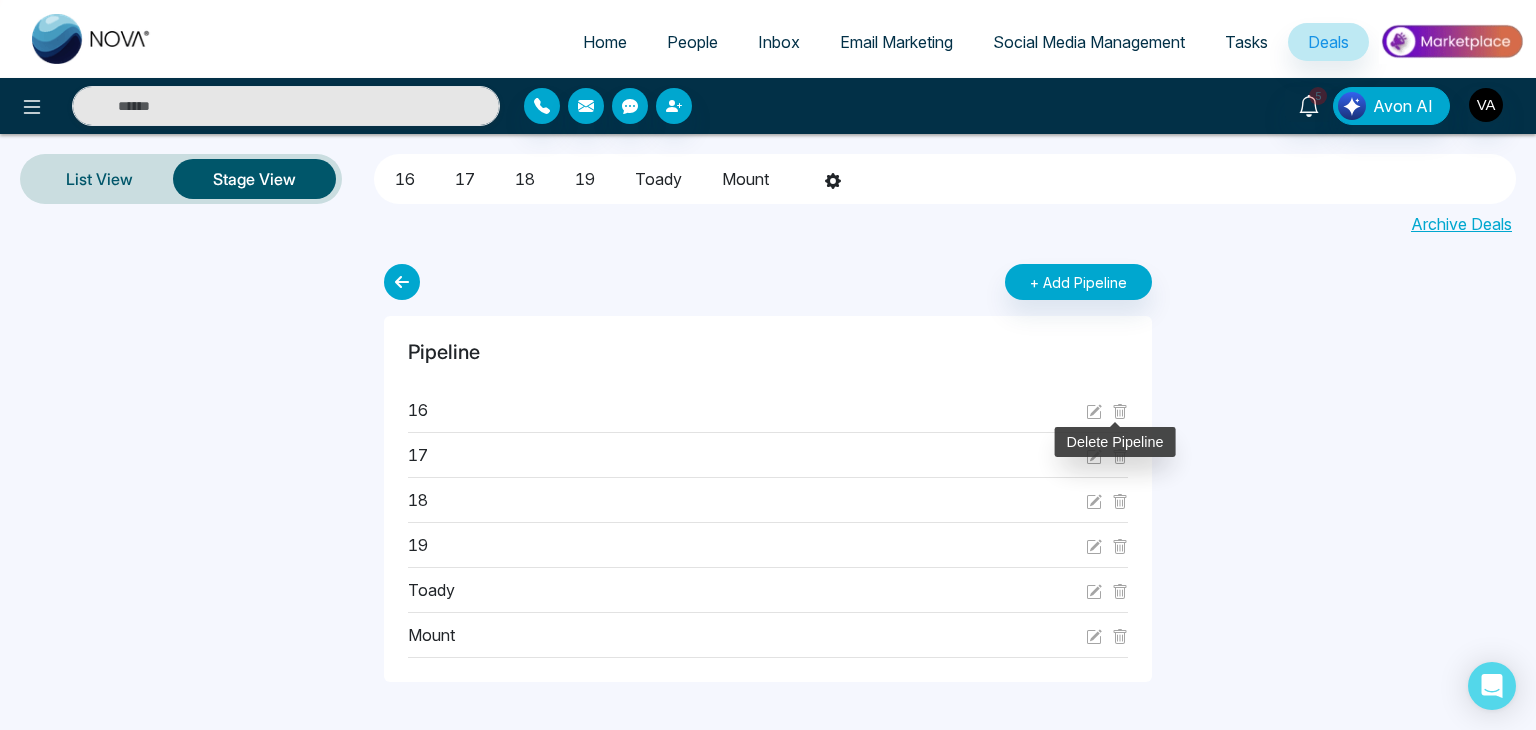 click 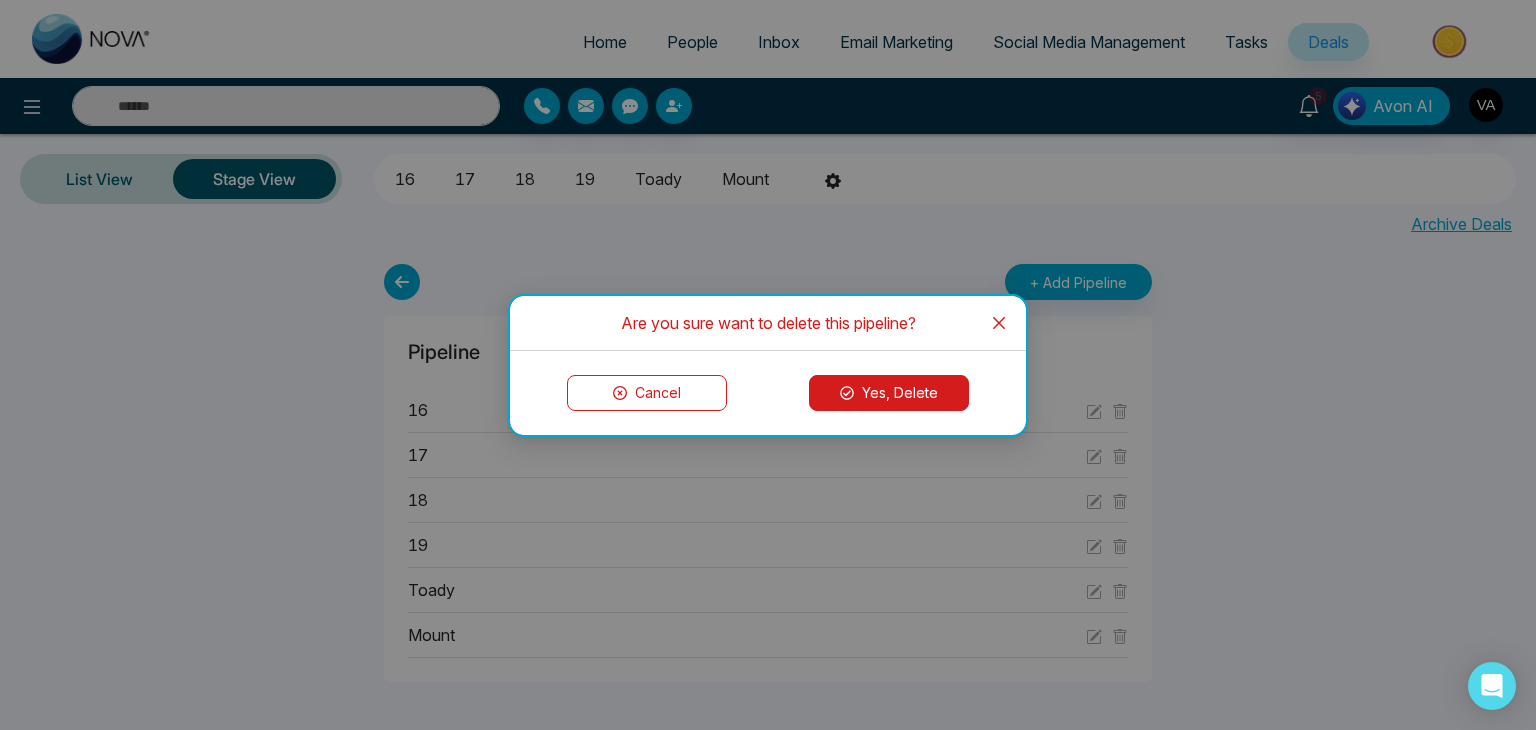 click 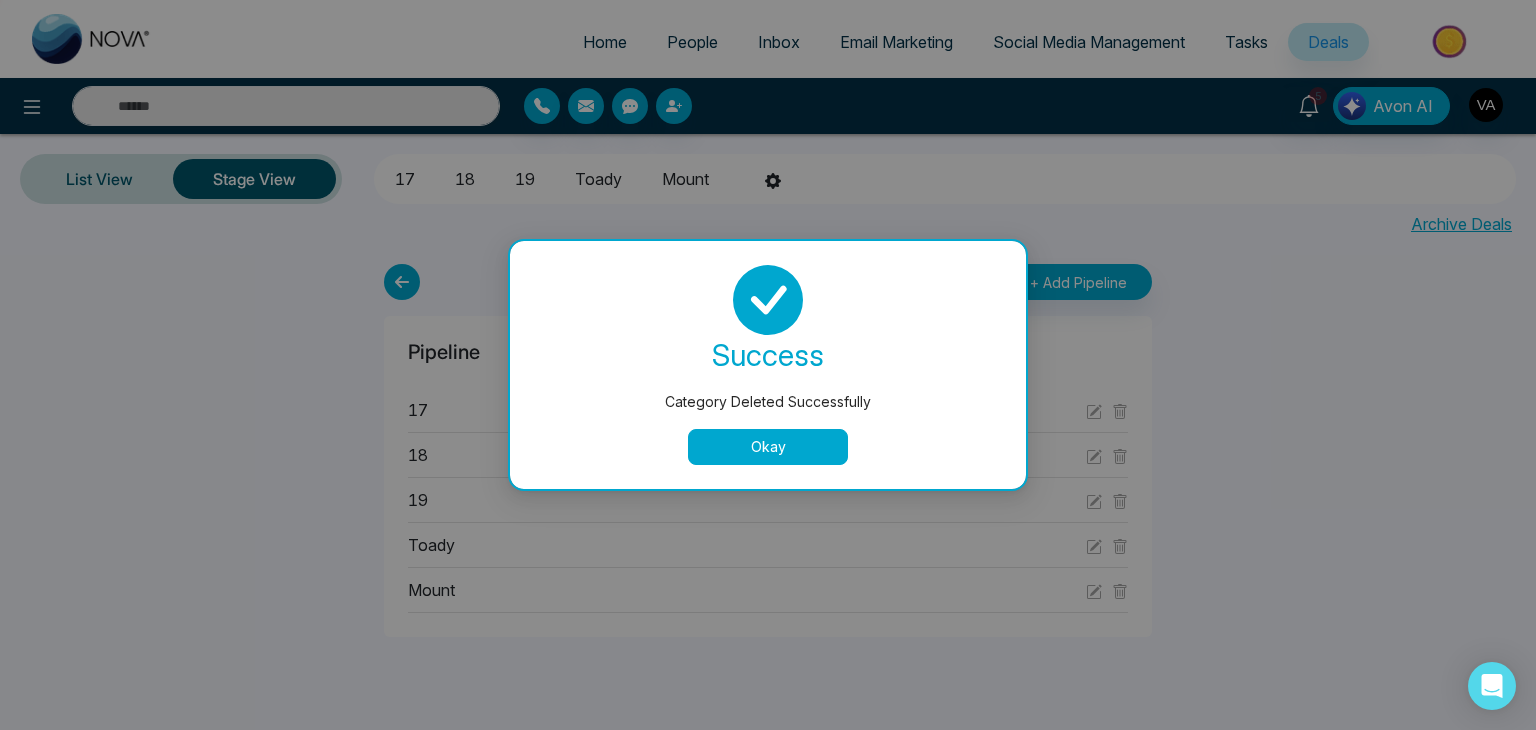 click on "Okay" at bounding box center [768, 447] 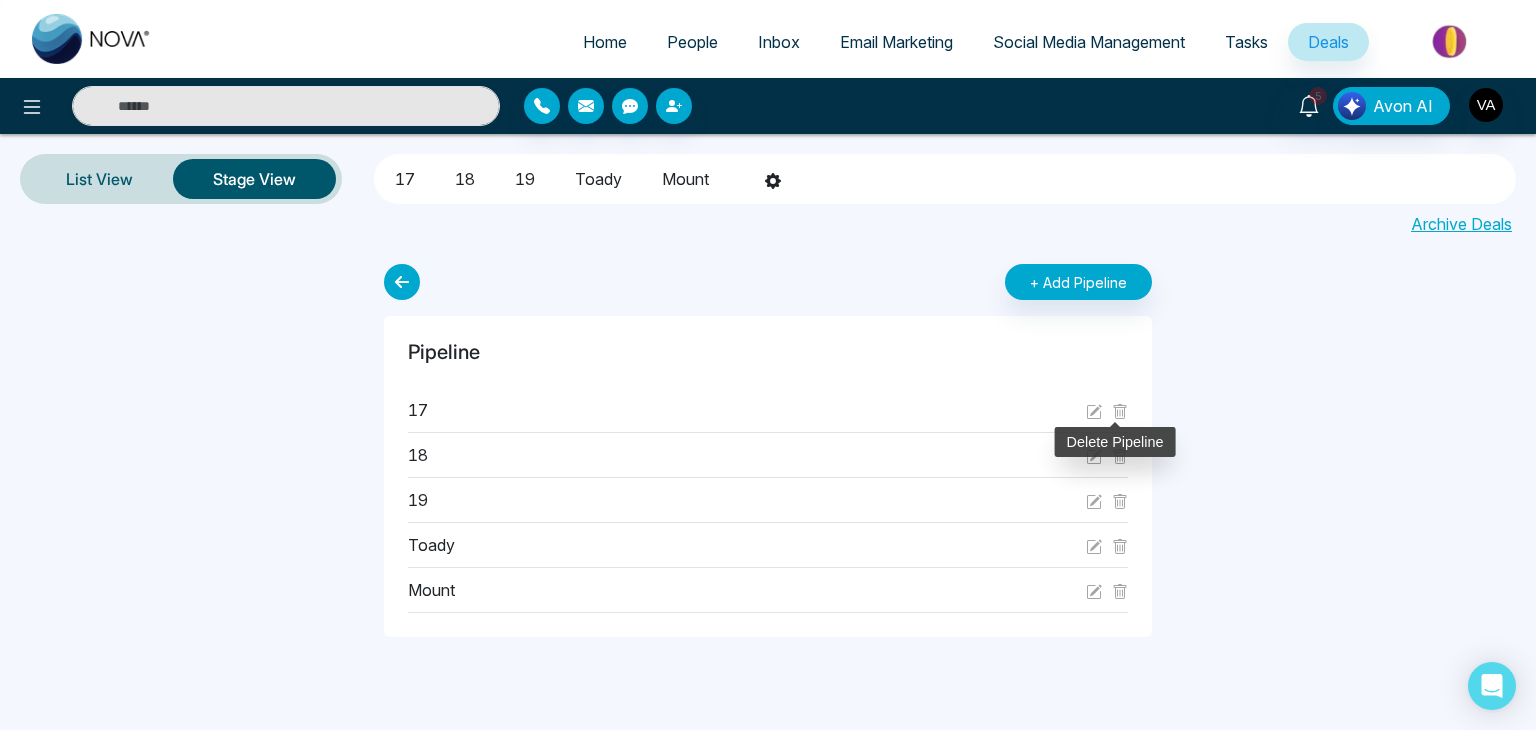 click 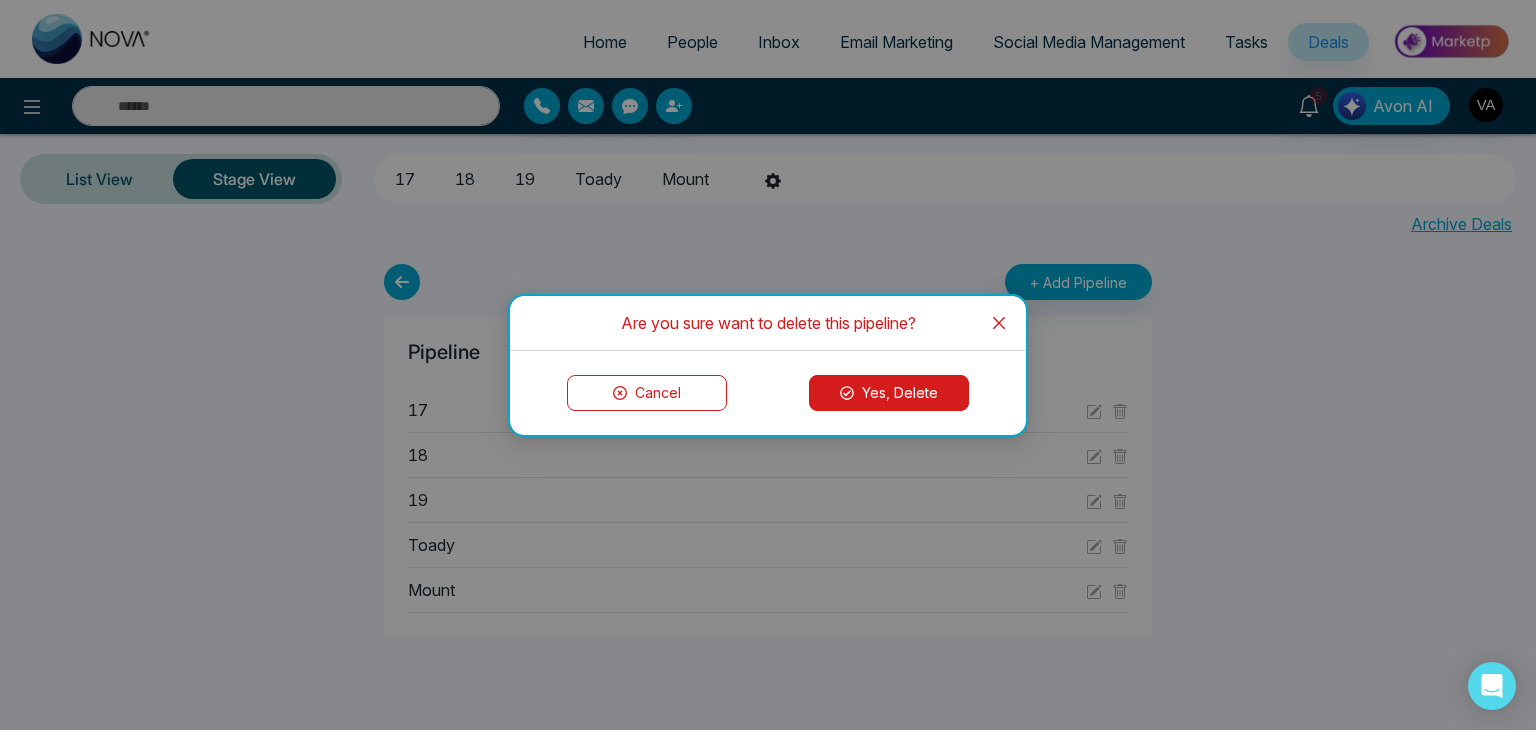 click on "Yes, Delete" at bounding box center (889, 393) 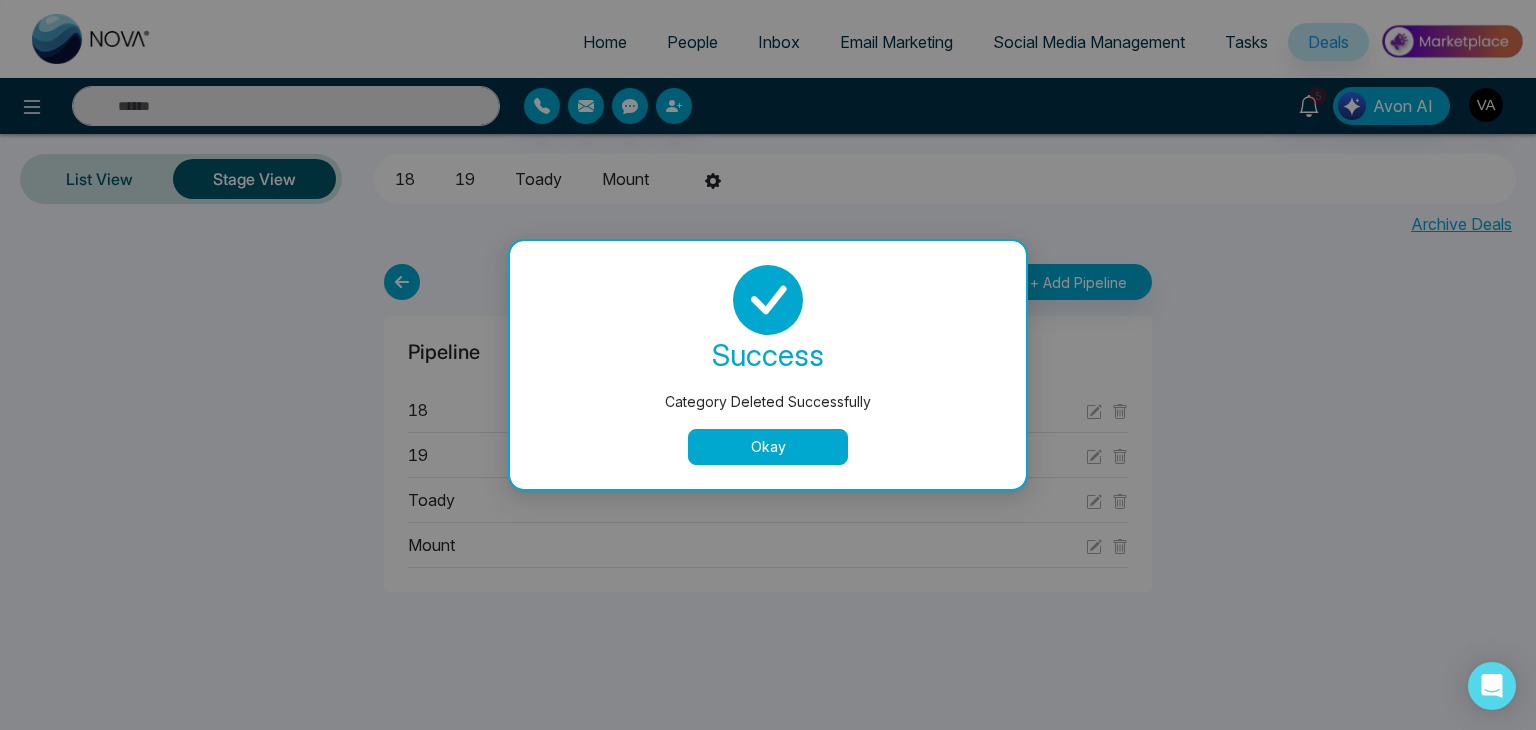 click on "Category Deleted Successfully success Category Deleted Successfully   Okay" at bounding box center [768, 365] 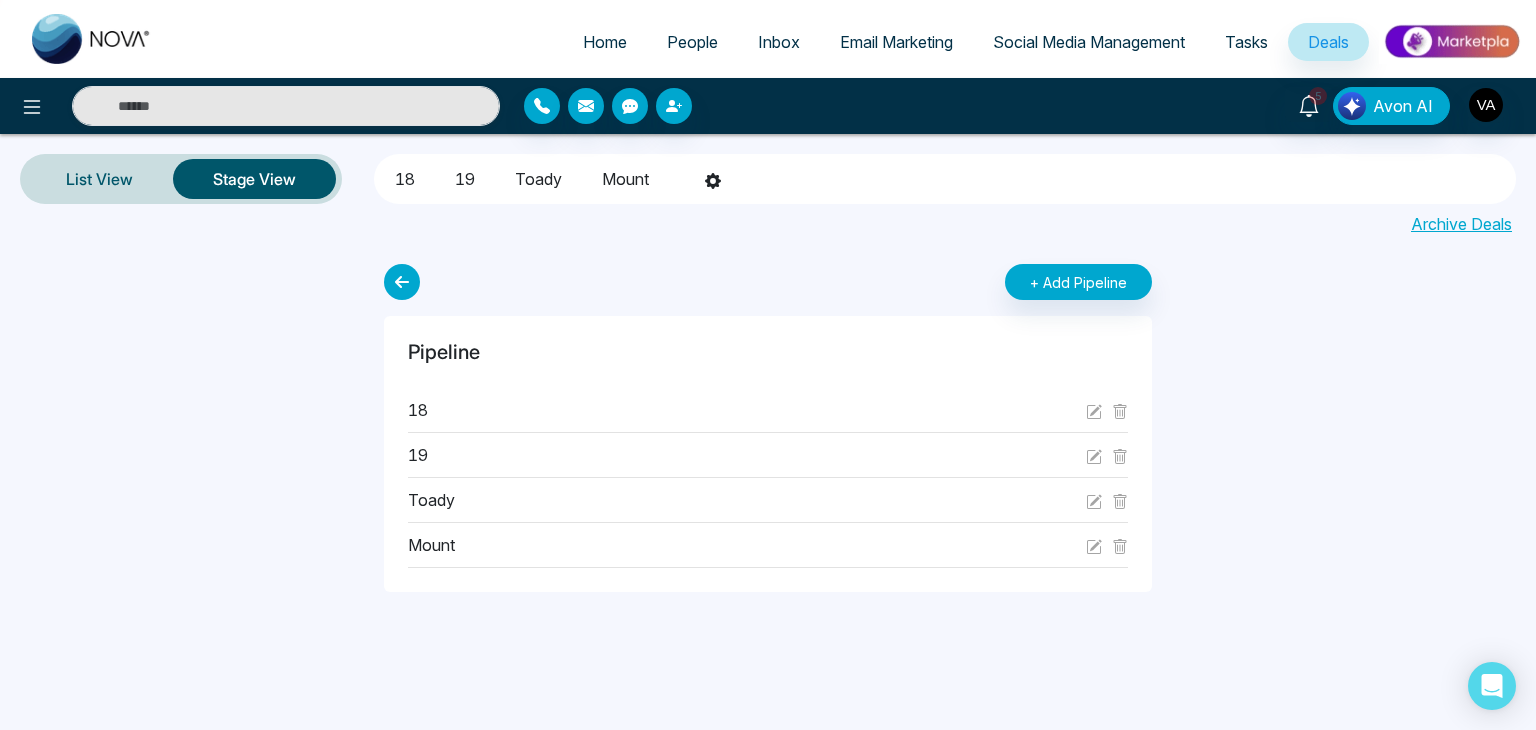 click 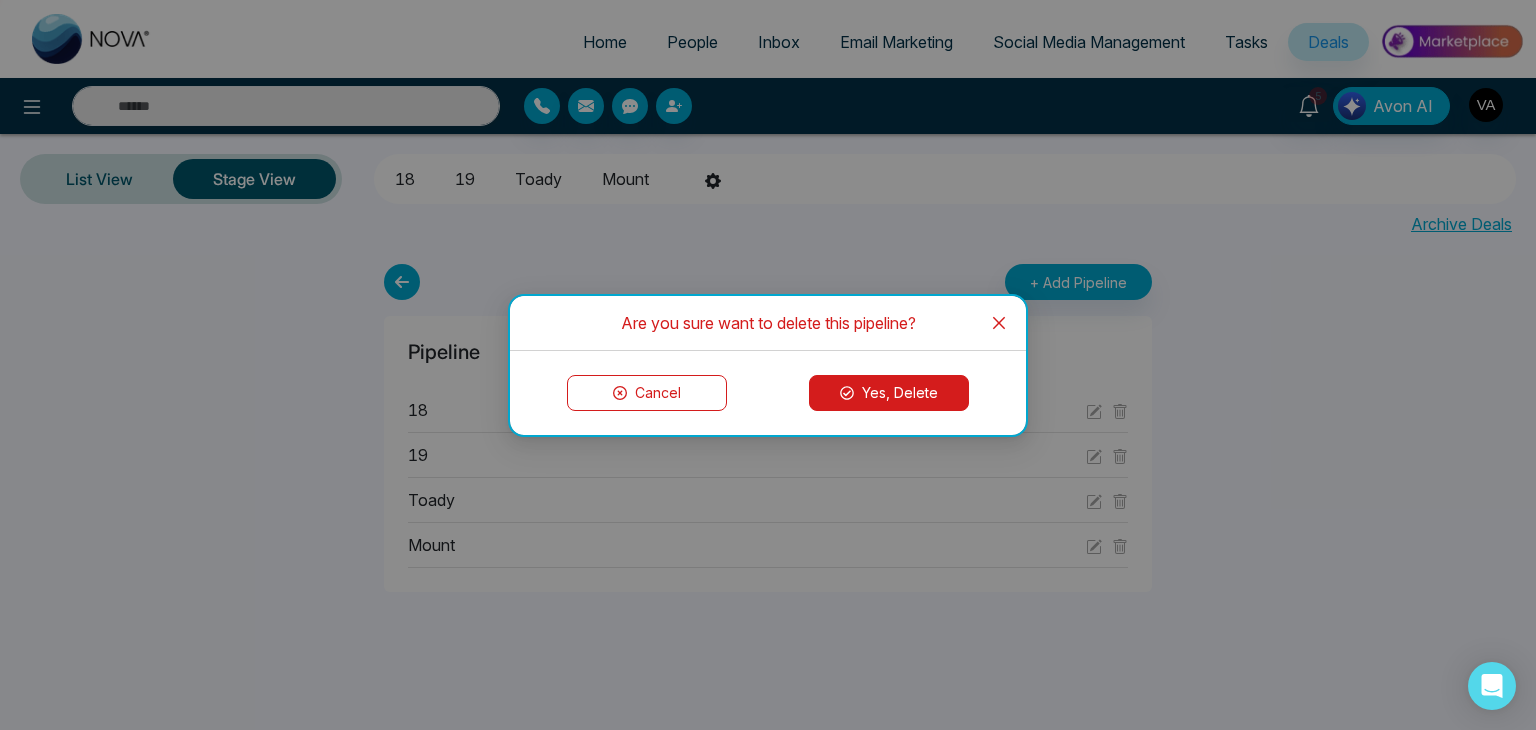 click on "Yes, Delete" at bounding box center (889, 393) 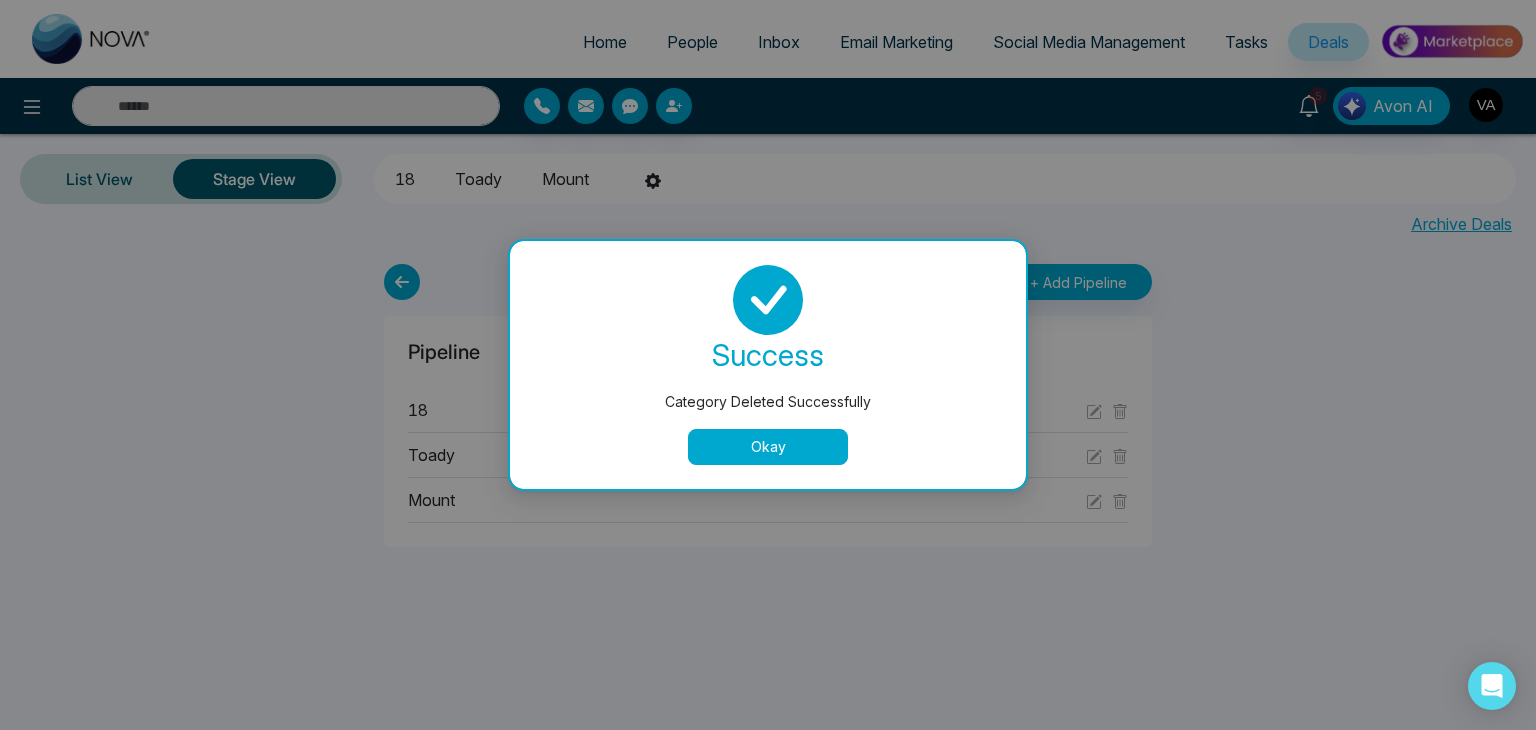 click on "Category Deleted Successfully success Category Deleted Successfully   Okay" at bounding box center (768, 365) 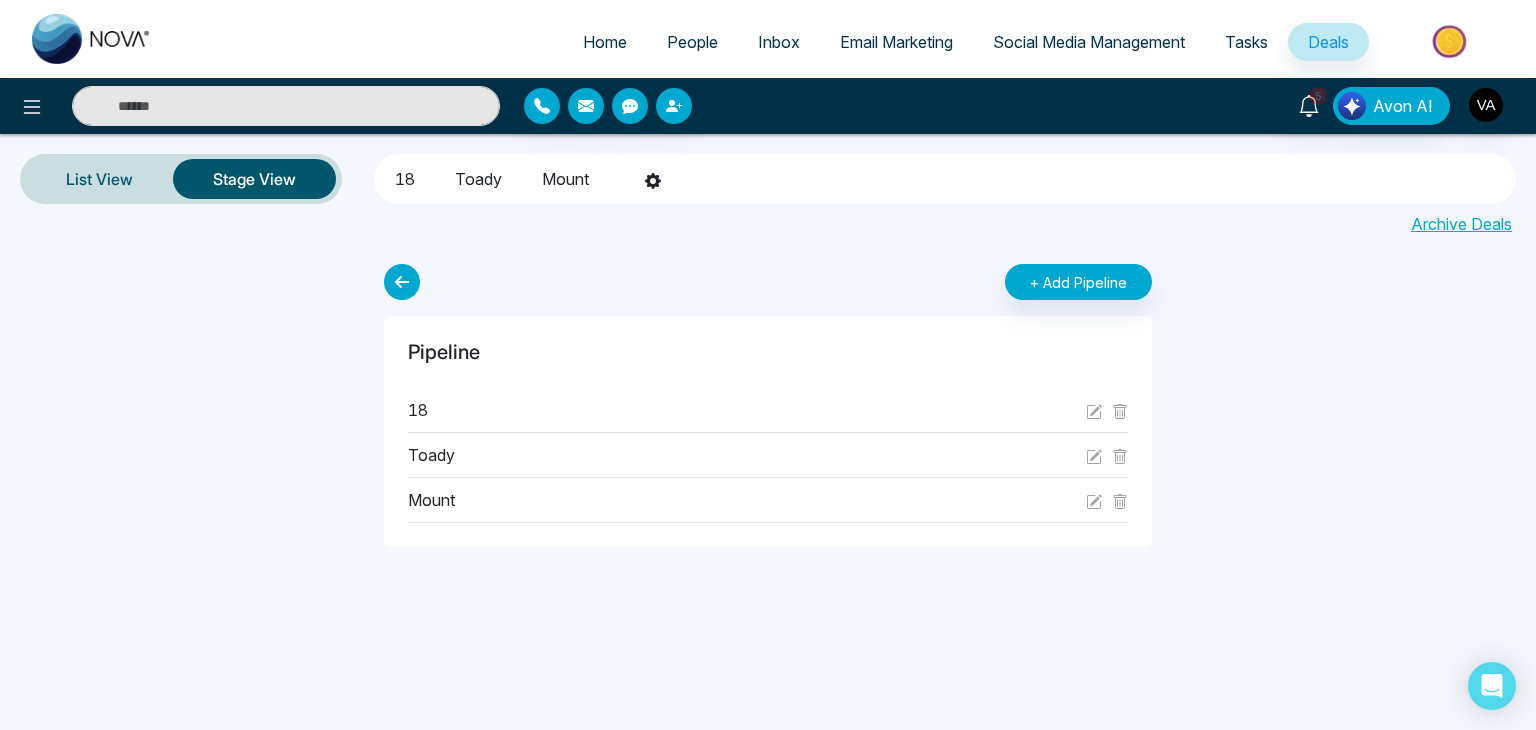 click on "Home People Inbox Email Marketing Social Media Management Tasks Deals 5 Avon AI List View Stage View 18 Toady mount   Archive Deals + Add Pipeline Pipeline 18 Toady mount" at bounding box center [768, 365] 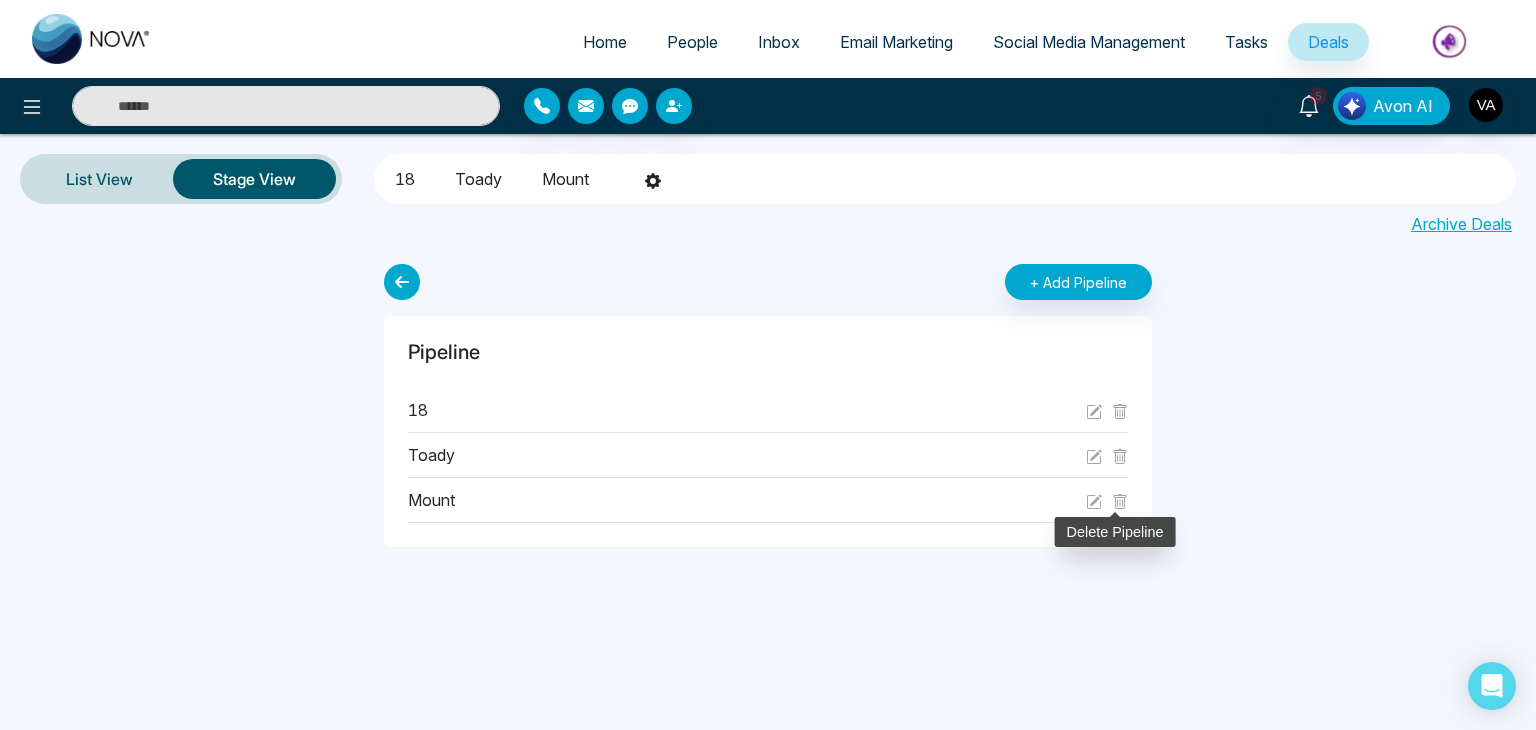 click 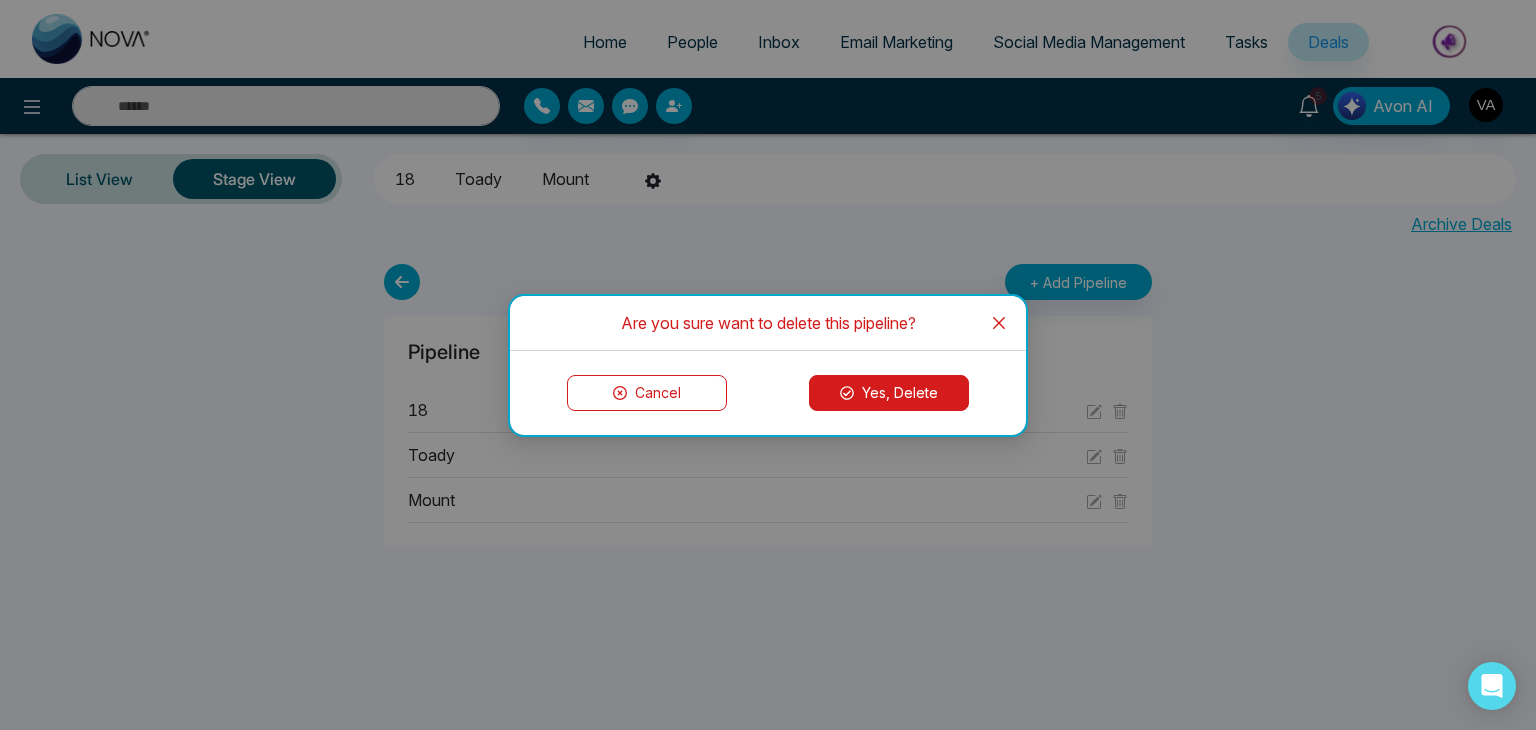 click on "Yes, Delete" at bounding box center (889, 393) 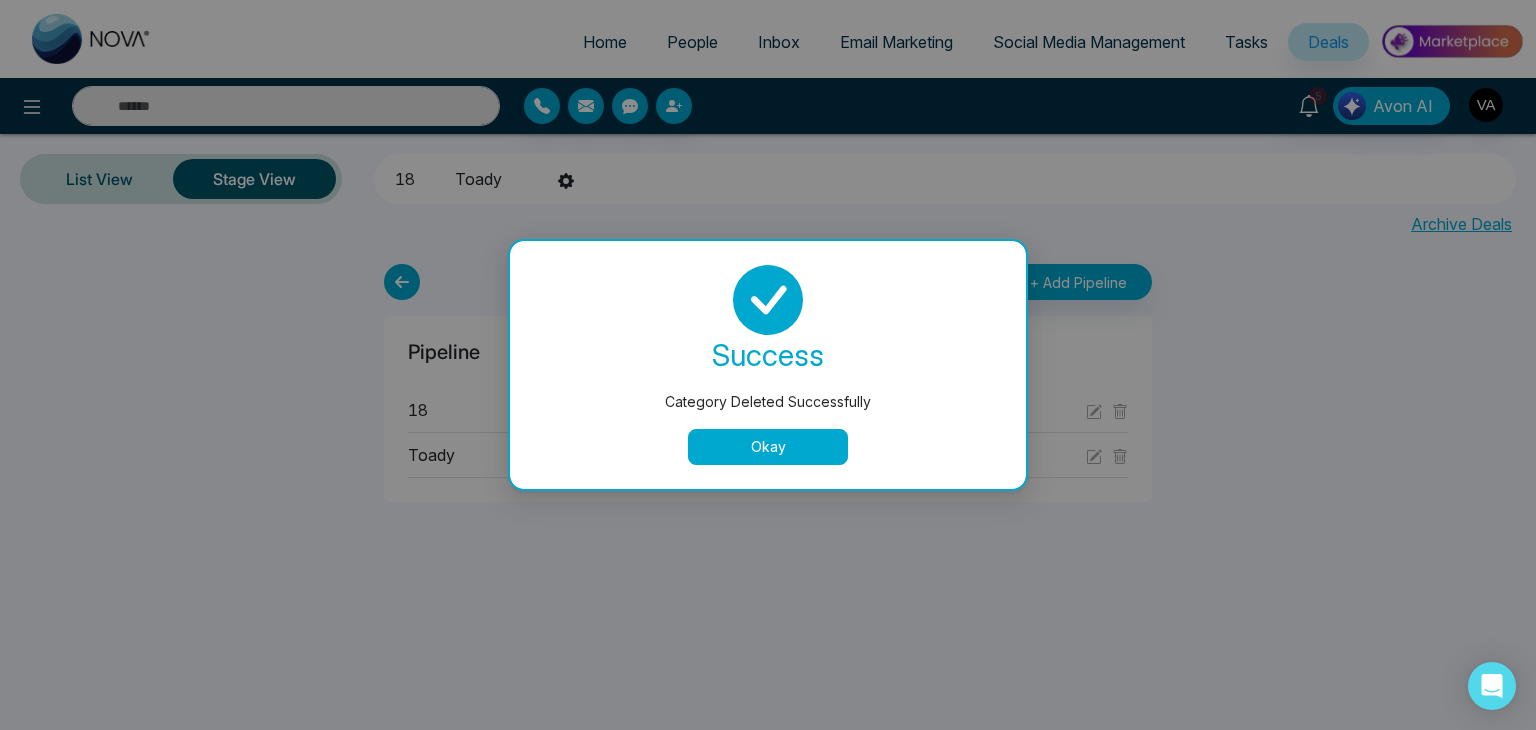 click on "Okay" at bounding box center [768, 447] 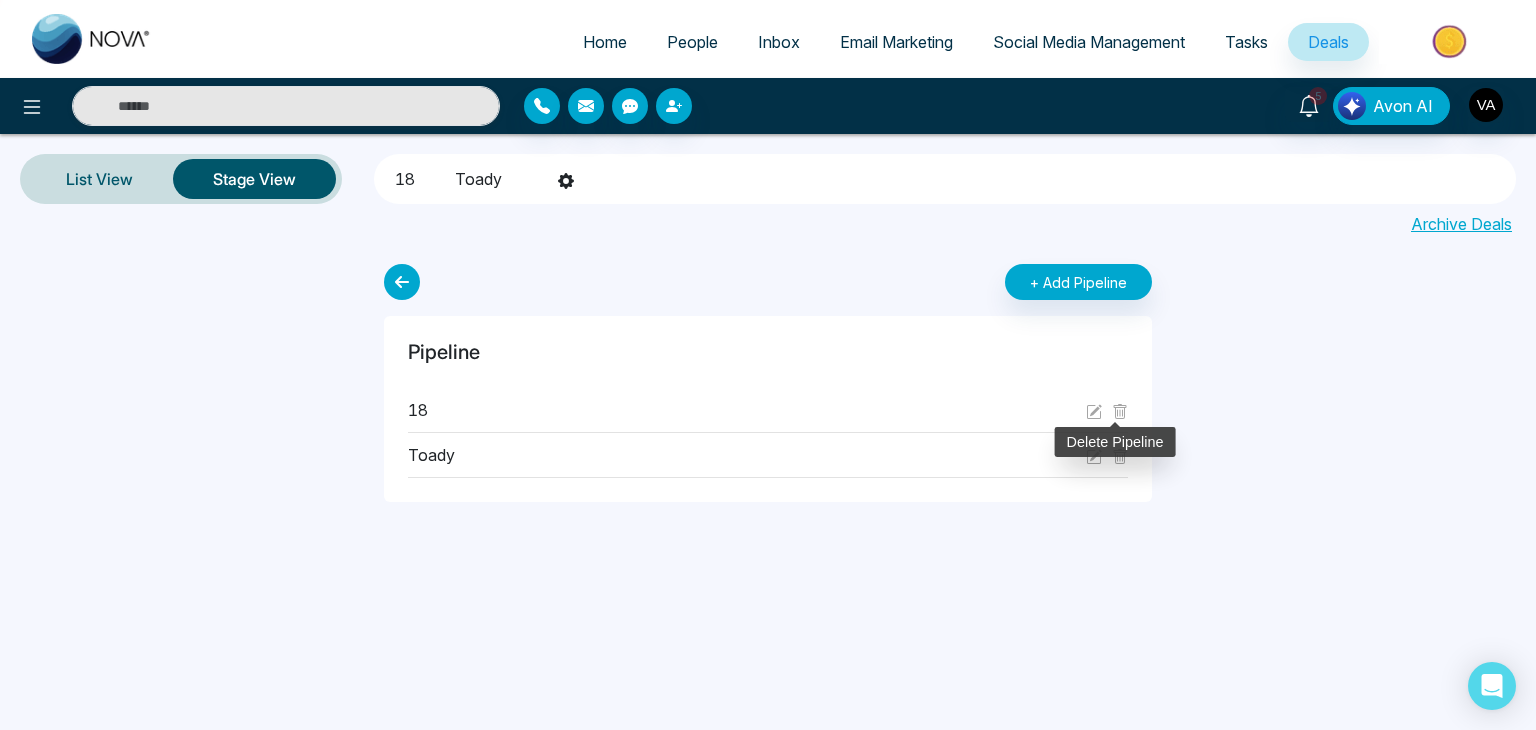 click 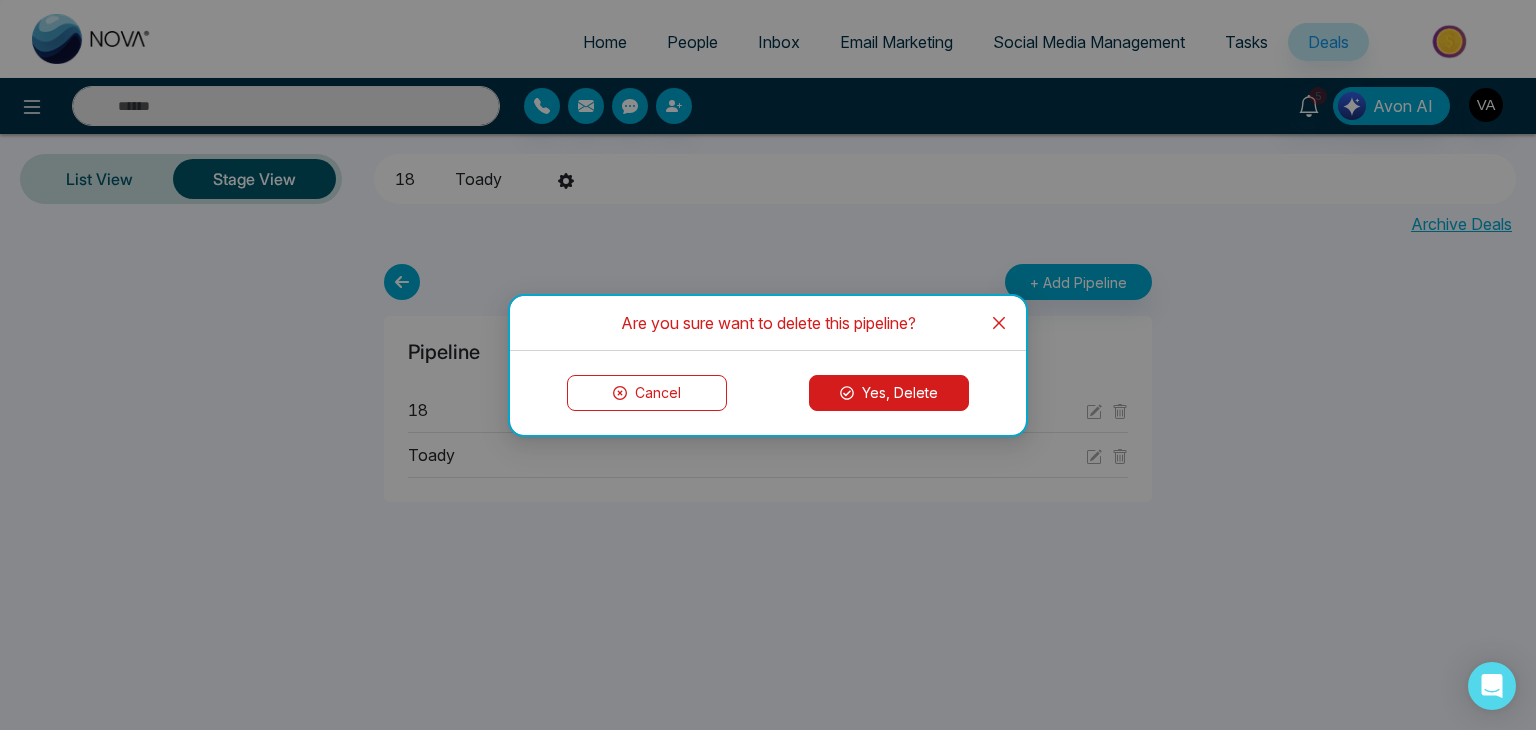 click on "Yes, Delete" at bounding box center [889, 393] 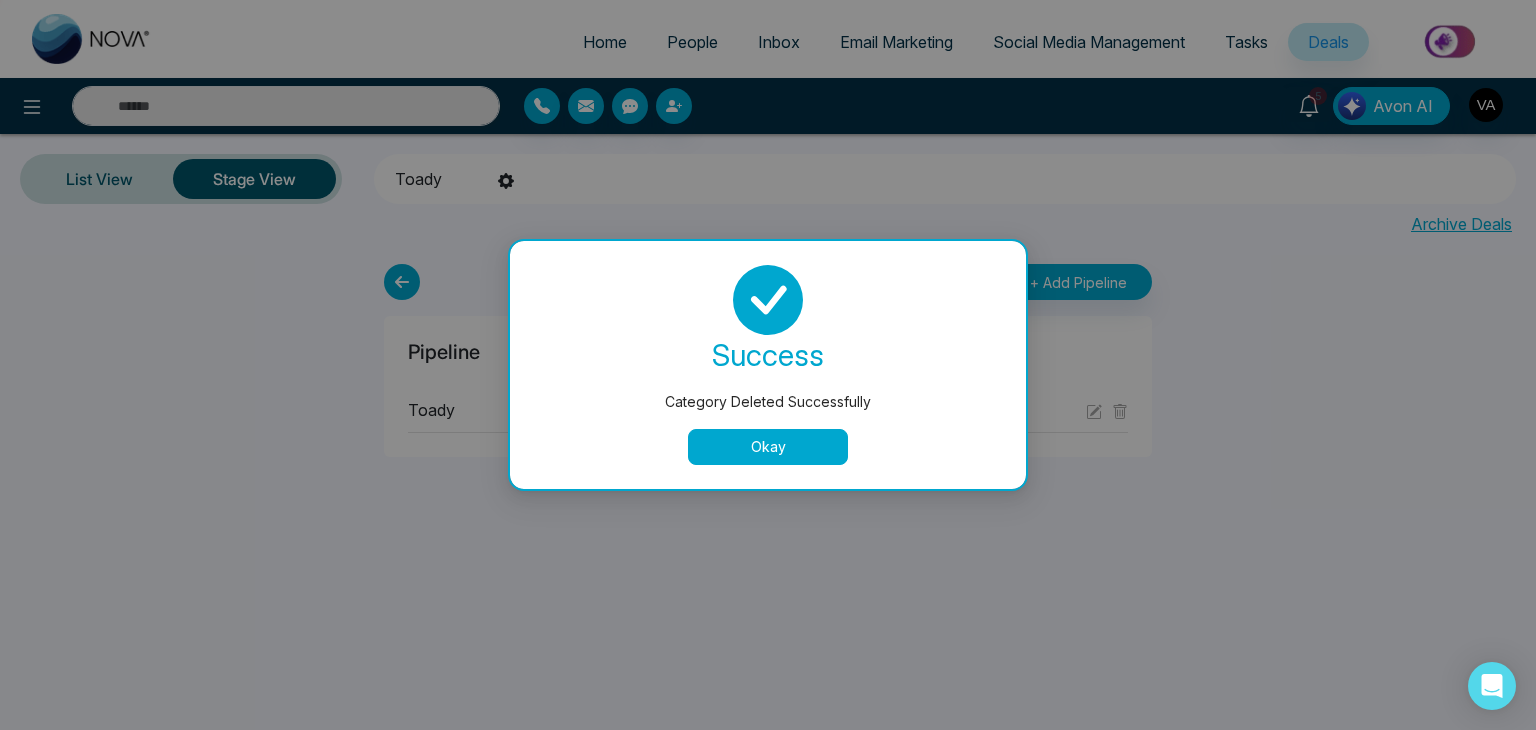click on "Okay" at bounding box center (768, 447) 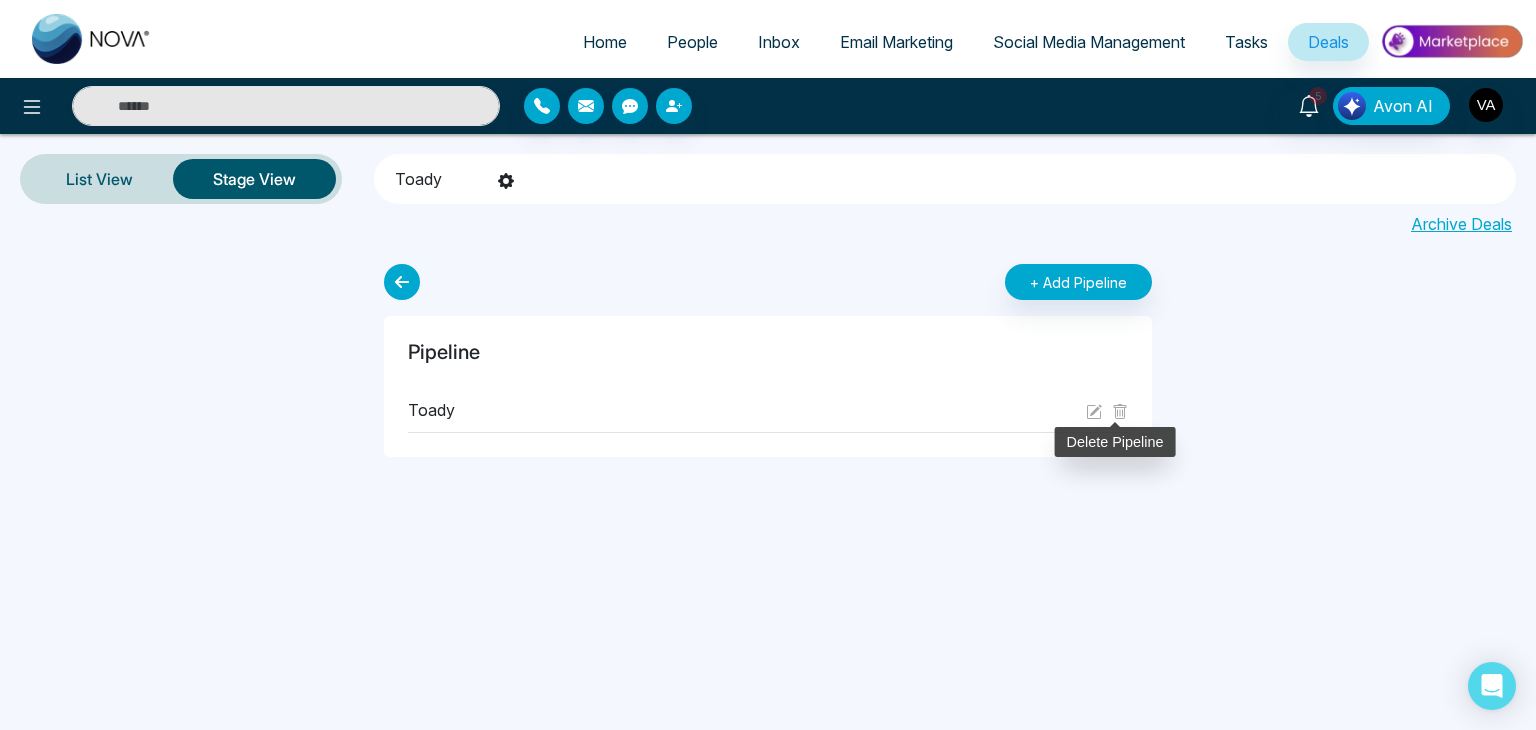 click 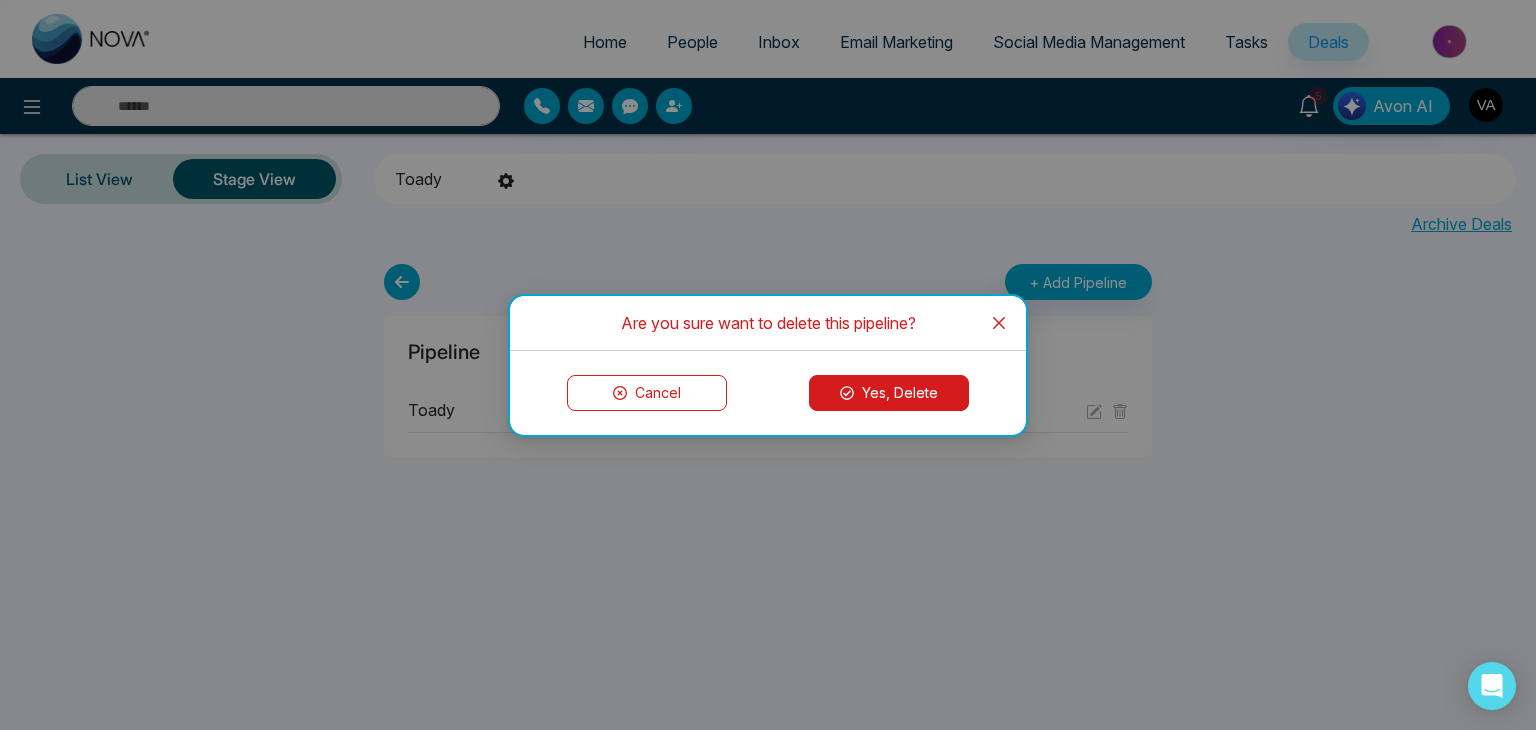 click on "Yes, Delete" at bounding box center (889, 393) 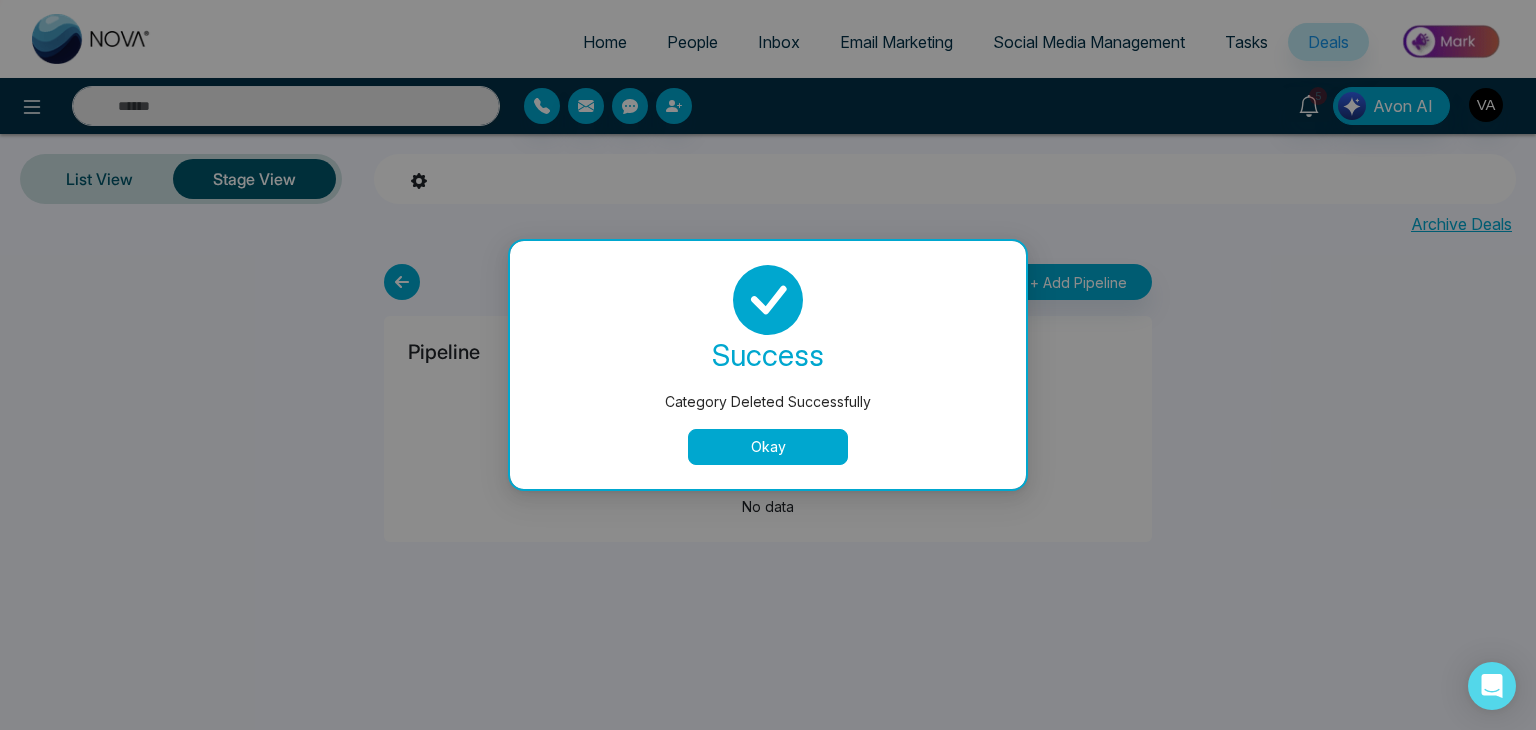 click on "Okay" at bounding box center [768, 447] 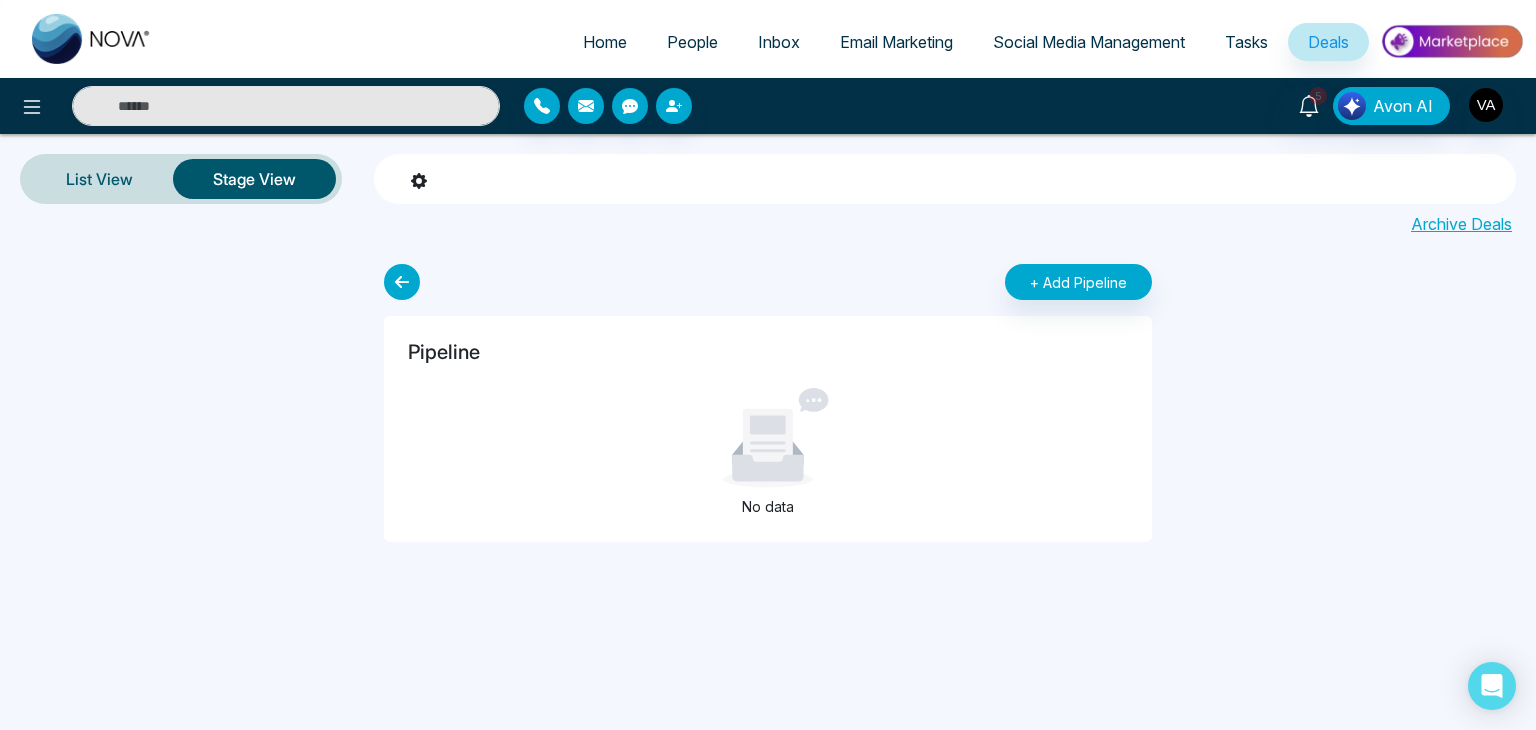 click on "+ Add Pipeline Pipeline No data" at bounding box center (768, 399) 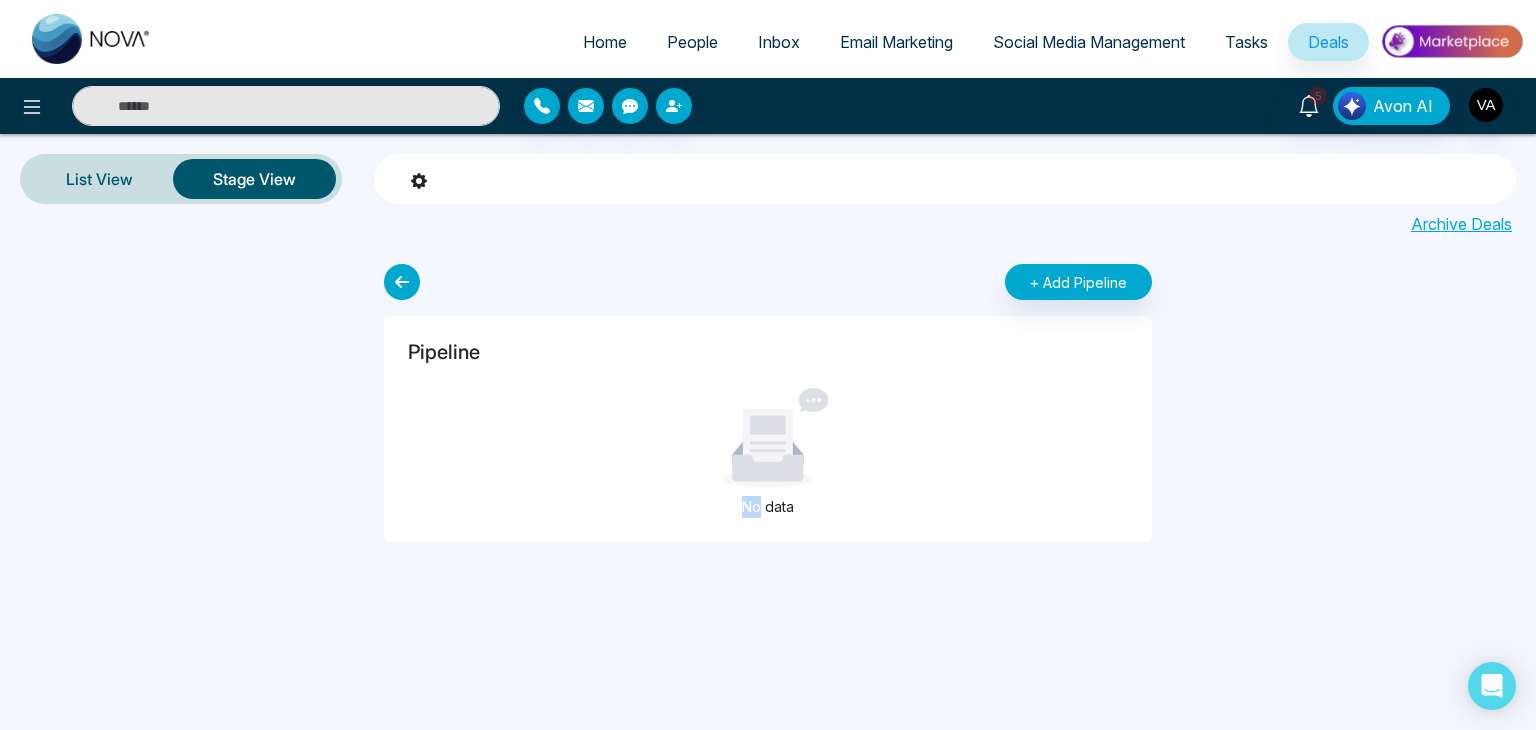 click on "+ Add Pipeline Pipeline No data" at bounding box center (768, 399) 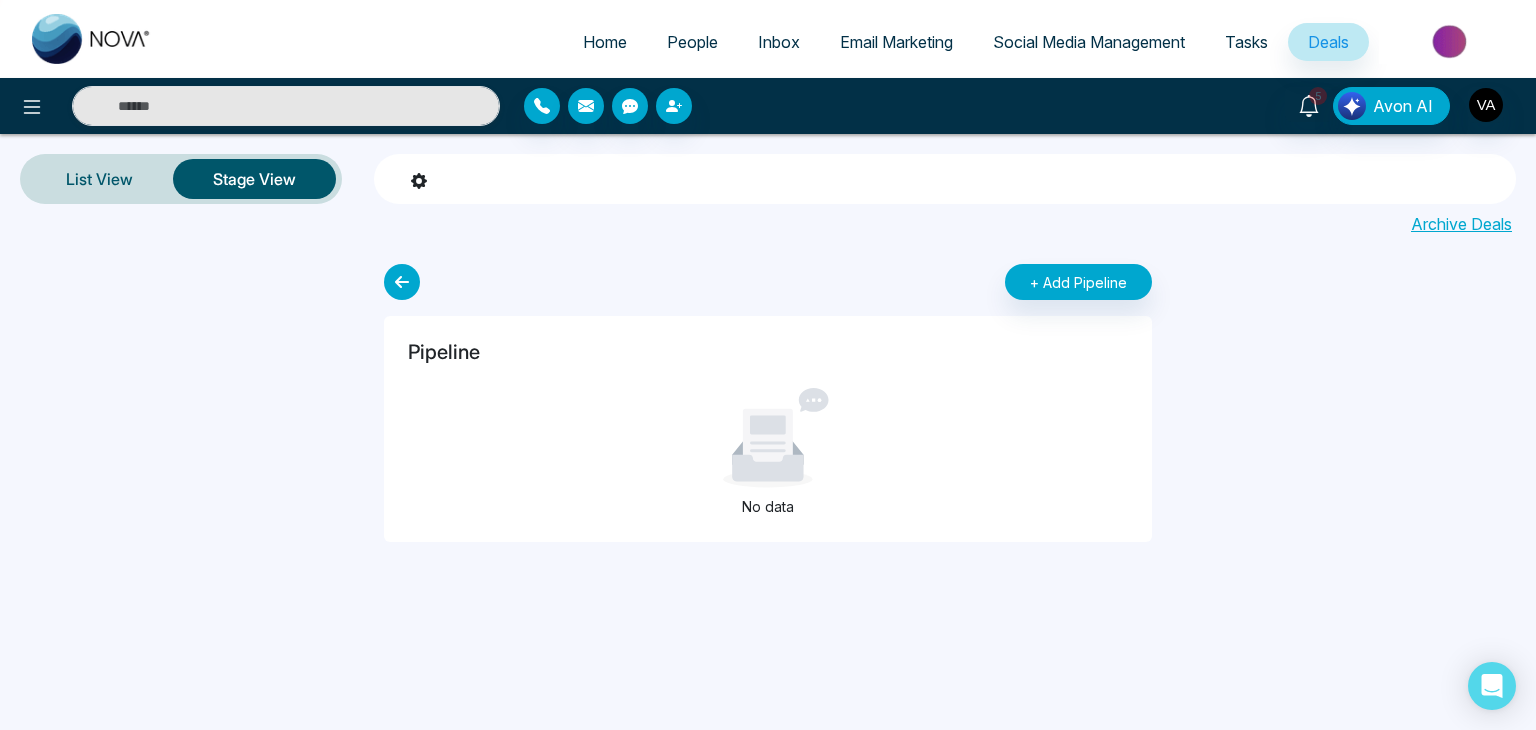 click on "+ Add Pipeline Pipeline No data" at bounding box center (768, 399) 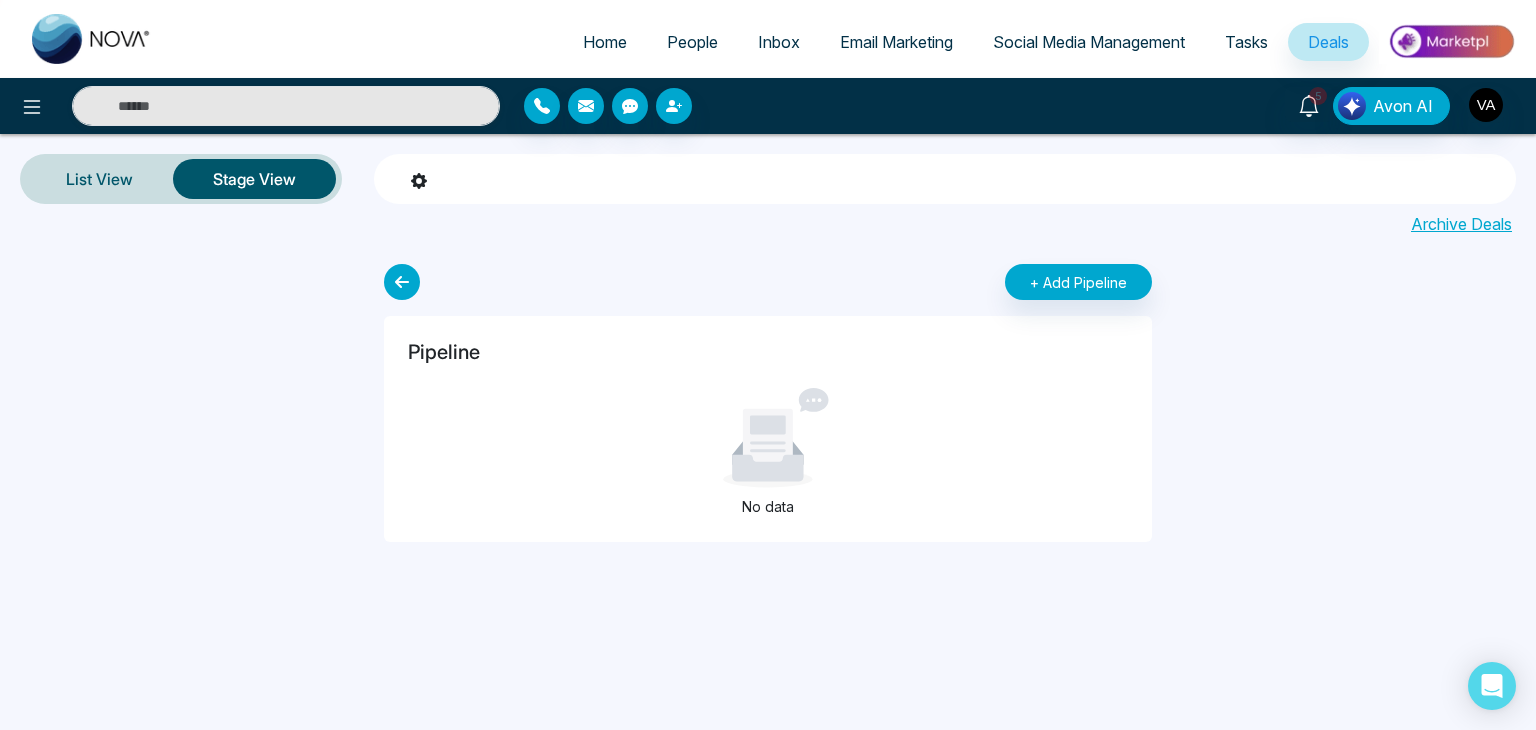 click at bounding box center (768, 438) 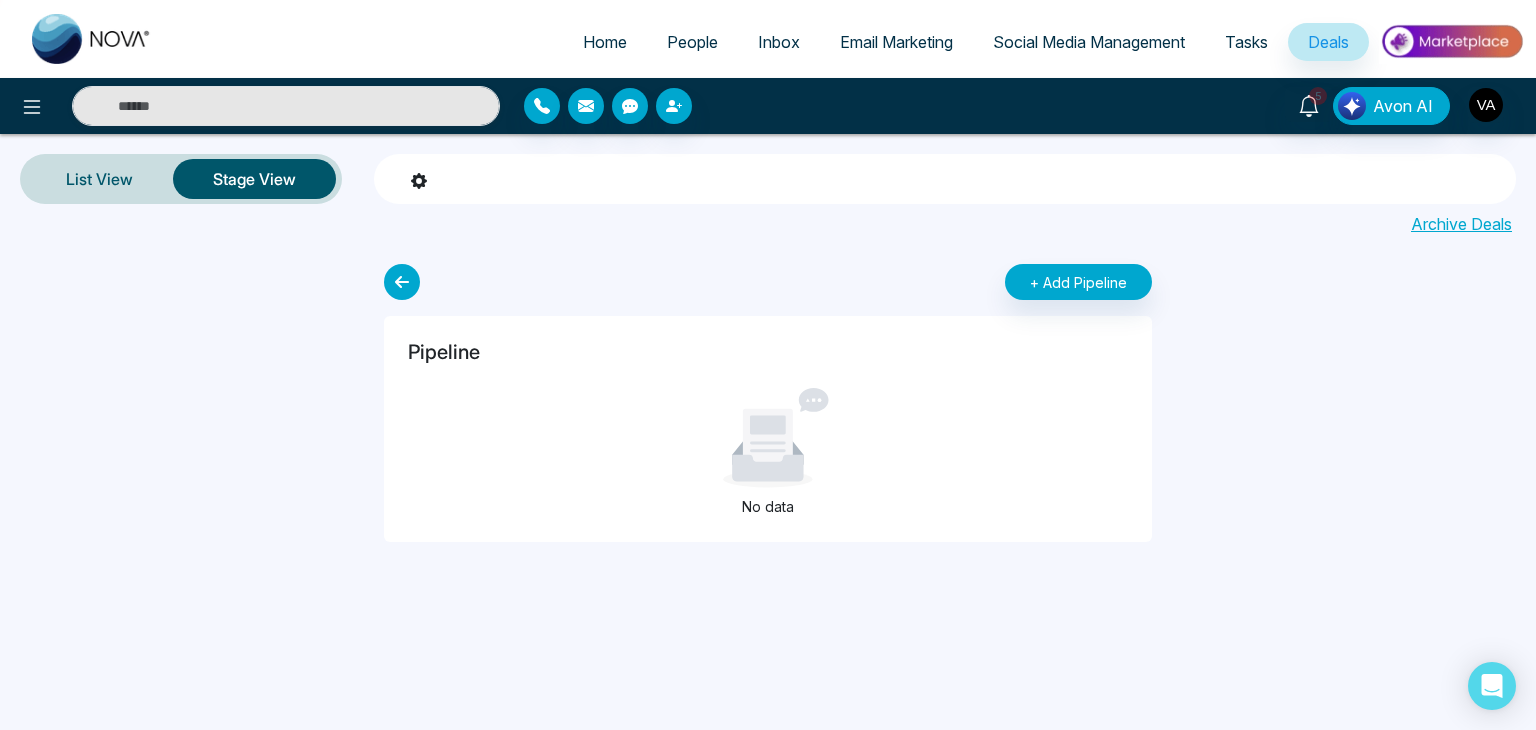 click at bounding box center [768, 438] 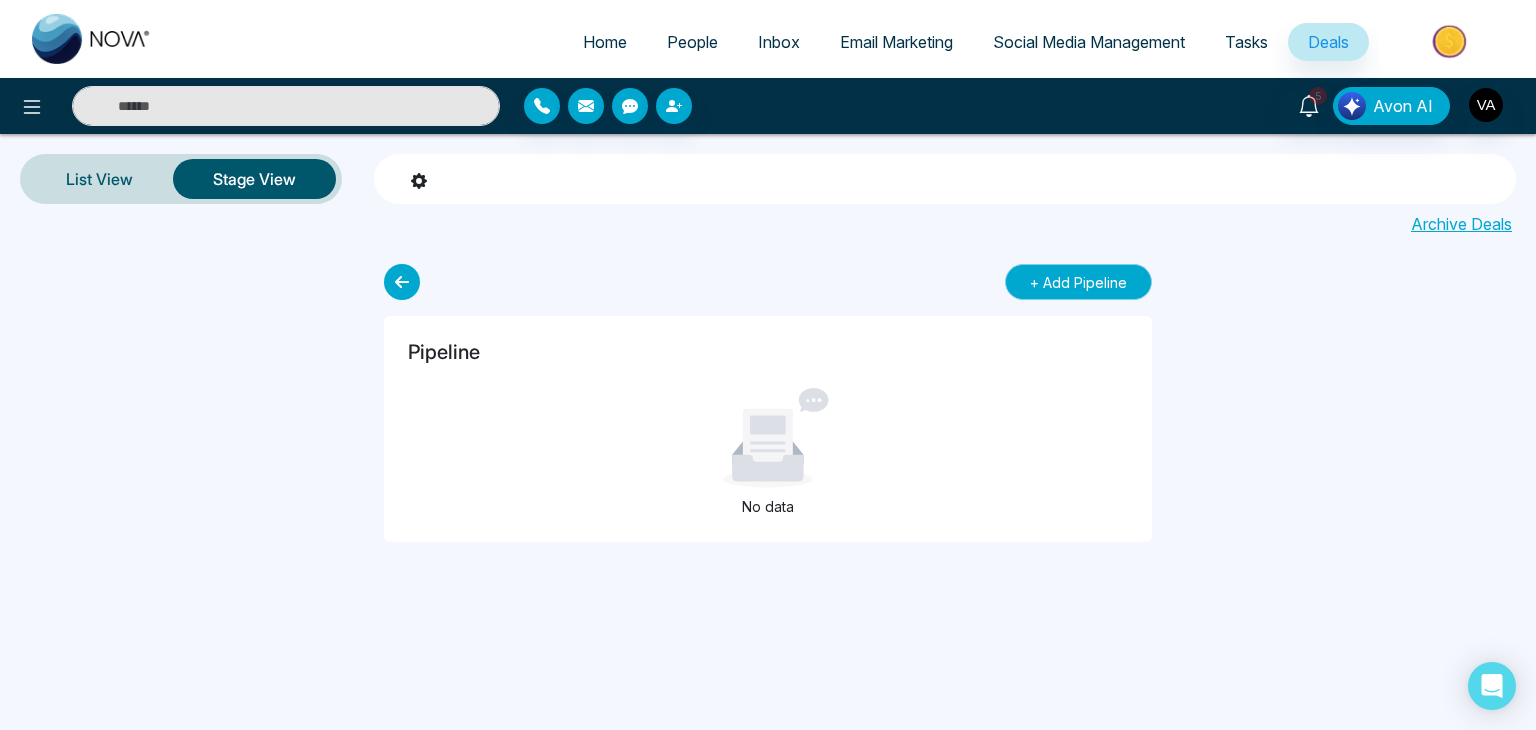 click on "+ Add Pipeline" at bounding box center (1078, 282) 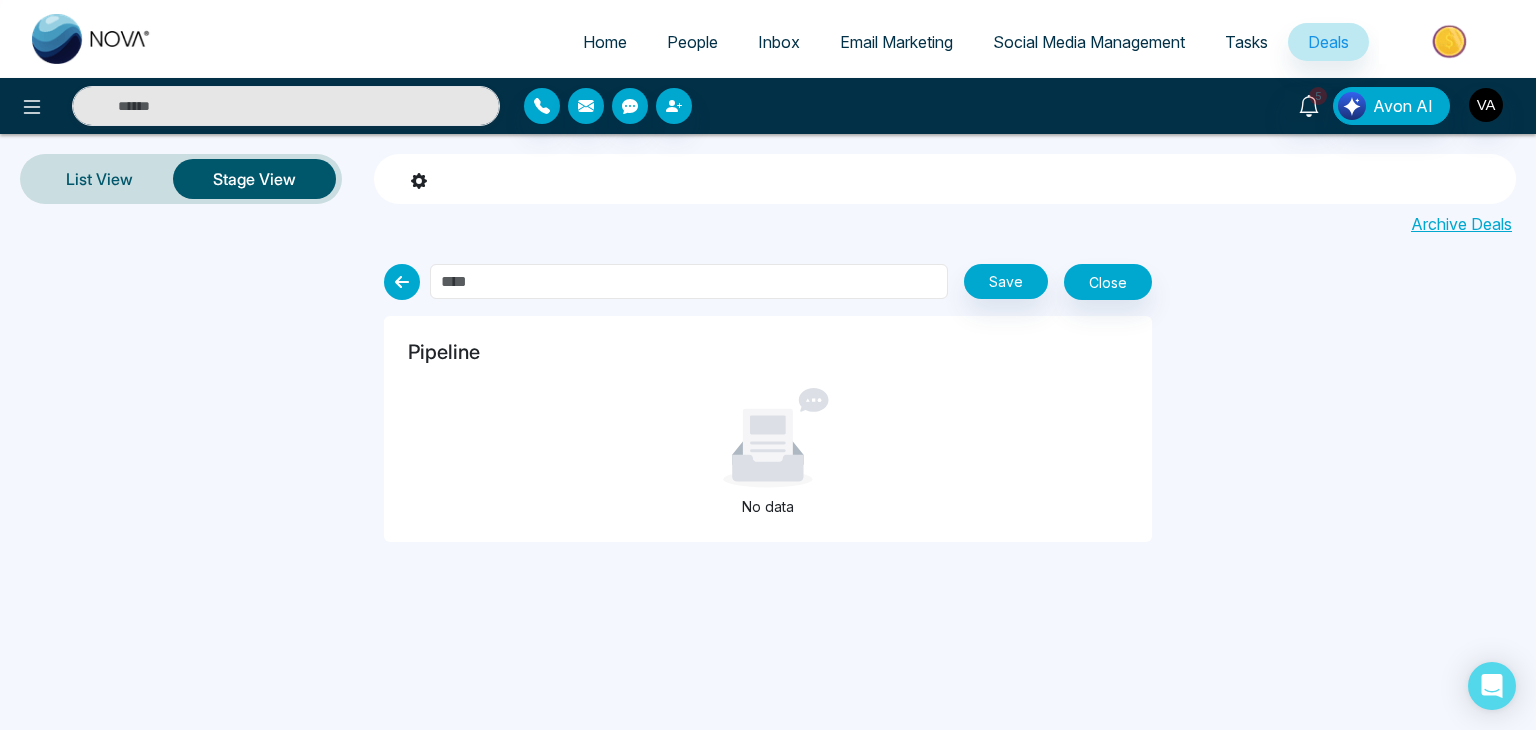 click at bounding box center (689, 281) 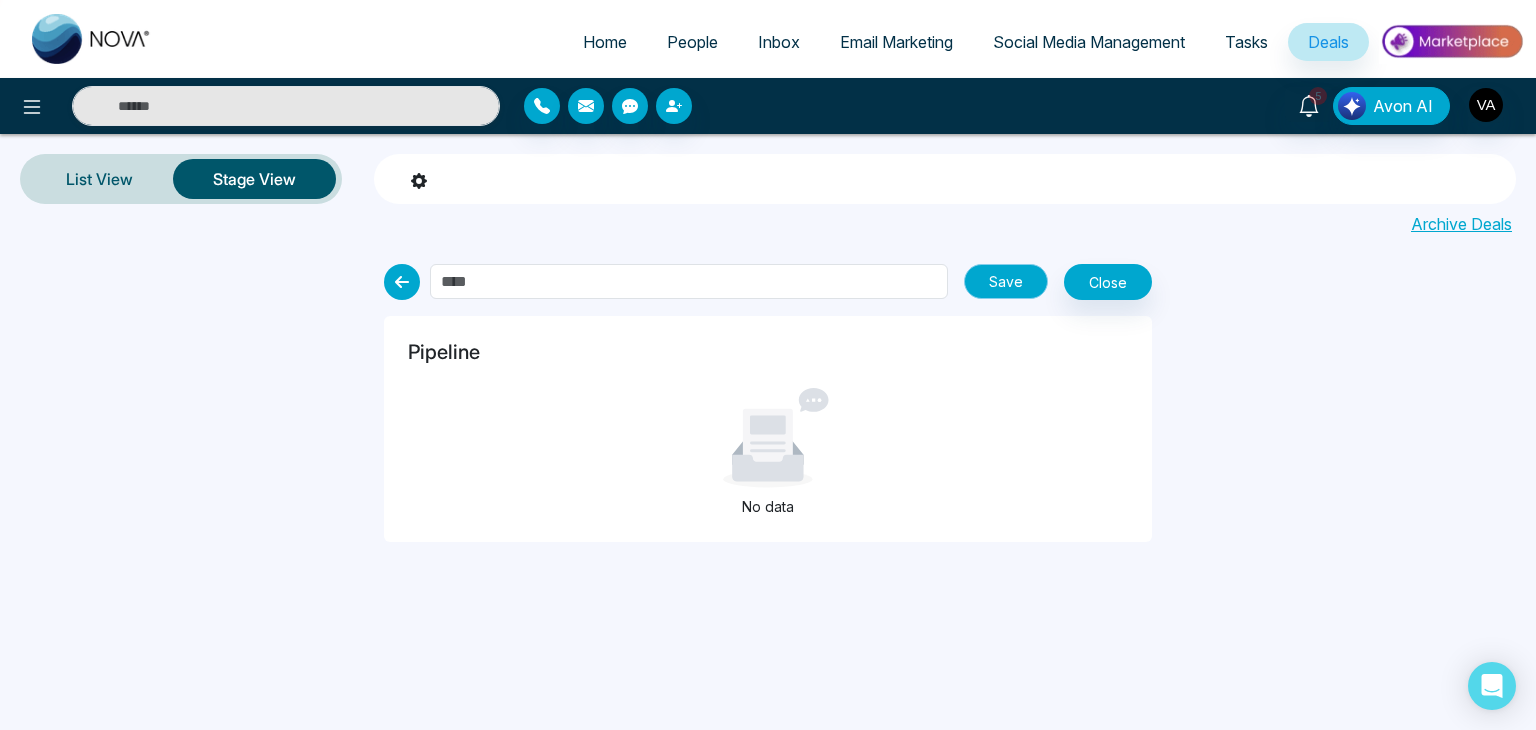 click on "Save" at bounding box center (1006, 281) 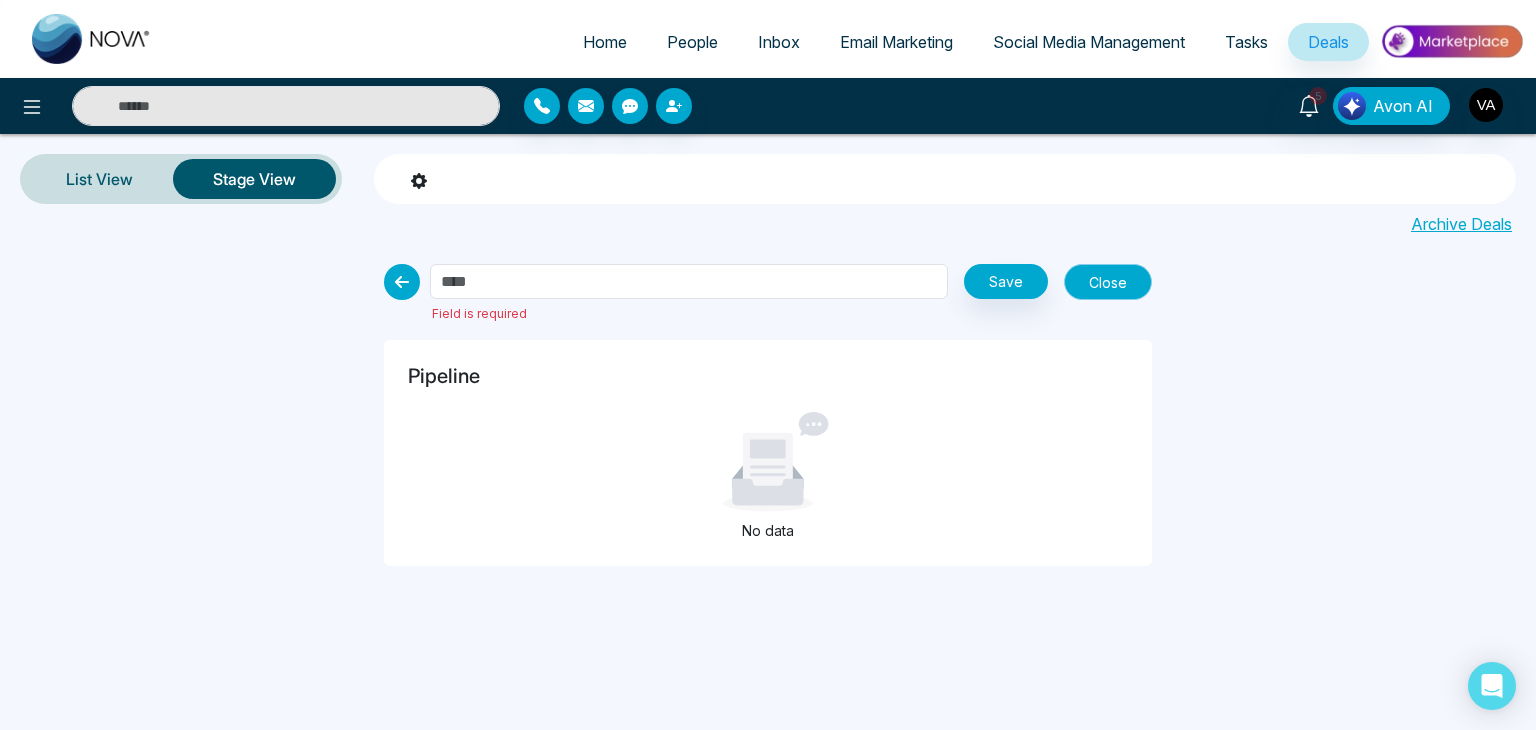 click on "Close" at bounding box center (1108, 282) 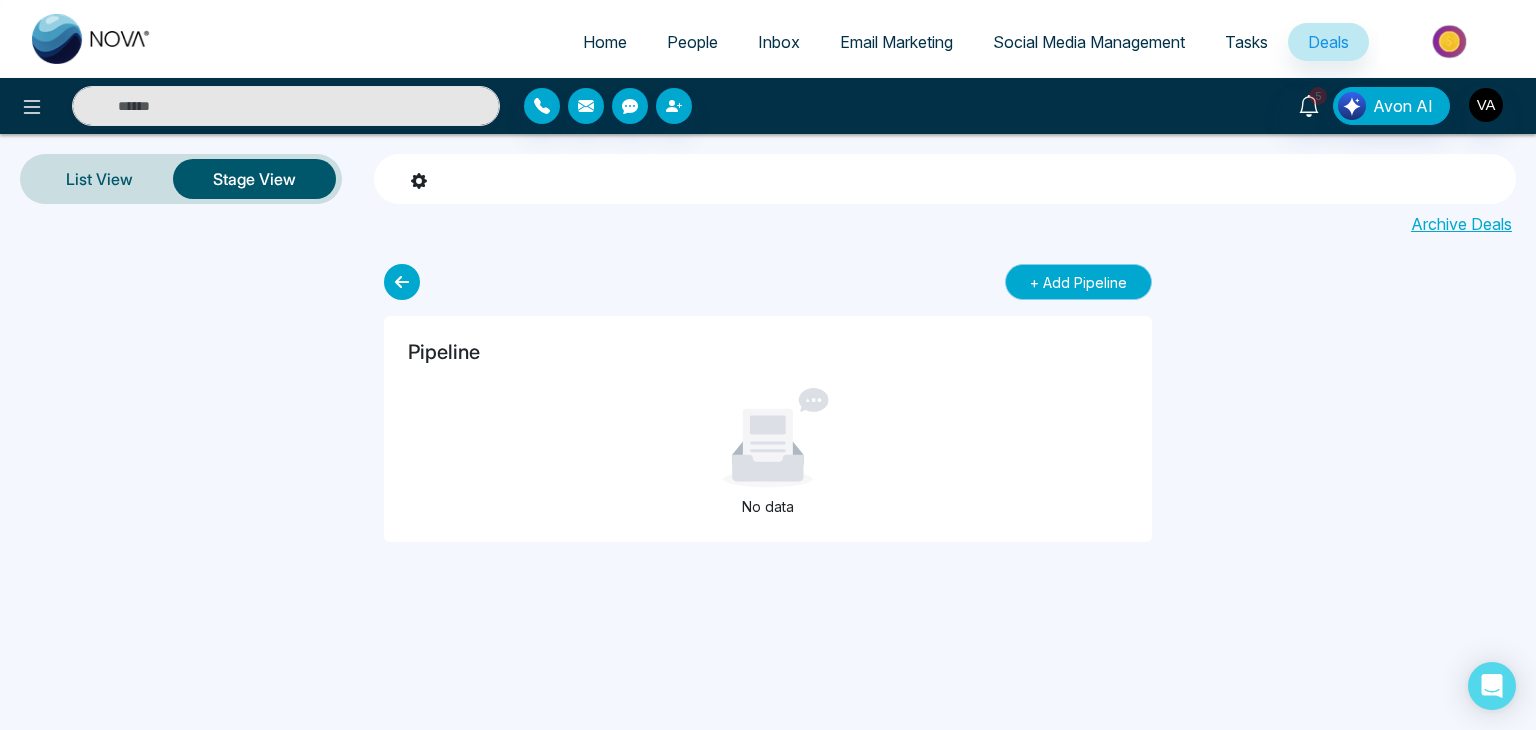 click on "+ Add Pipeline" at bounding box center [1078, 282] 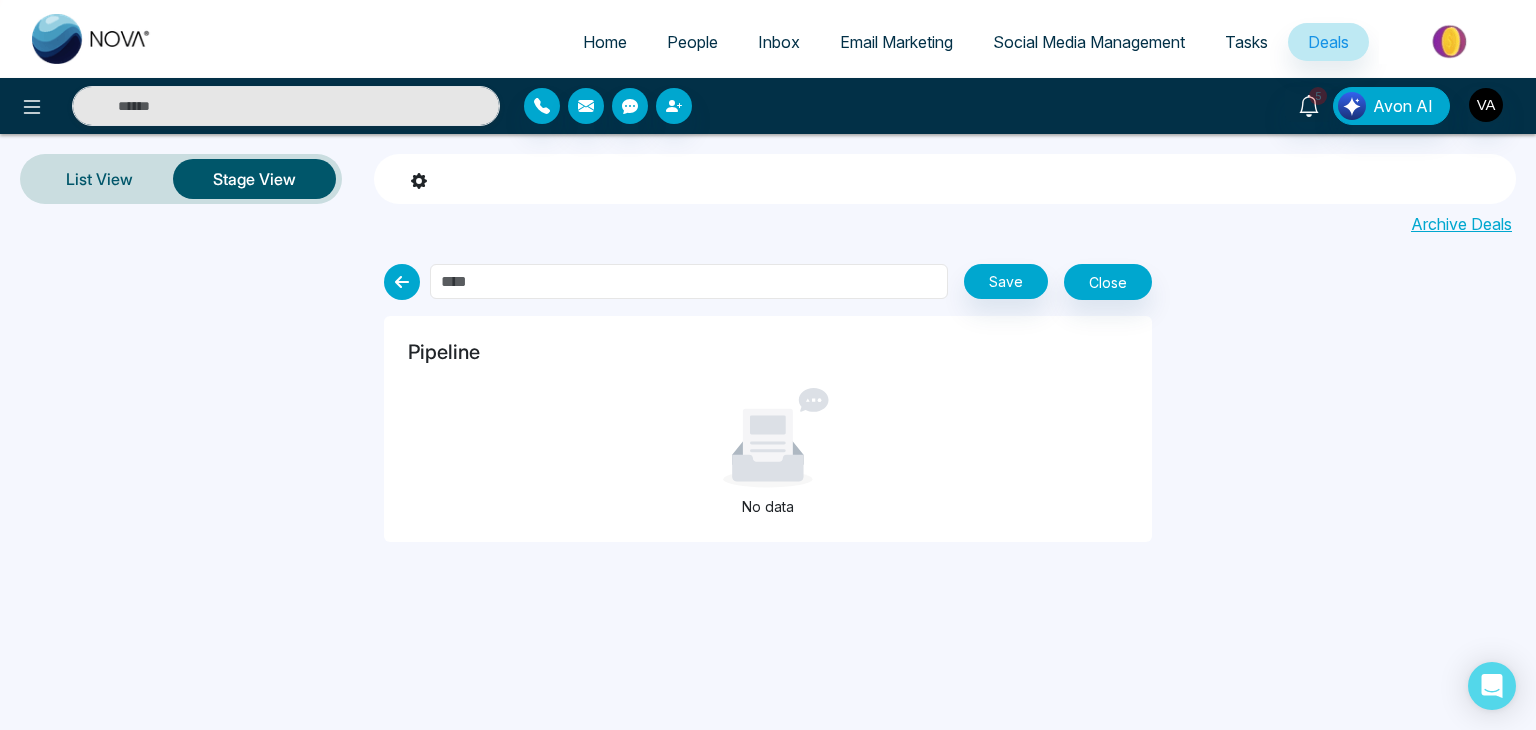 click at bounding box center [689, 281] 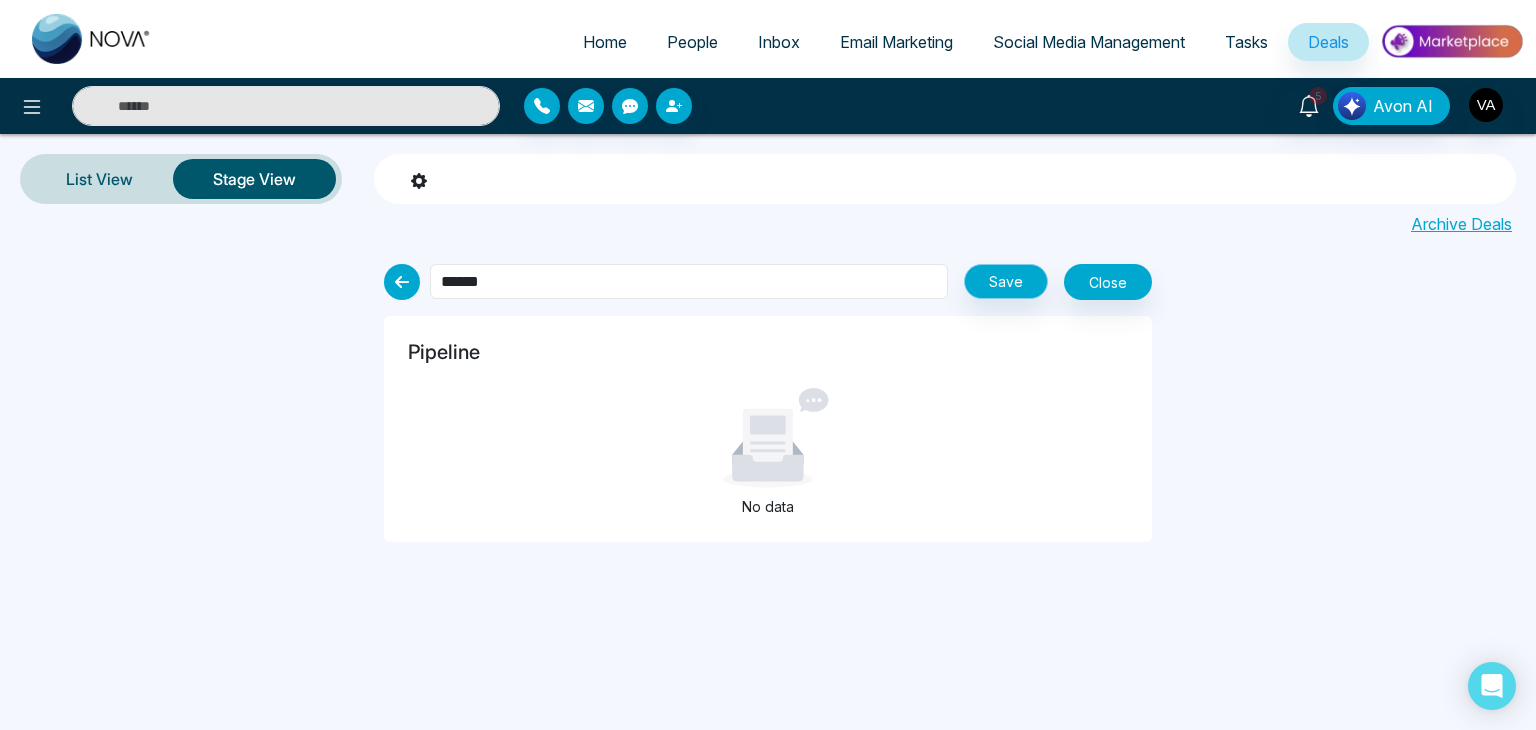 type on "*****" 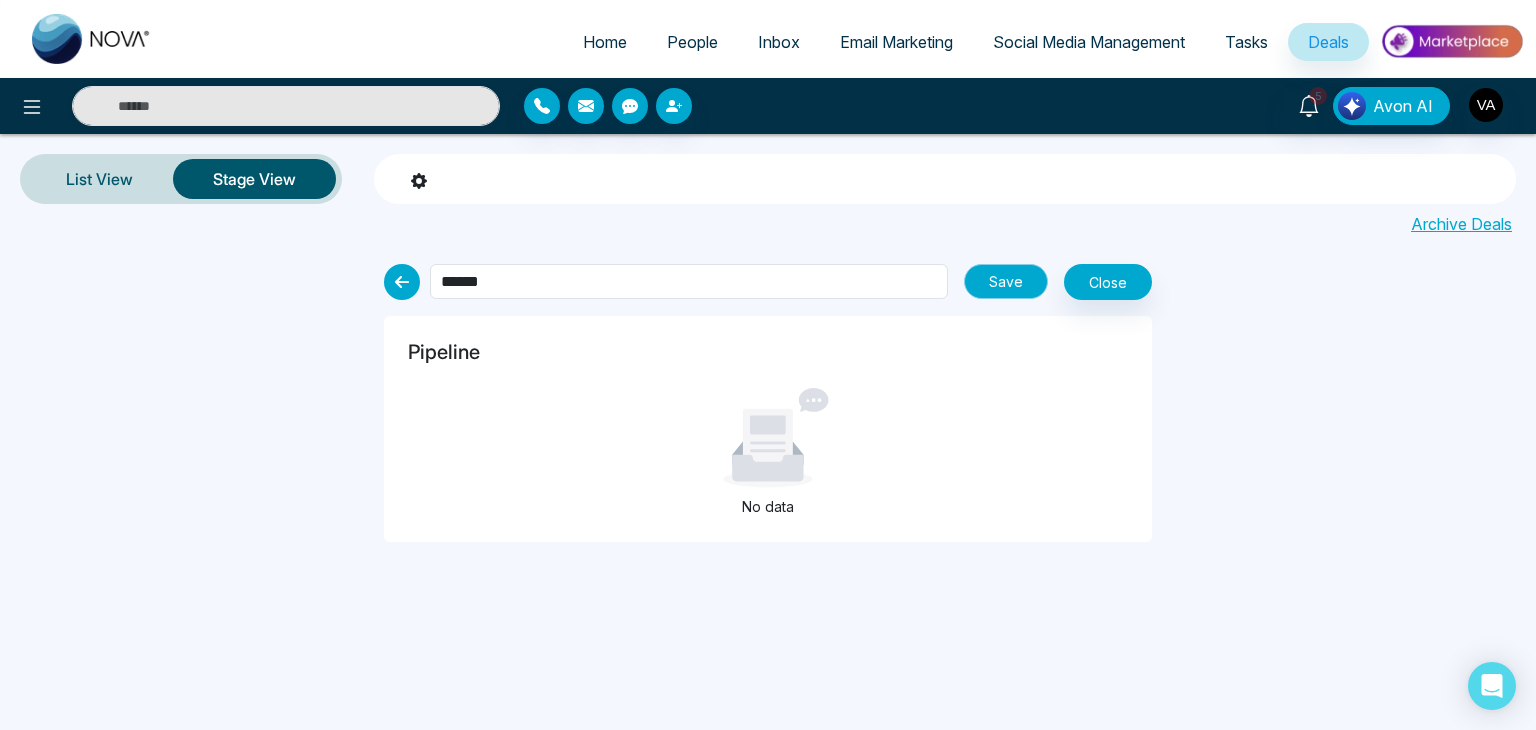click on "Save" at bounding box center [1006, 281] 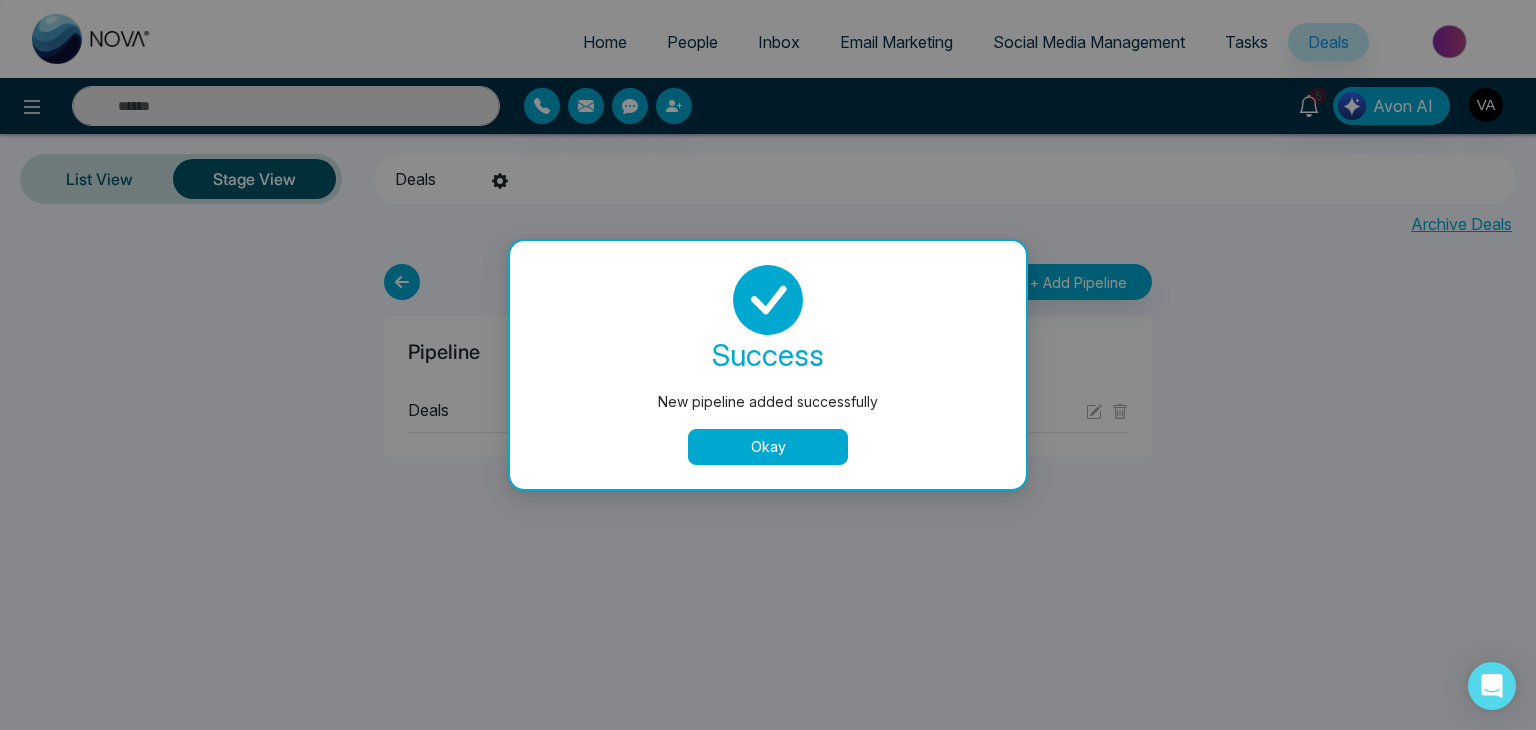 click on "Okay" at bounding box center [768, 447] 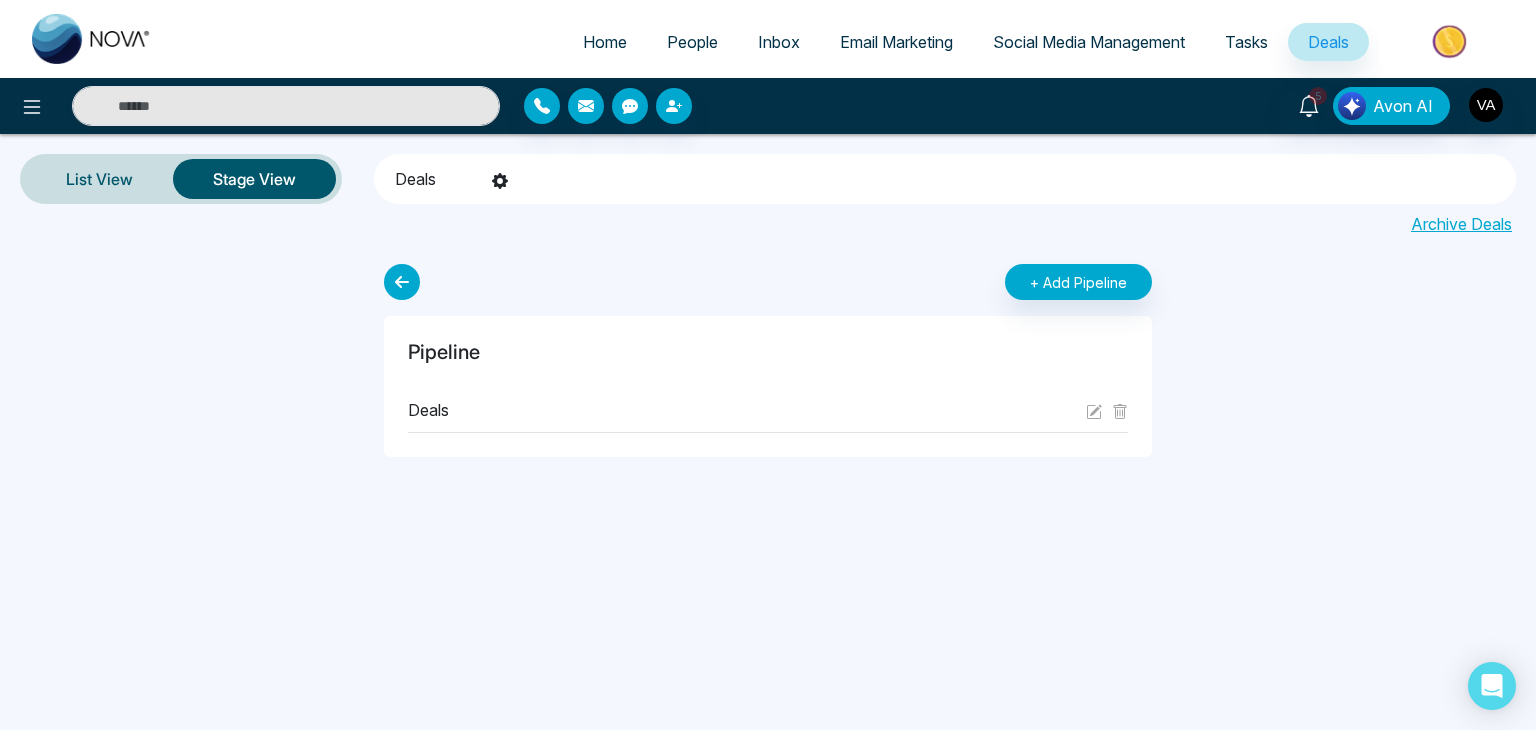 click on "Email Marketing" at bounding box center (896, 42) 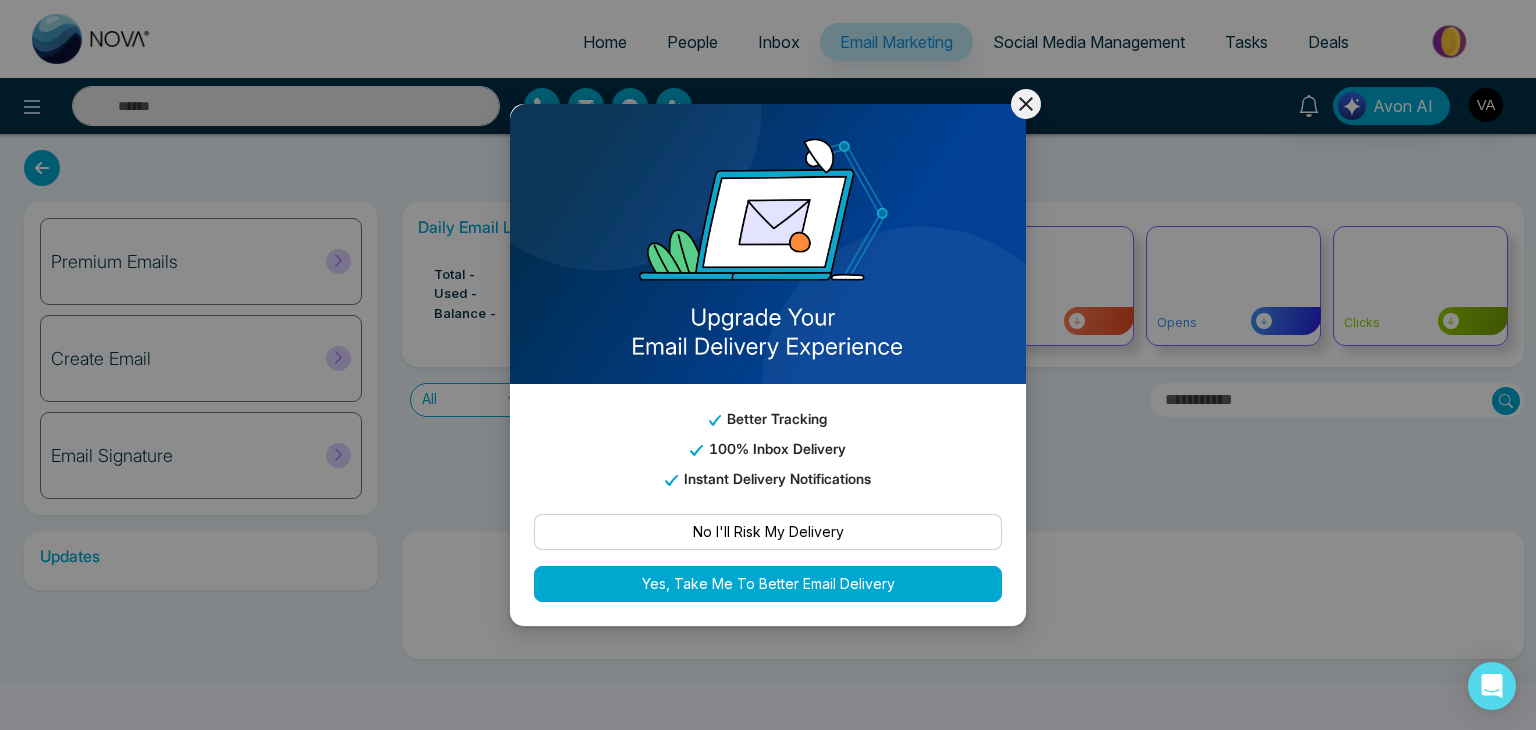 click on "Better Tracking 100% Inbox Delivery Instant Delivery Notifications   No I'll Risk My Delivery   Yes, Take Me To Better Email Delivery" at bounding box center [768, 365] 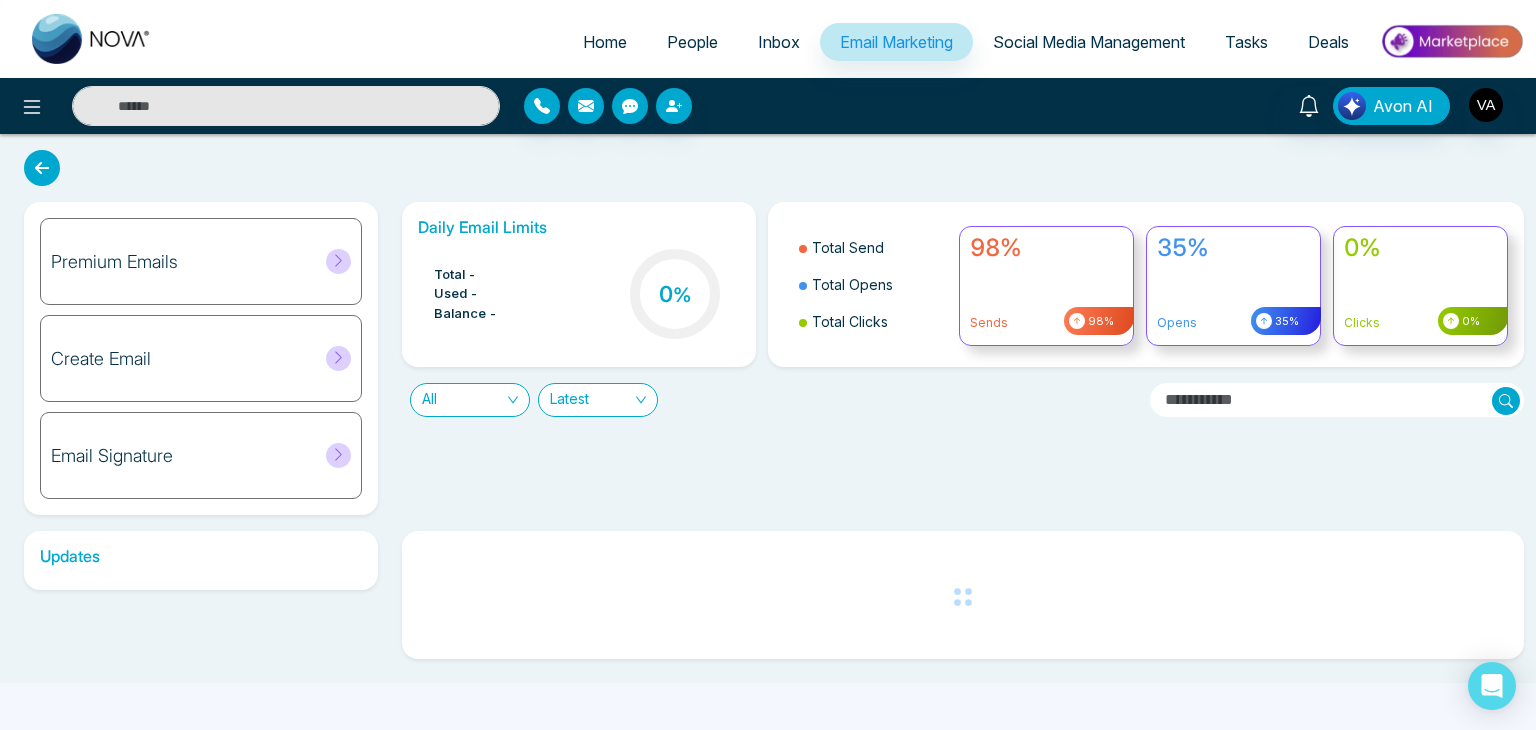 click on "Deals" at bounding box center (1328, 42) 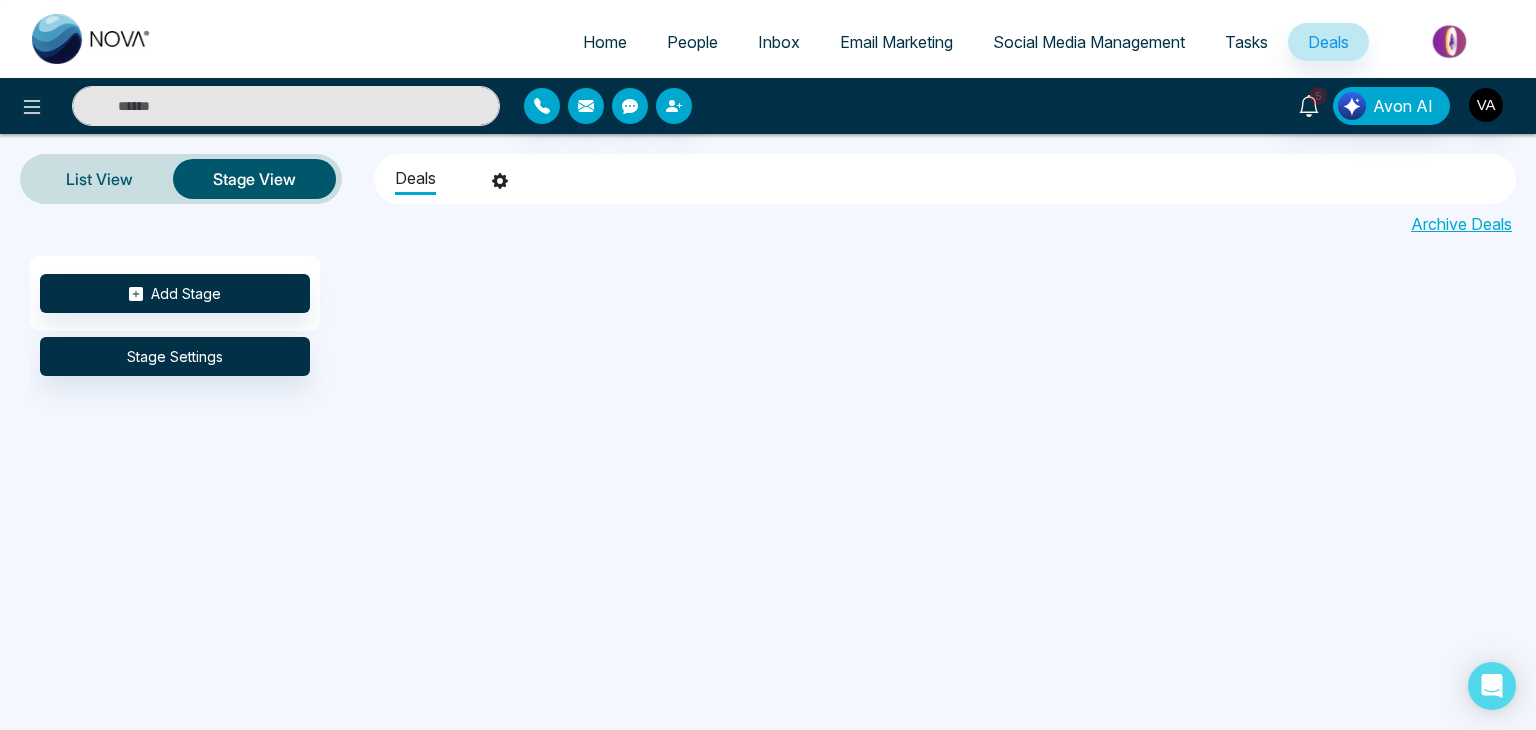 click on "Add Stage  Stage Settings" at bounding box center (798, 457) 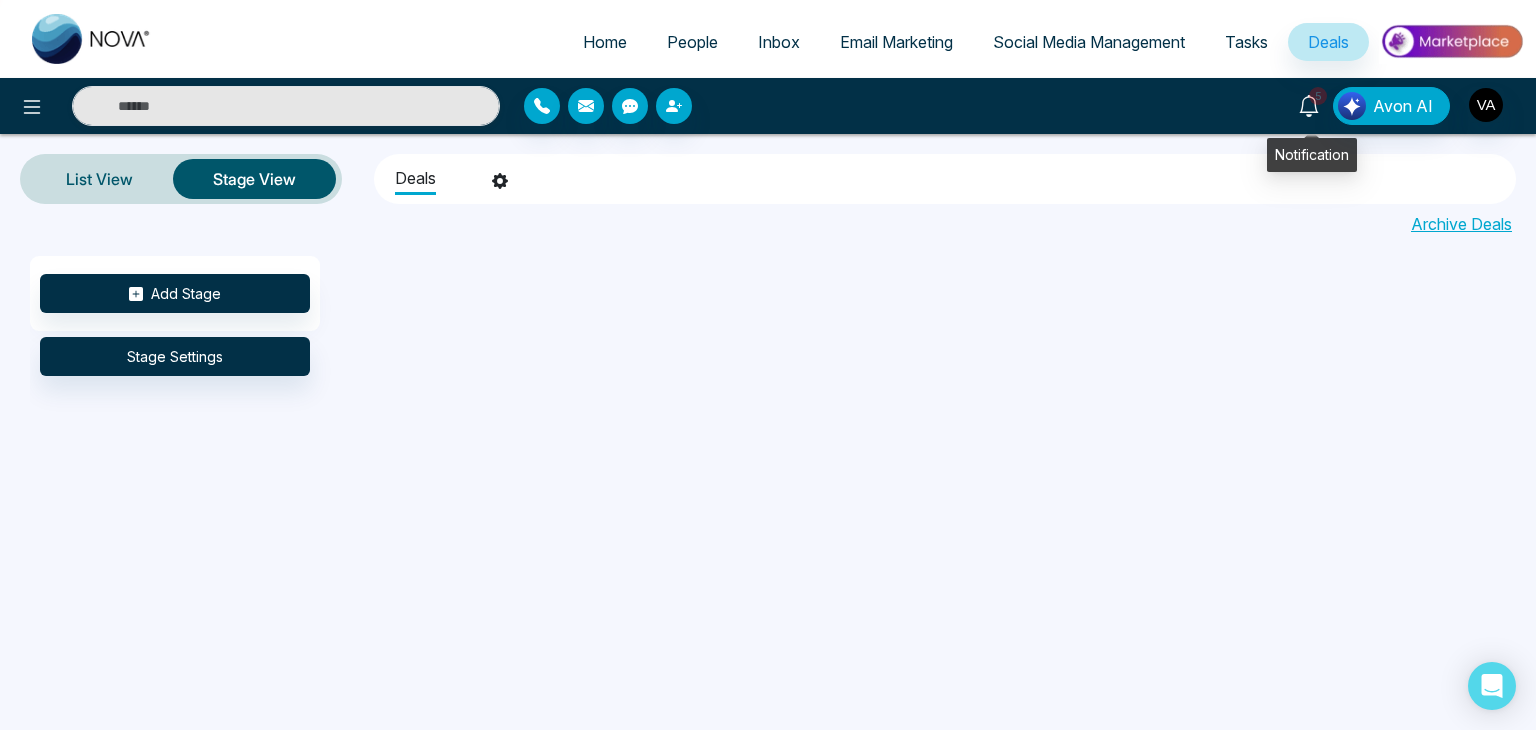 click on "5" at bounding box center (1318, 96) 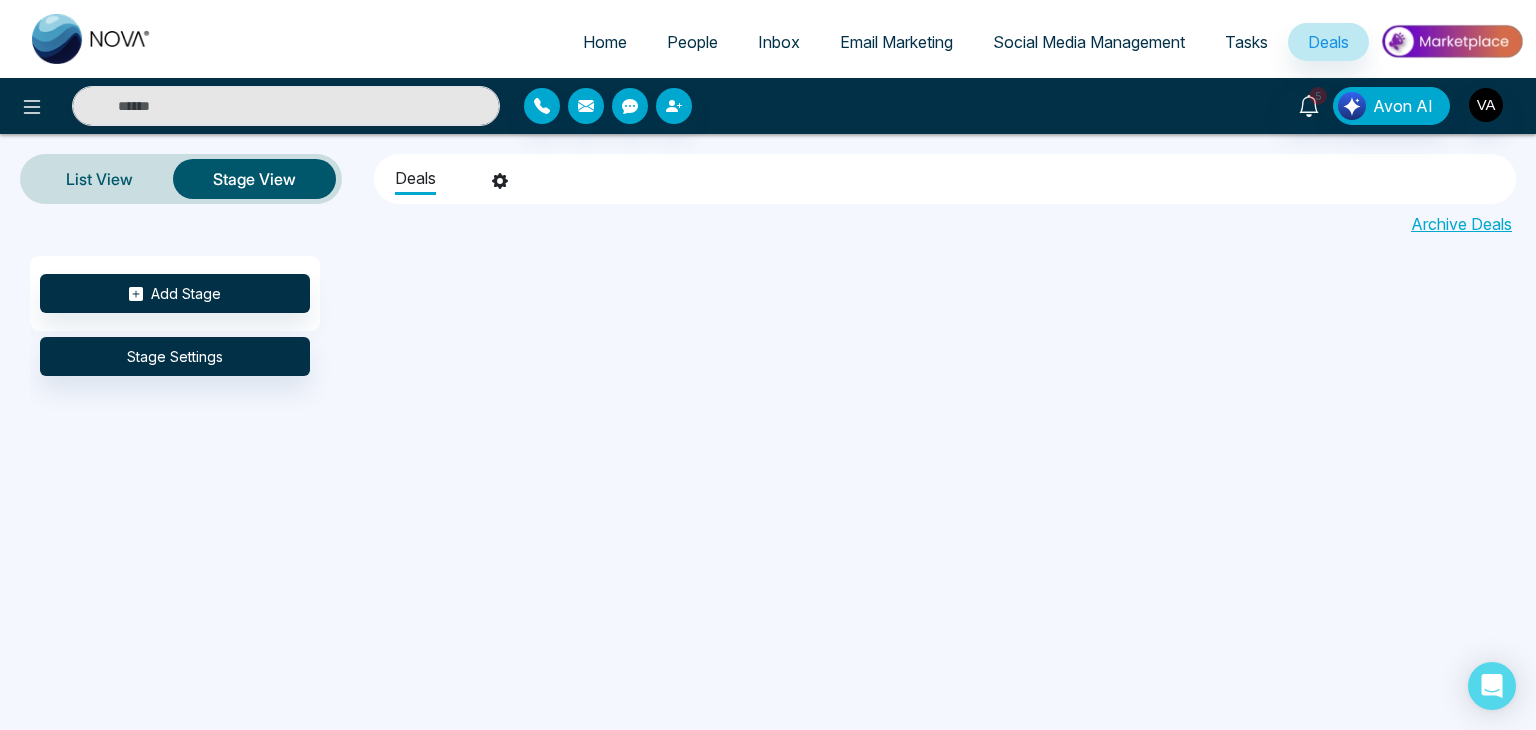 click on "Add Stage  Stage Settings" at bounding box center (798, 457) 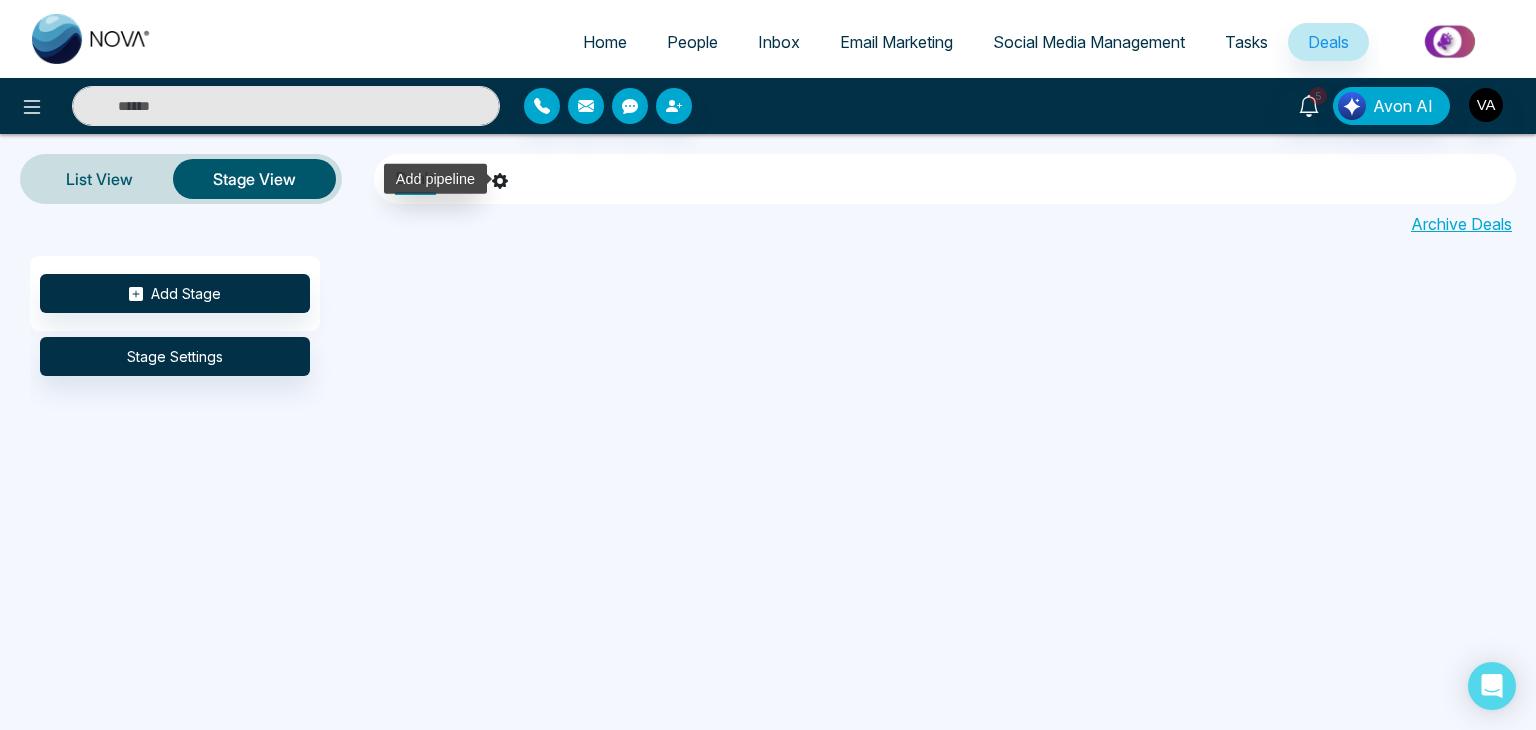 click 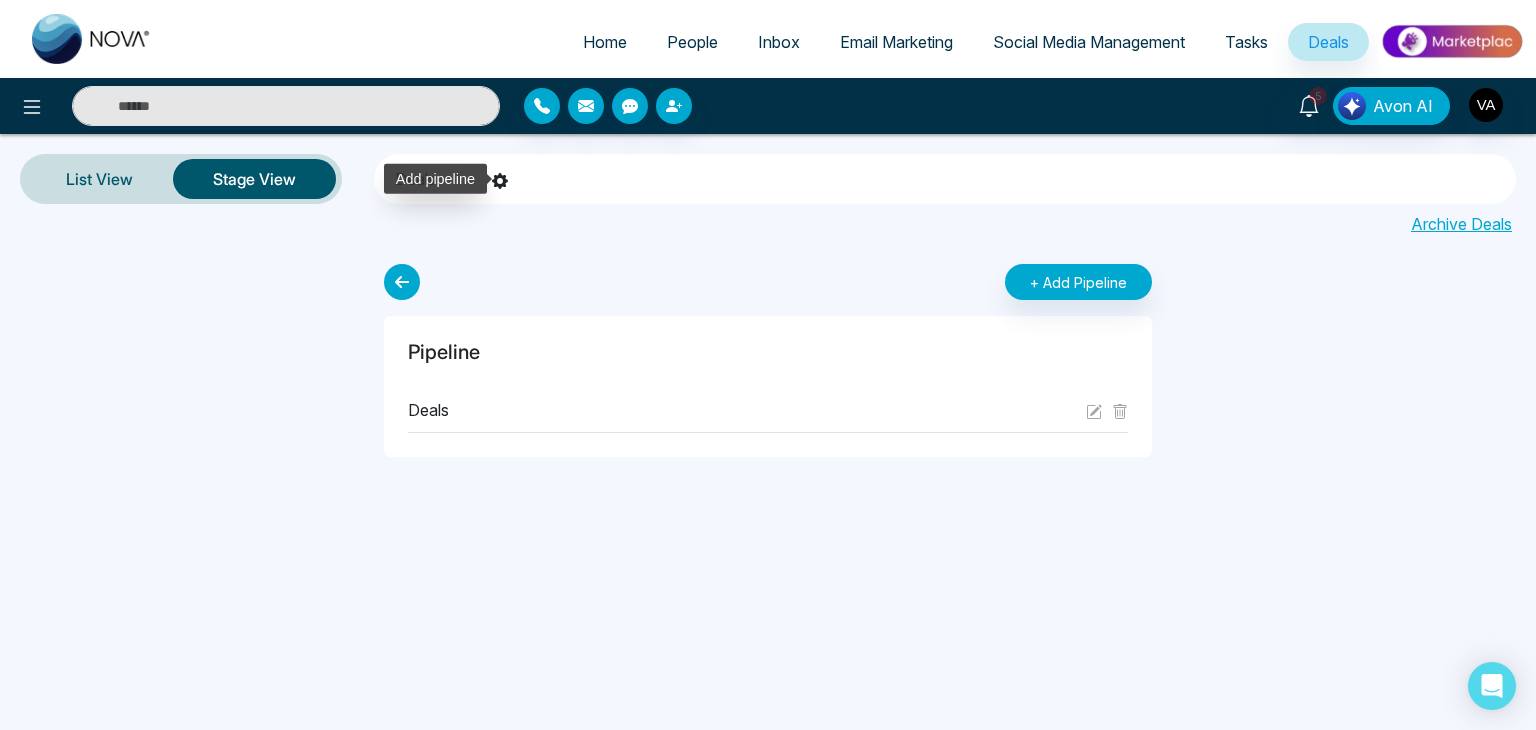 click 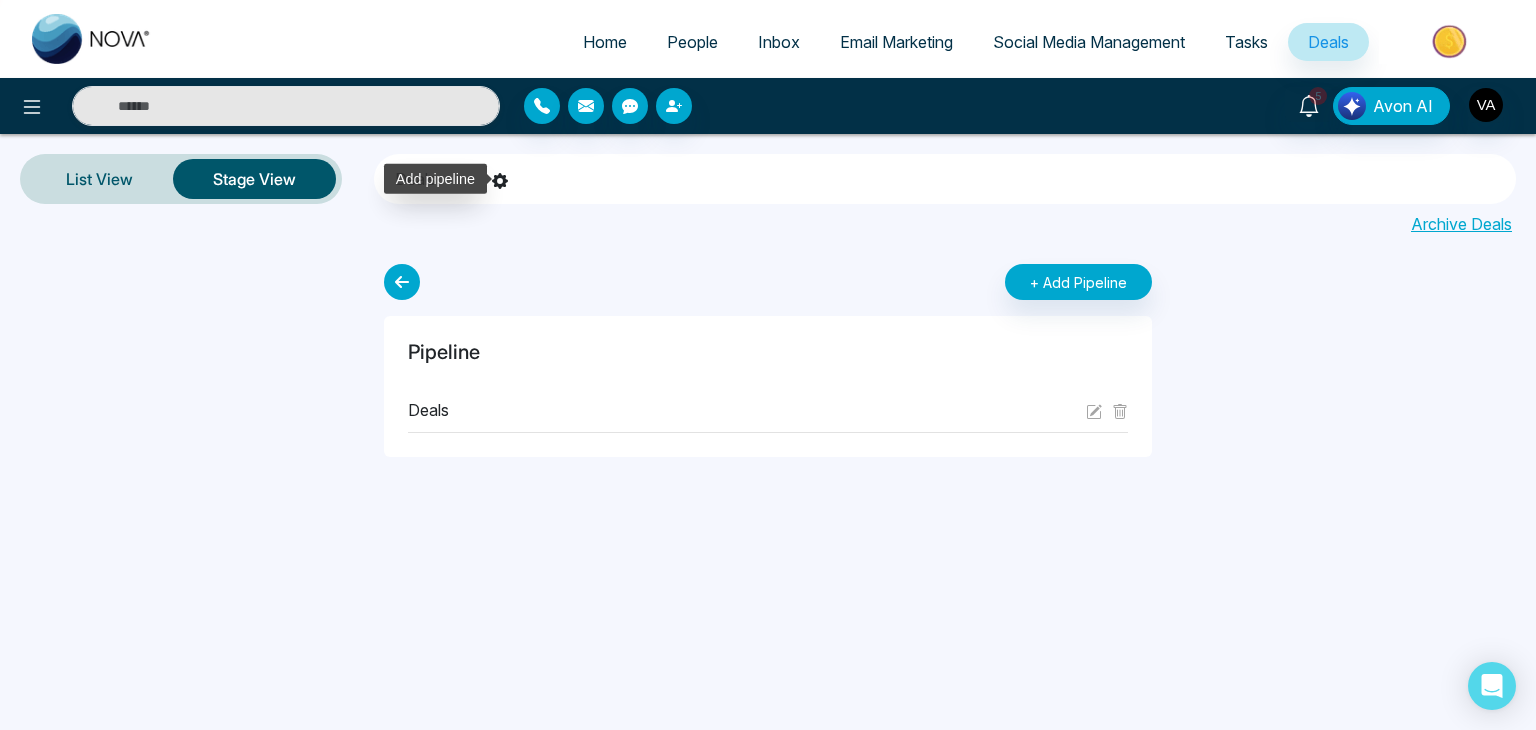 click 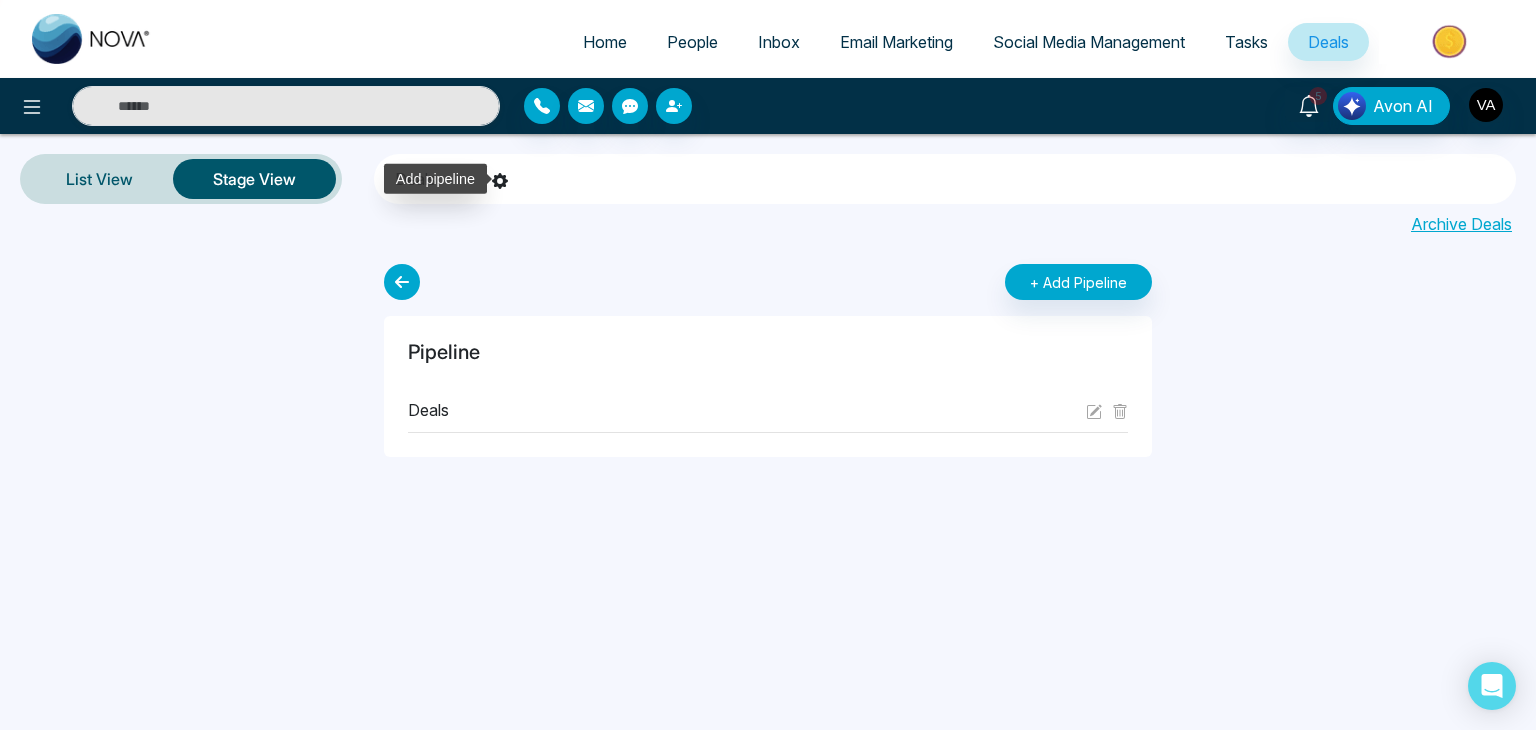 click 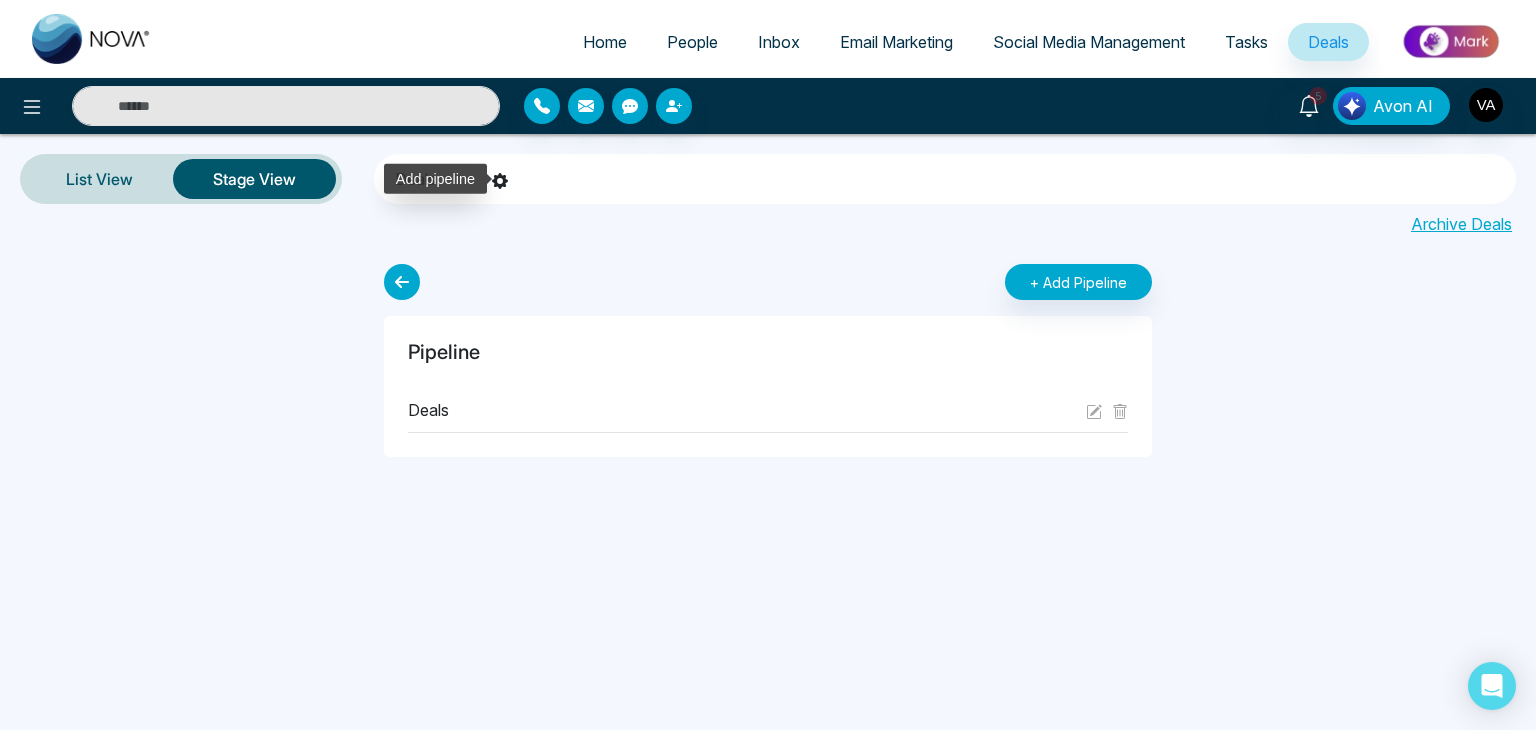 click 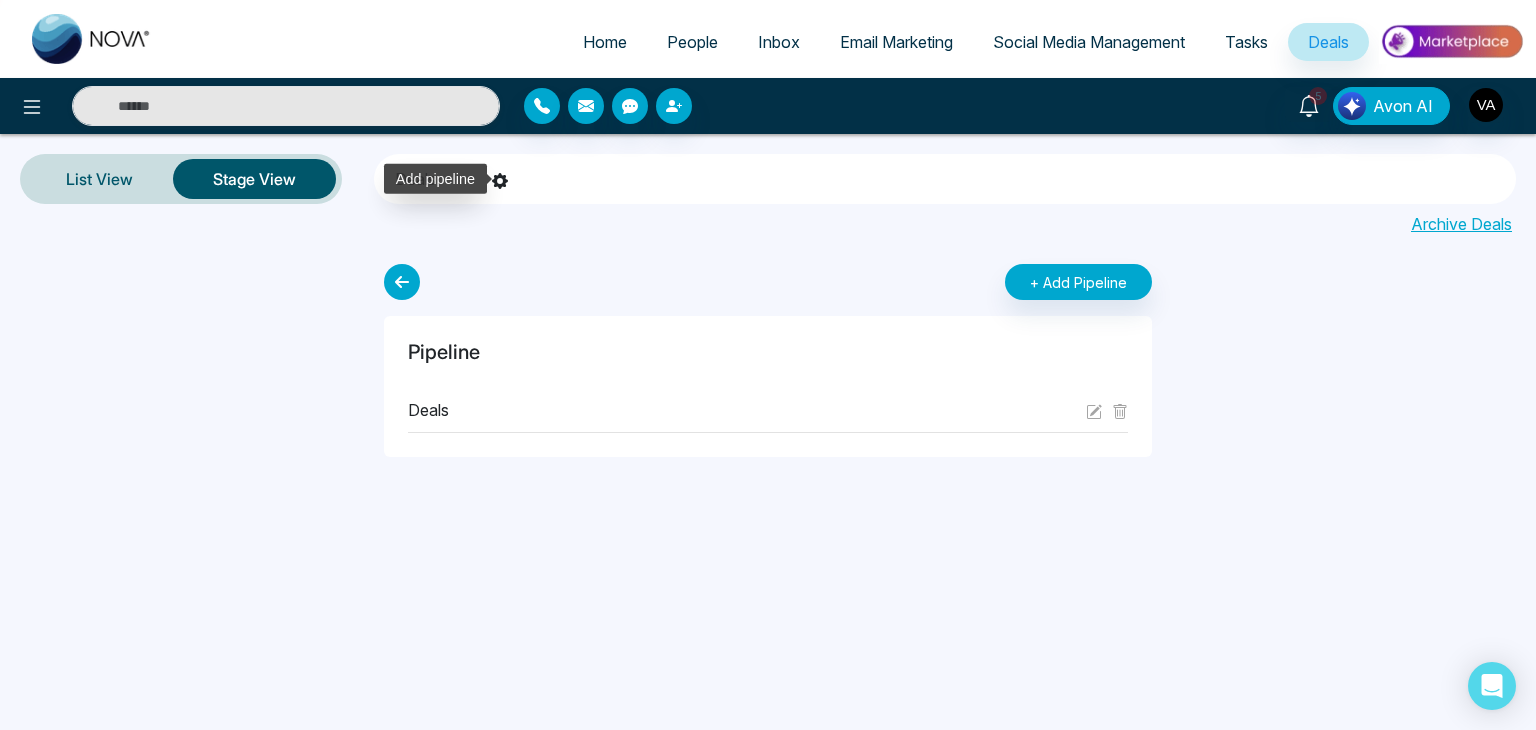 click 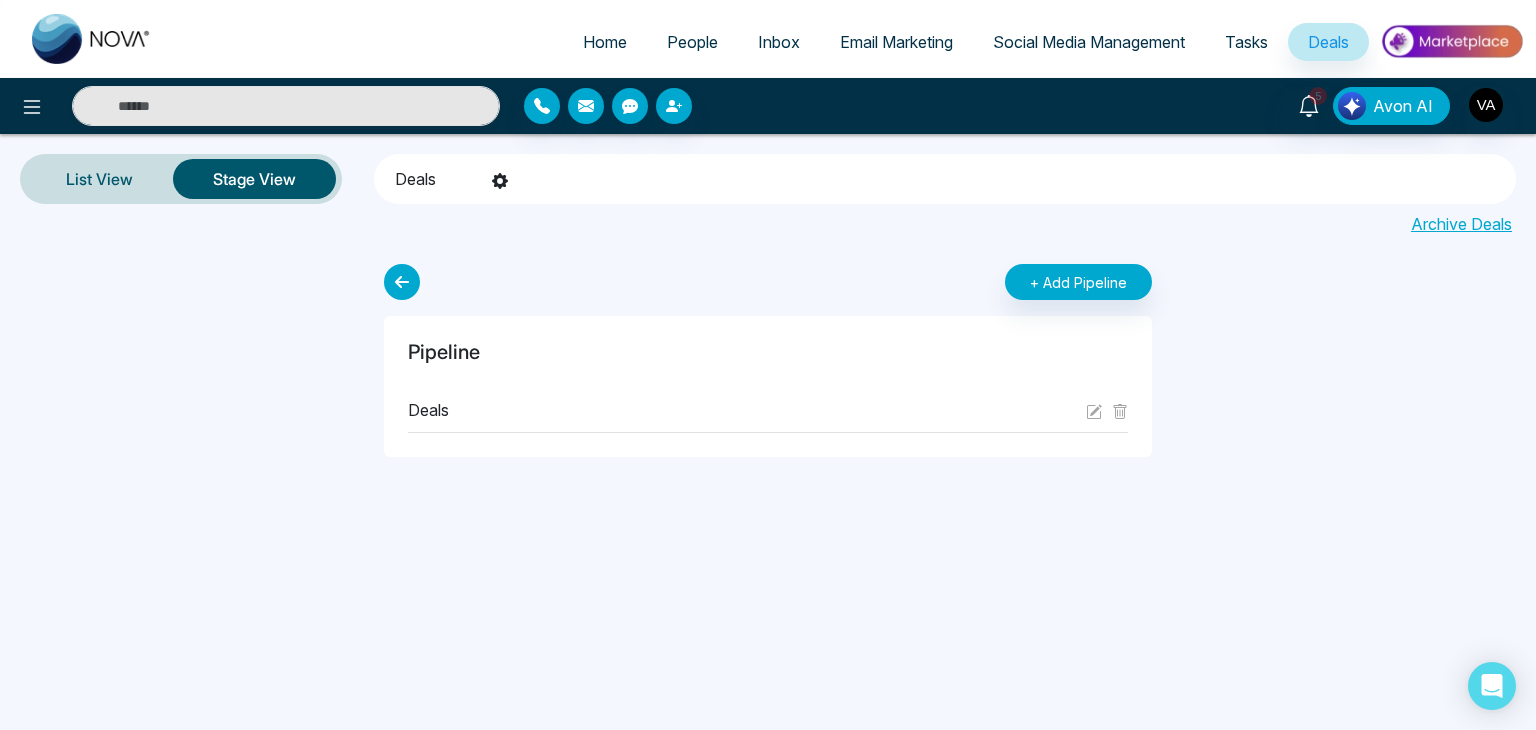 click on "+ Add Pipeline" at bounding box center (768, 278) 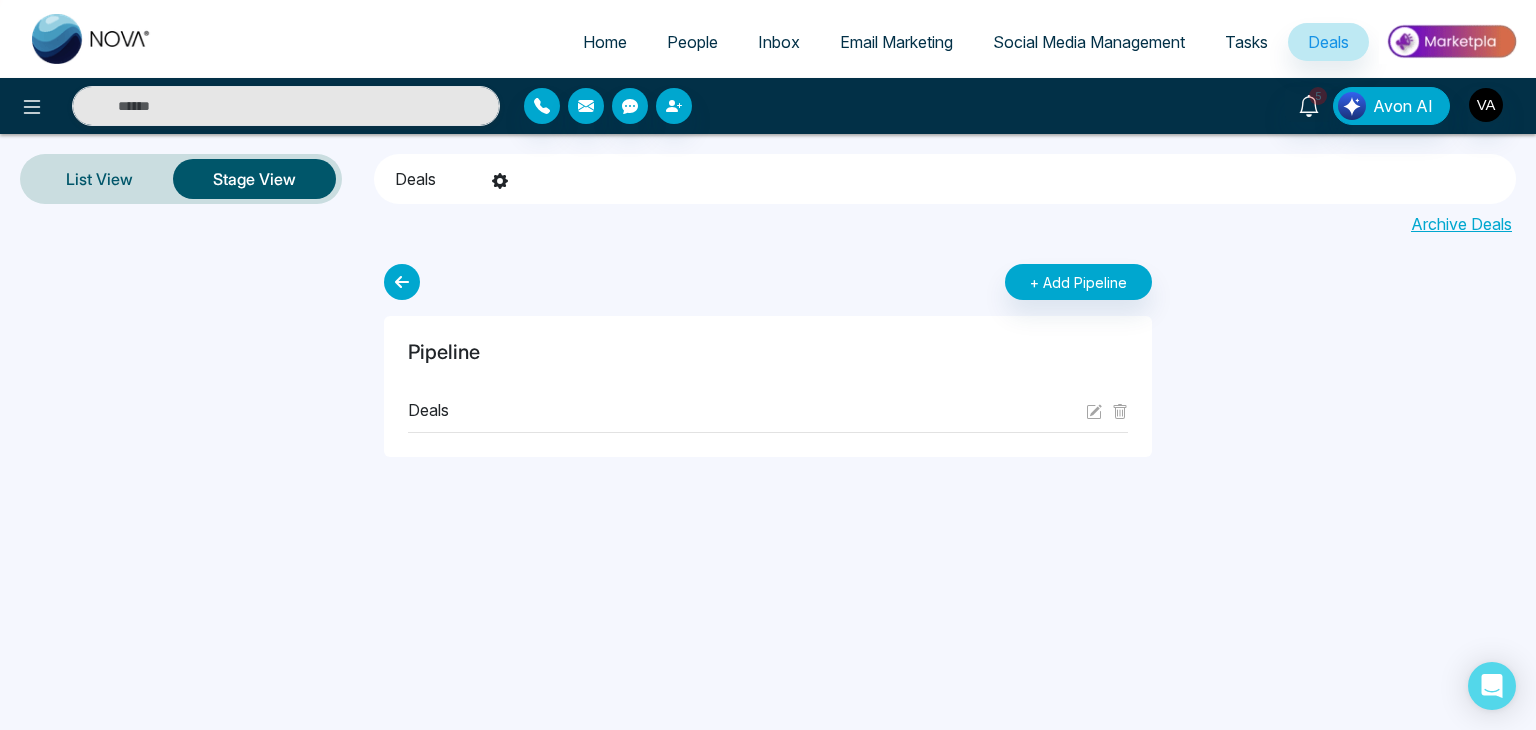 click on "Archive Deals" at bounding box center [768, 220] 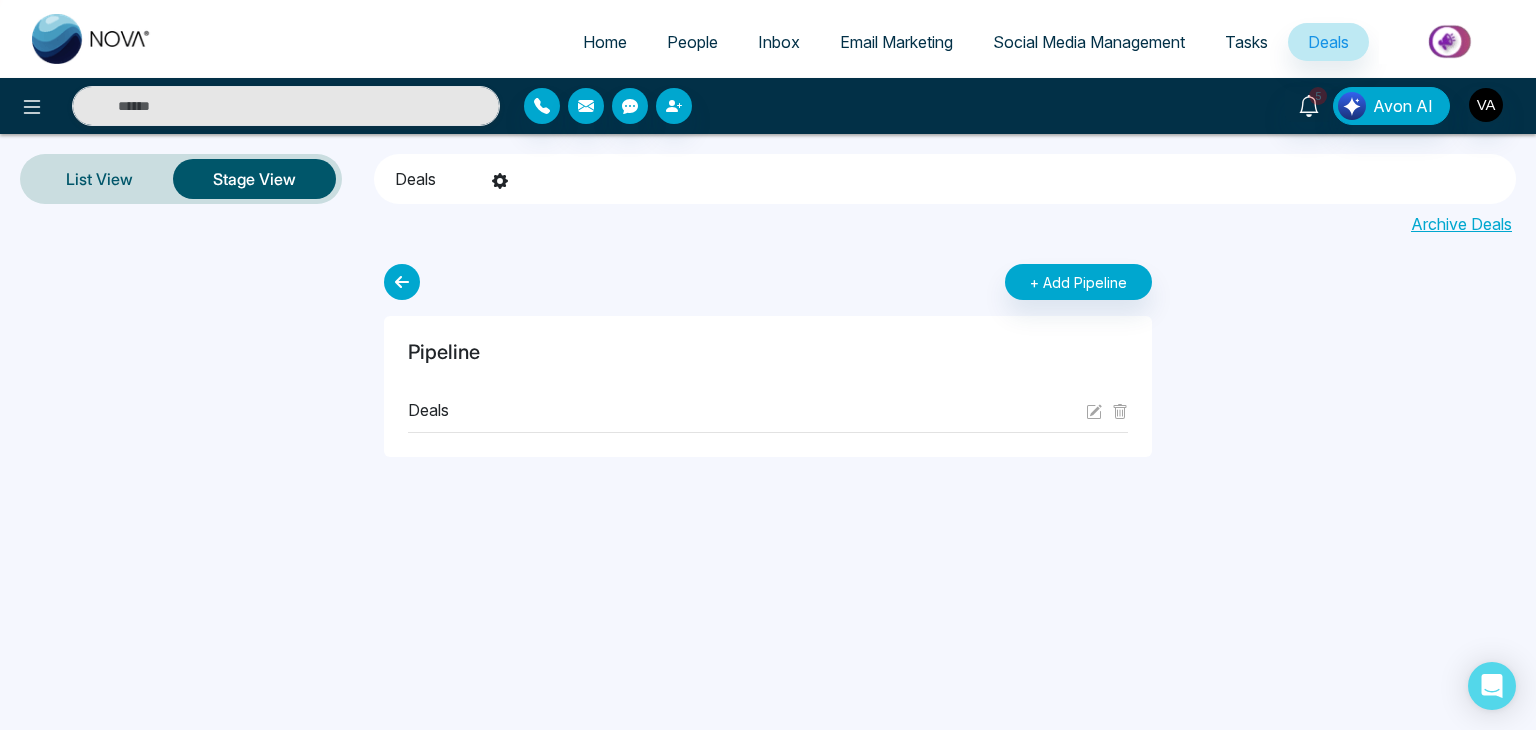 click on "+ Add Pipeline Pipeline Deals" at bounding box center [768, 356] 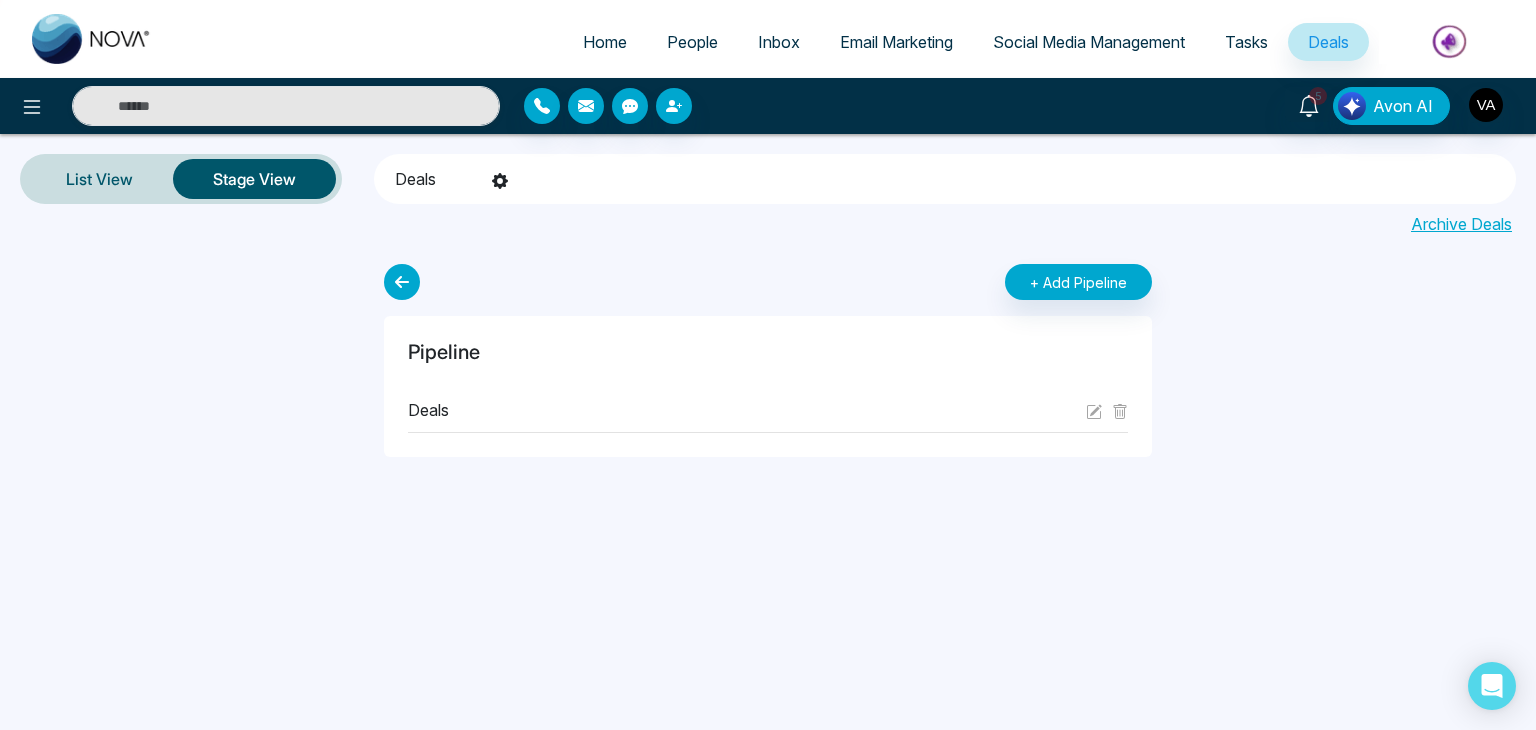 click on "+ Add Pipeline Pipeline Deals" at bounding box center (768, 356) 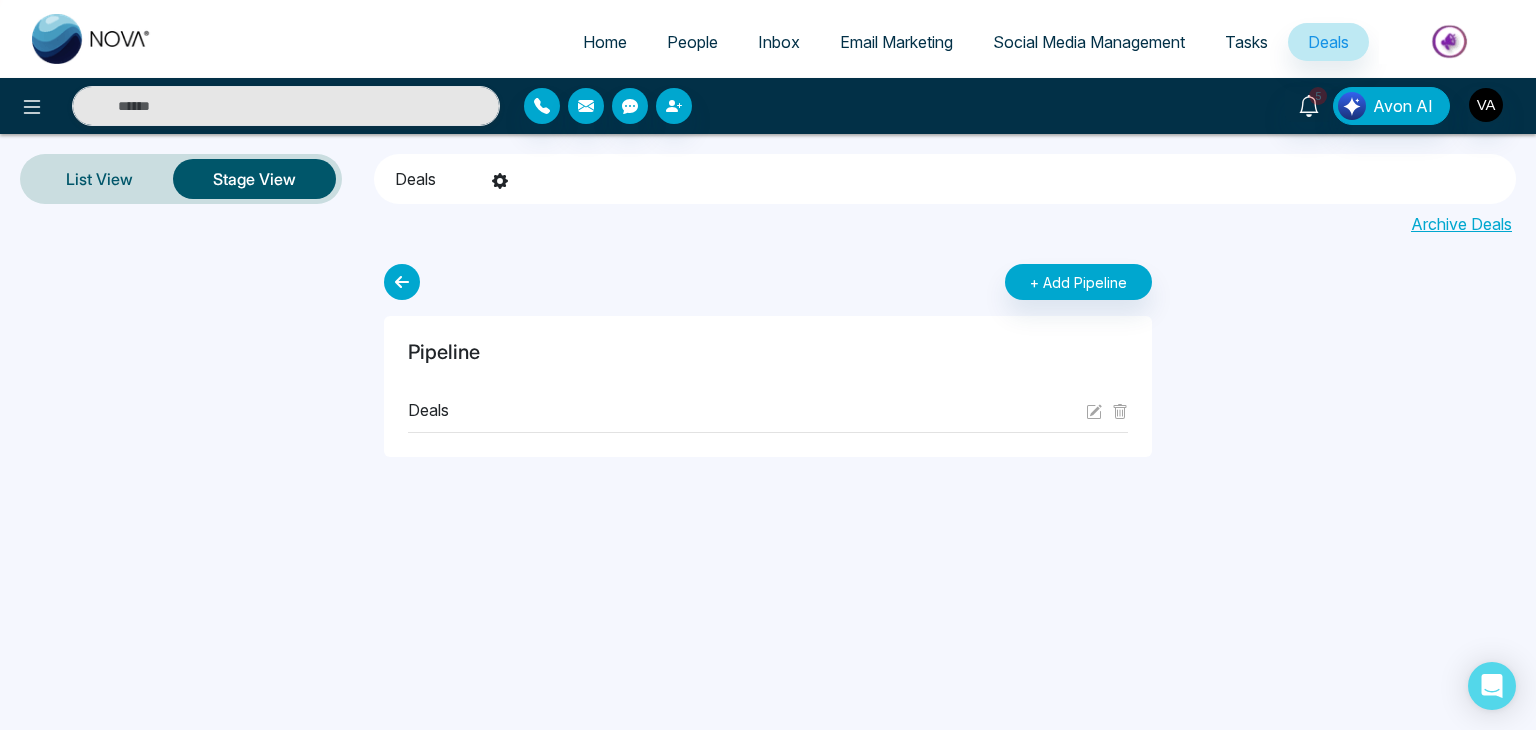 click on "Deals" at bounding box center (768, 410) 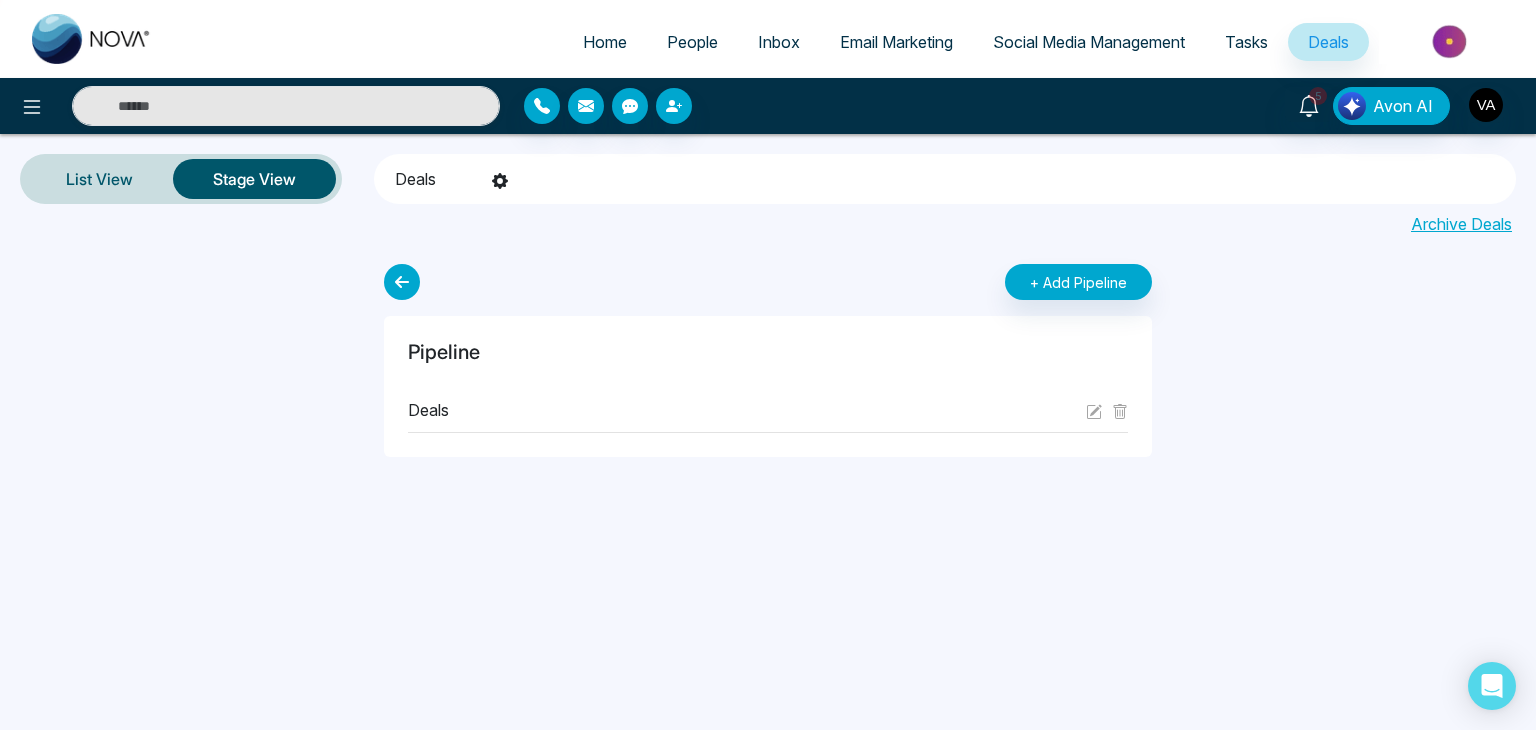 click at bounding box center (710, 282) 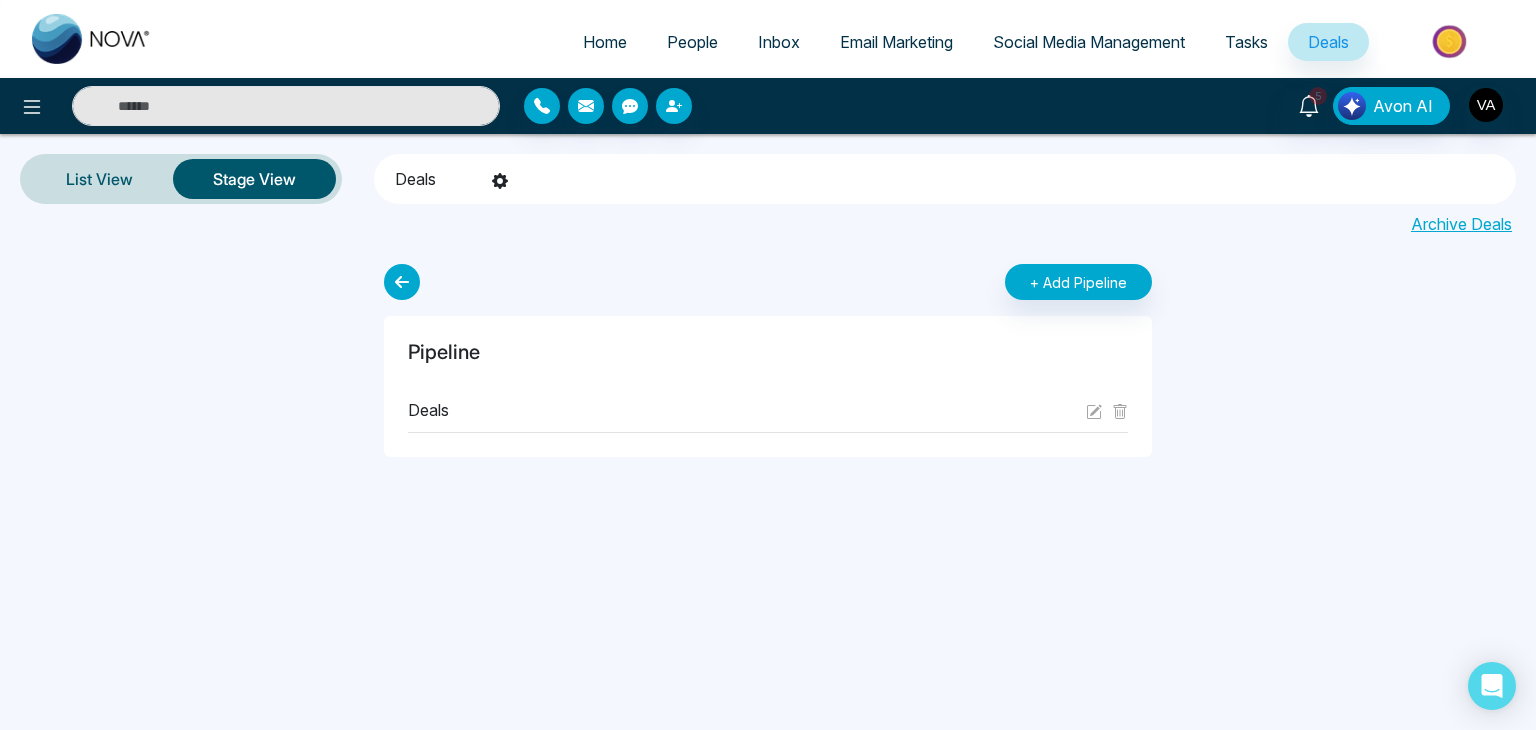 click at bounding box center (710, 282) 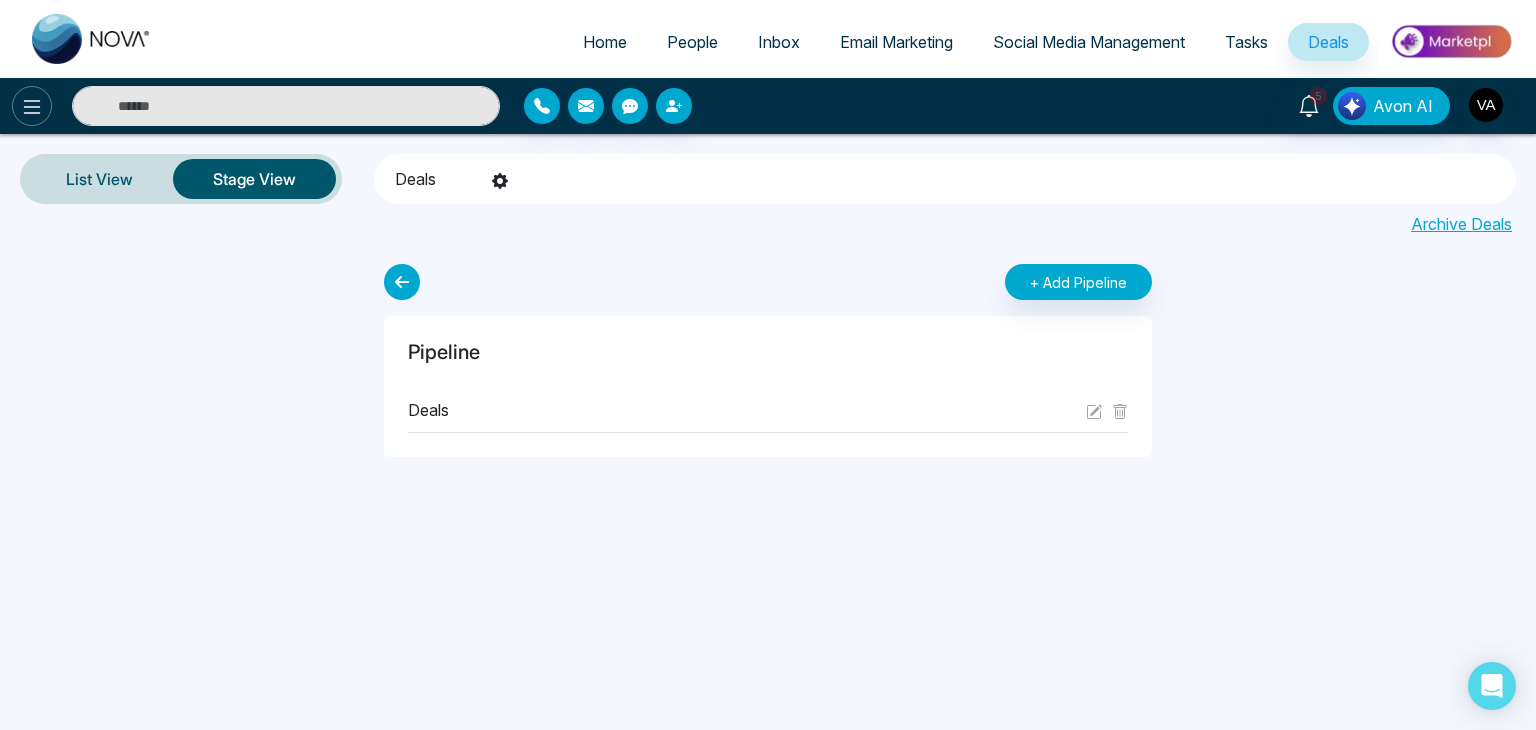 click 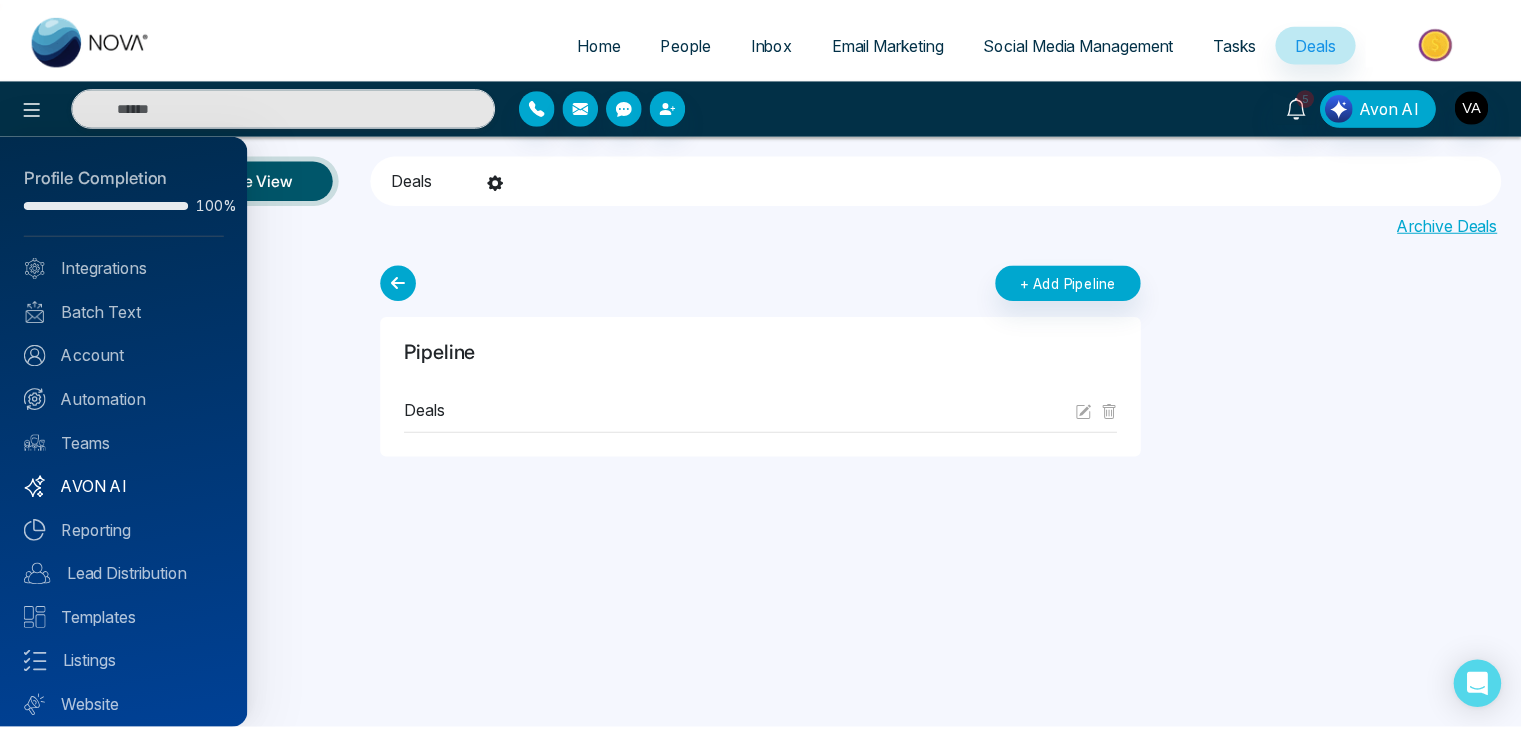 scroll, scrollTop: 56, scrollLeft: 0, axis: vertical 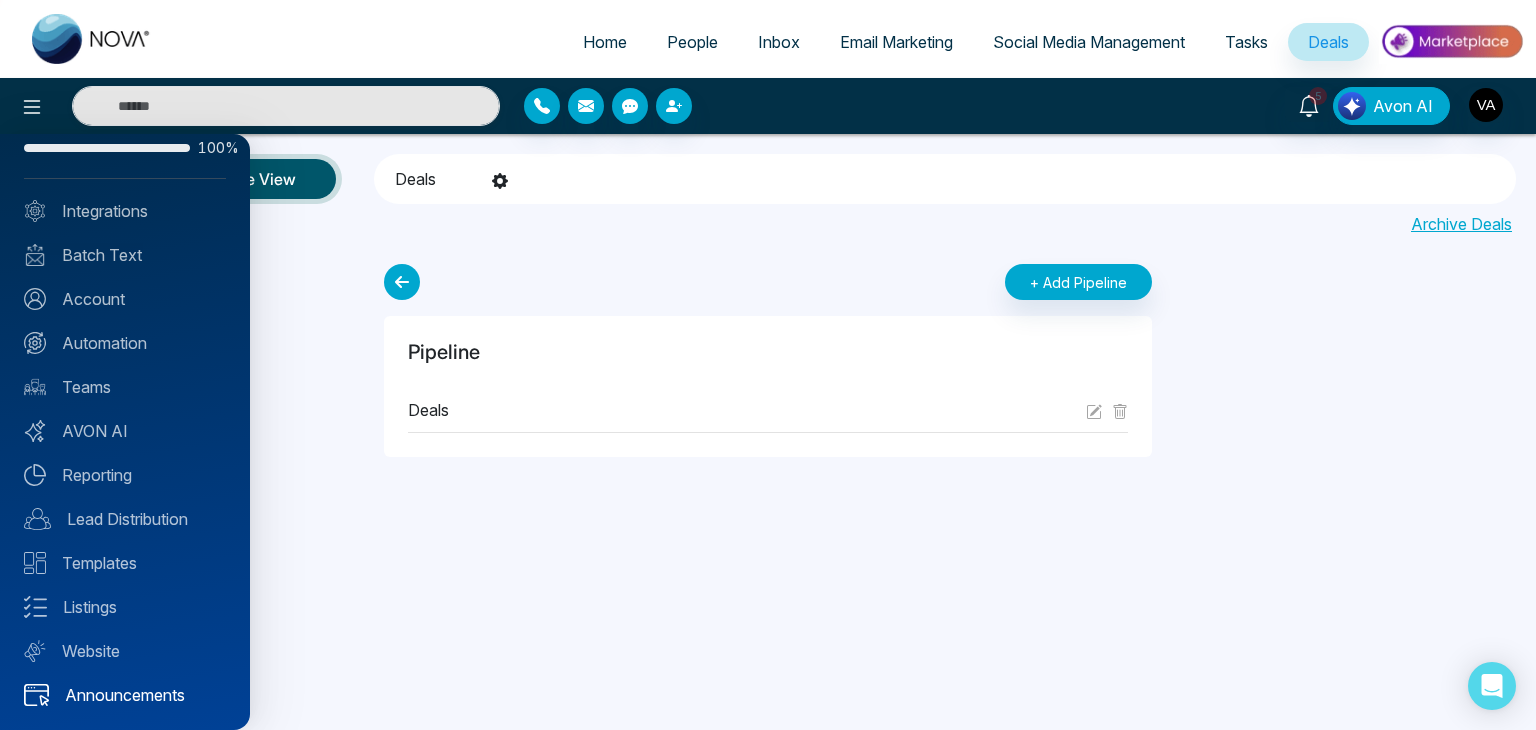 click on "Announcements" at bounding box center (125, 695) 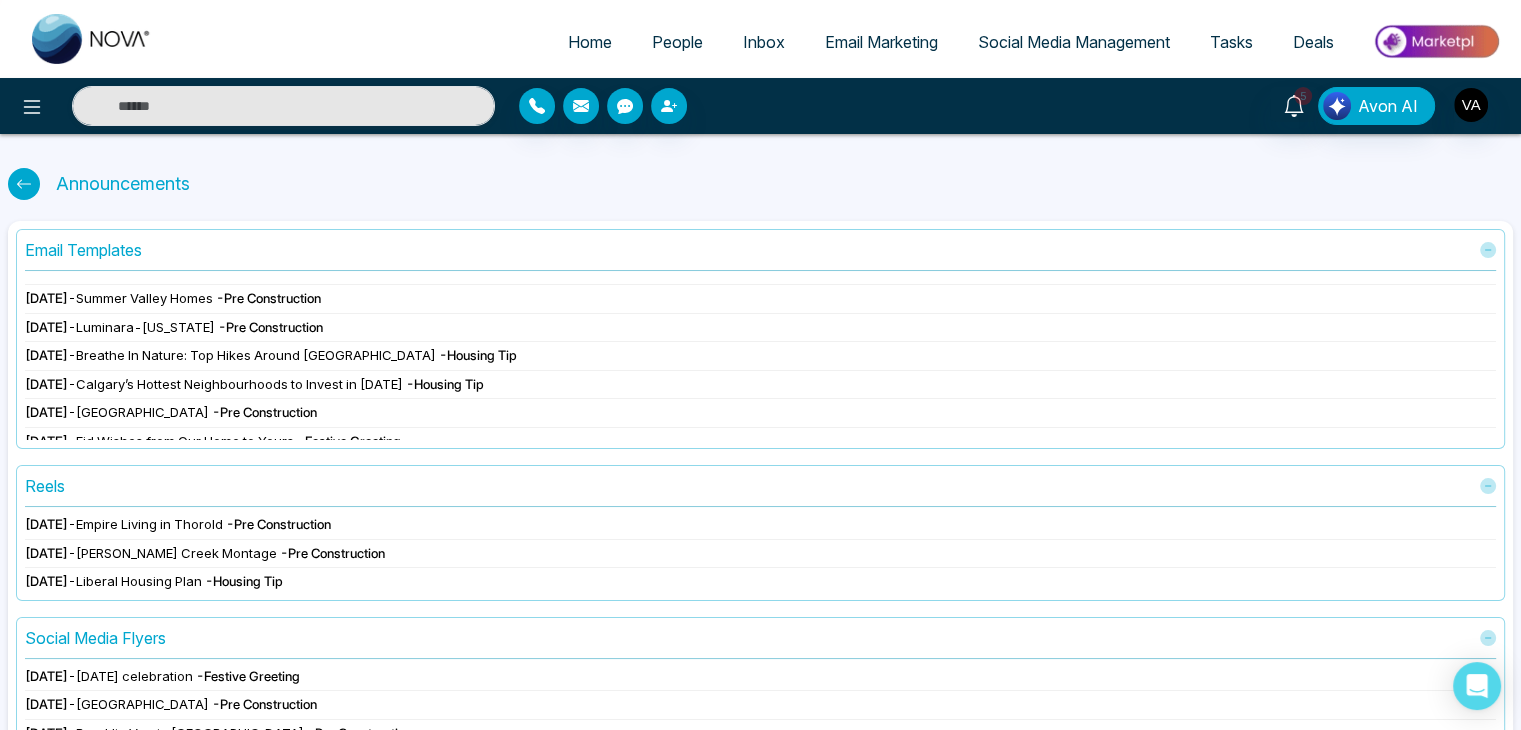 scroll, scrollTop: 500, scrollLeft: 0, axis: vertical 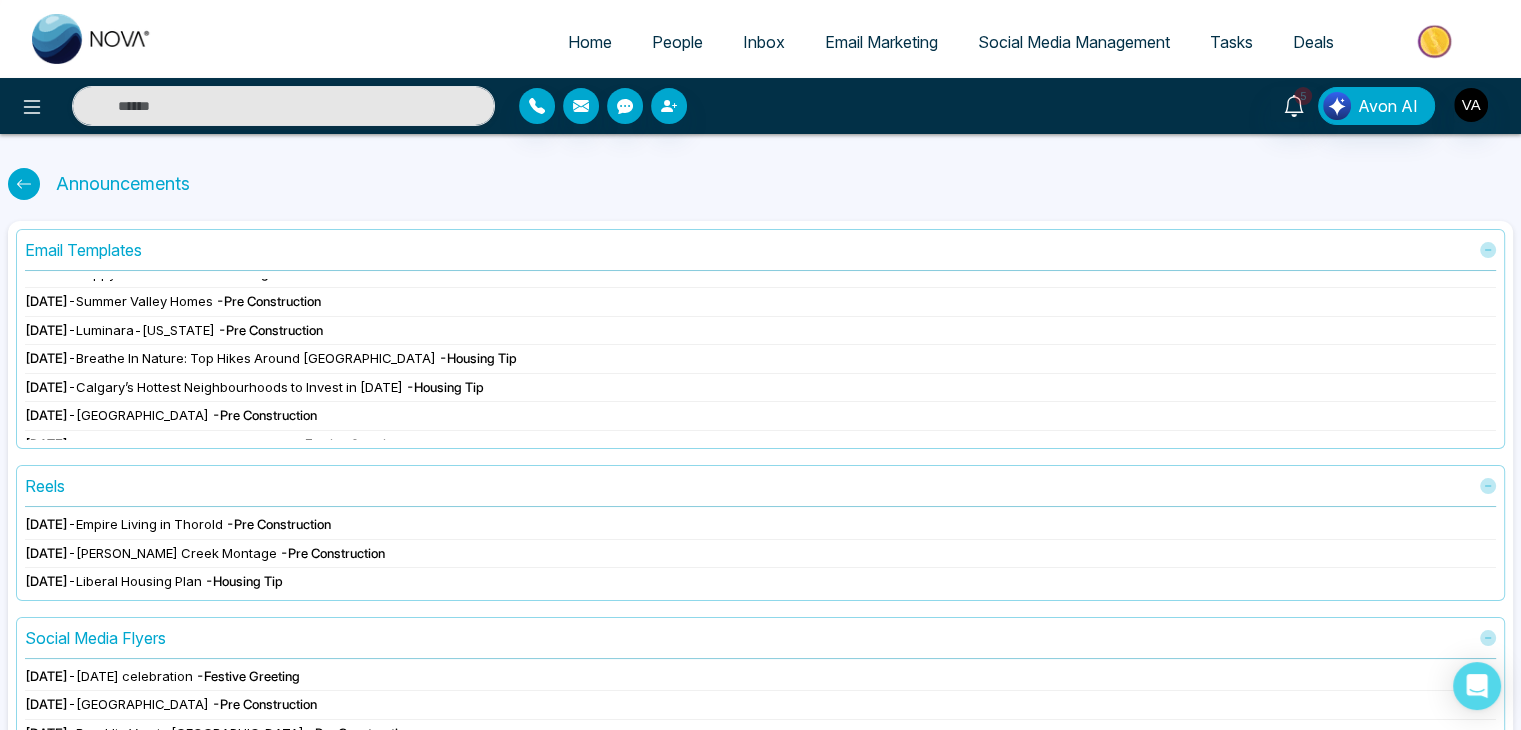 click 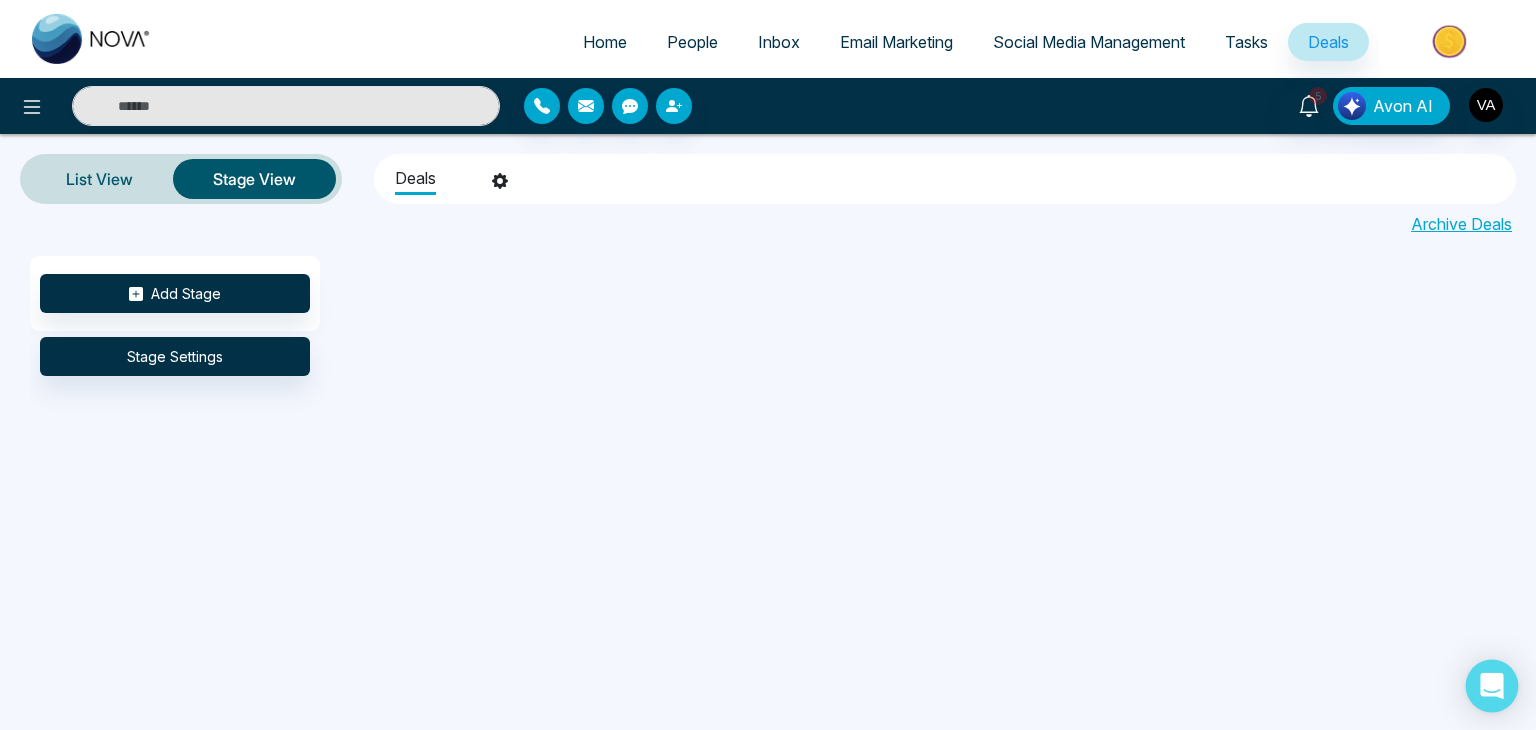click at bounding box center (1492, 686) 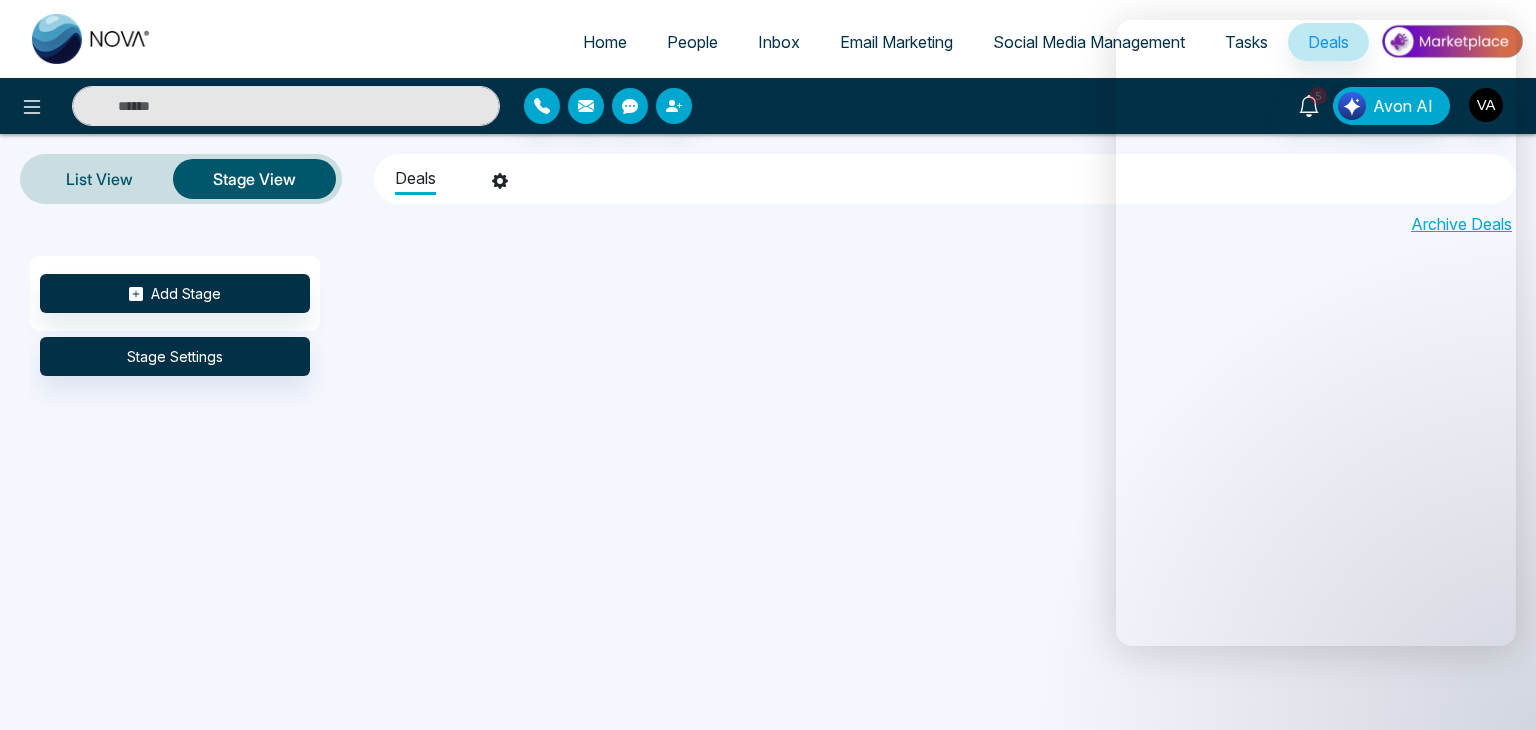click on "Home People Inbox Email Marketing Social Media Management Tasks Deals 5 Avon AI List View Stage View Deals   Archive Deals  Add Stage  Stage Settings" at bounding box center (768, 365) 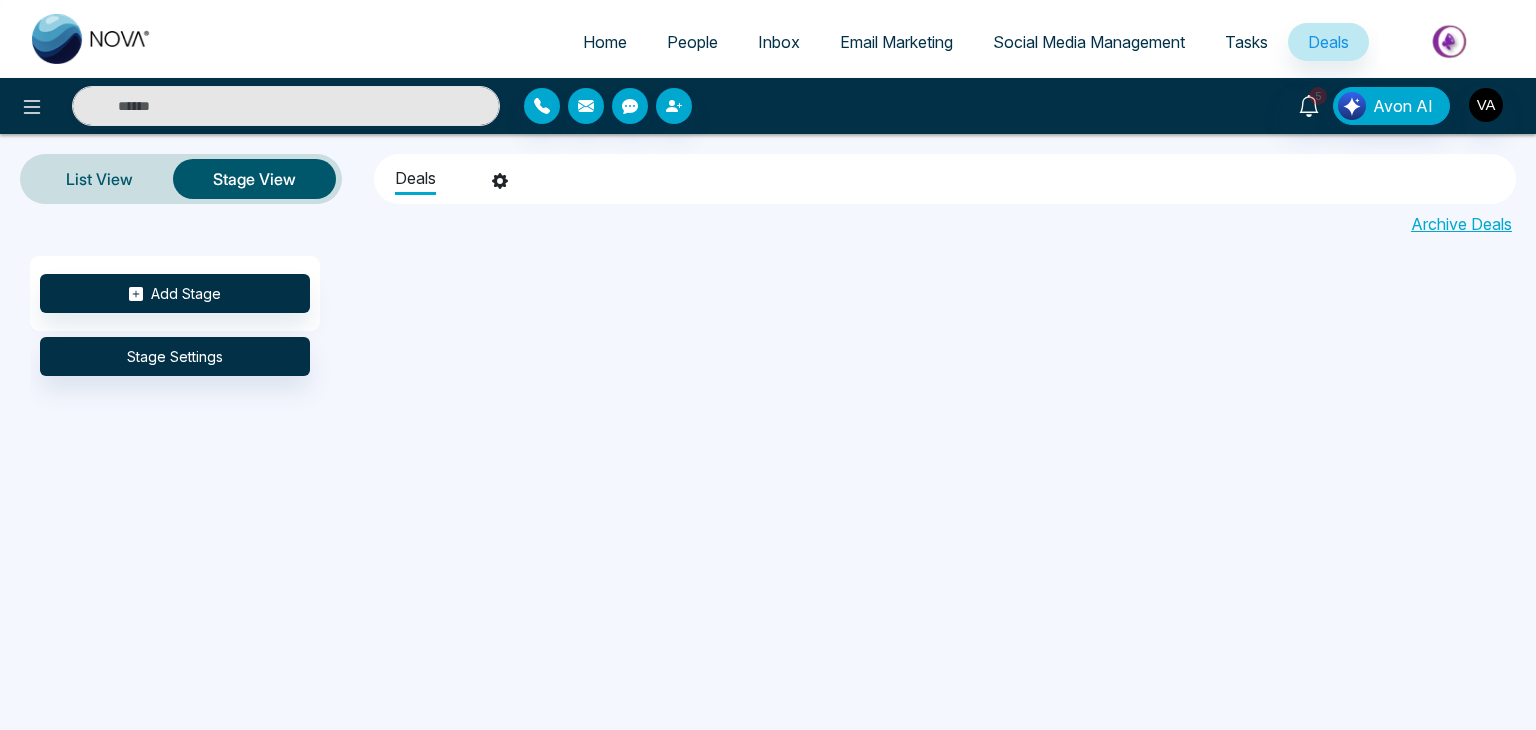 click on "Add Stage  Stage Settings" at bounding box center (798, 457) 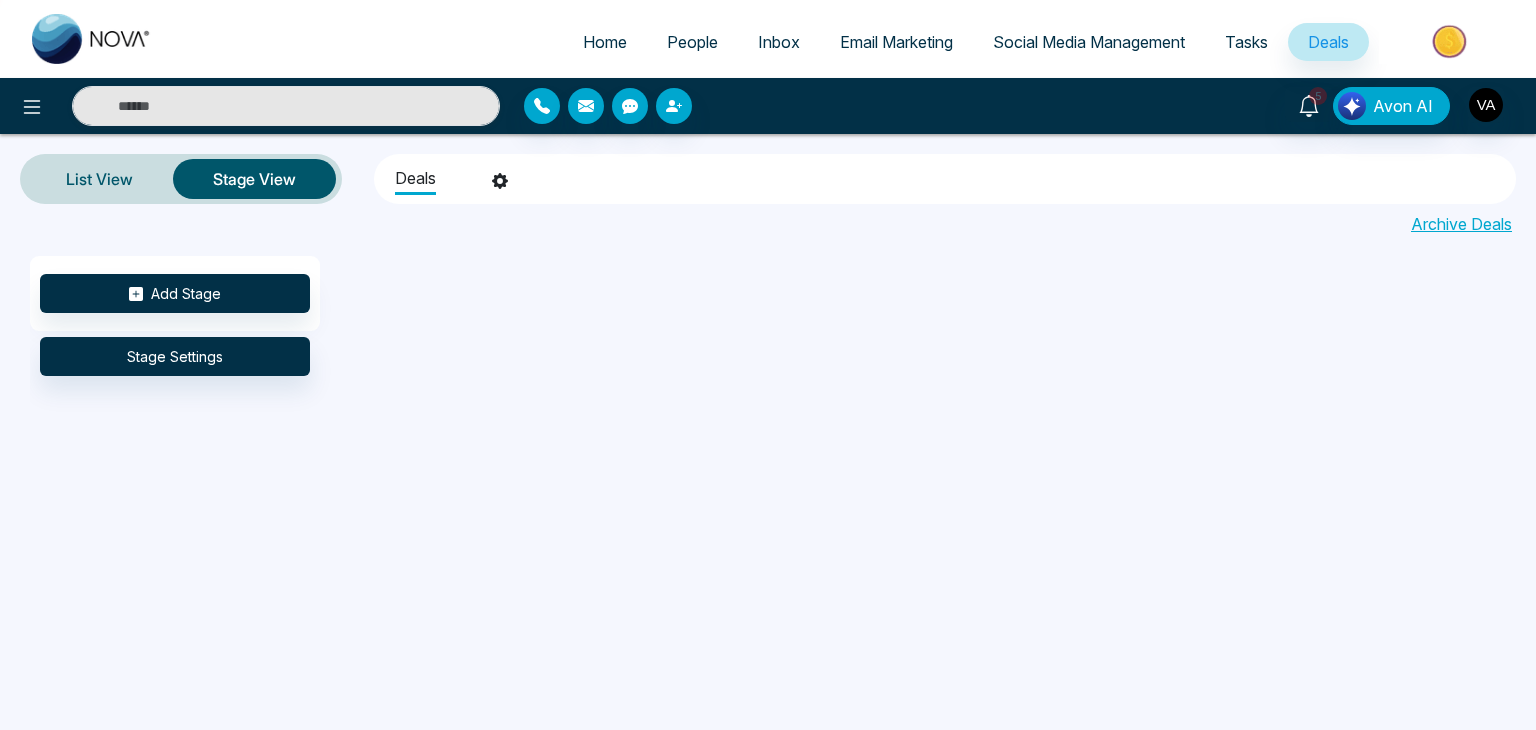 click on "Add Stage  Stage Settings" at bounding box center (798, 457) 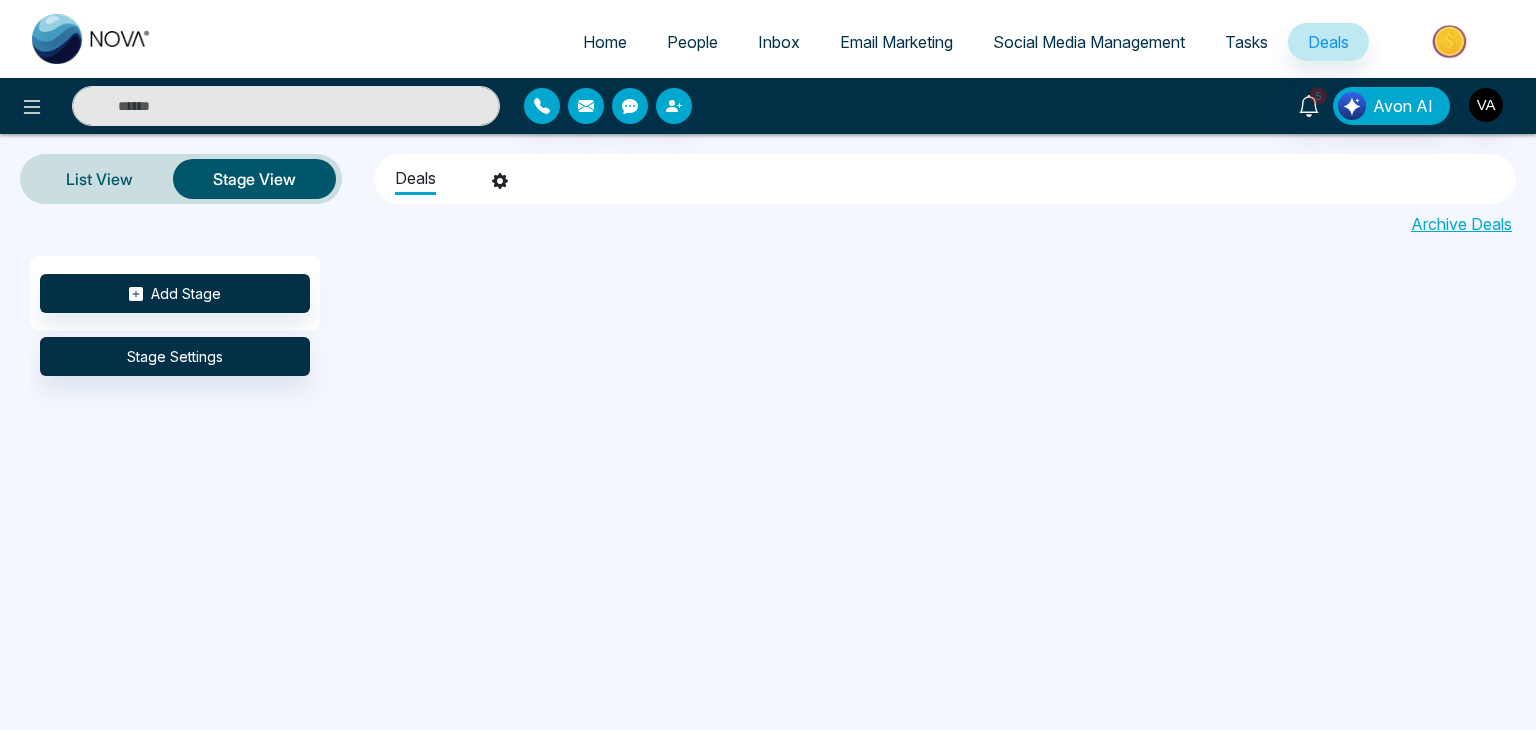 click on "Home" at bounding box center [605, 42] 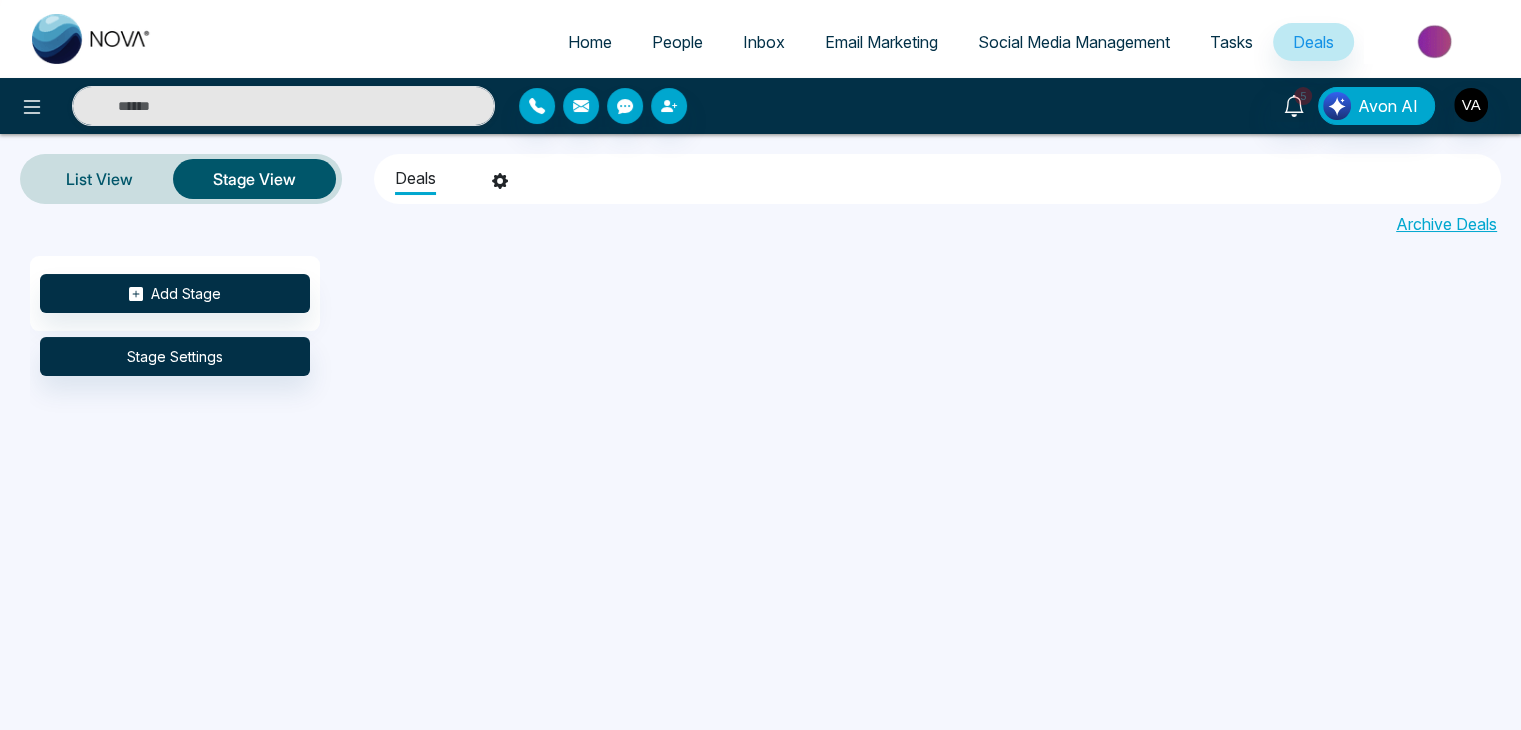select on "*" 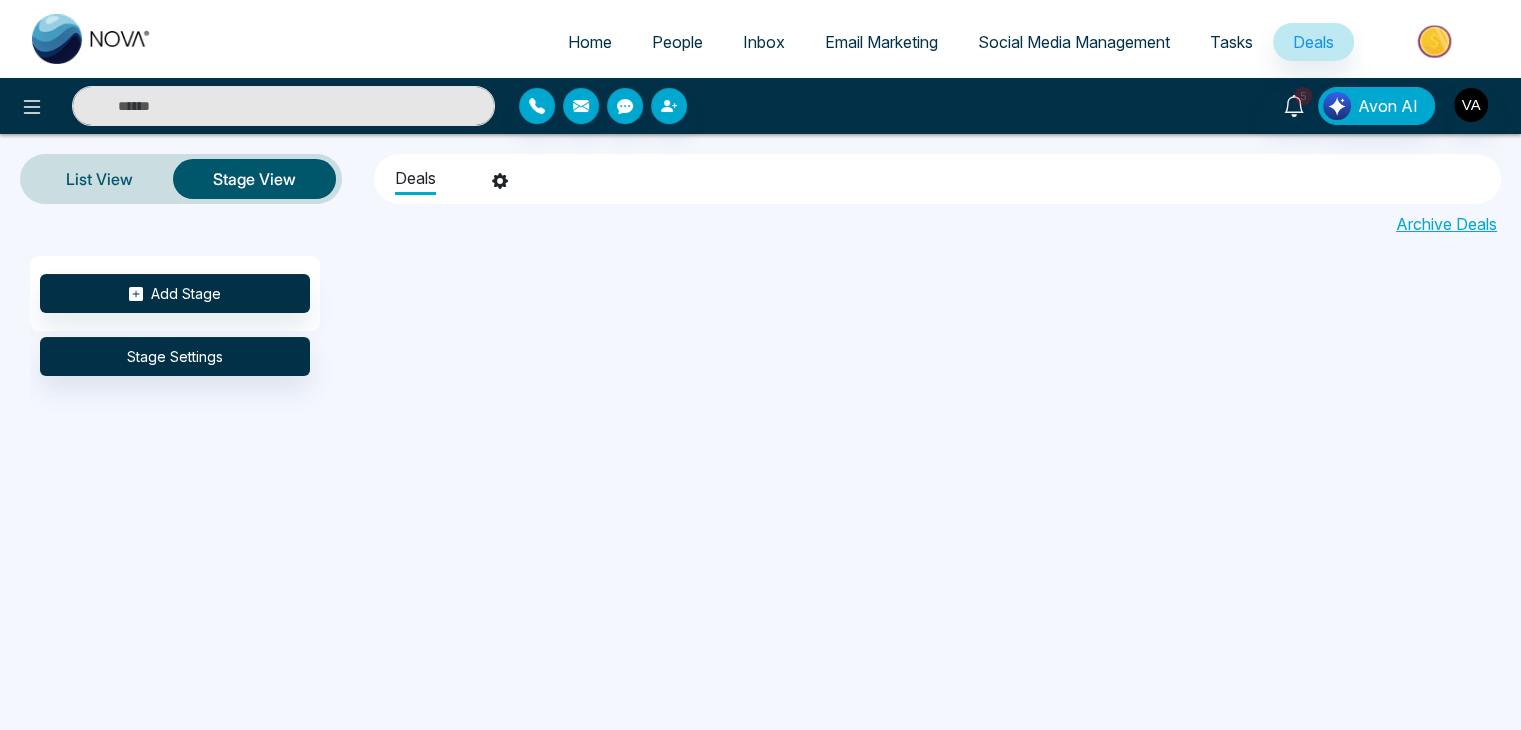 select on "*" 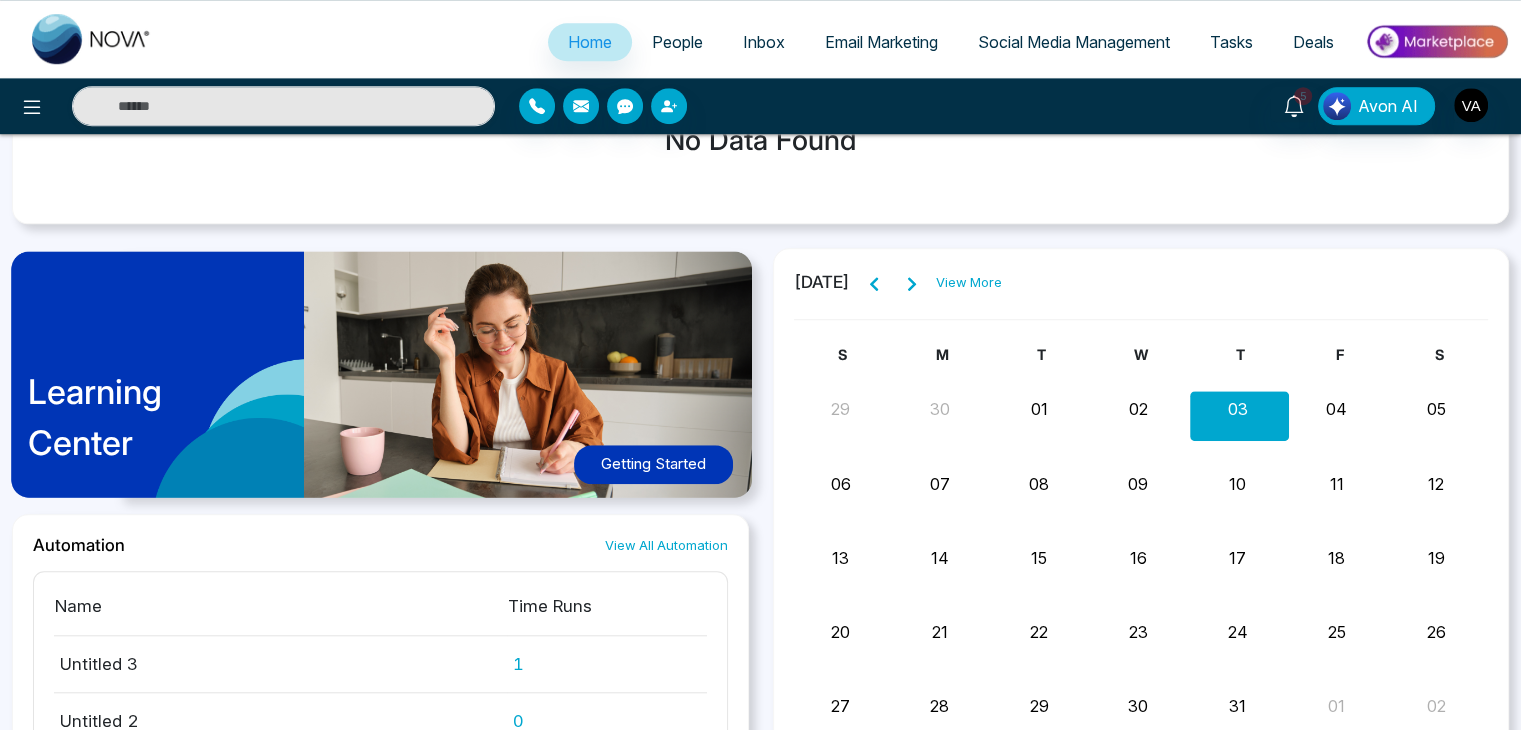 scroll, scrollTop: 1636, scrollLeft: 0, axis: vertical 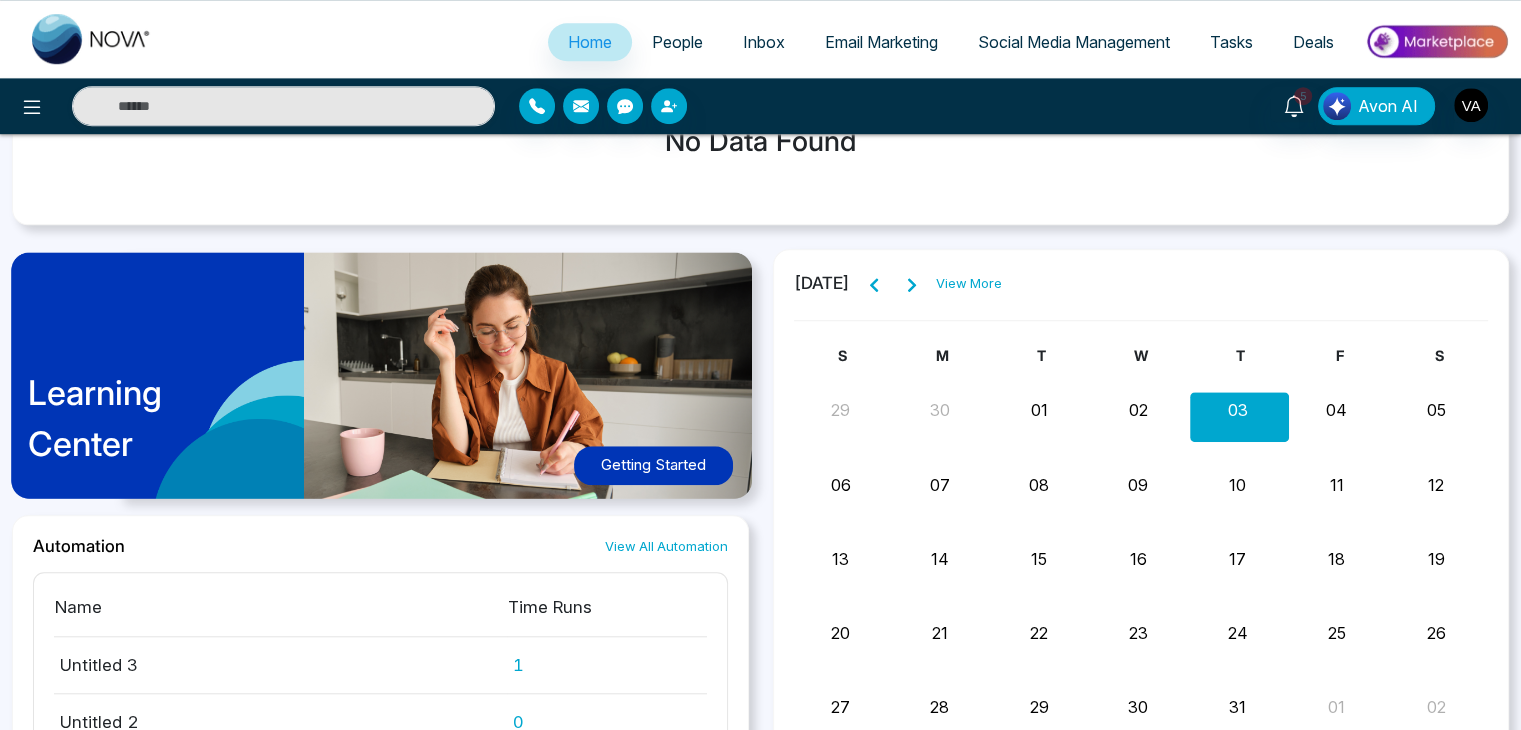 click on "Getting Started" at bounding box center (653, 465) 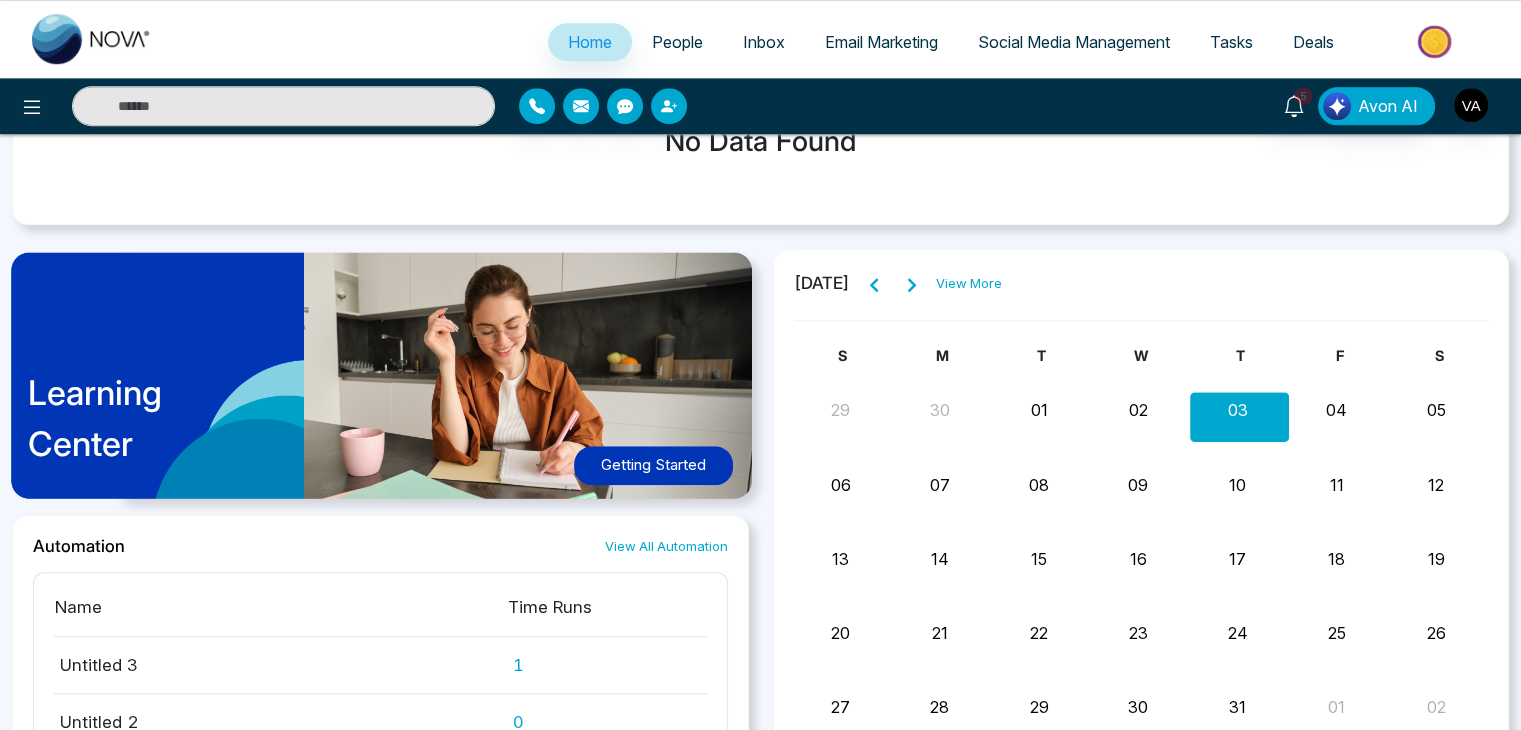 click on "09" at bounding box center (1138, 485) 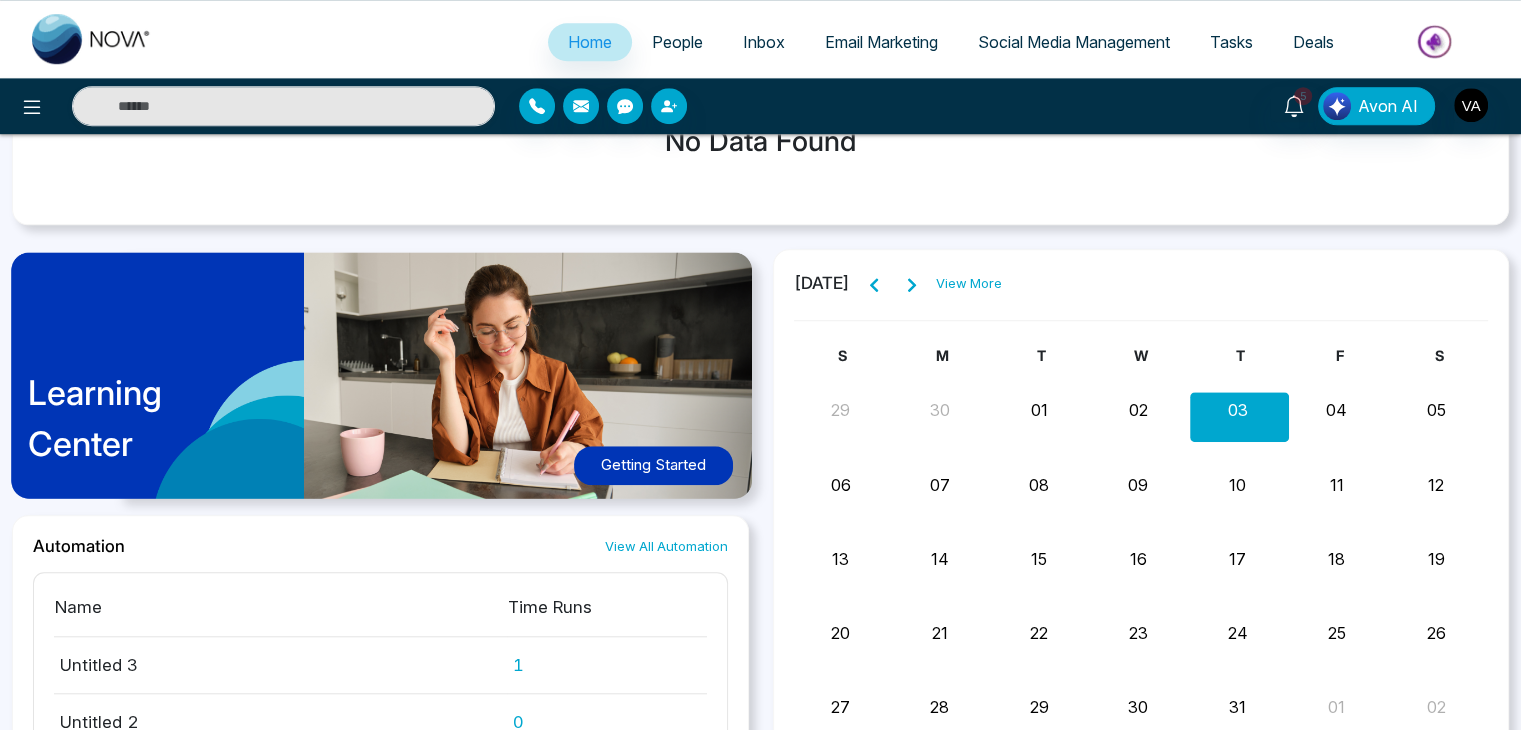 click on "09" at bounding box center [1138, 485] 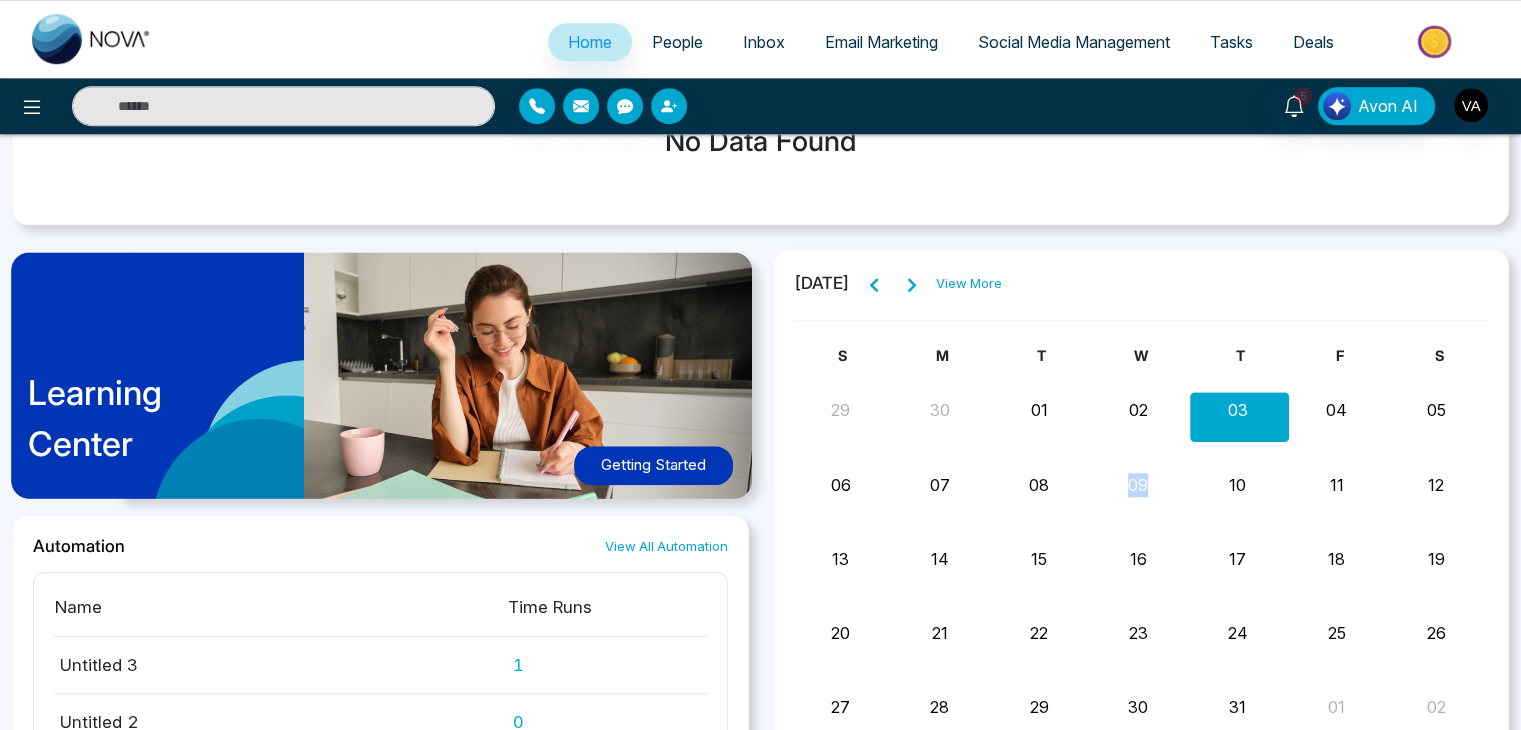 click on "09" at bounding box center [1138, 485] 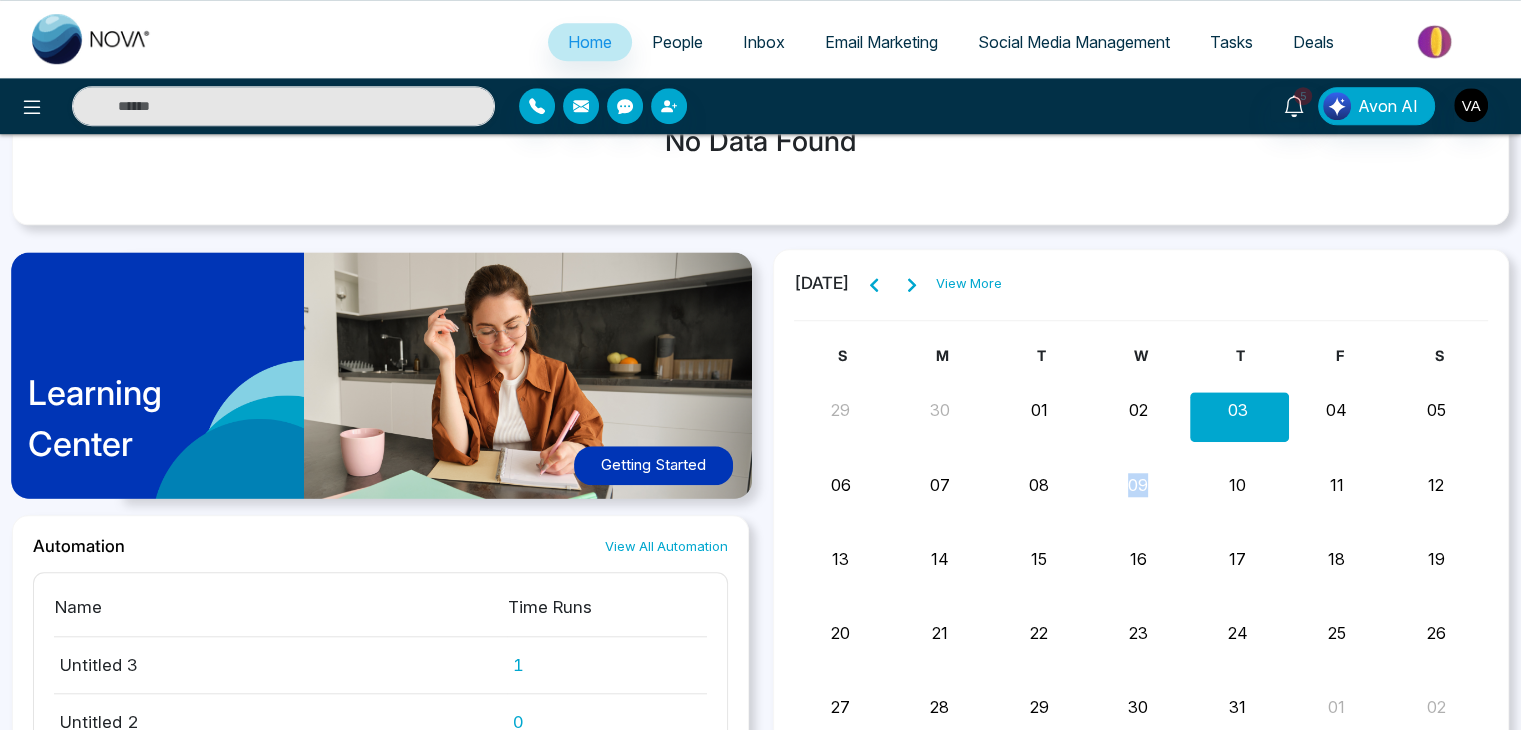 click on "09" at bounding box center [1138, 485] 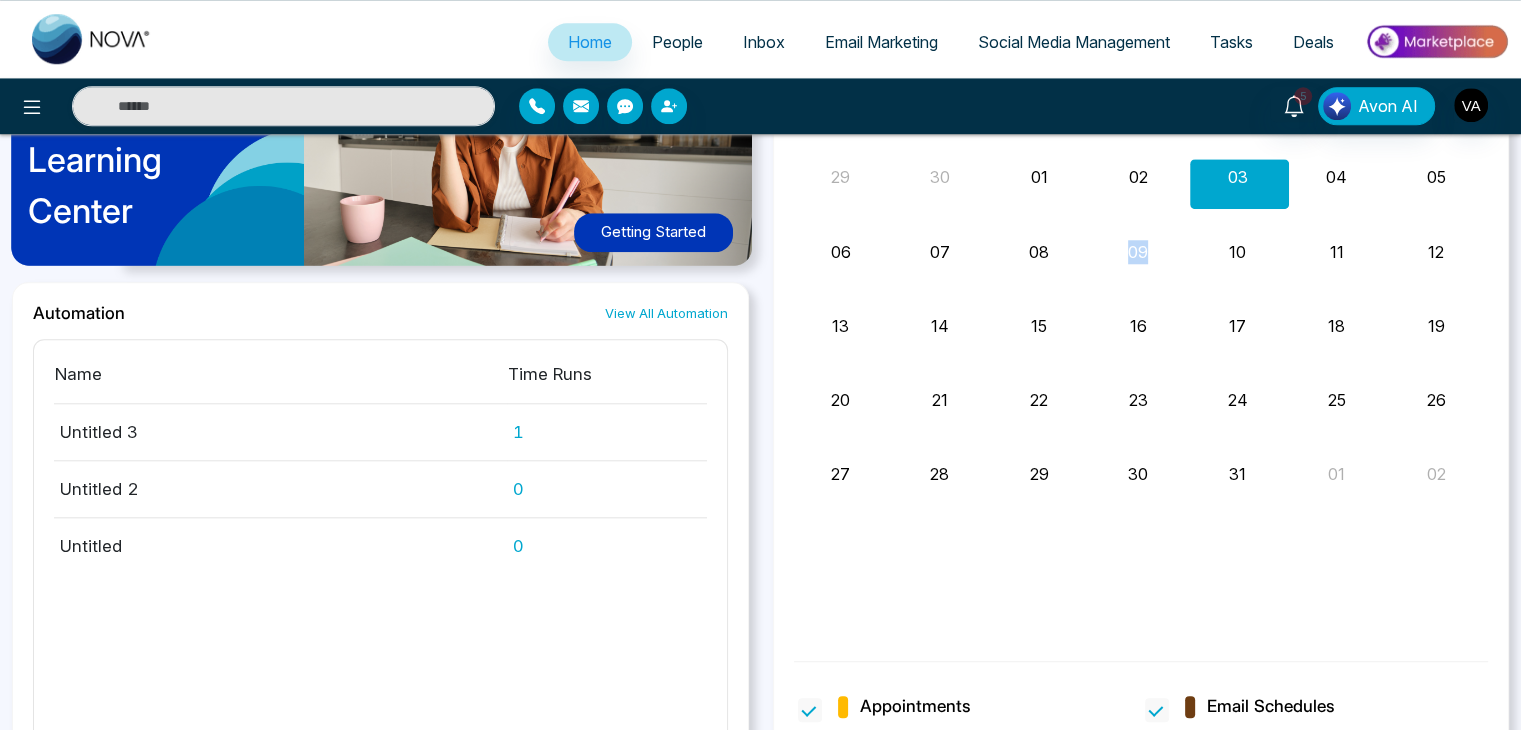 scroll, scrollTop: 1921, scrollLeft: 0, axis: vertical 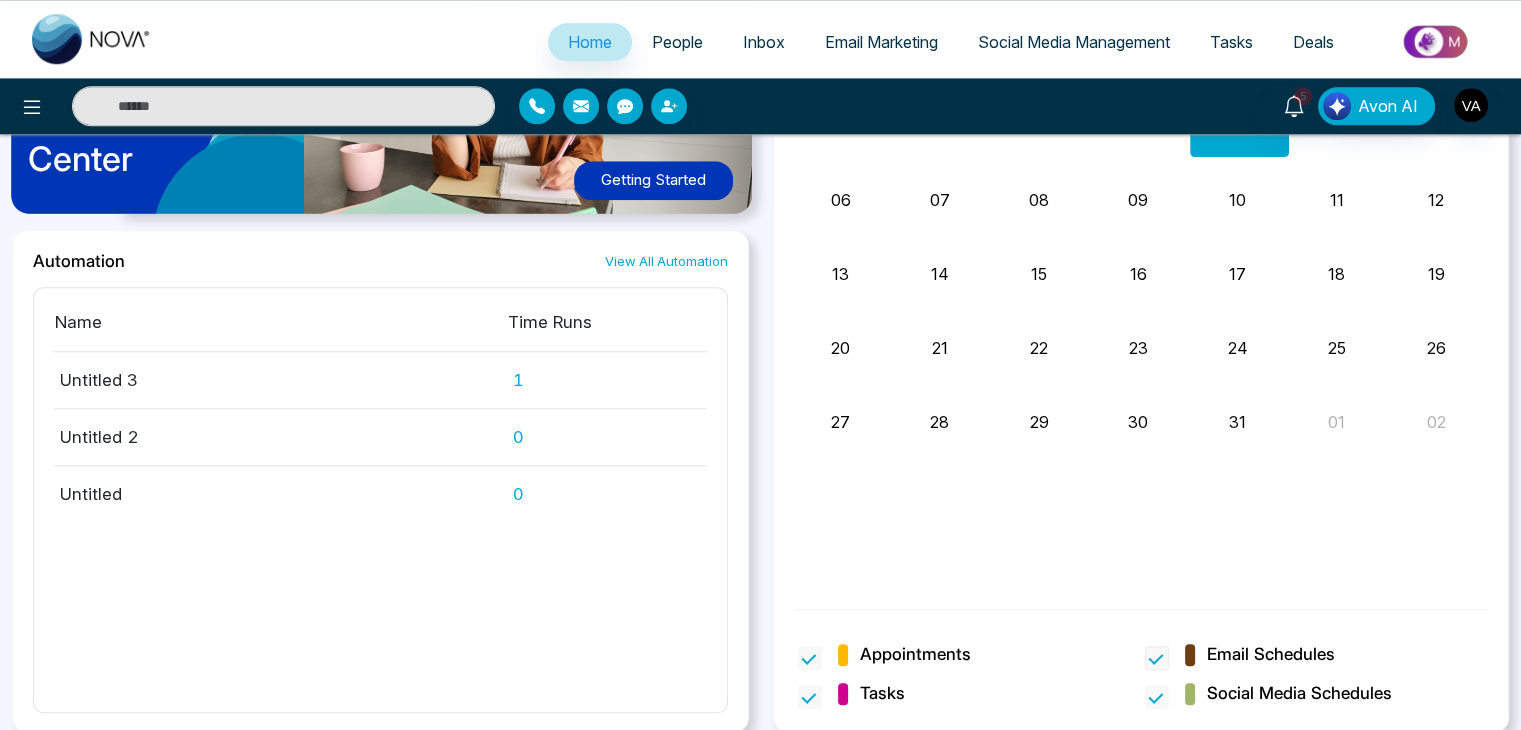 click on "Email Schedules" at bounding box center [1260, 655] 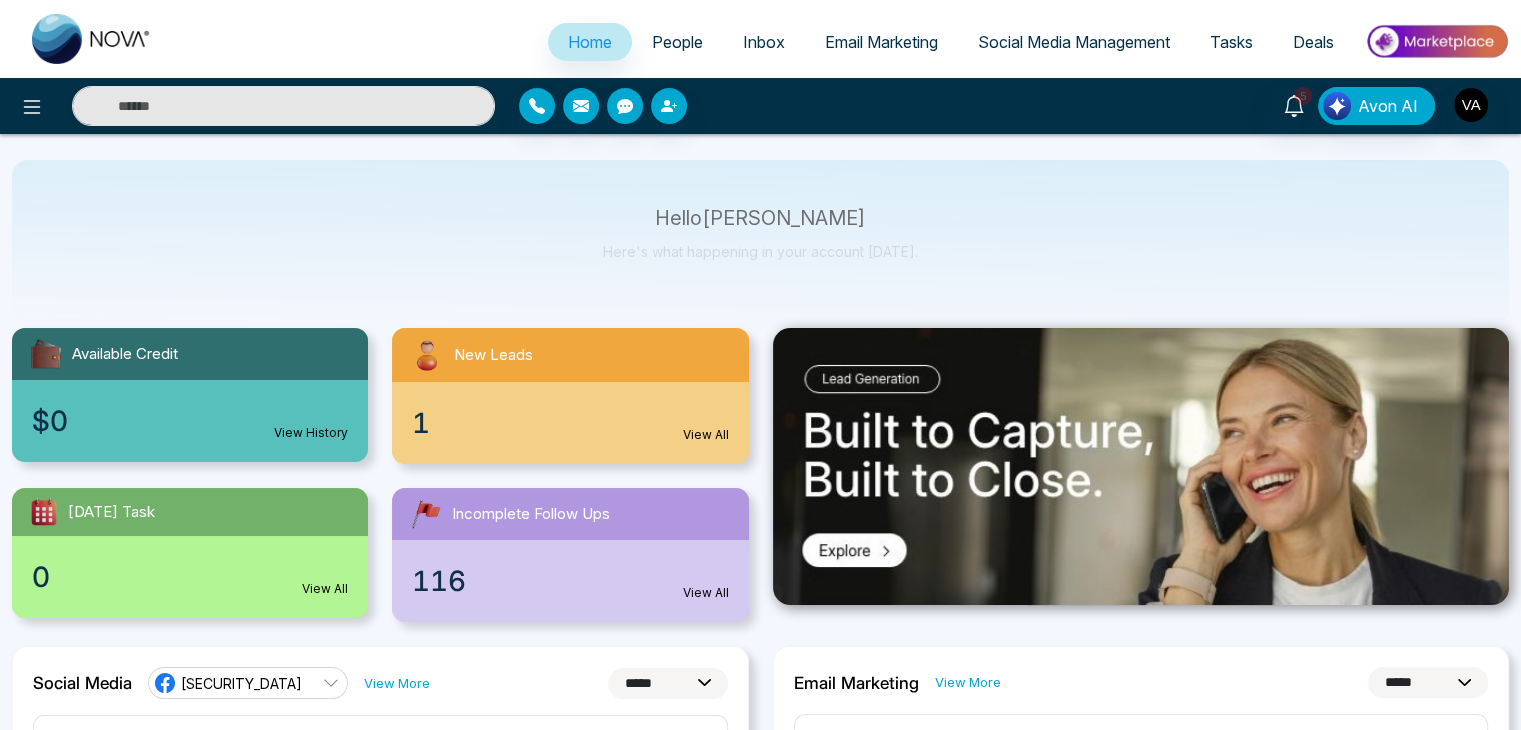 scroll, scrollTop: 0, scrollLeft: 0, axis: both 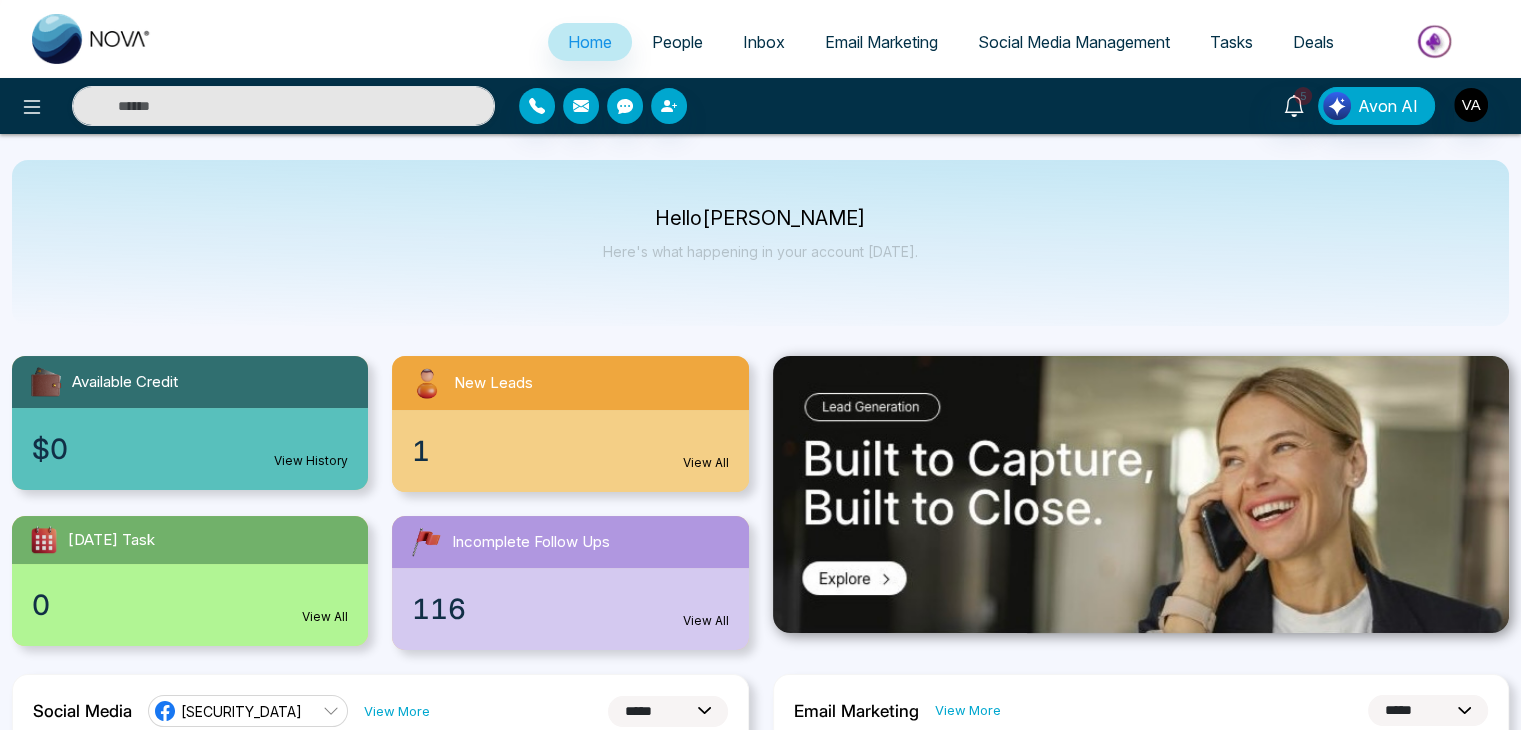 drag, startPoint x: 995, startPoint y: 661, endPoint x: 1020, endPoint y: 573, distance: 91.48224 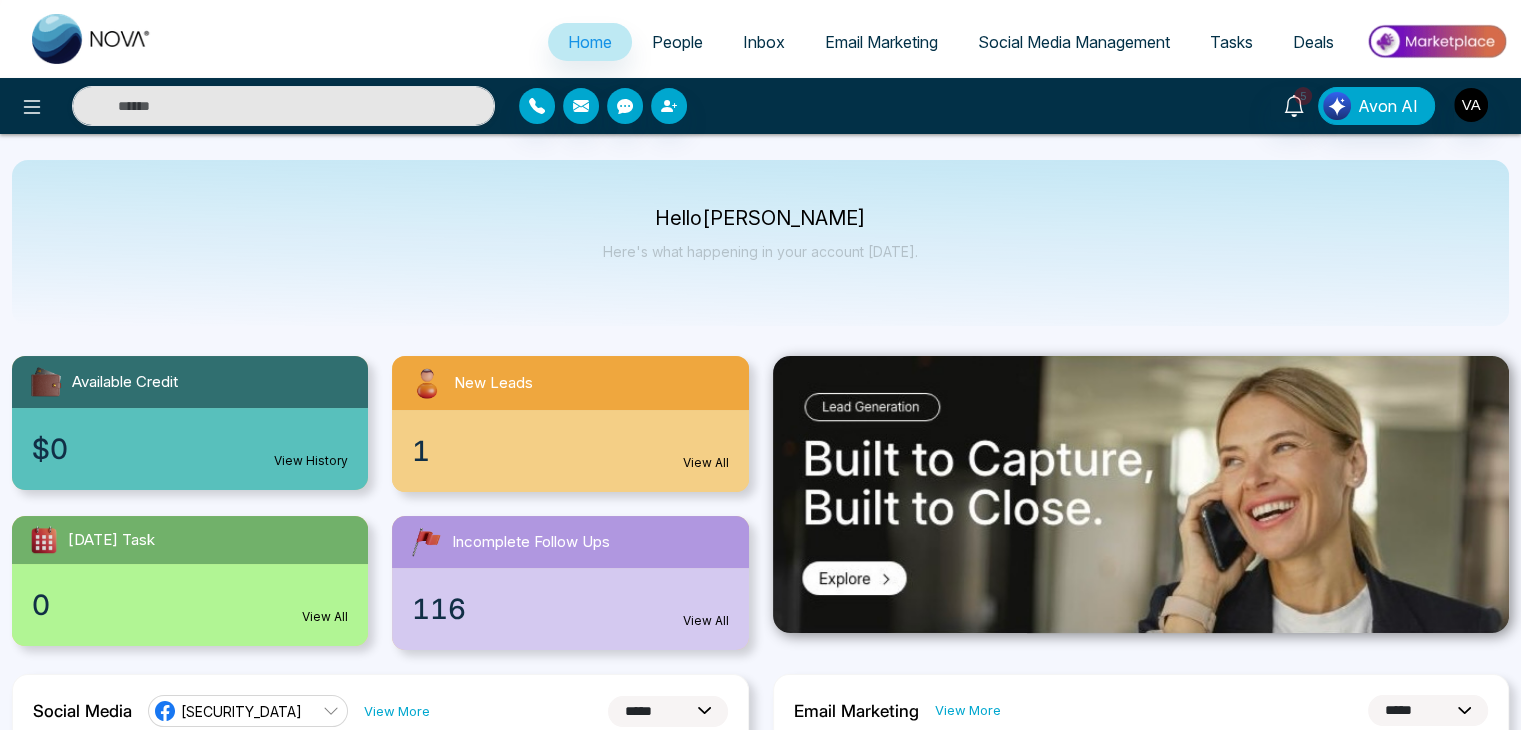 click on "**********" at bounding box center [760, 1493] 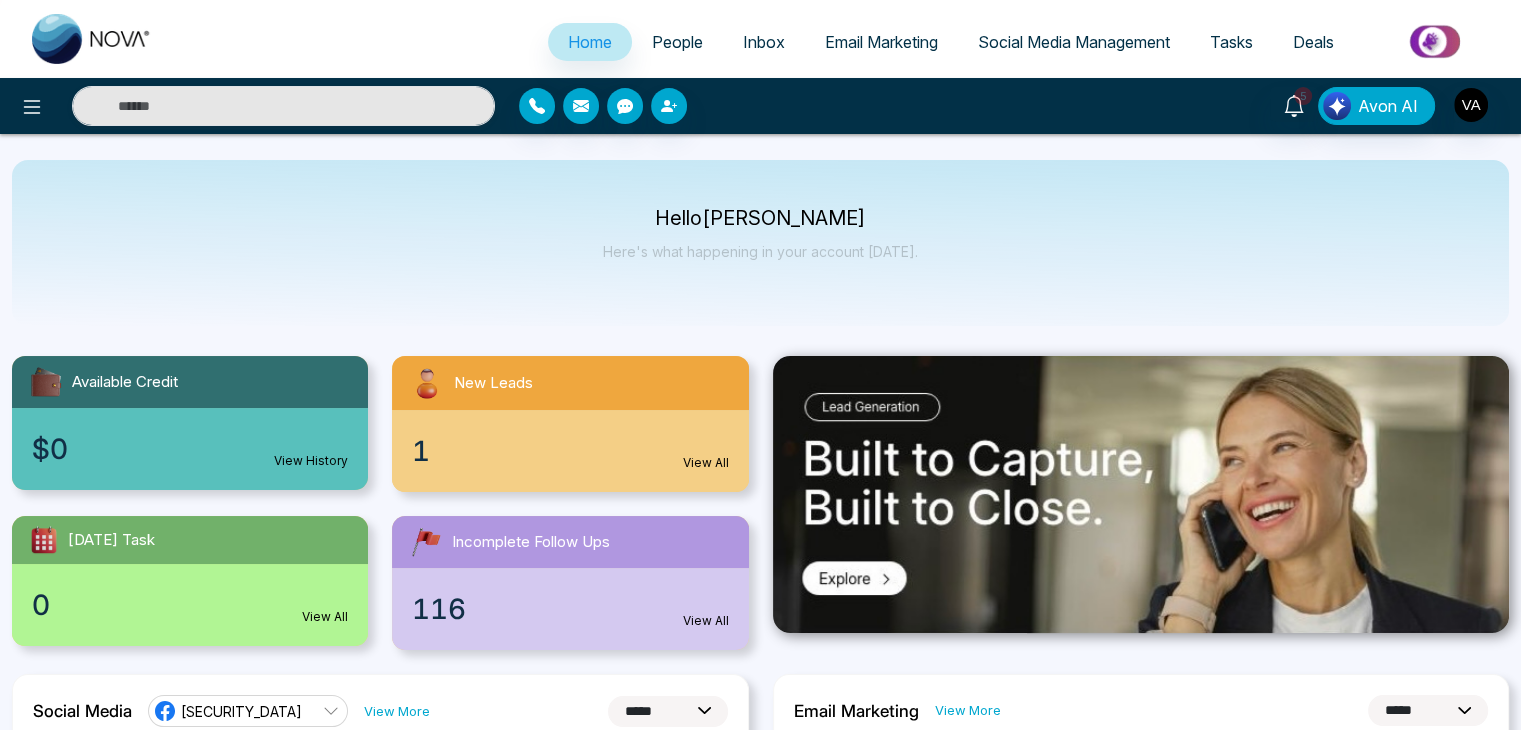 click at bounding box center (1141, 494) 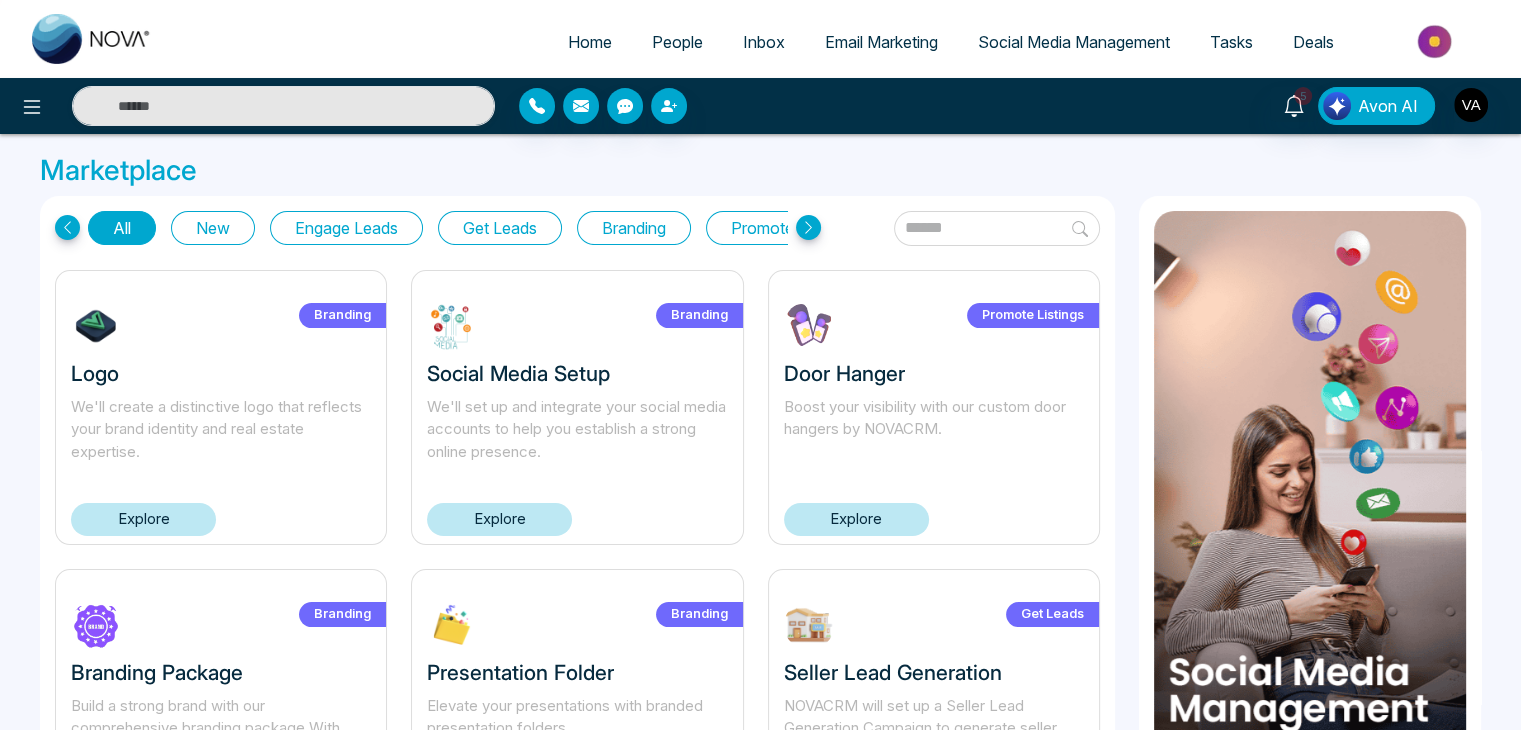 click 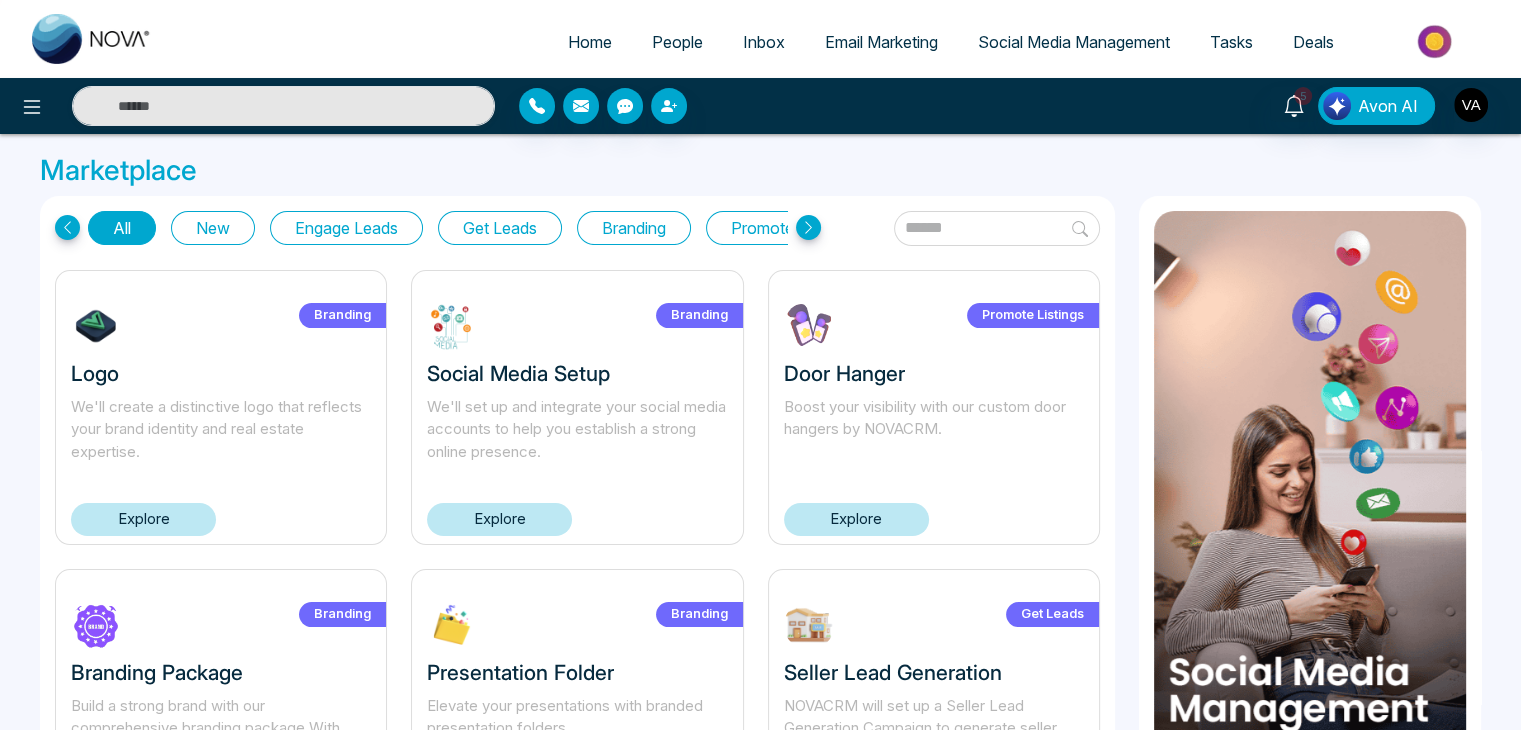 click 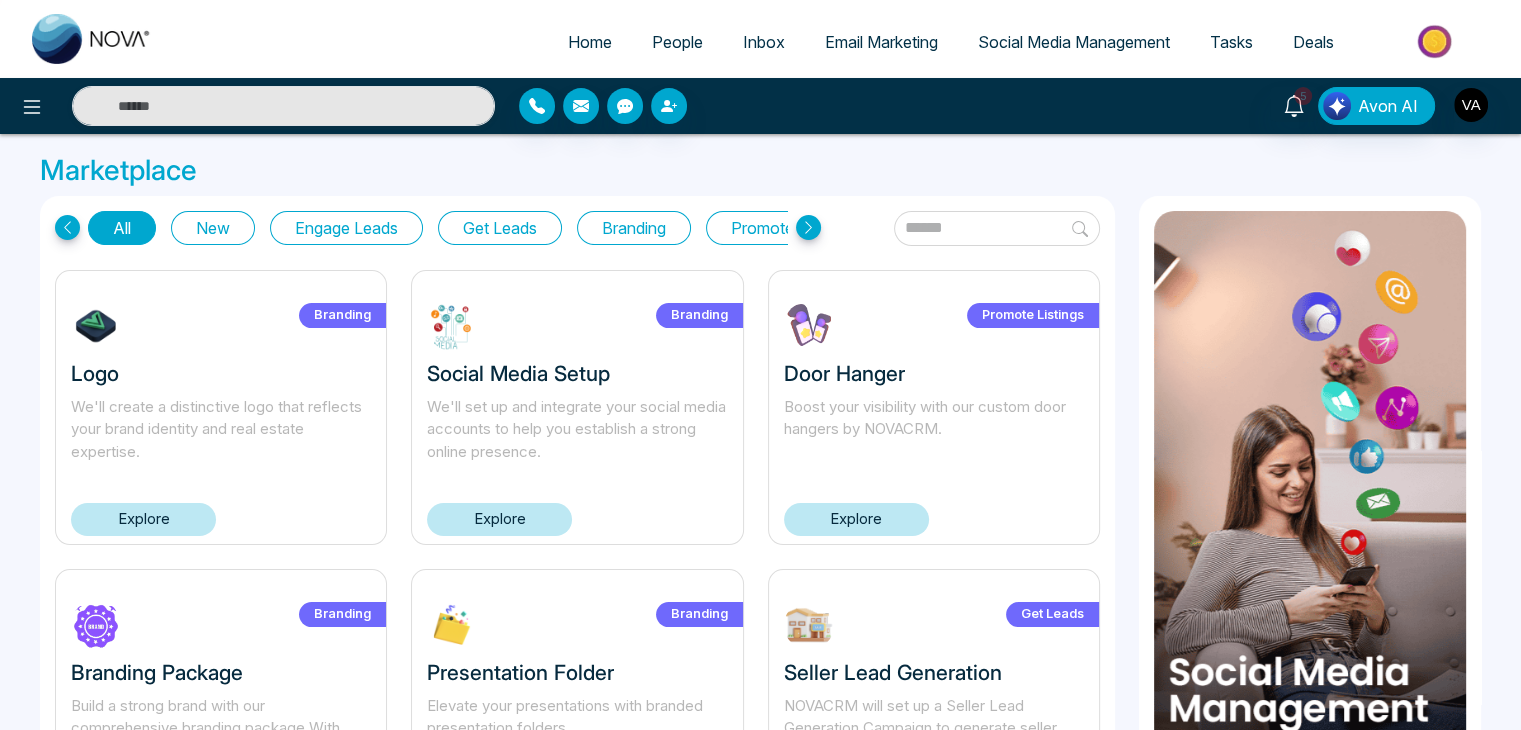 click 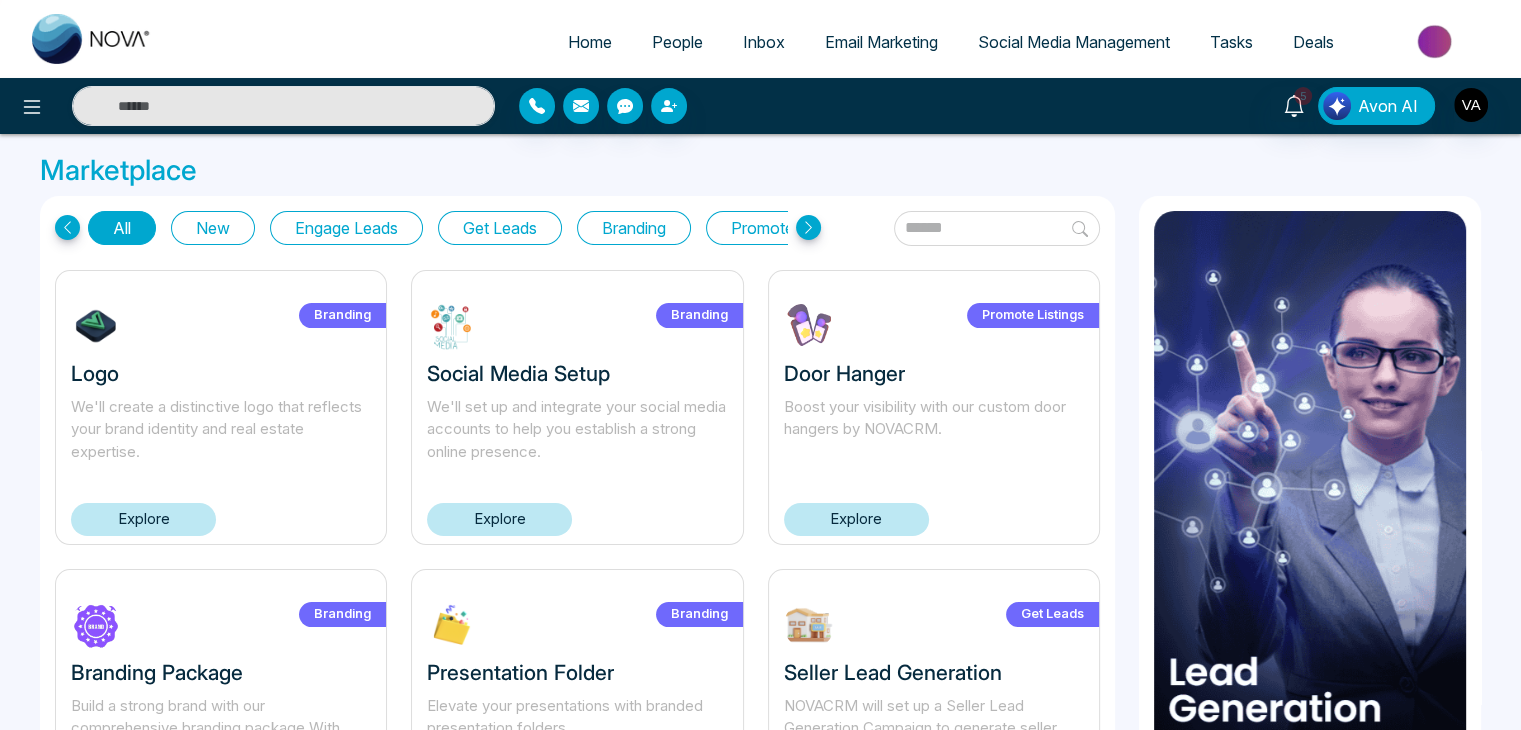 click 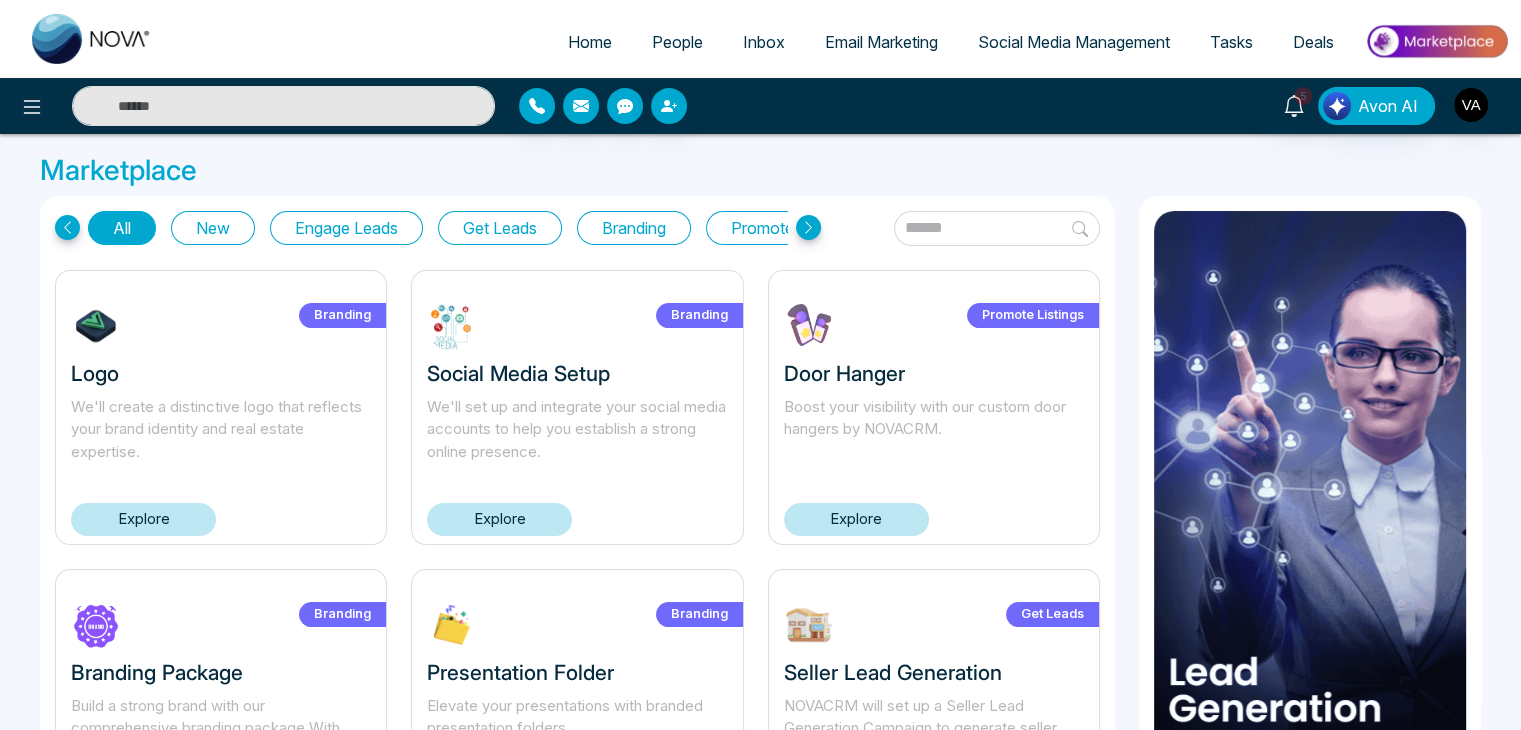 click 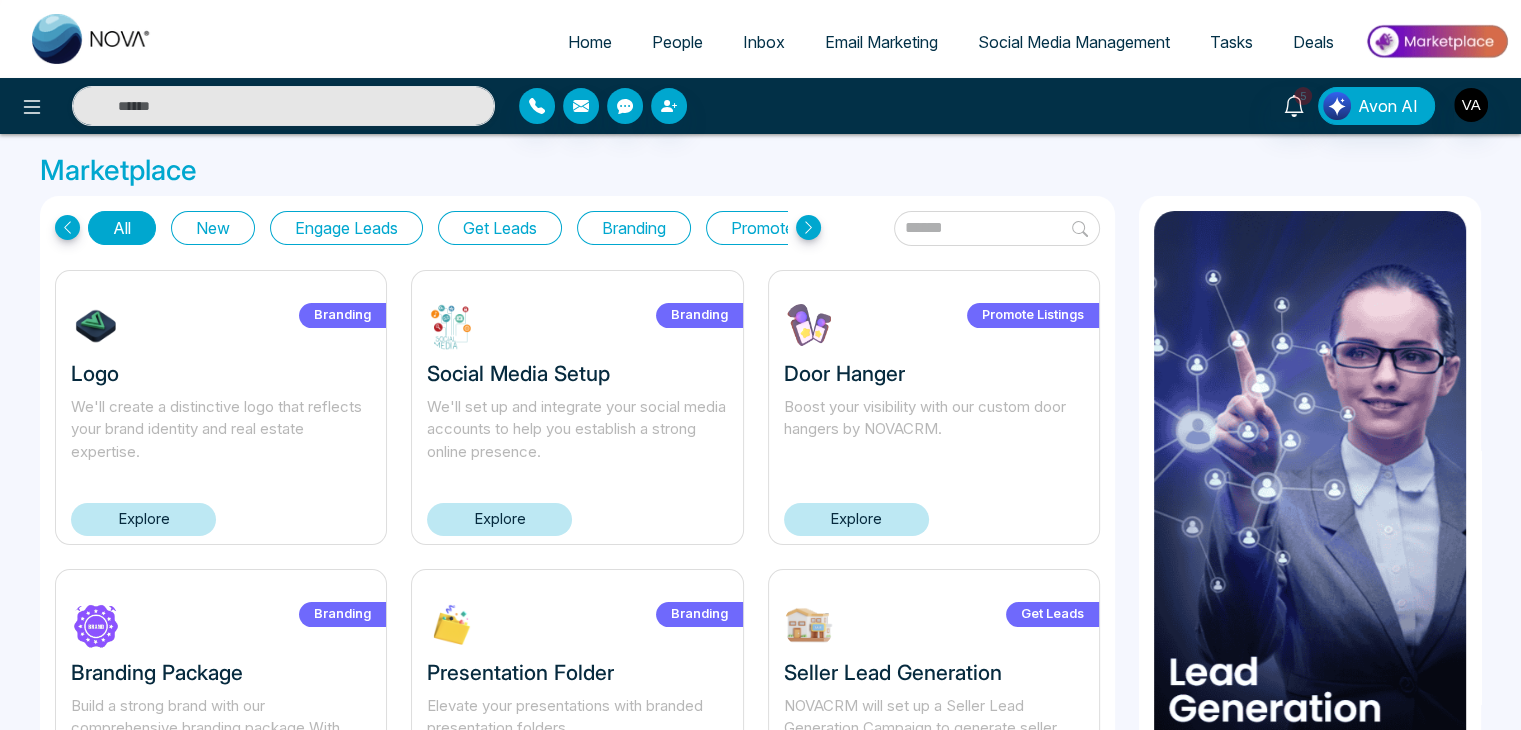 click 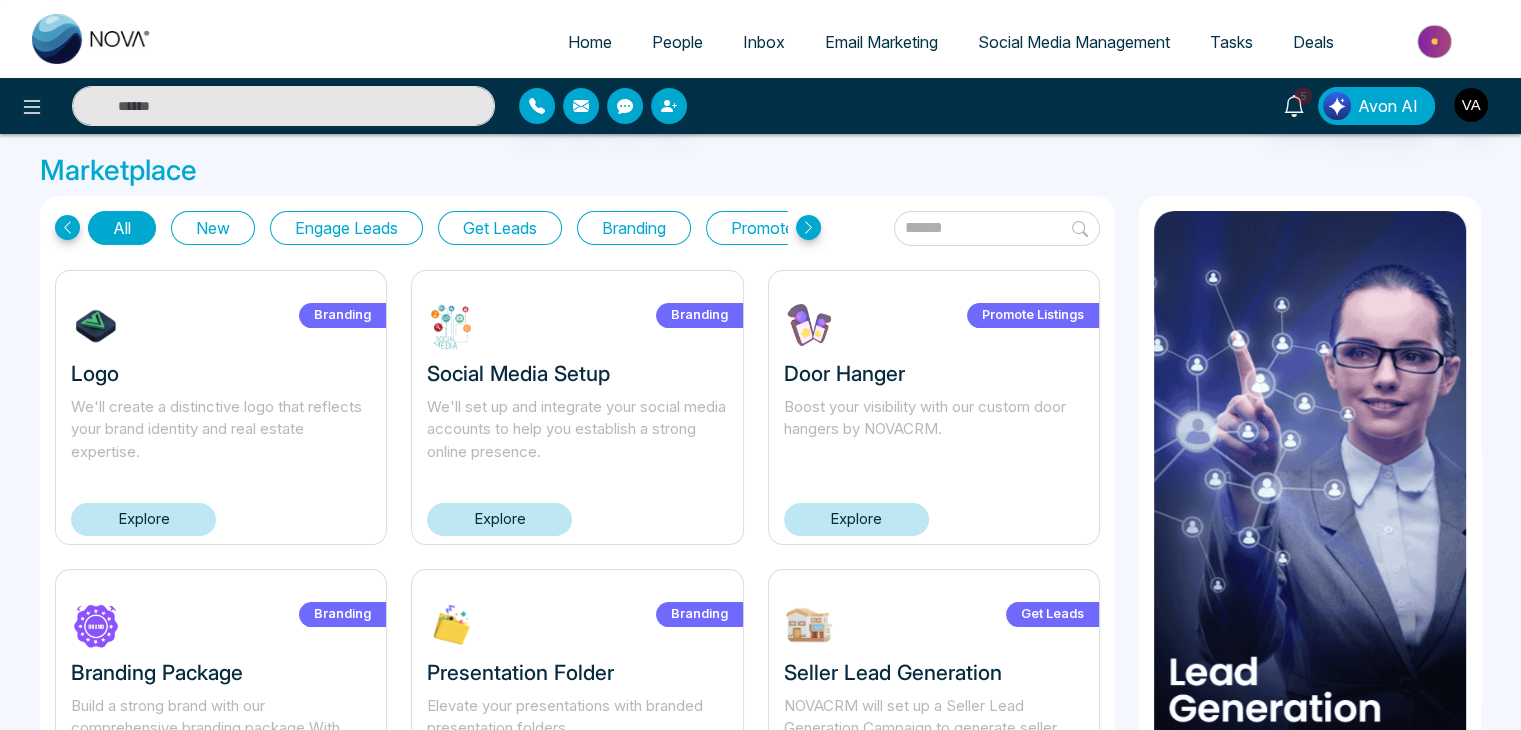 click 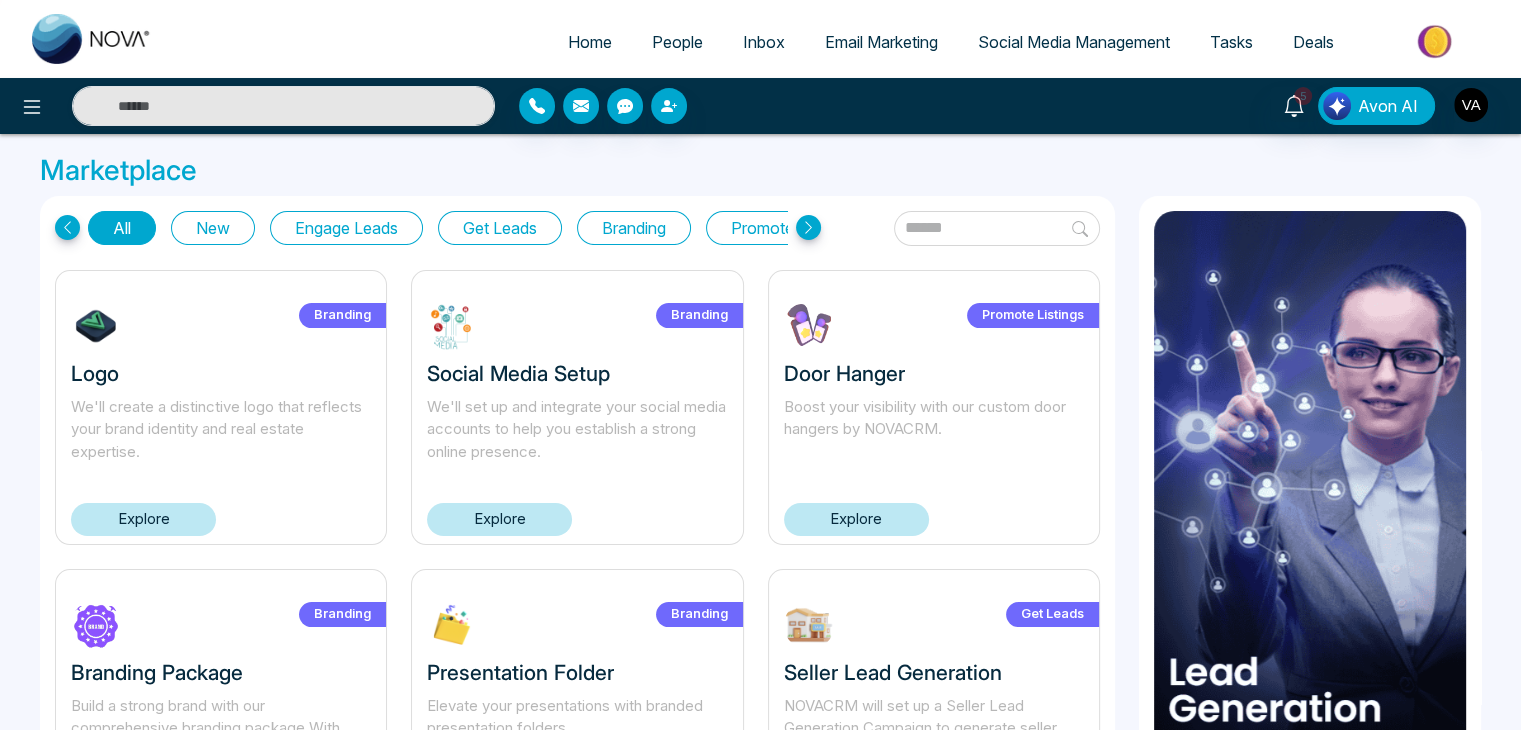 click on "New" at bounding box center (213, 228) 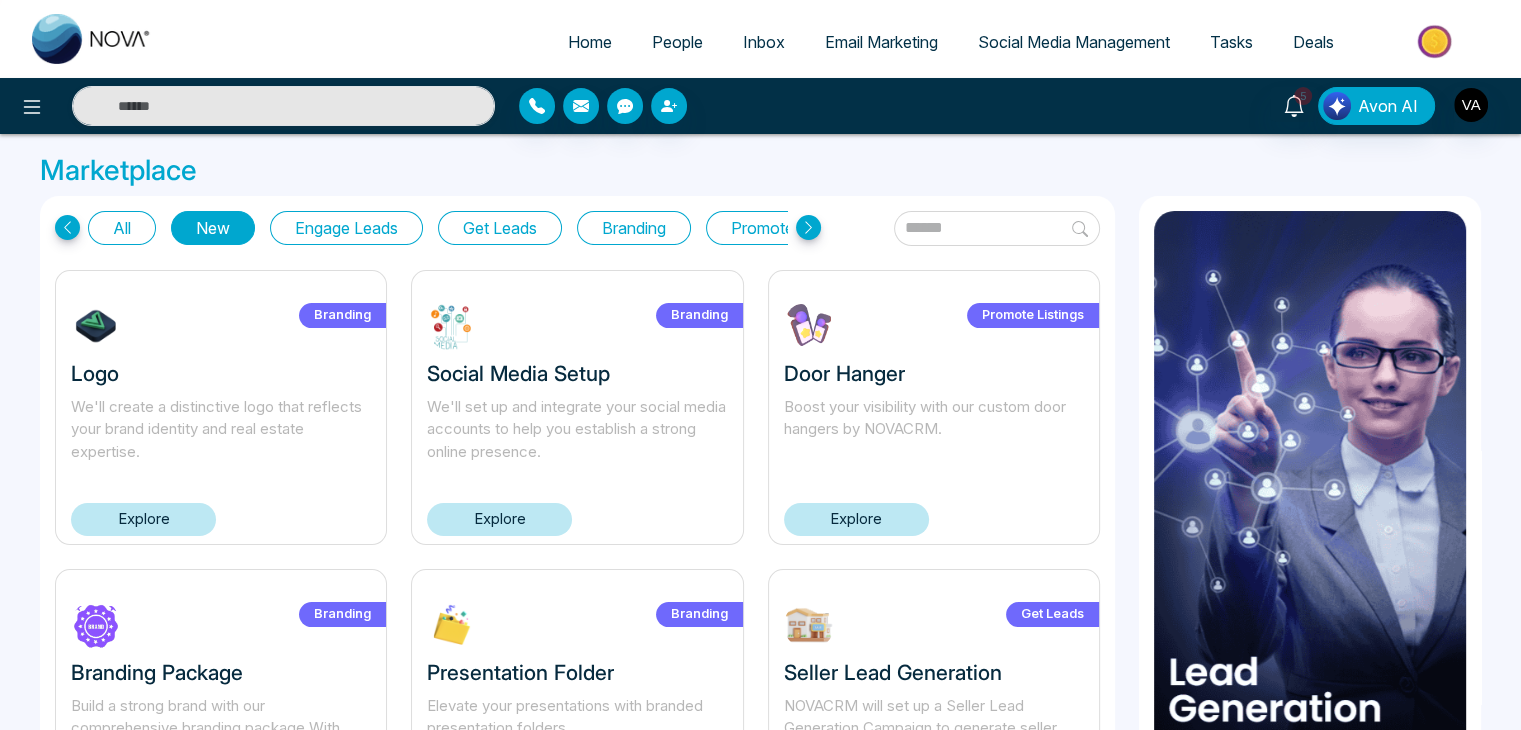 click 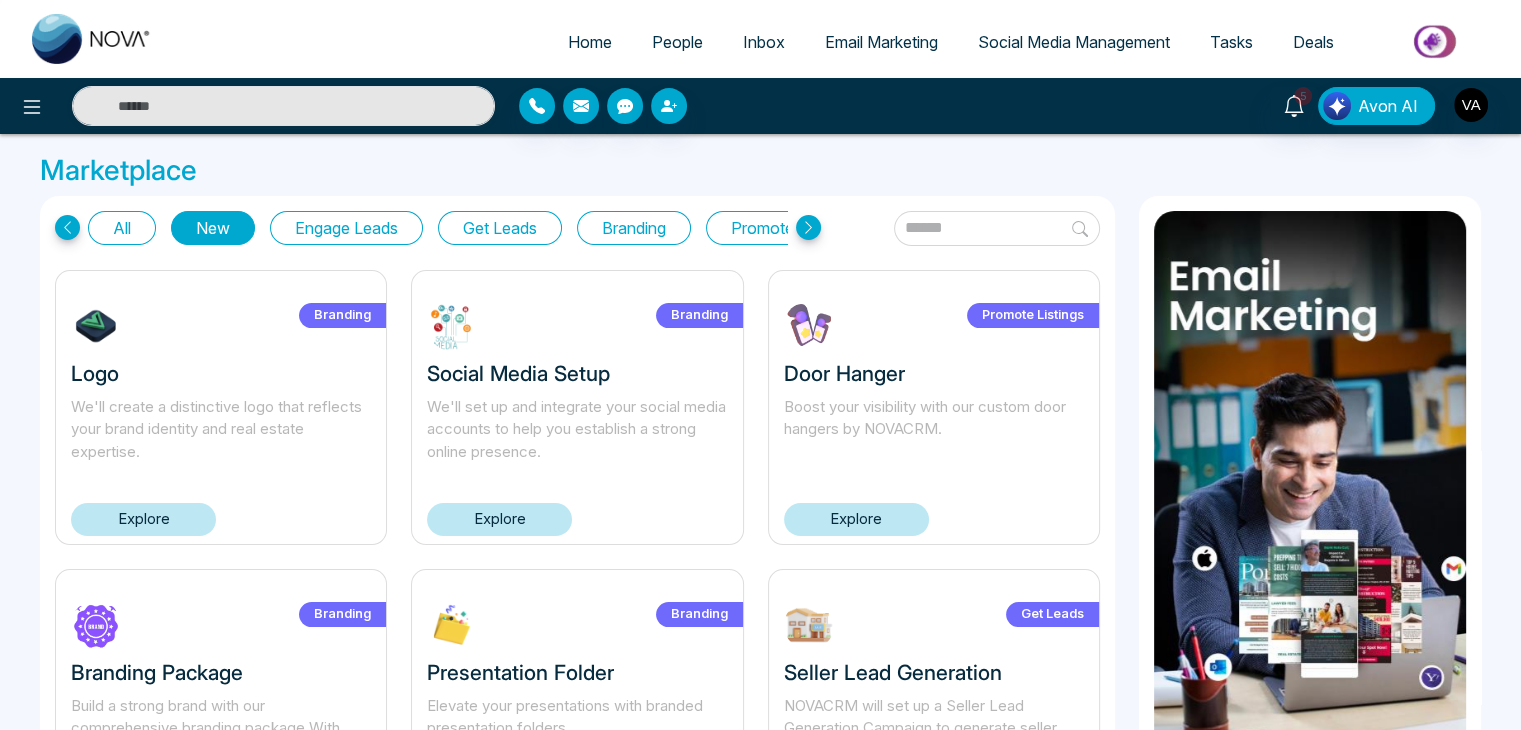 click 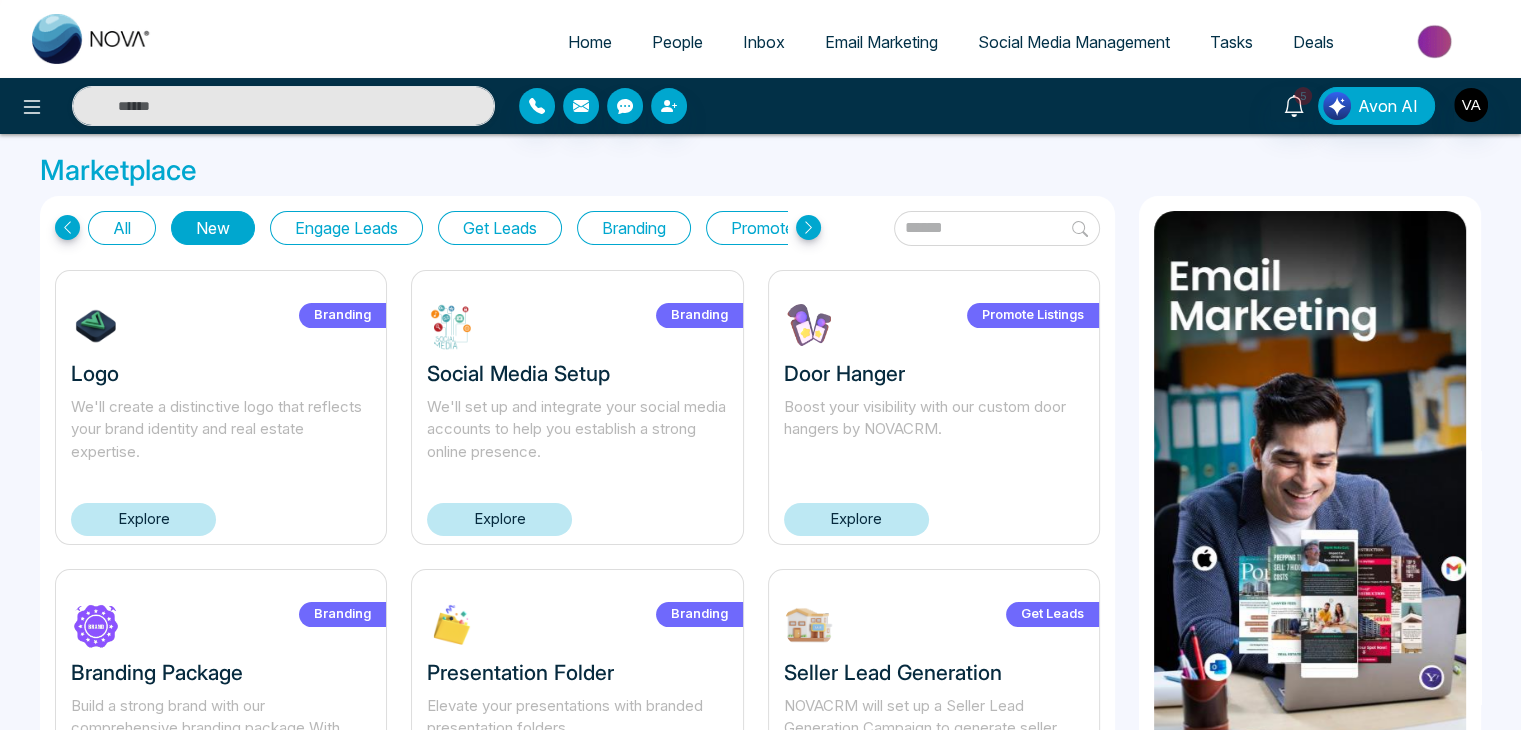 click 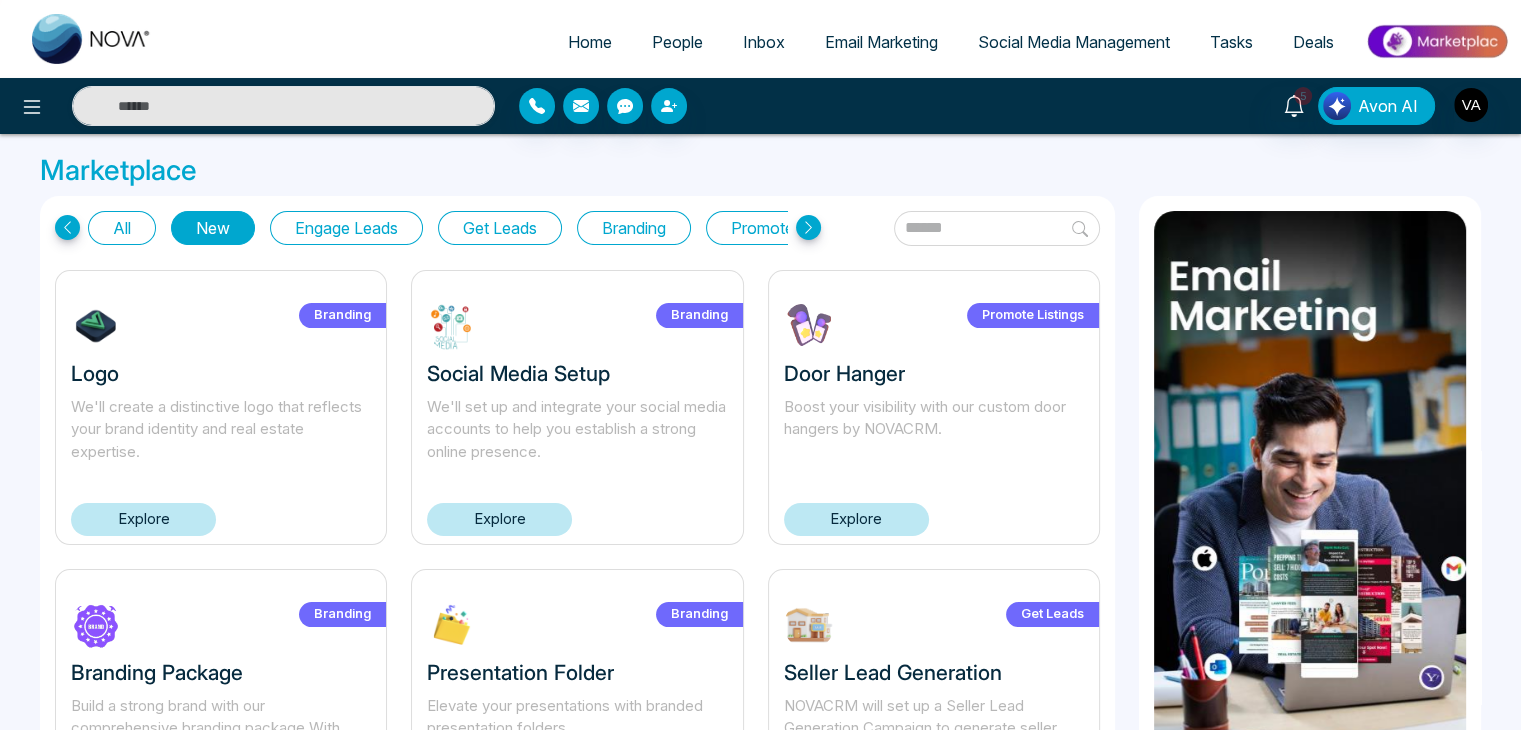click 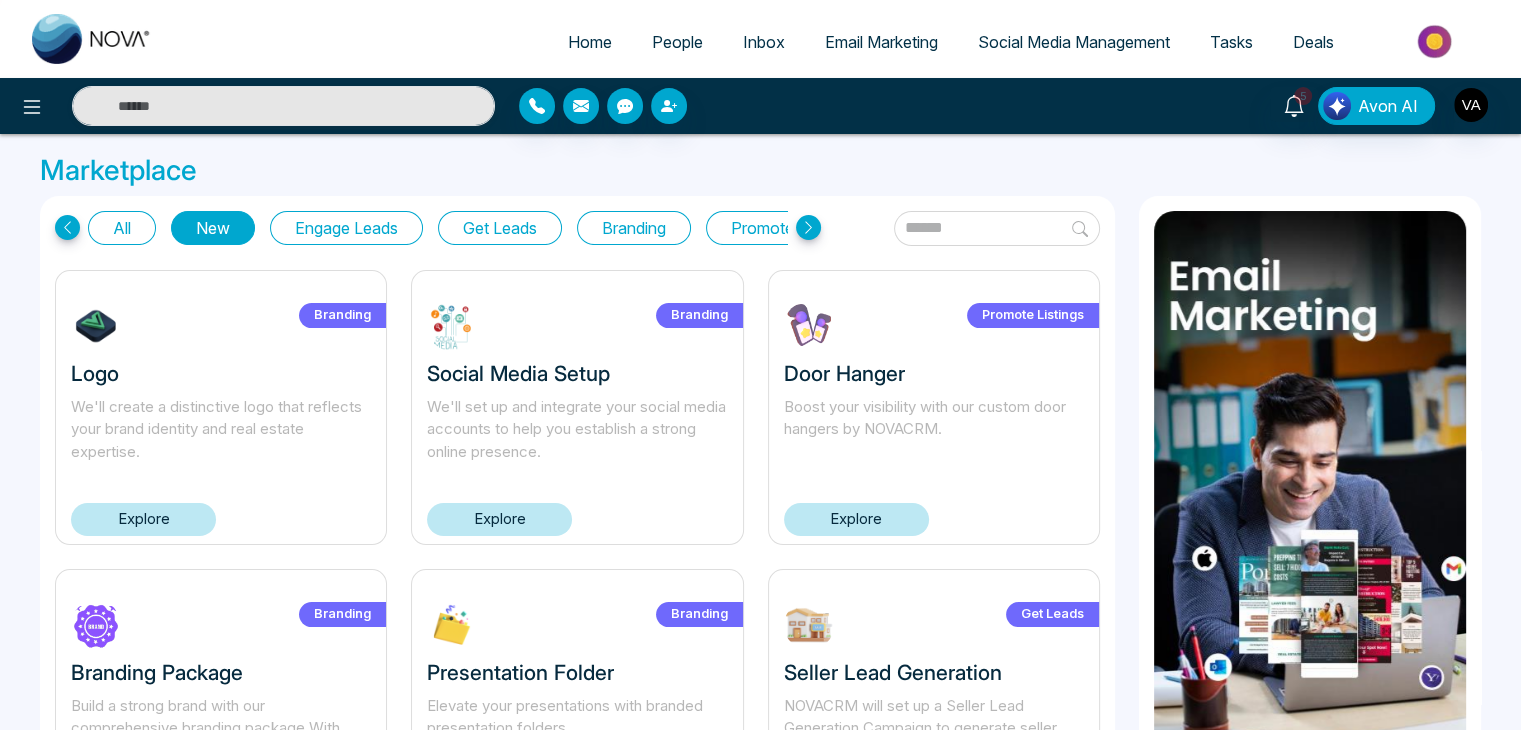 click 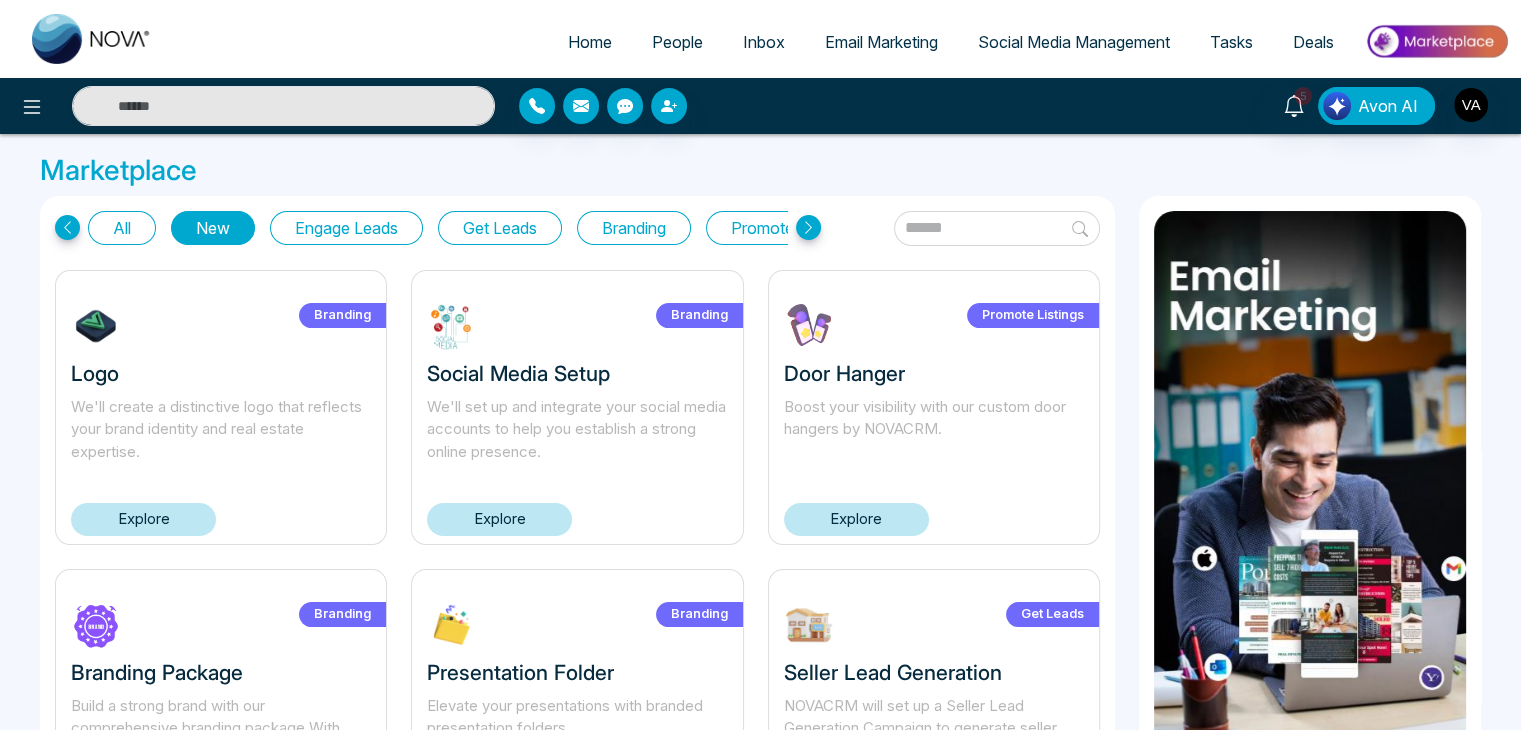 click 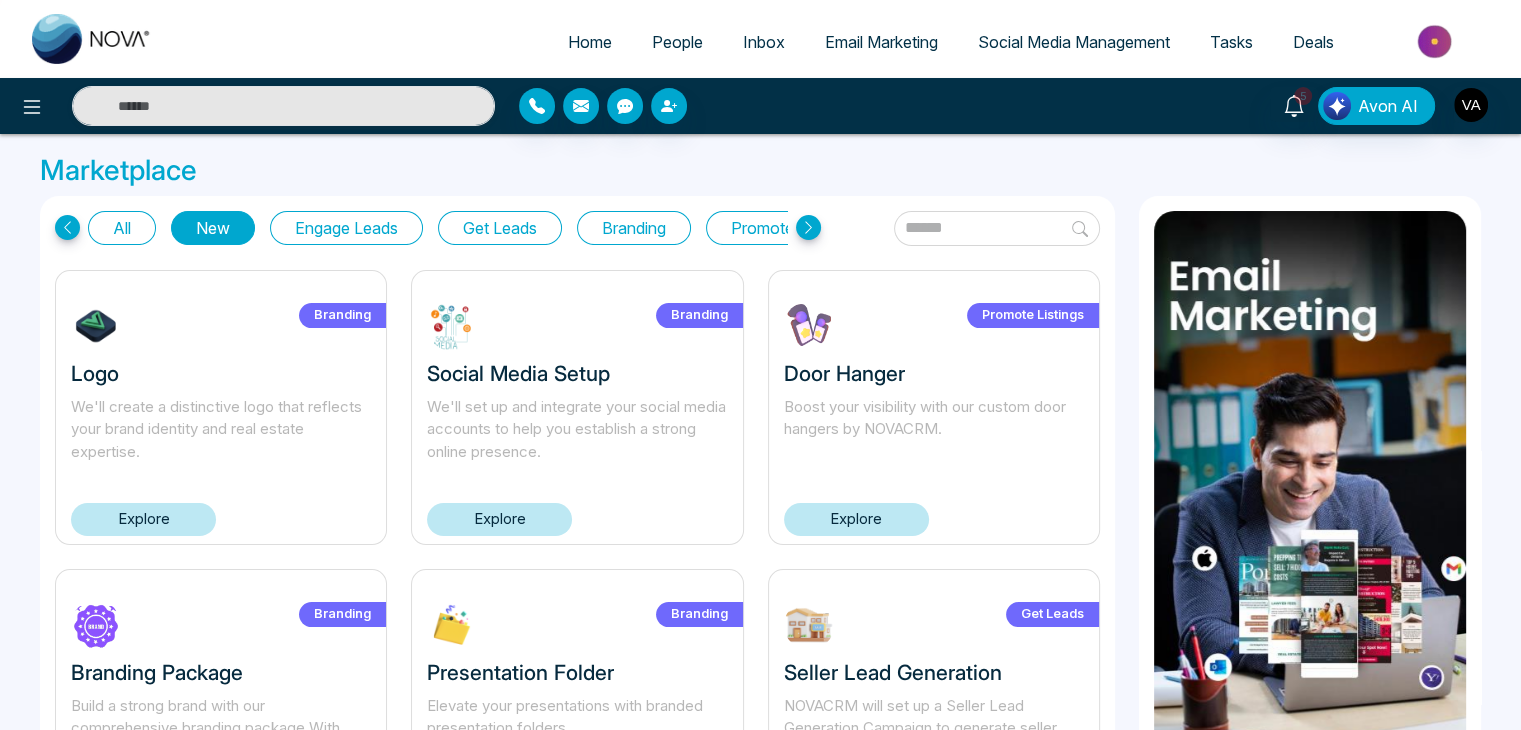 click 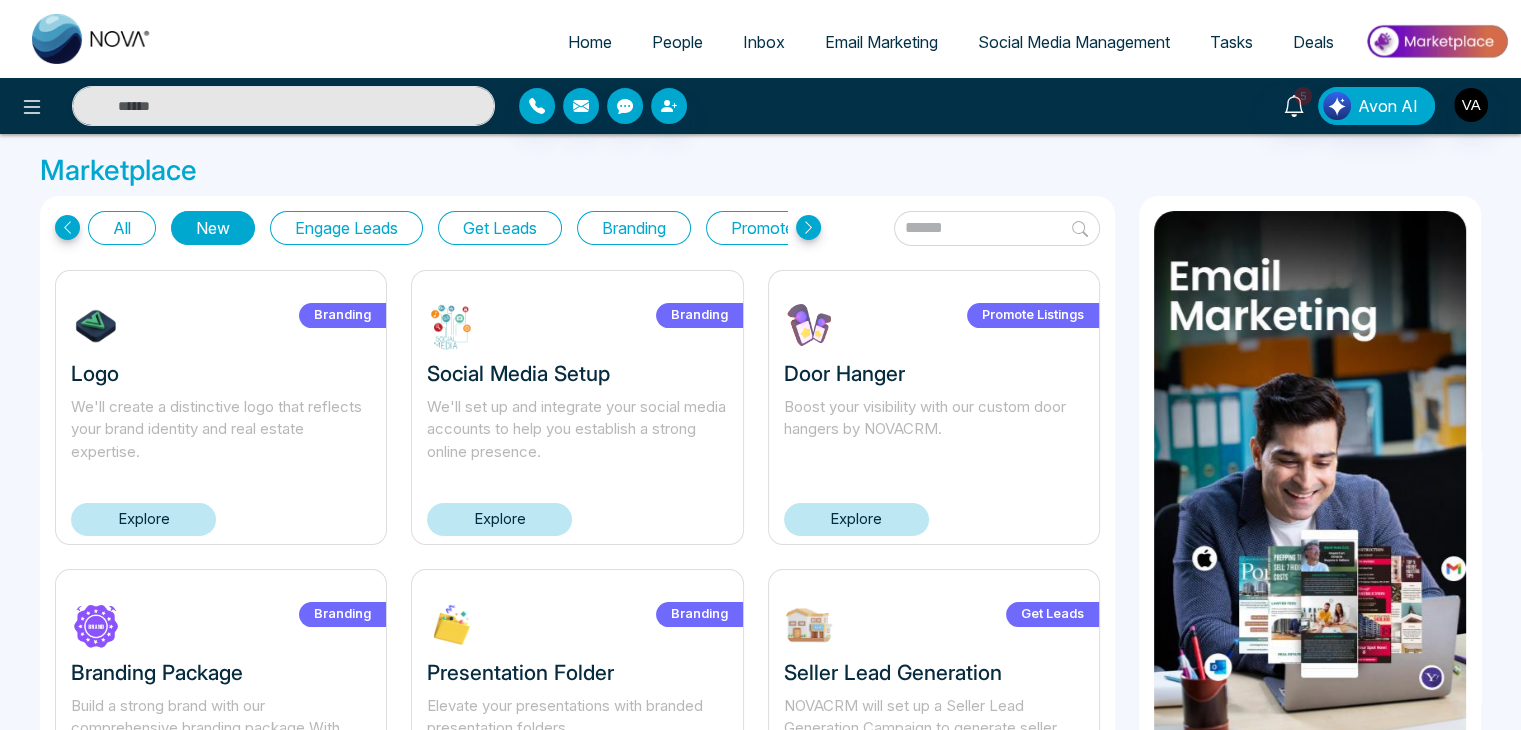 click 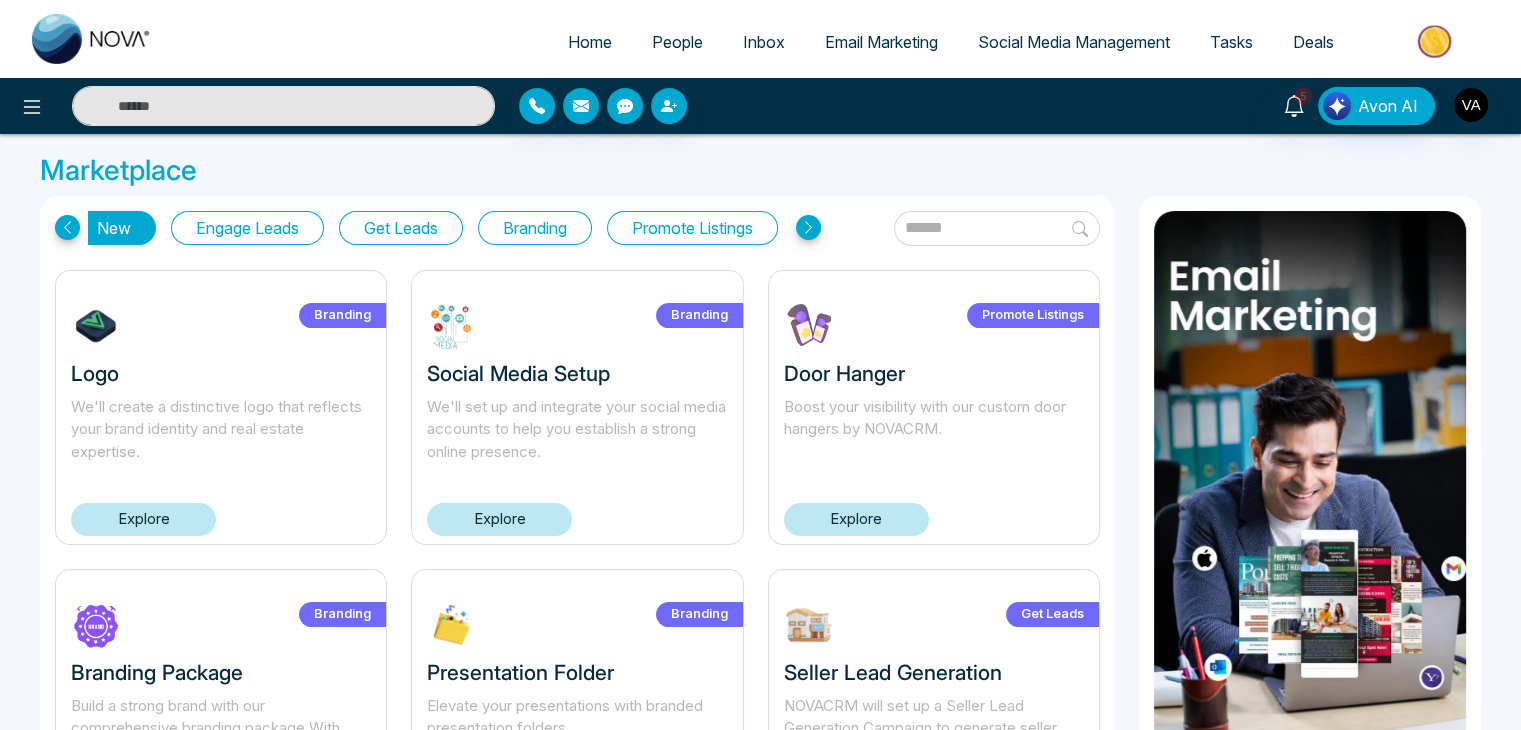 click 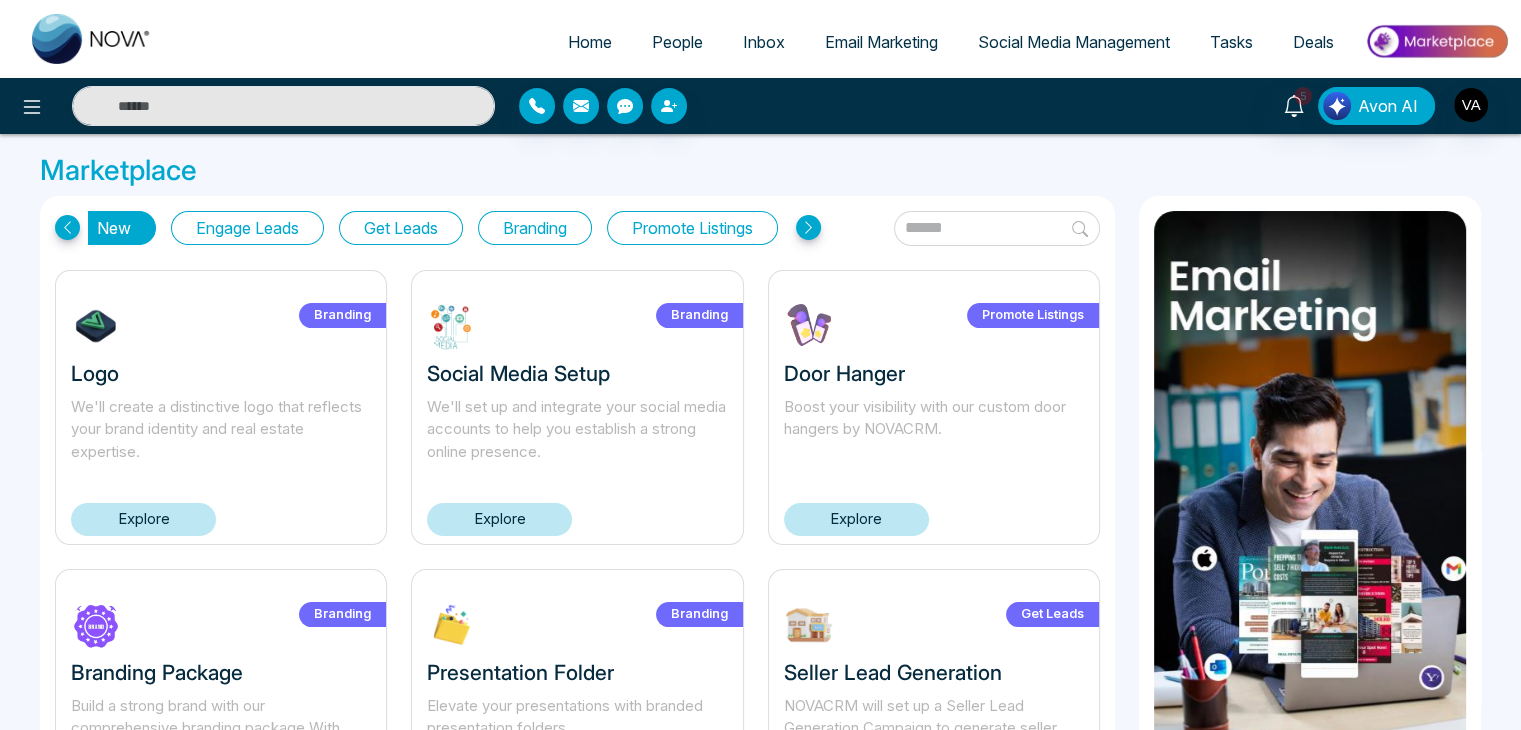 scroll, scrollTop: 0, scrollLeft: 110, axis: horizontal 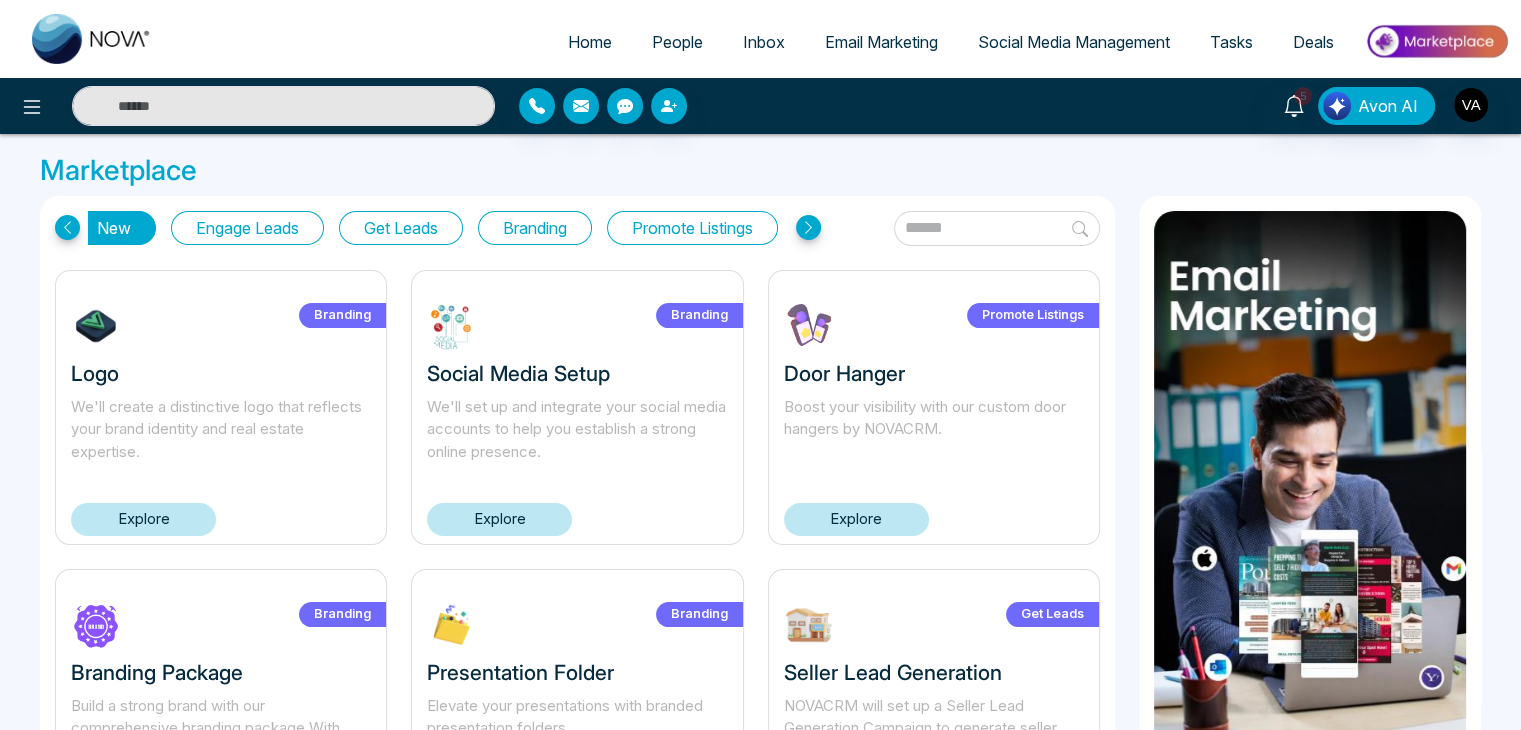 click 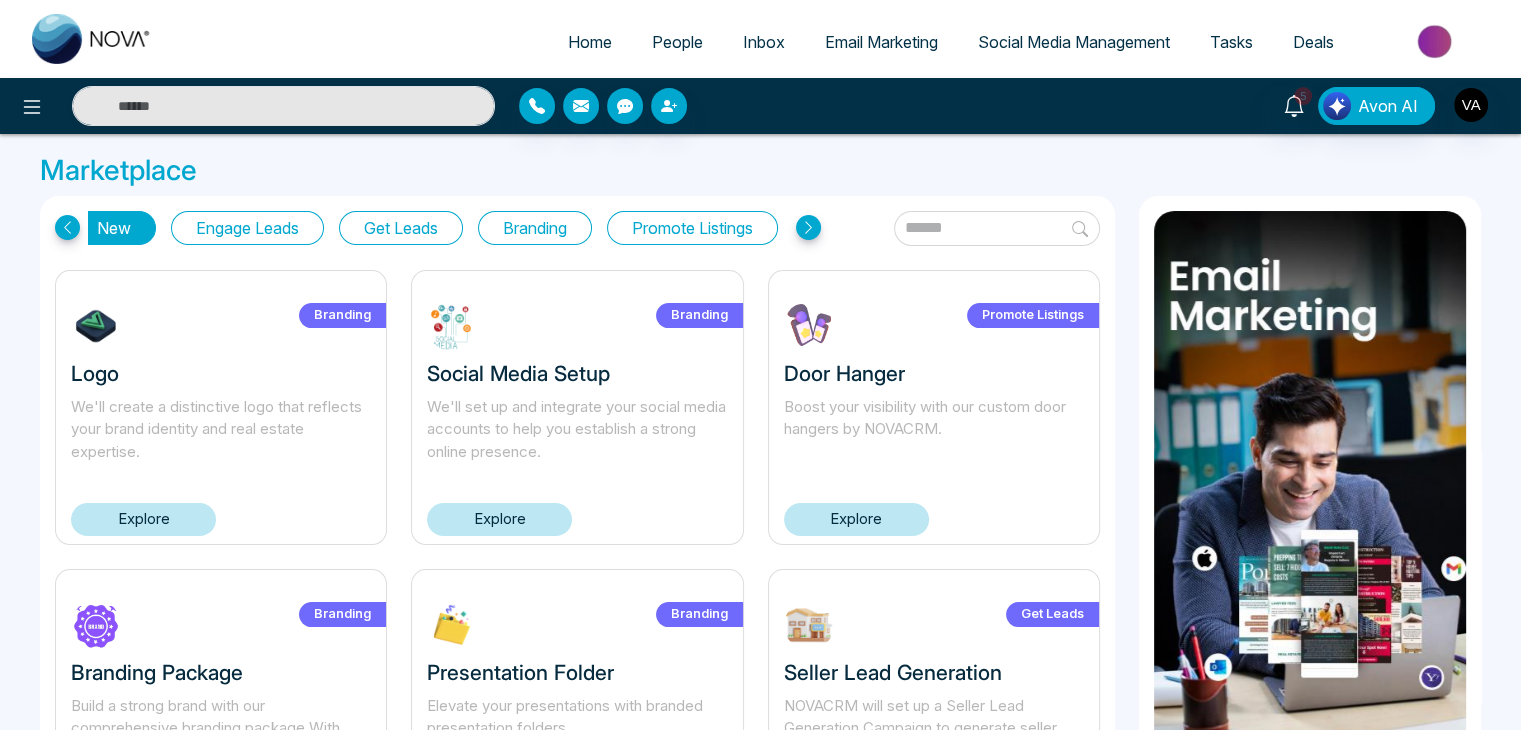 click 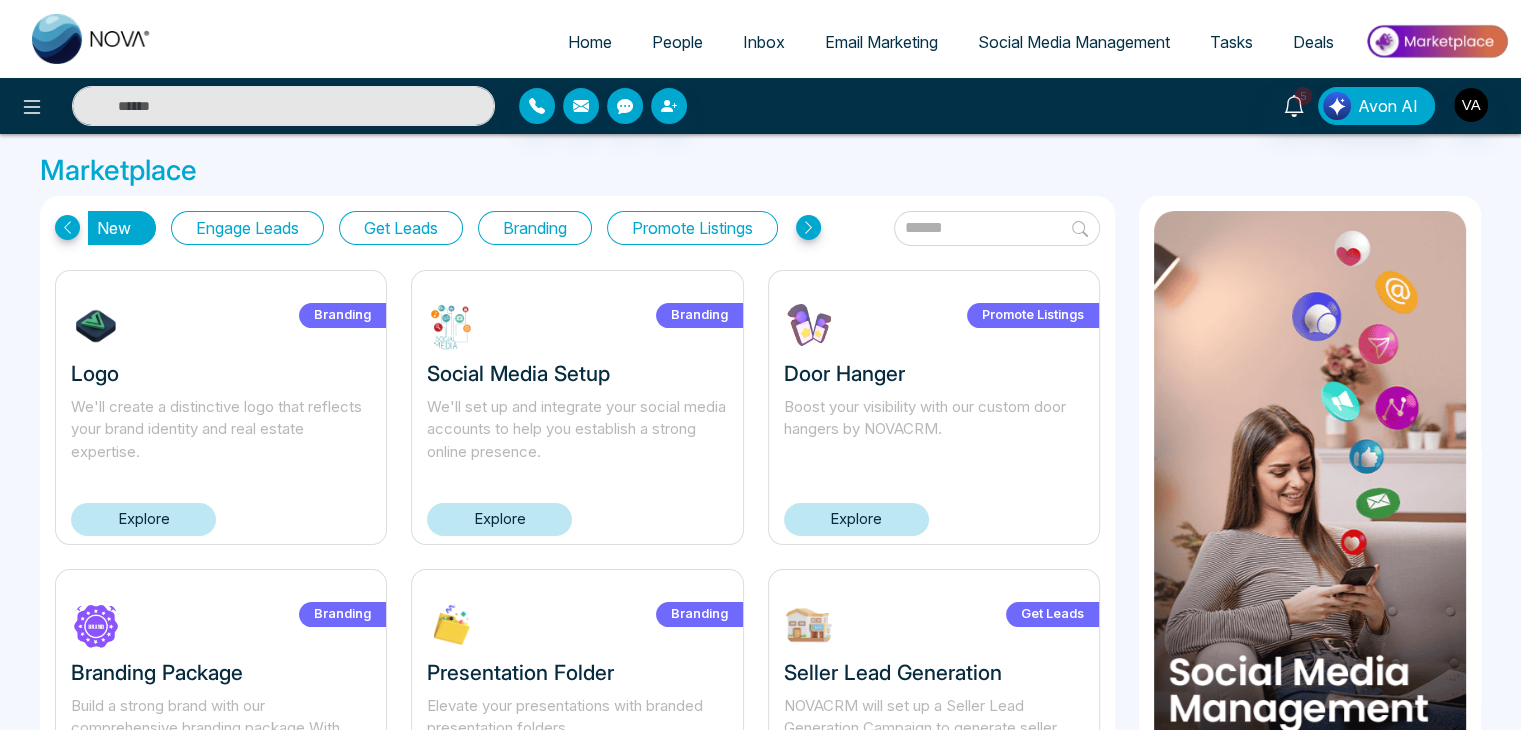 click 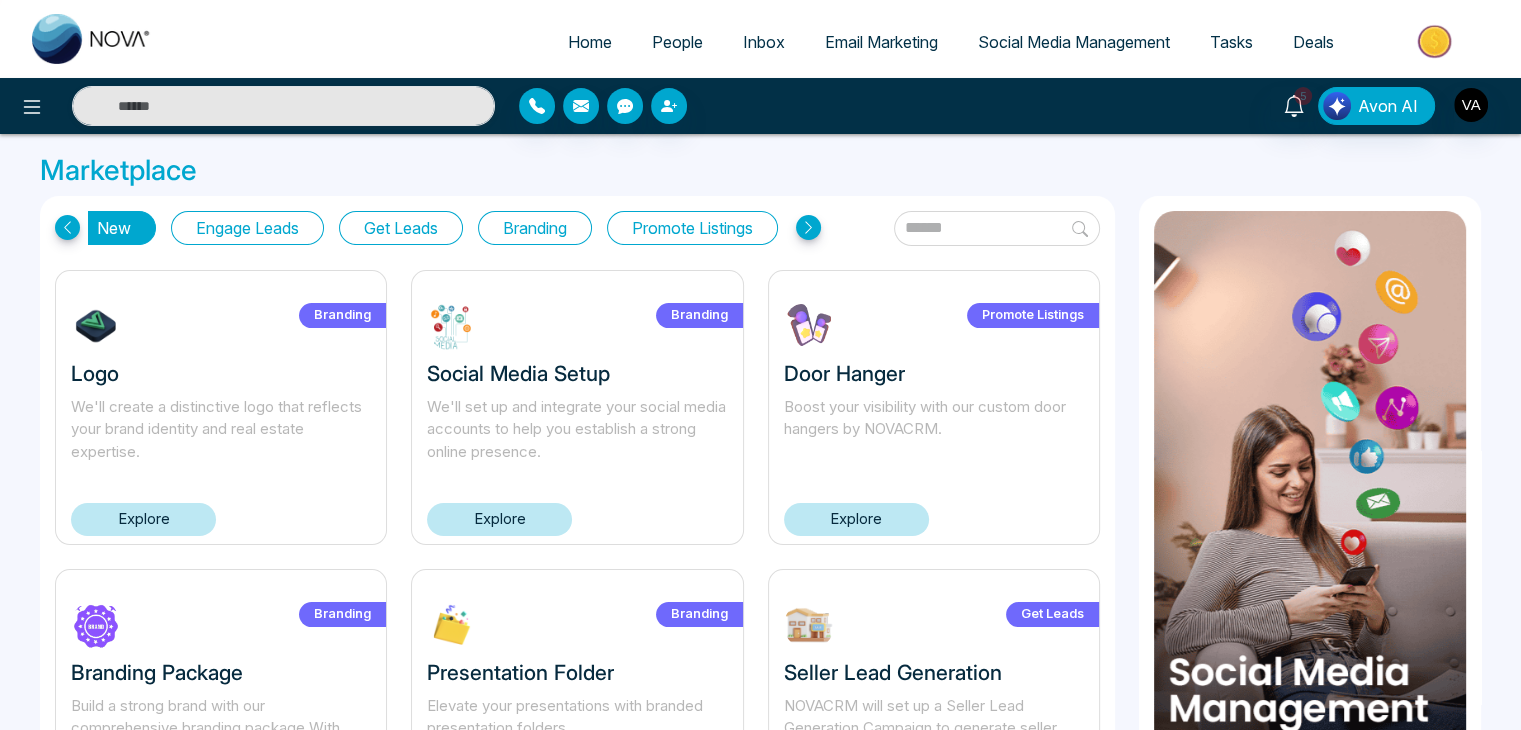 scroll, scrollTop: 0, scrollLeft: 72, axis: horizontal 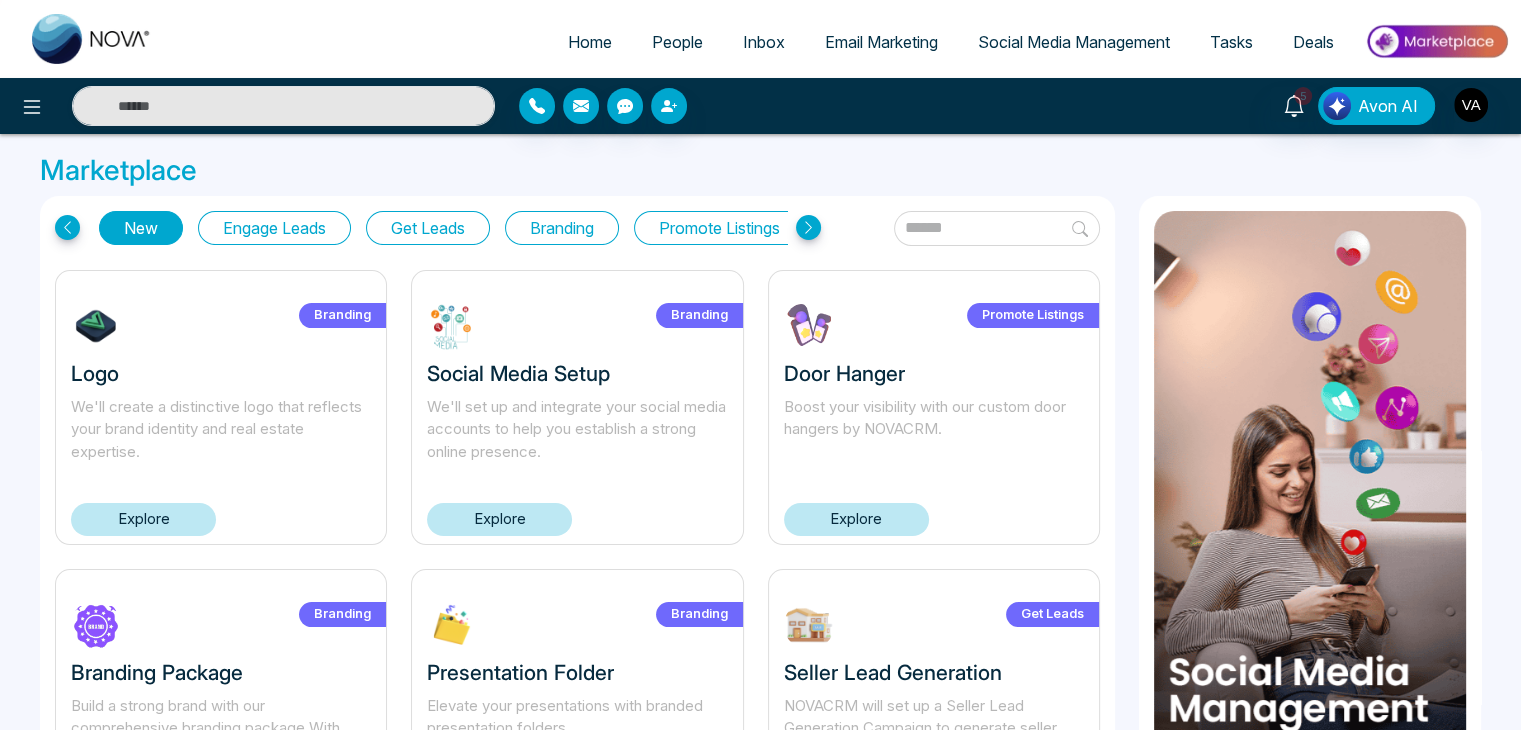 click 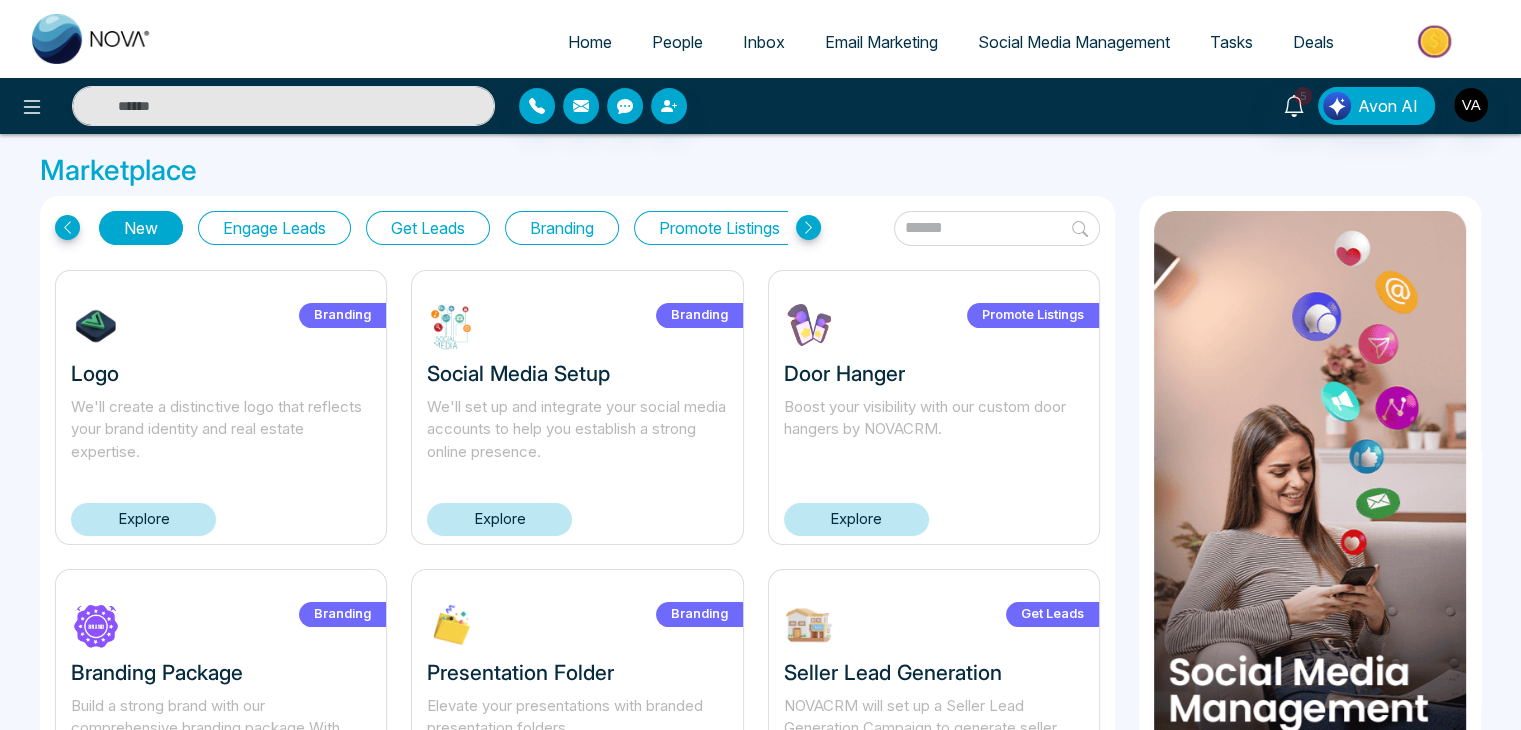 scroll, scrollTop: 0, scrollLeft: 0, axis: both 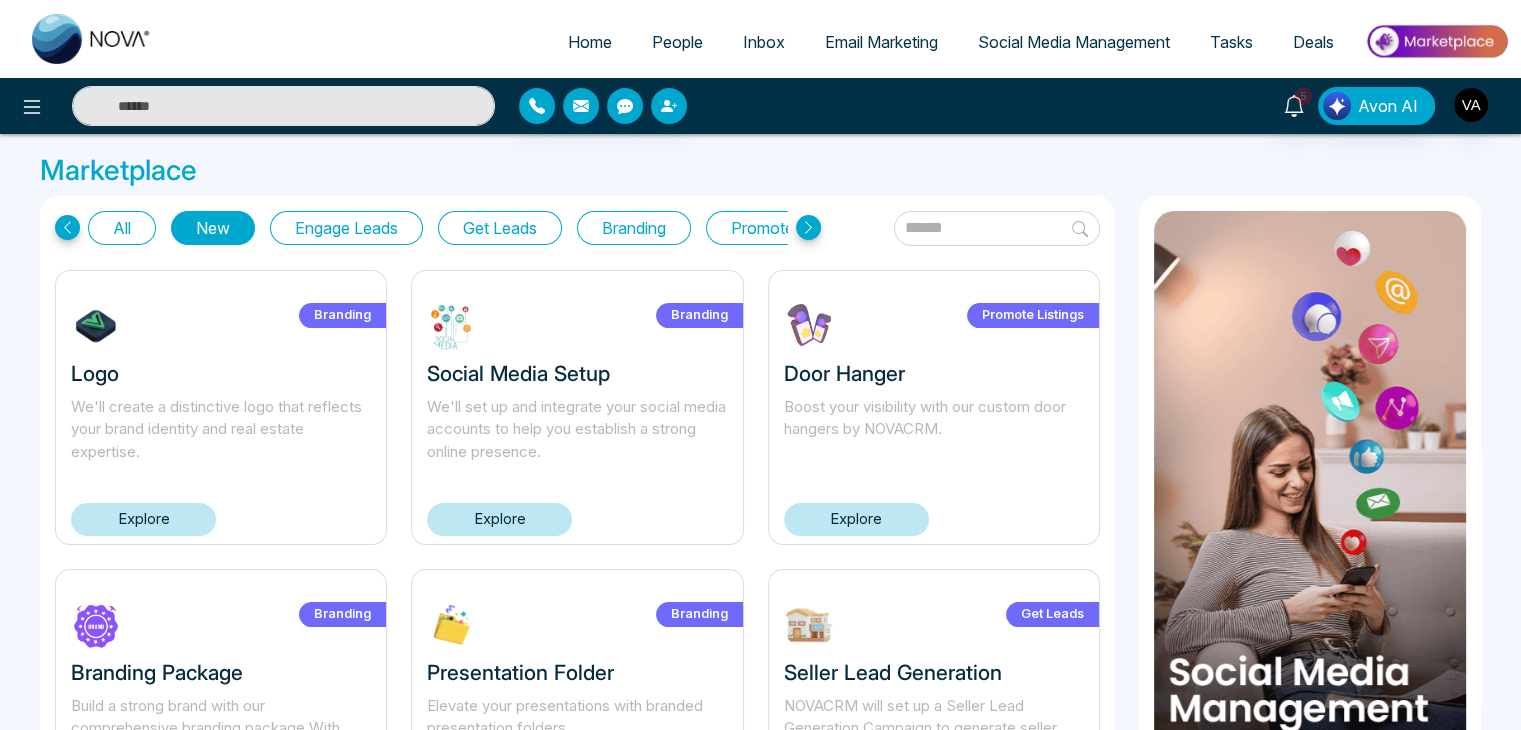 click 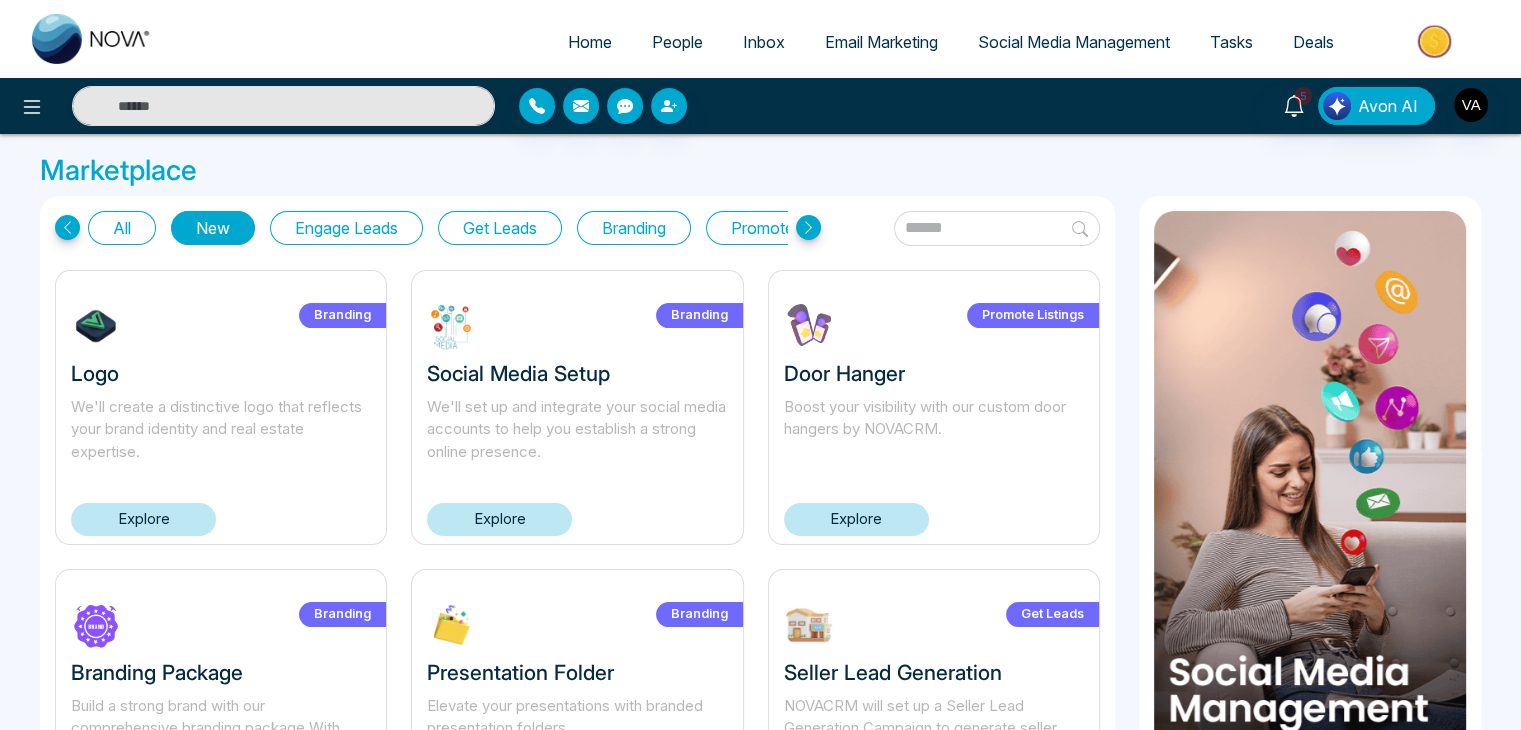 click 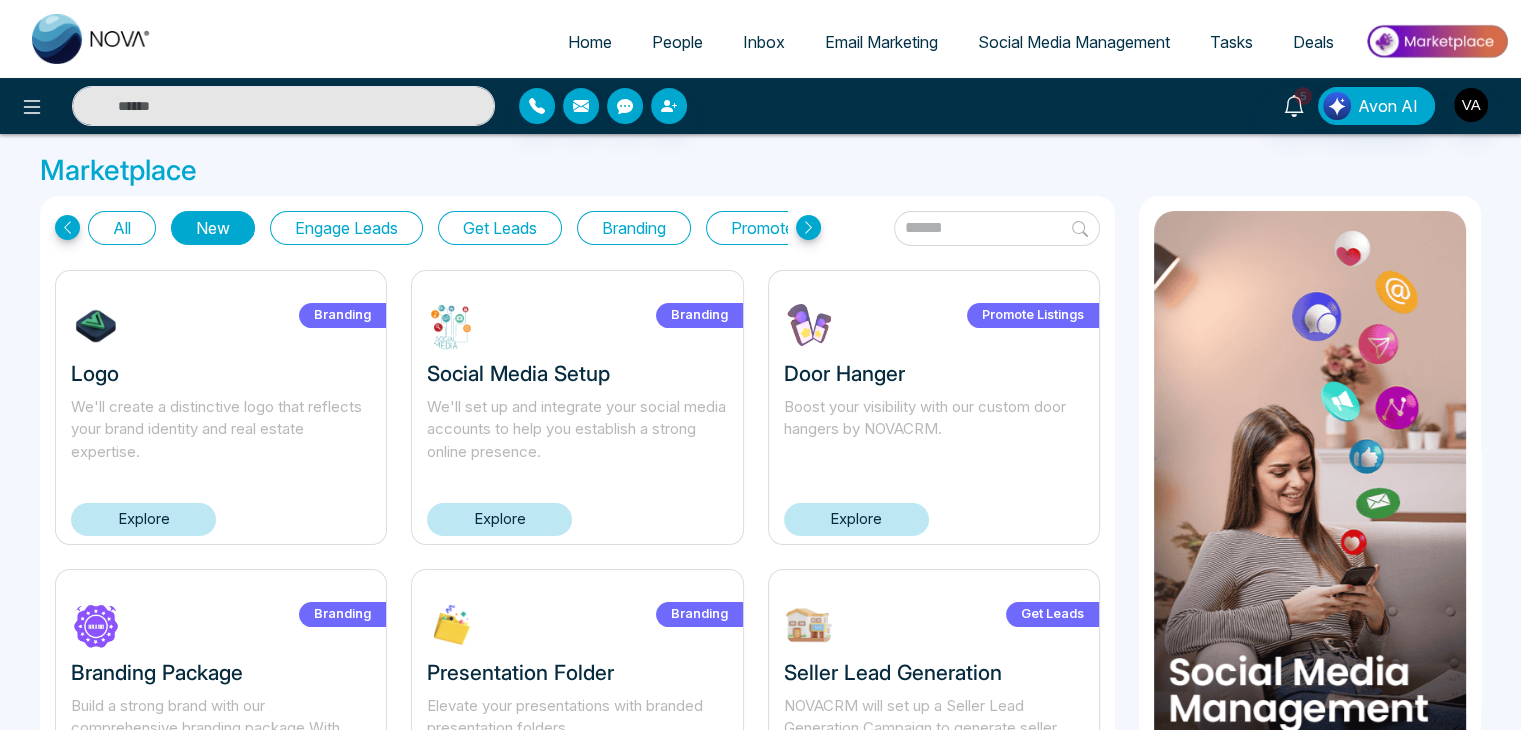 click 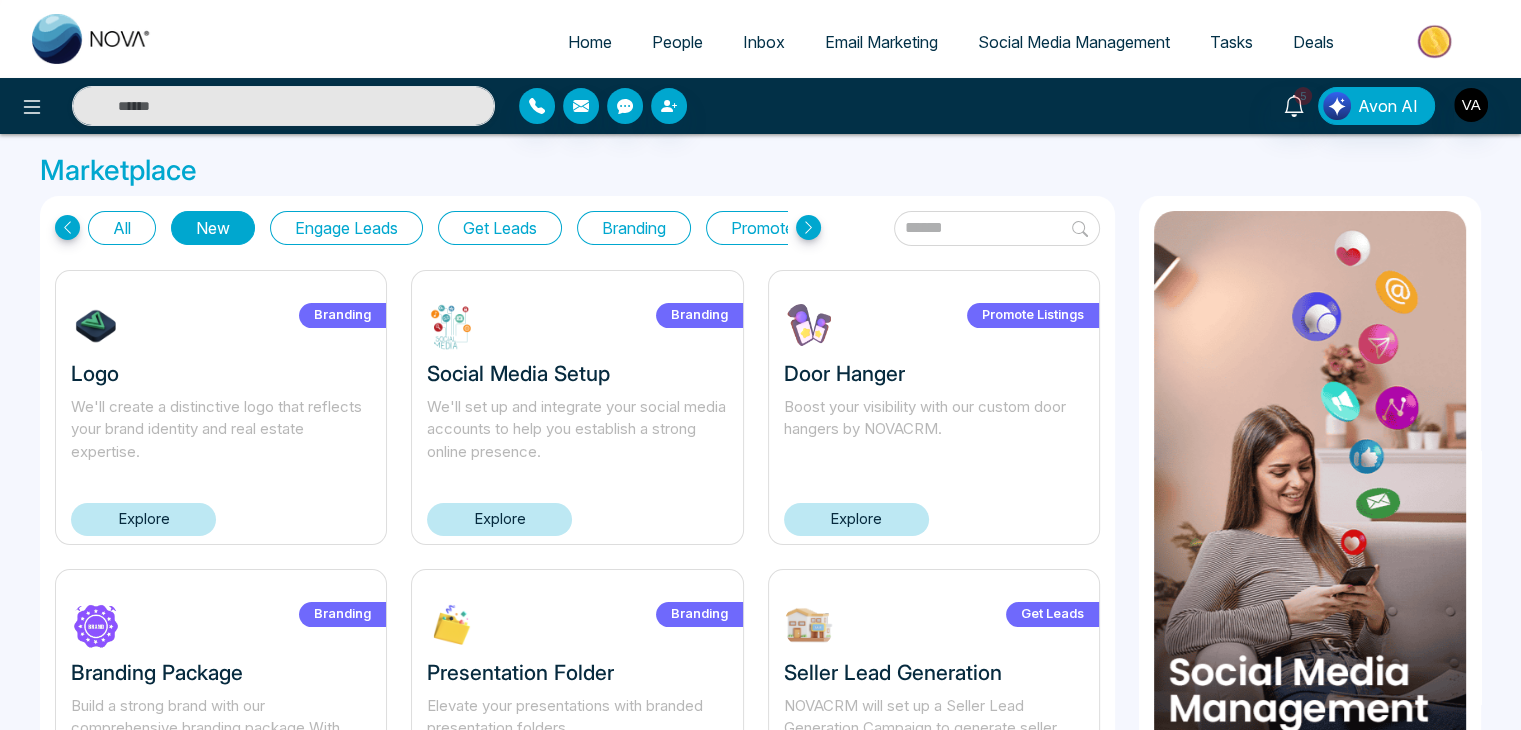 click on "Marketplace" at bounding box center (760, 171) 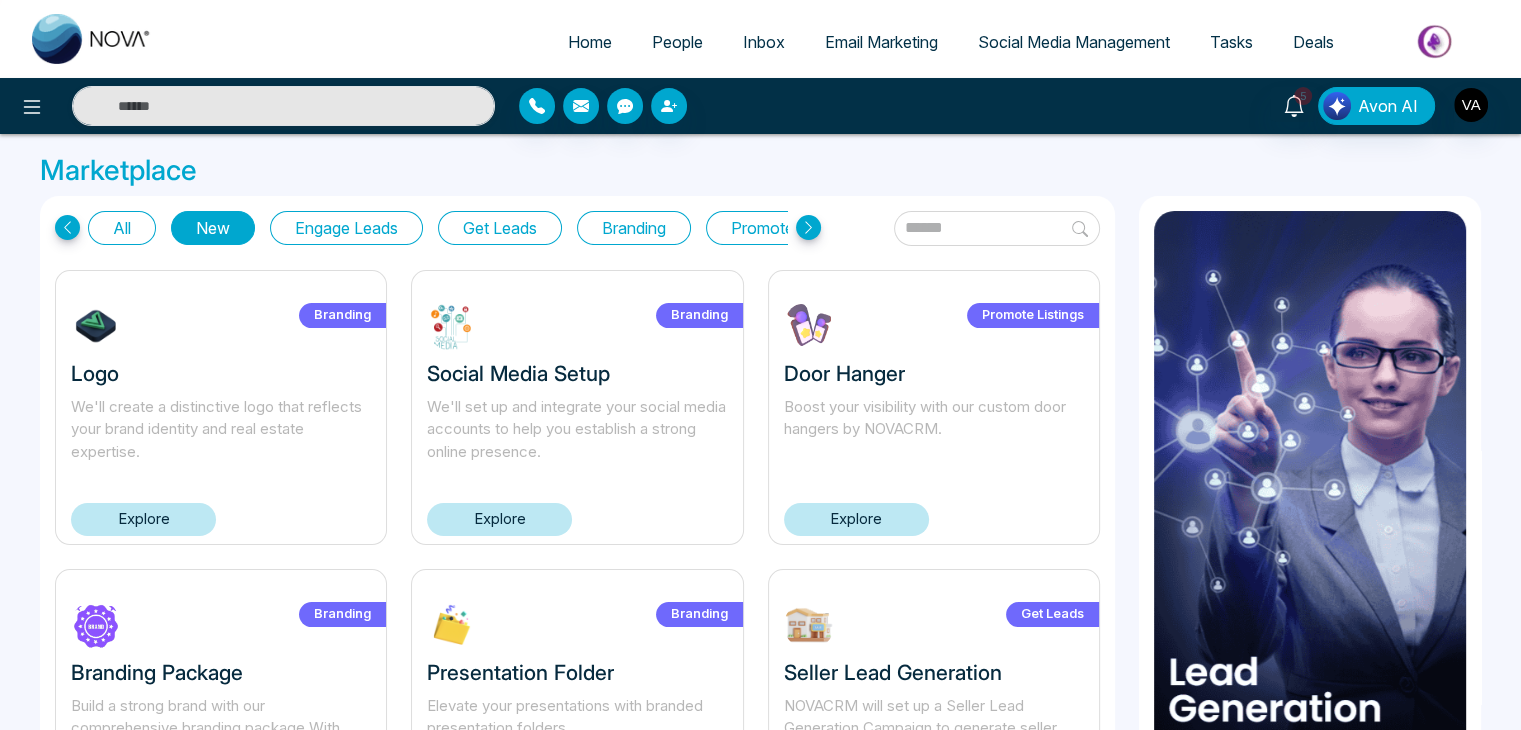 select on "*" 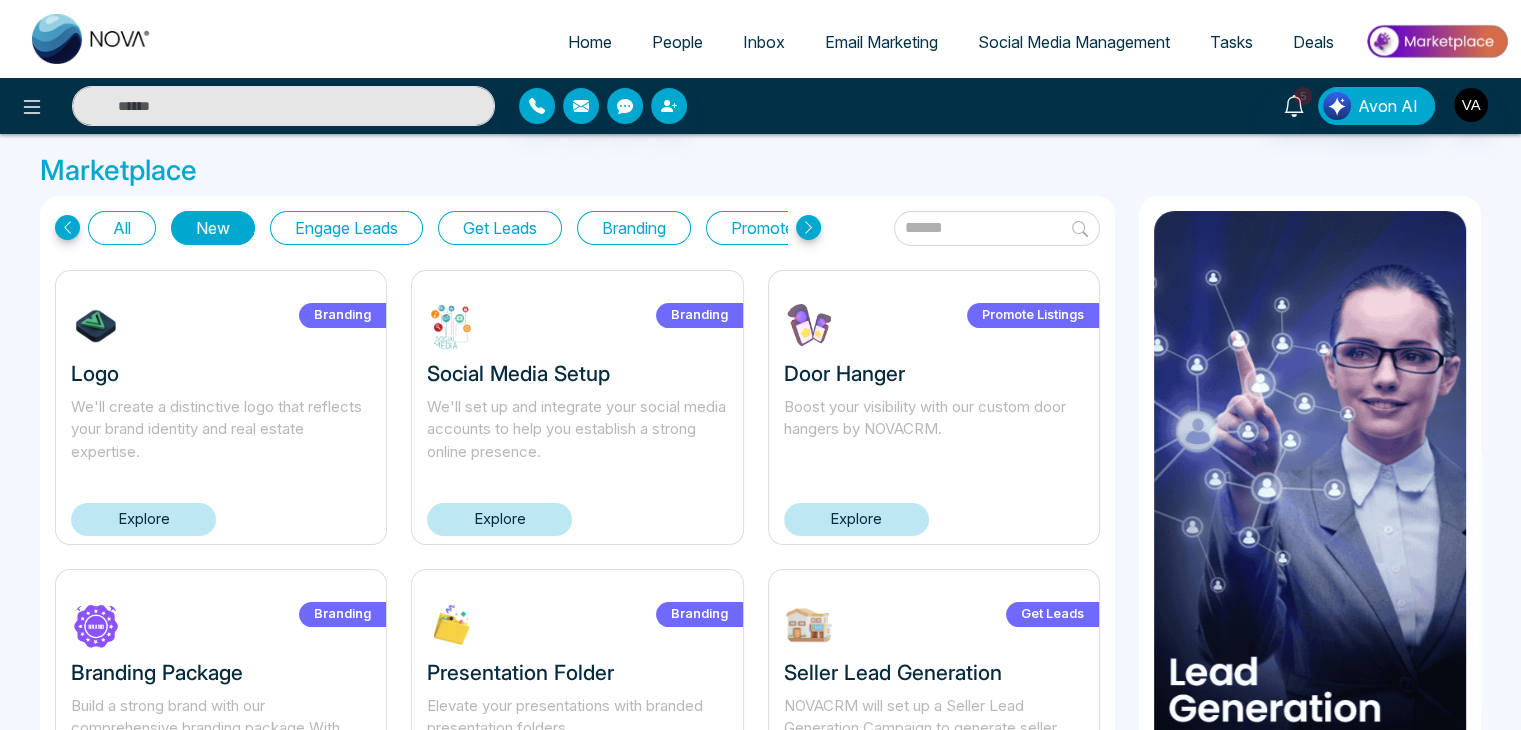 select on "*" 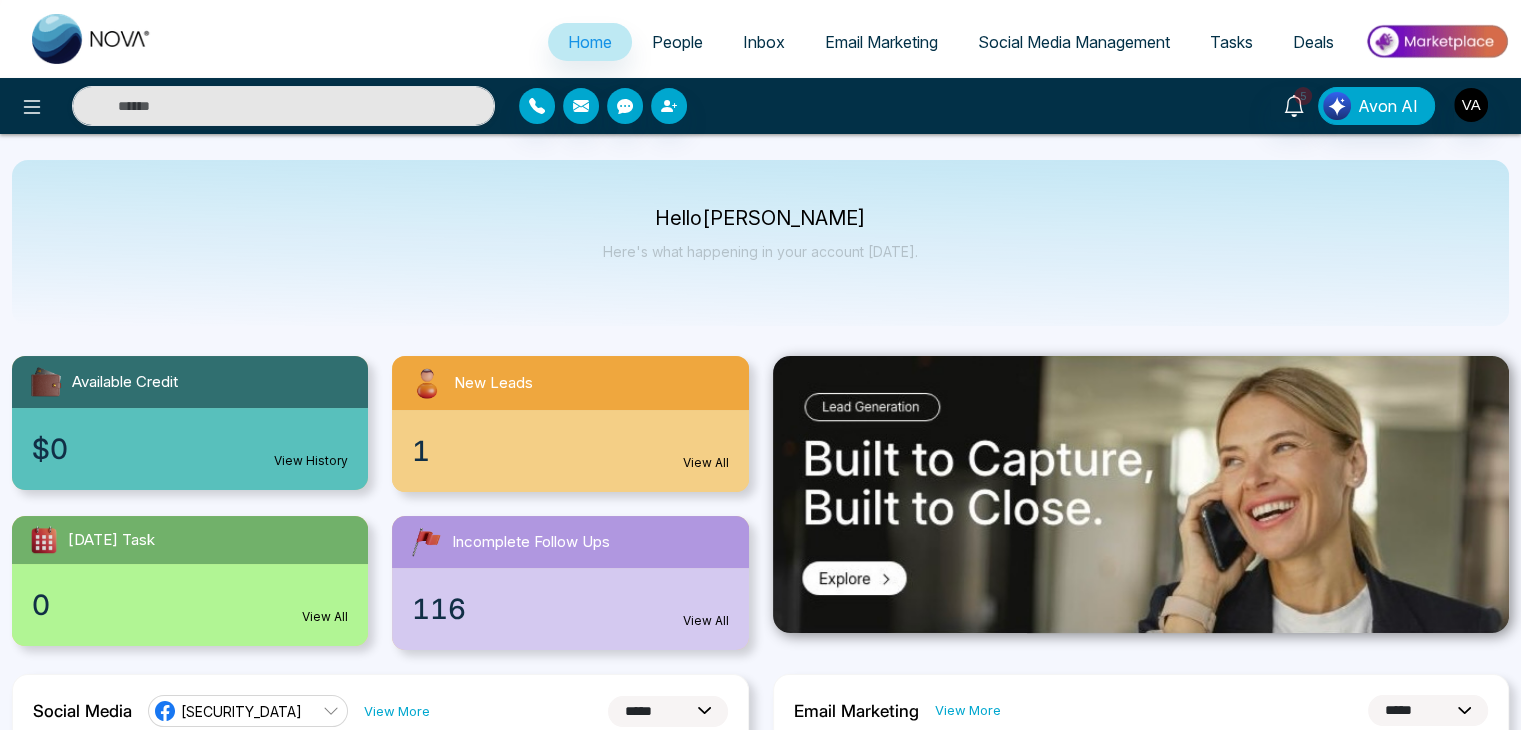 click at bounding box center [1141, 494] 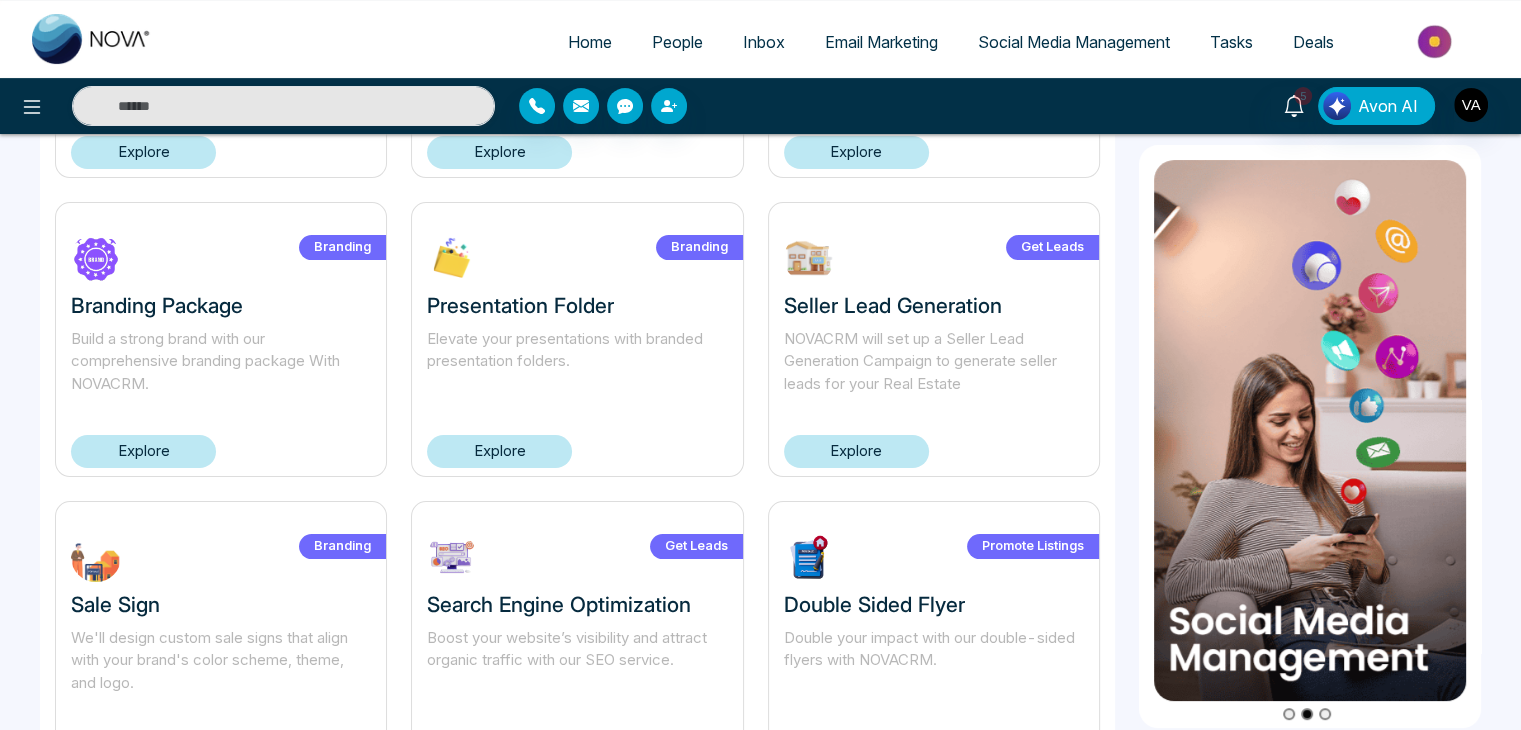 scroll, scrollTop: 0, scrollLeft: 0, axis: both 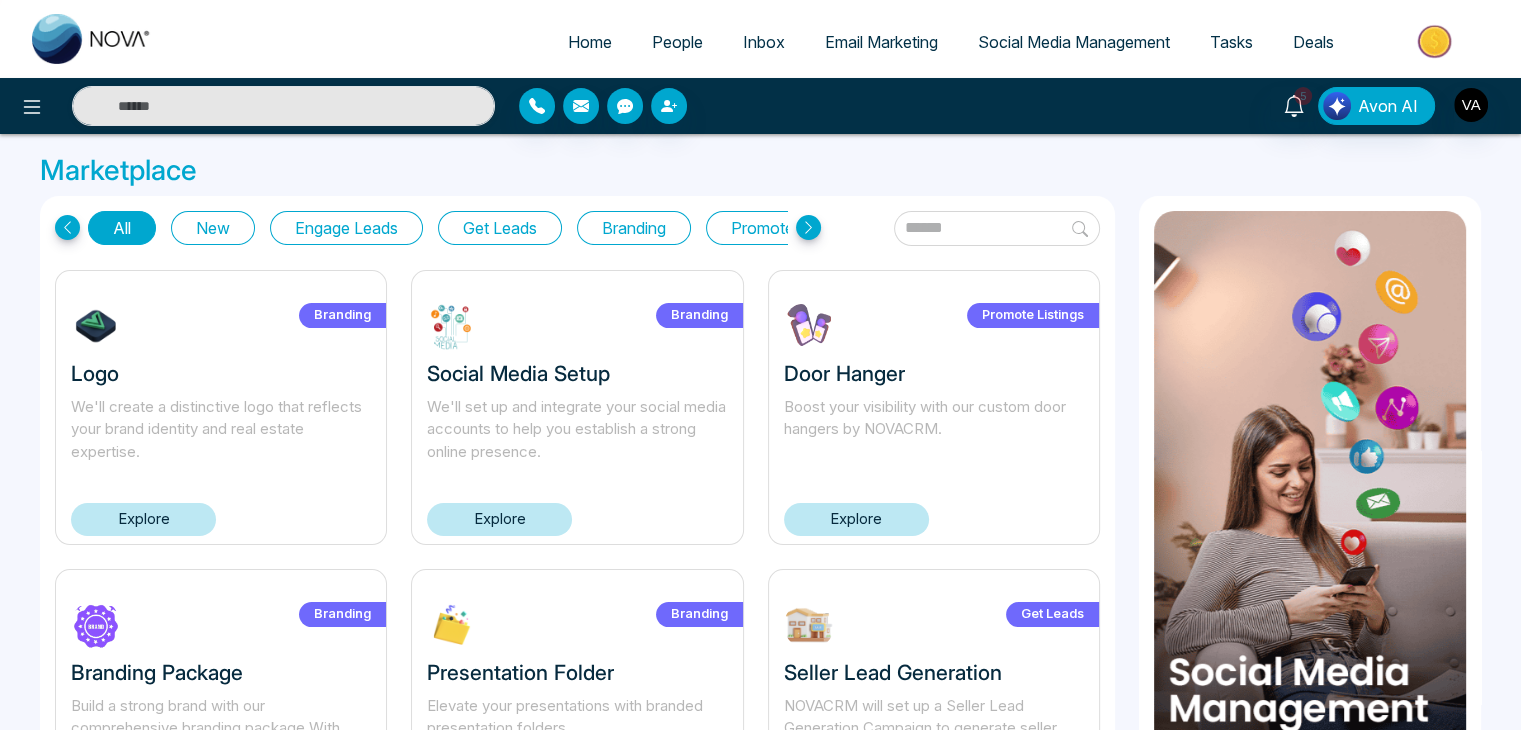 click on "Home" at bounding box center [590, 42] 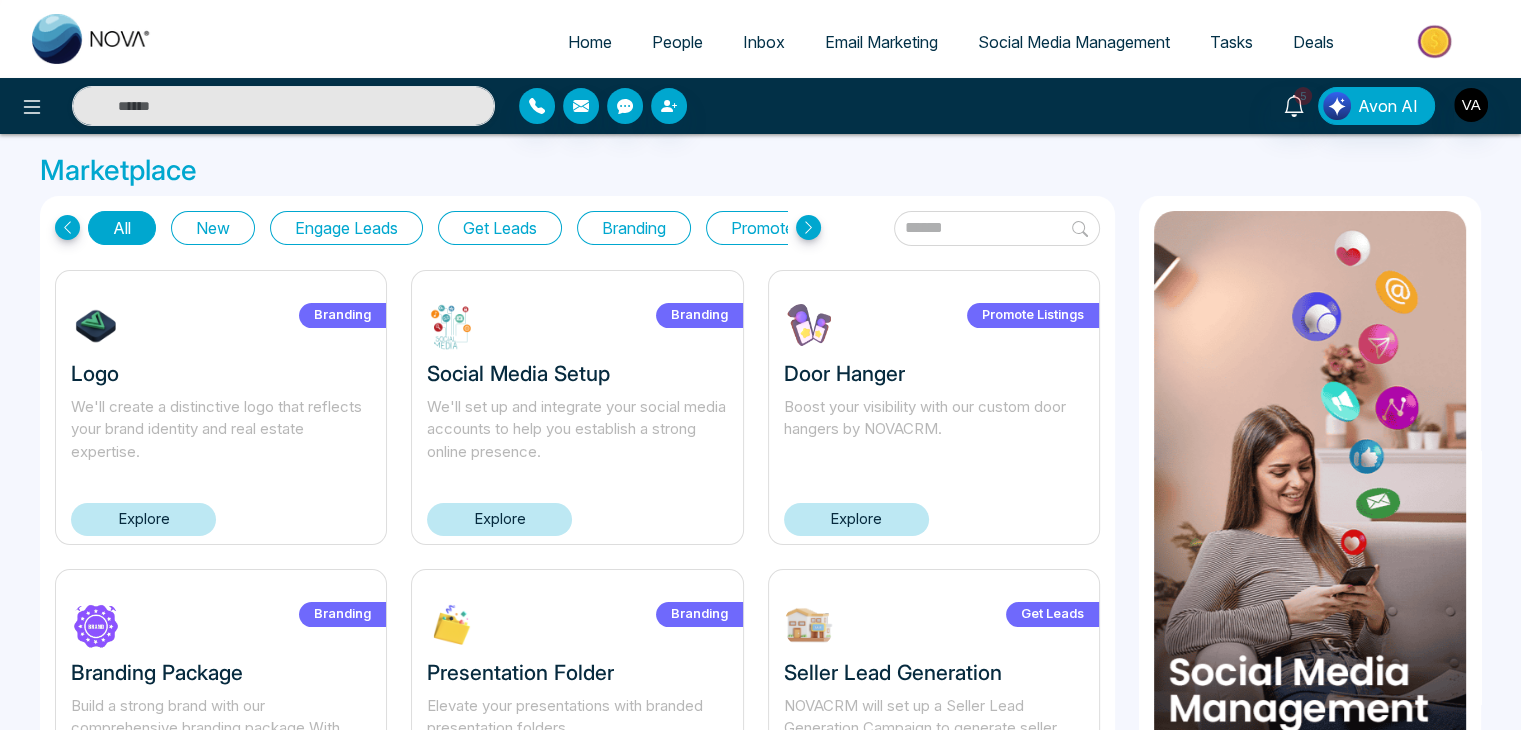 select on "*" 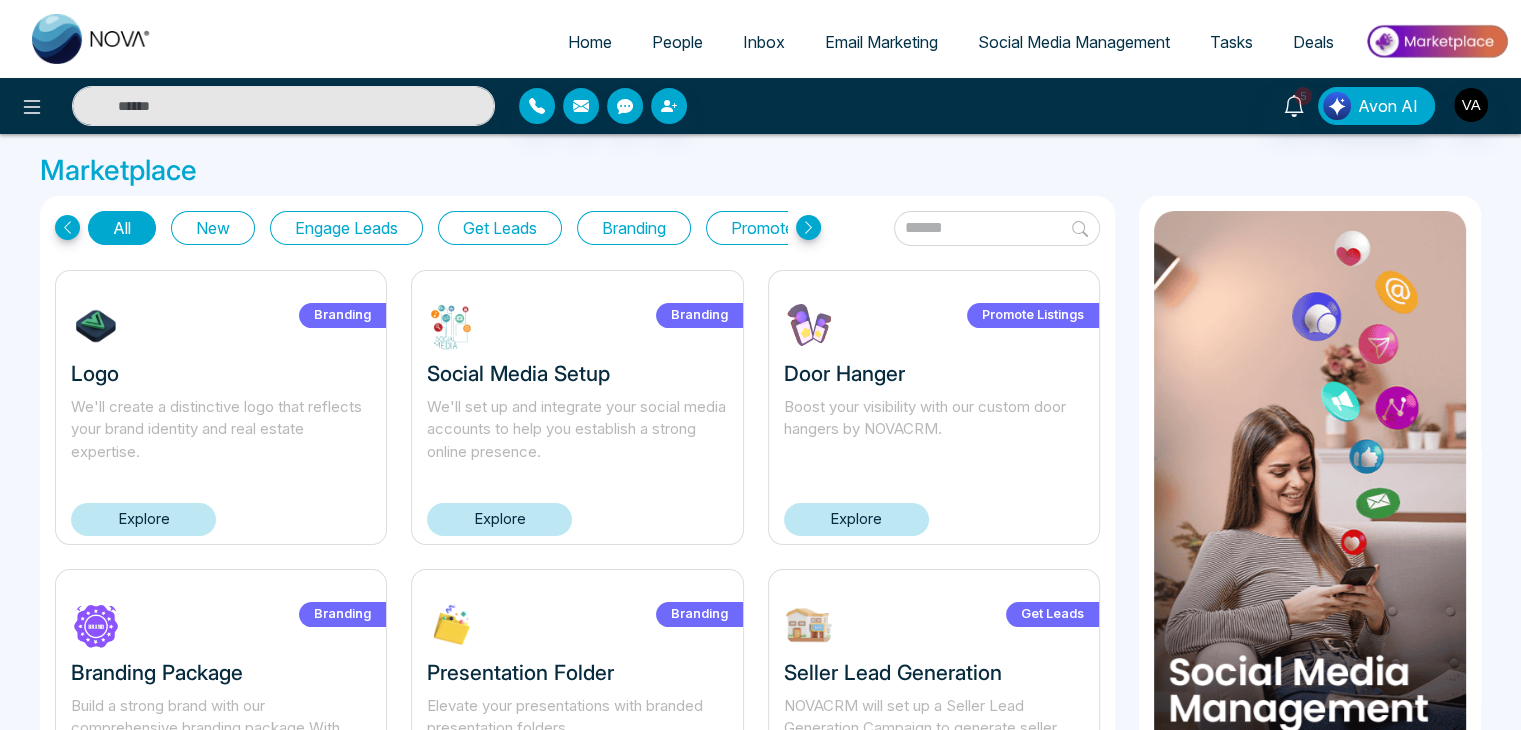select on "*" 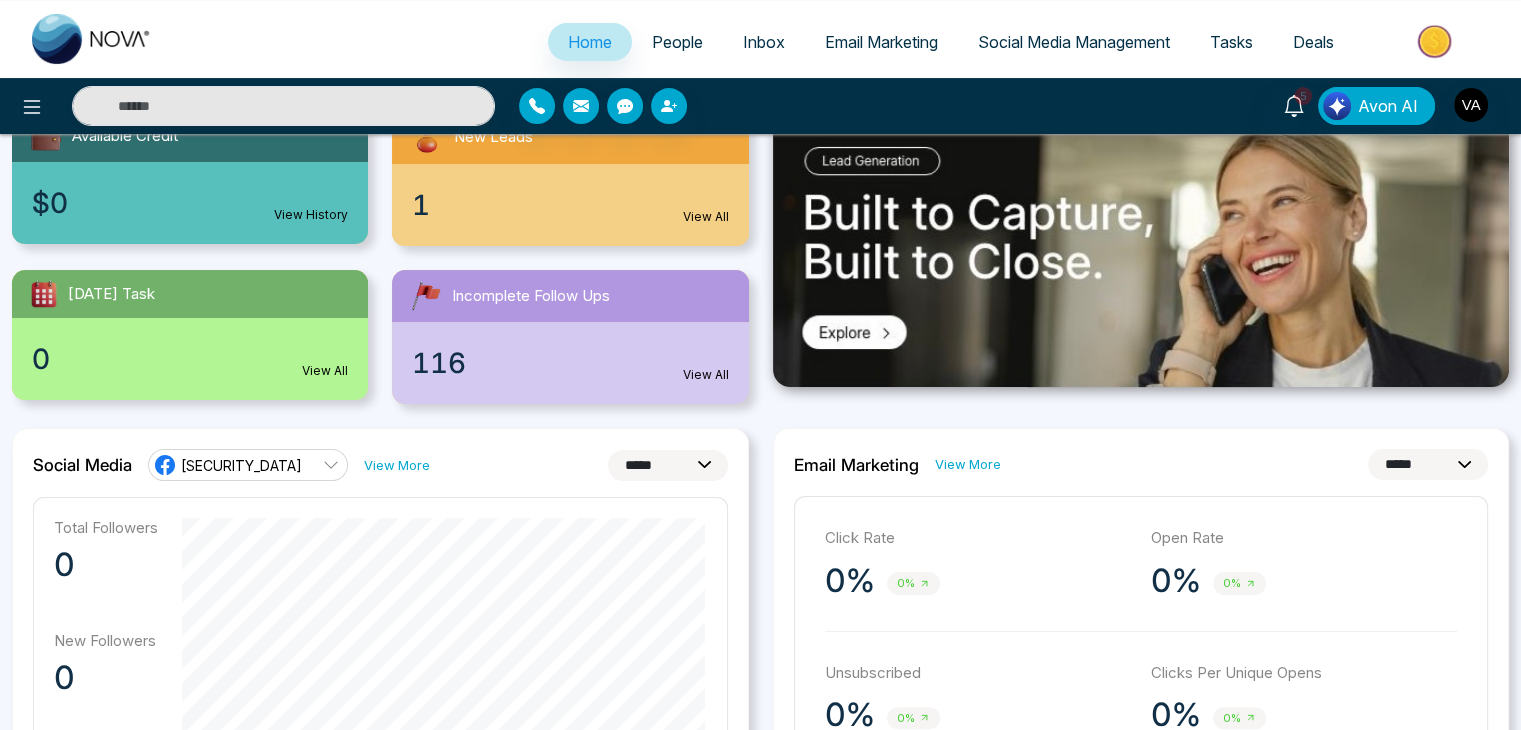 scroll, scrollTop: 250, scrollLeft: 0, axis: vertical 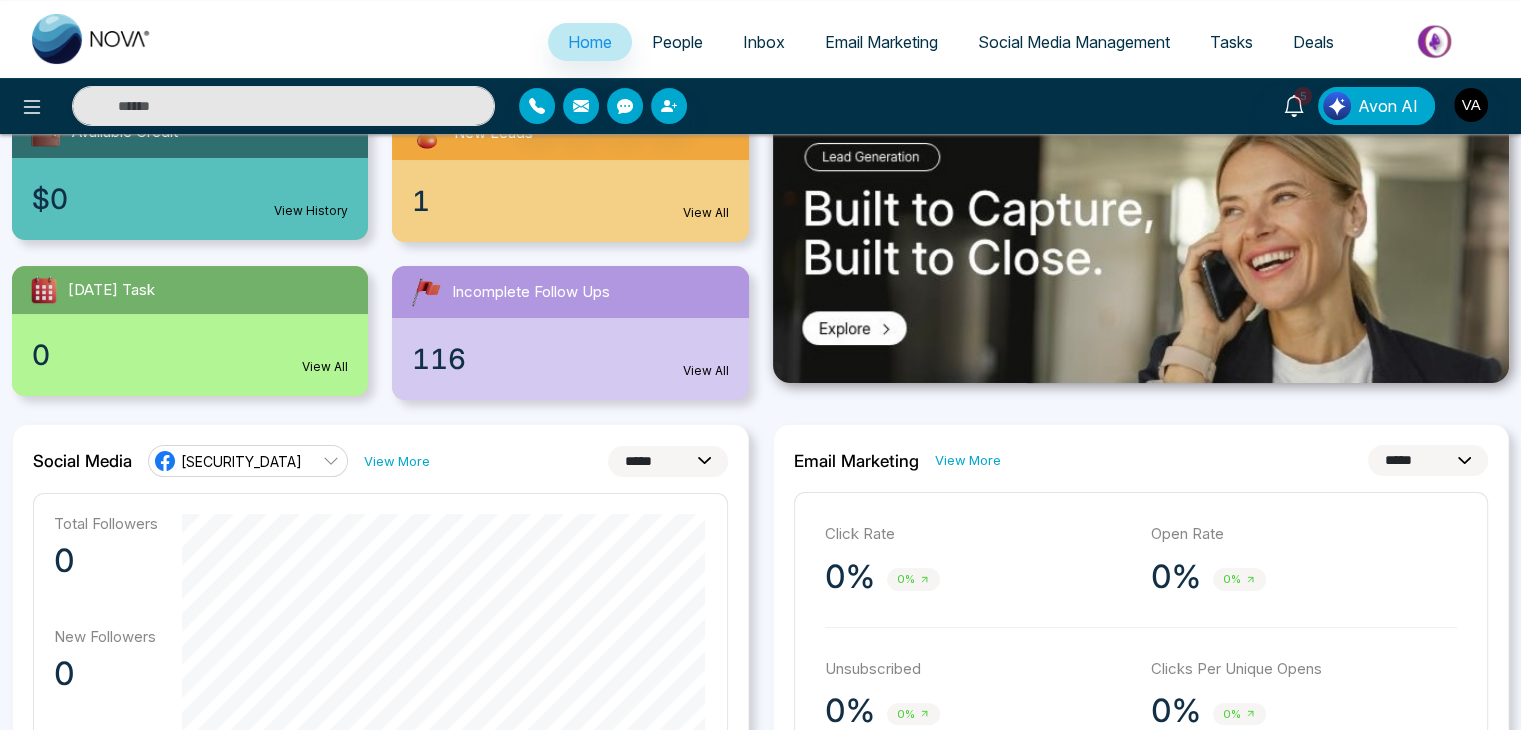 click on "View More" at bounding box center (968, 460) 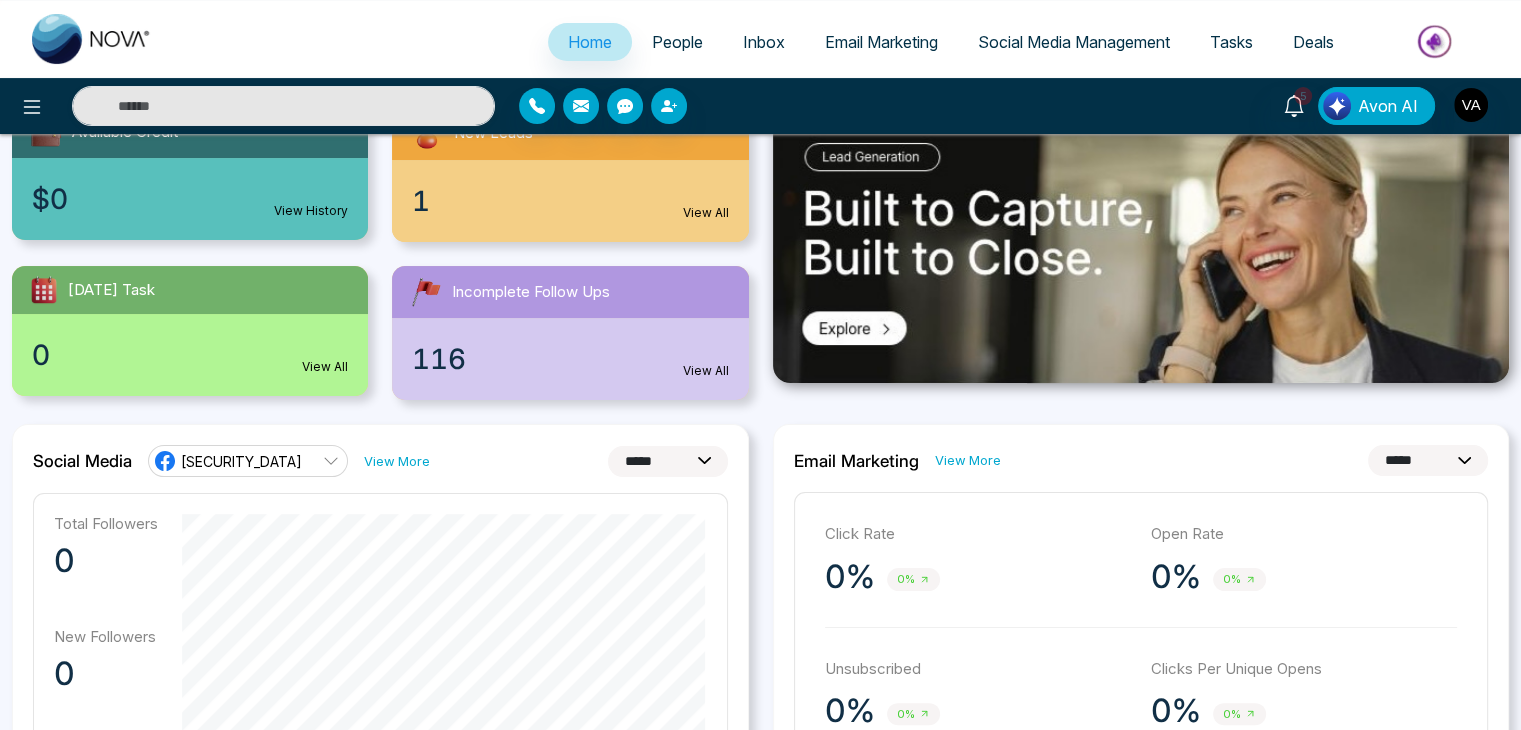 scroll, scrollTop: 0, scrollLeft: 0, axis: both 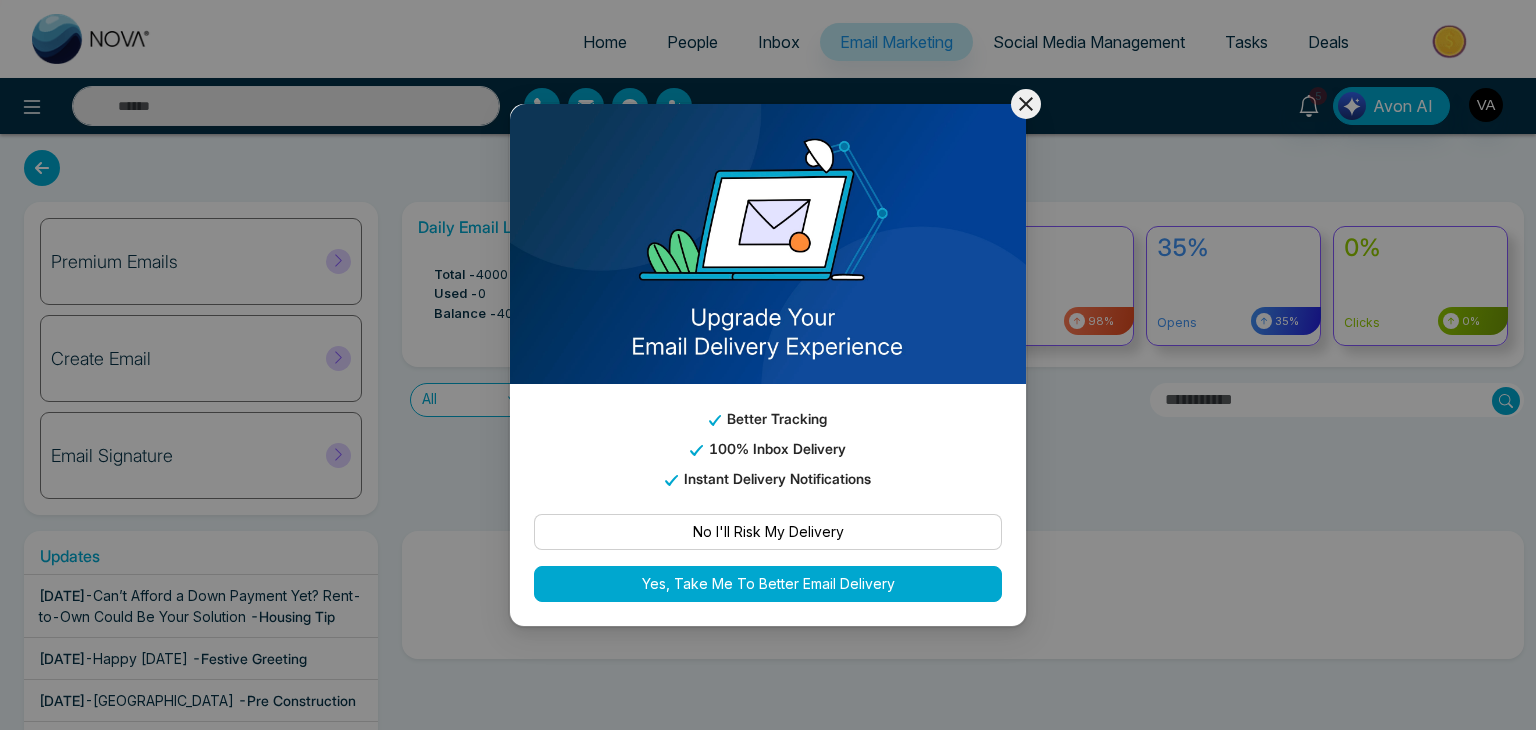click 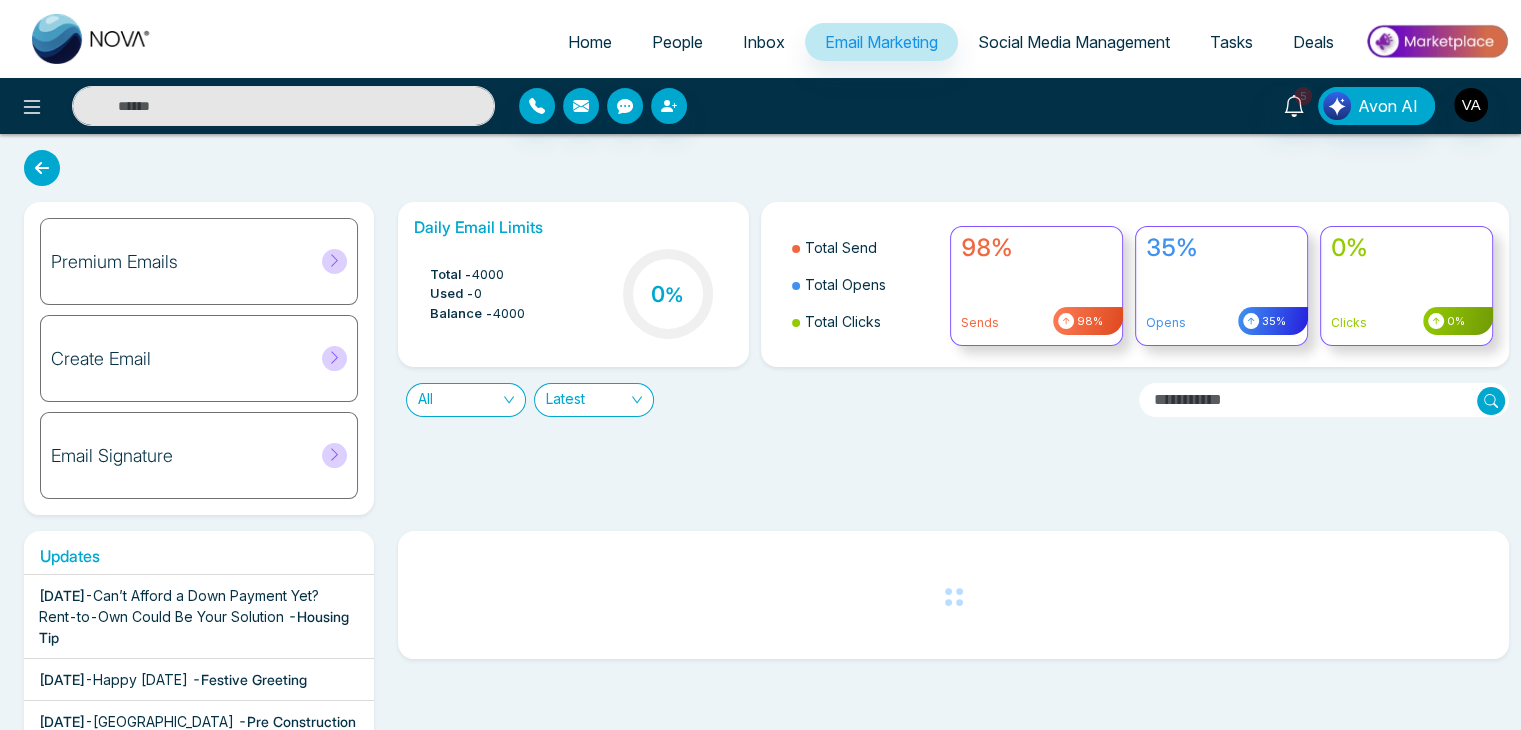 click on "People" at bounding box center [677, 42] 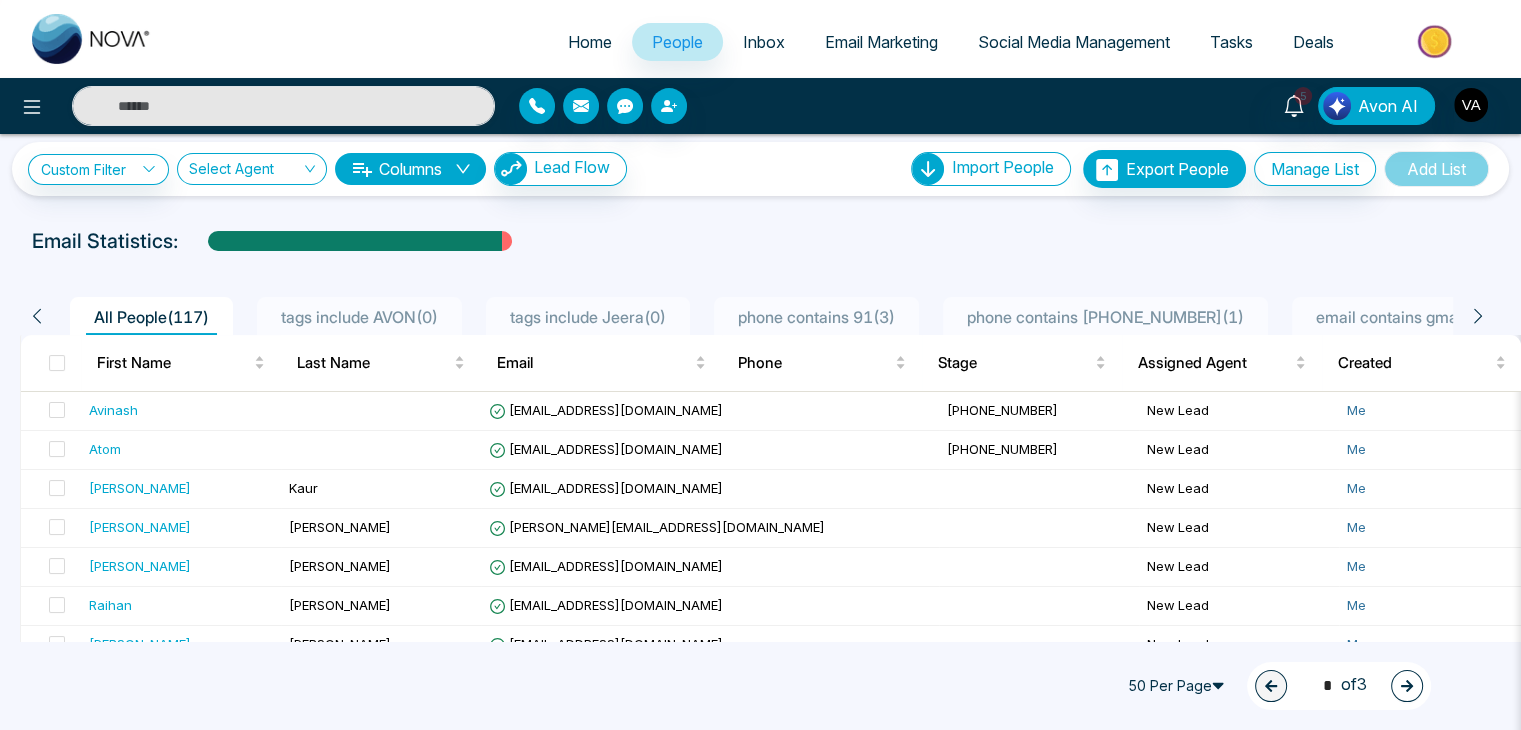 scroll, scrollTop: 0, scrollLeft: 0, axis: both 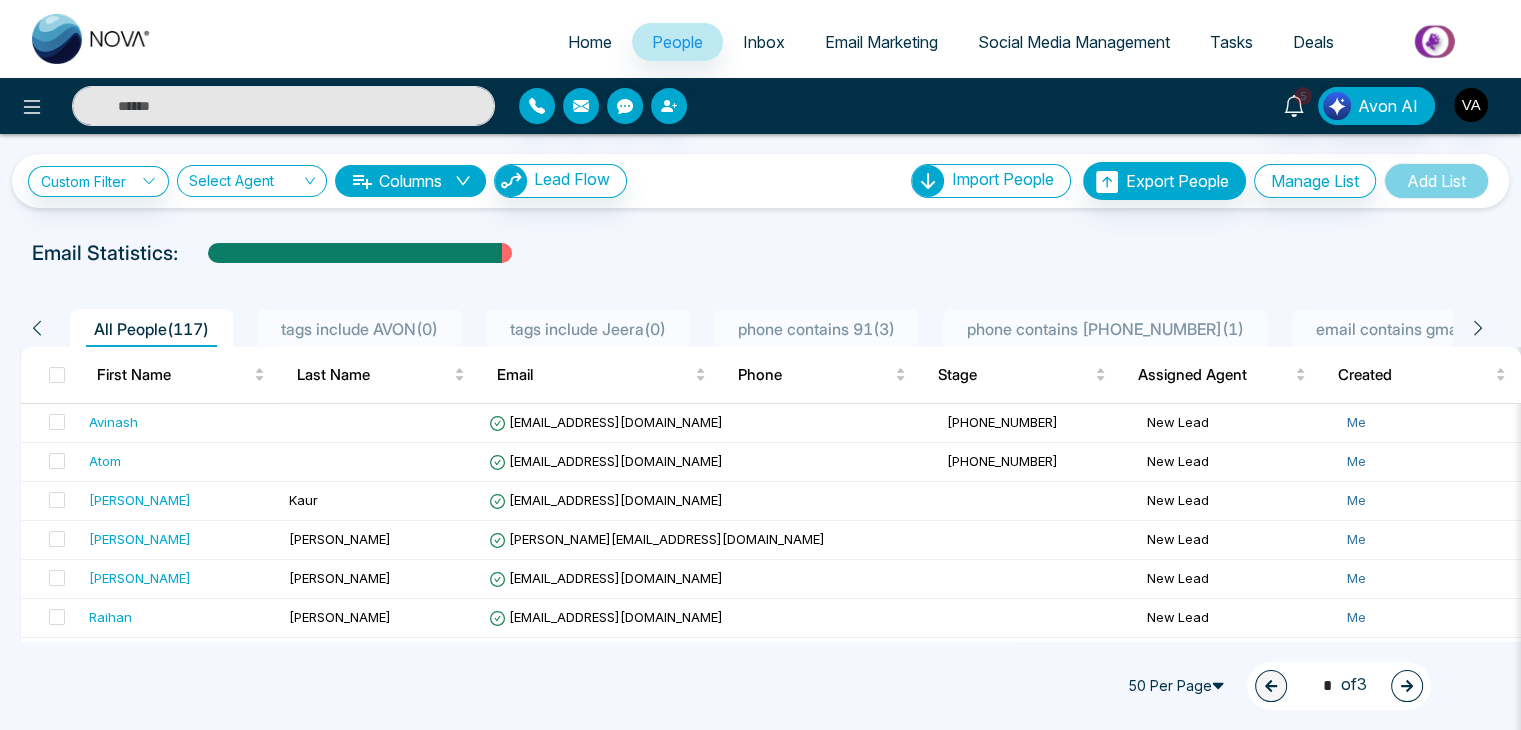 click on "Email Marketing" at bounding box center (881, 42) 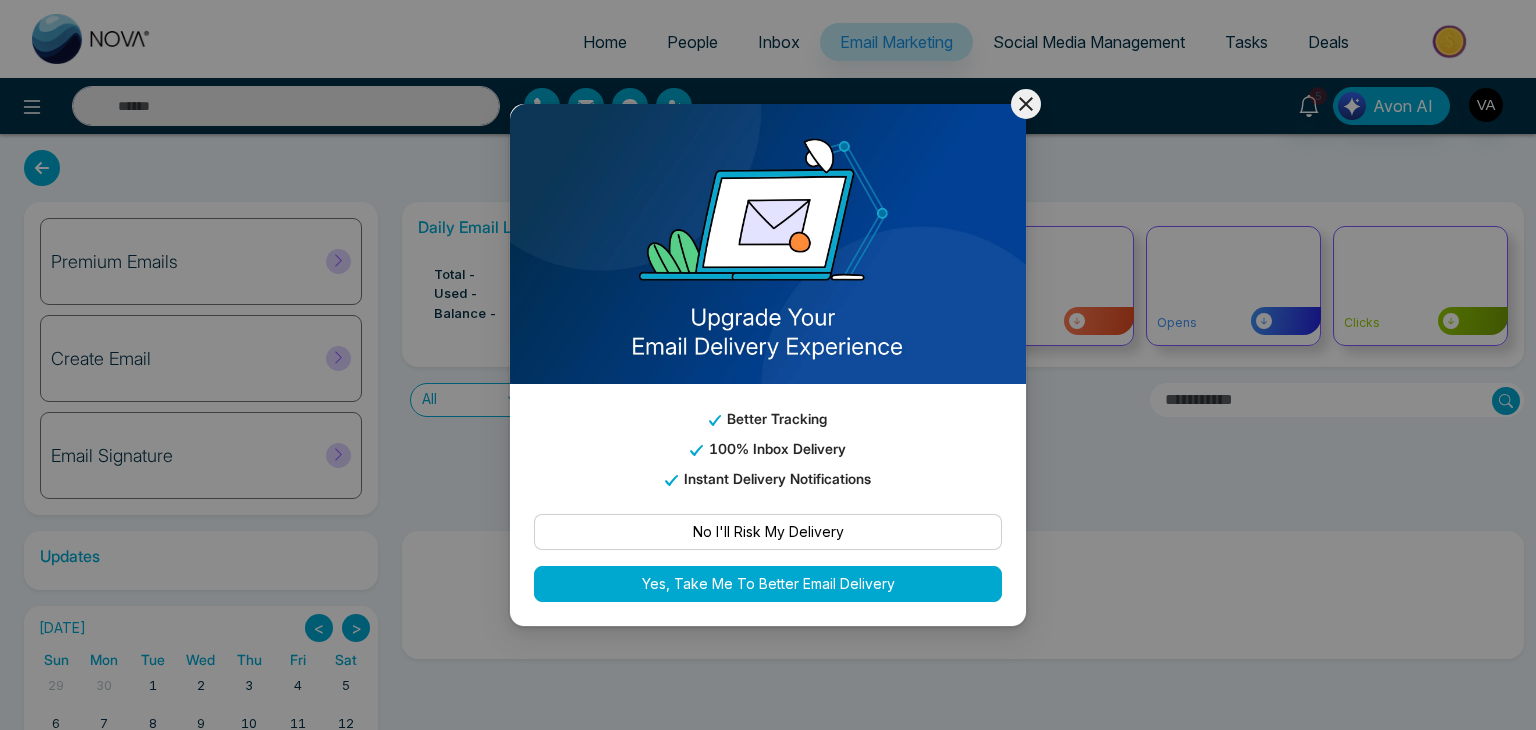 click 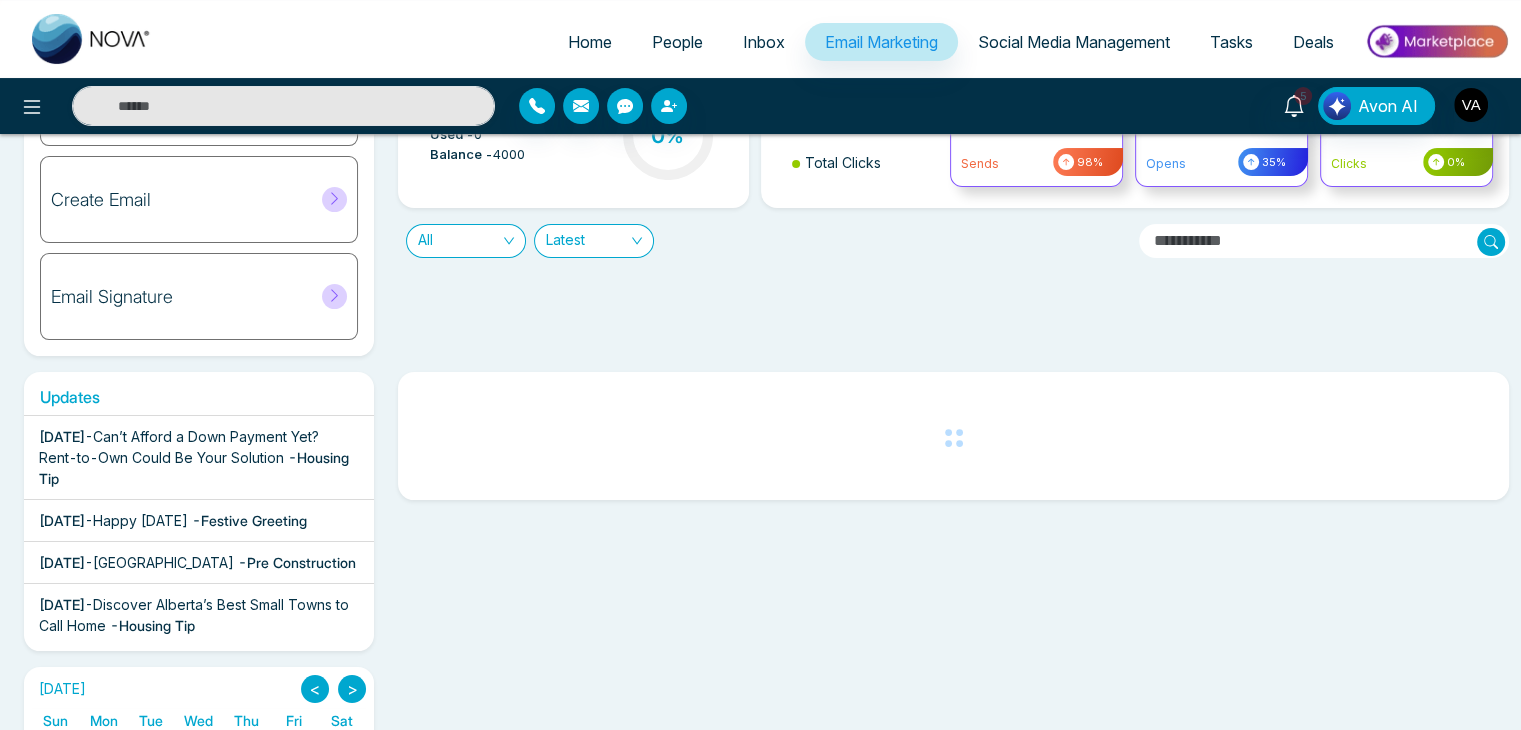 scroll, scrollTop: 160, scrollLeft: 0, axis: vertical 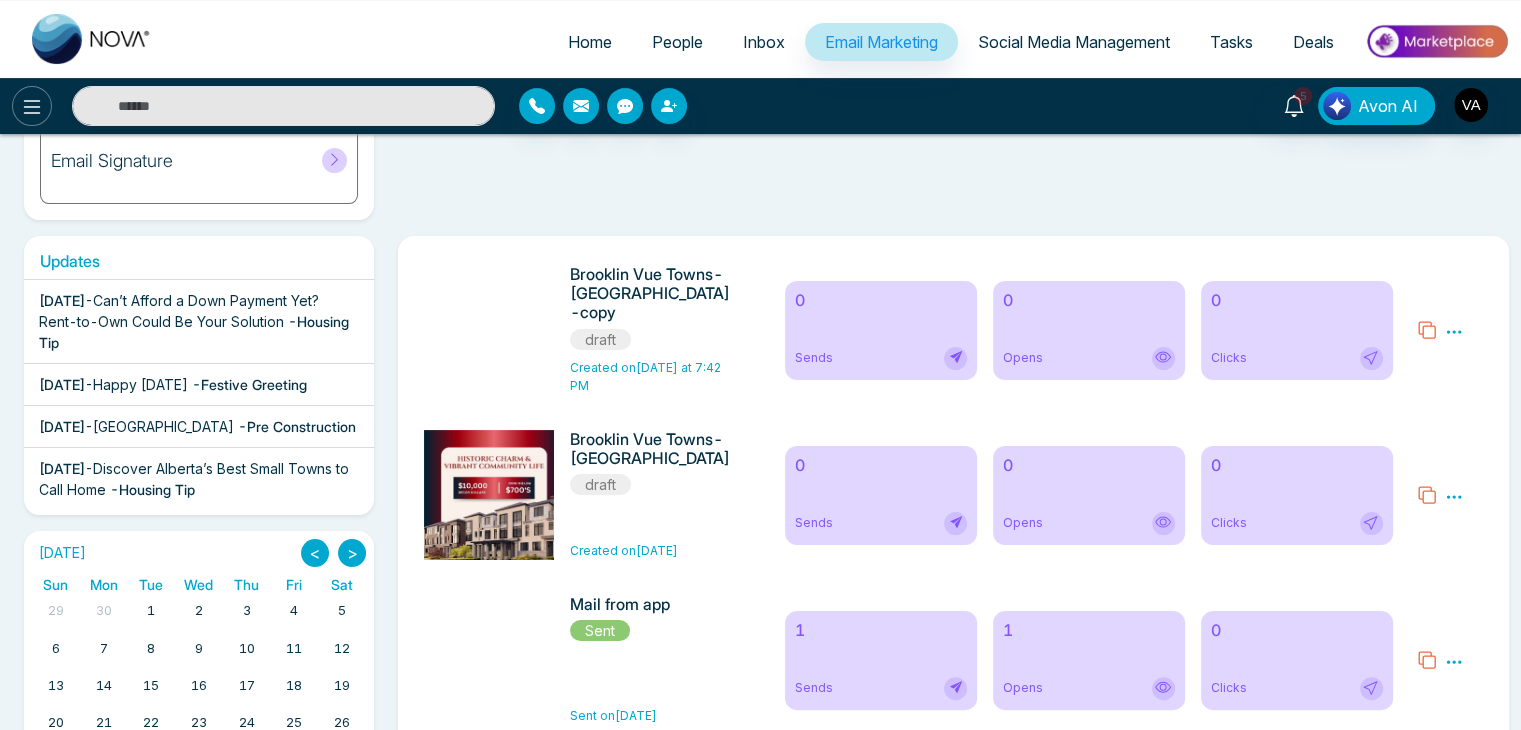 click at bounding box center (32, 106) 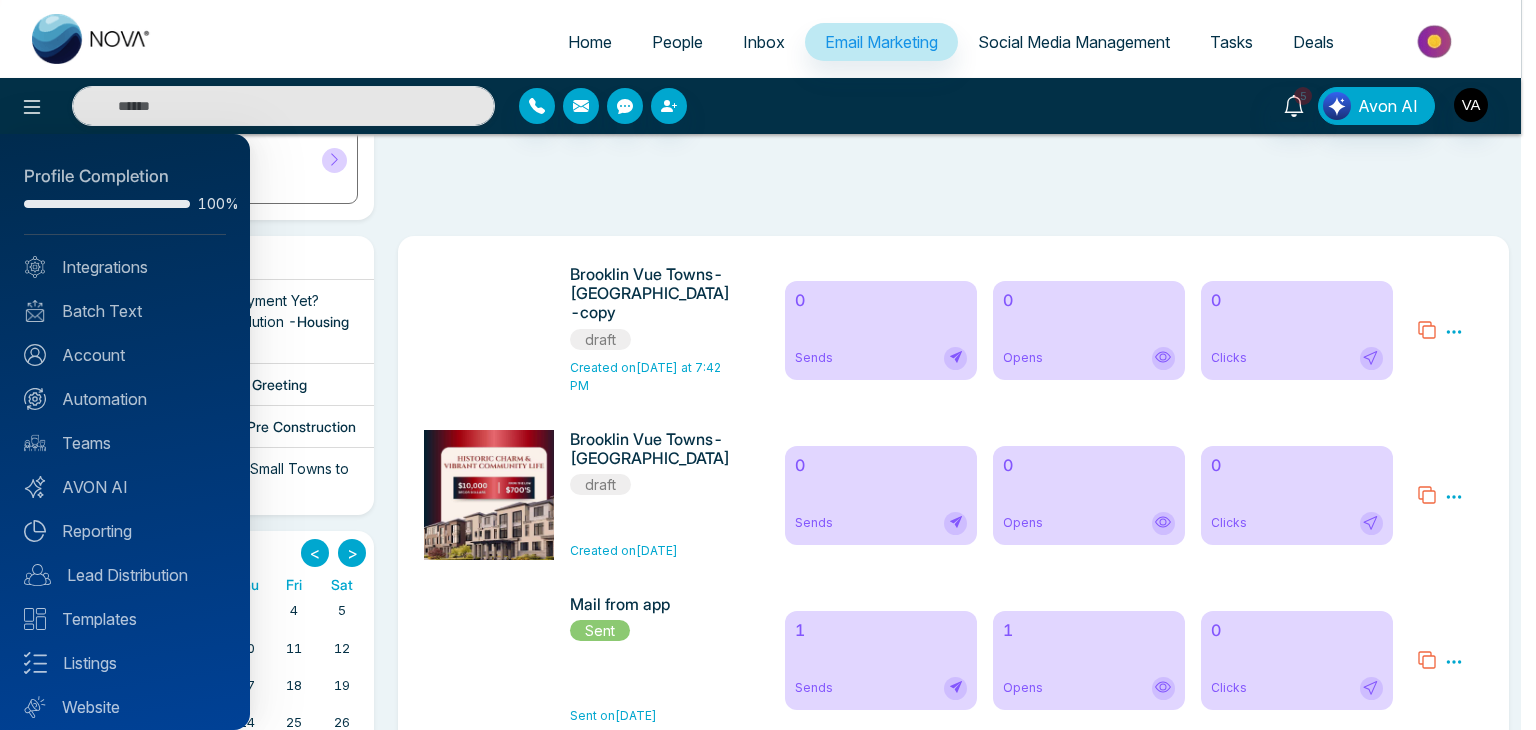 scroll, scrollTop: 56, scrollLeft: 0, axis: vertical 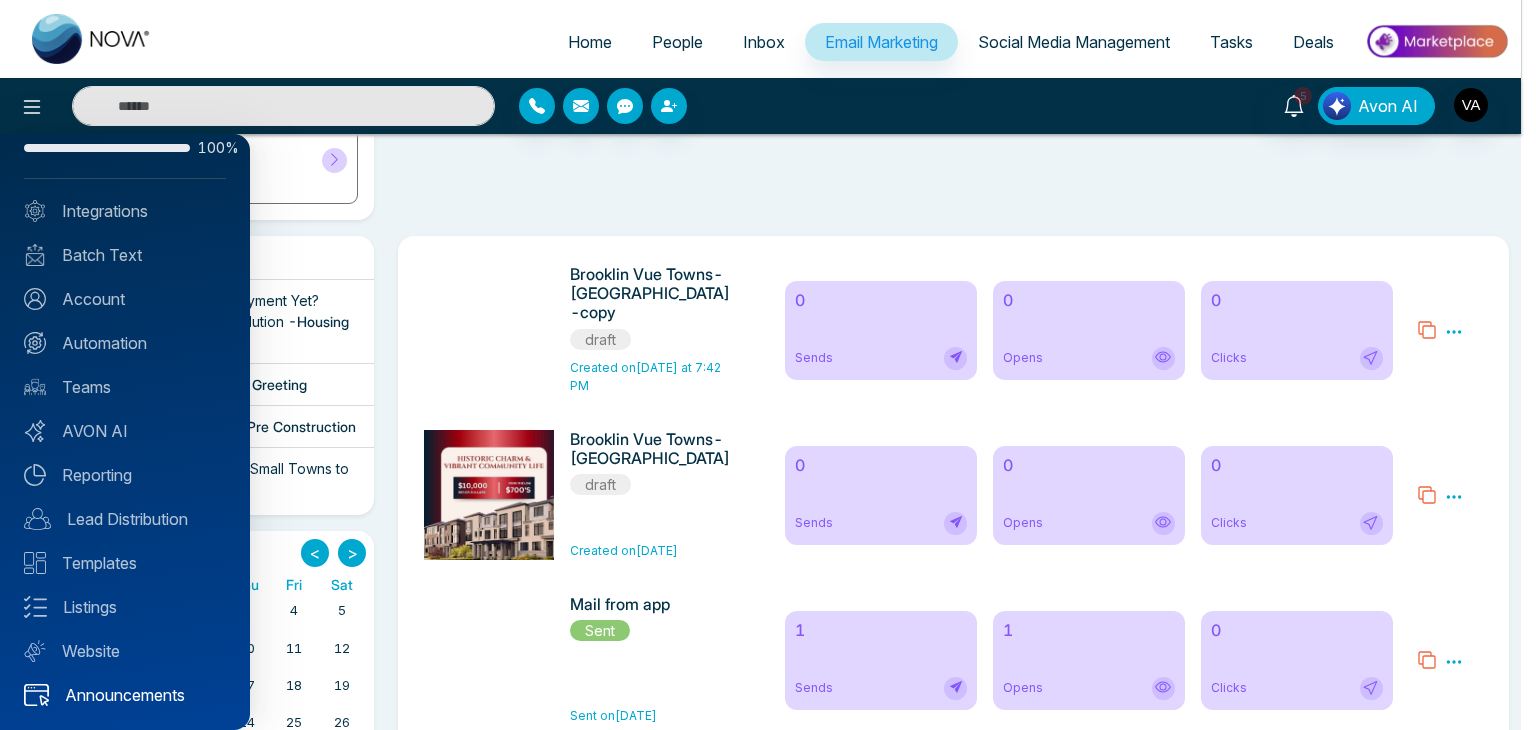 click on "Announcements" at bounding box center [125, 695] 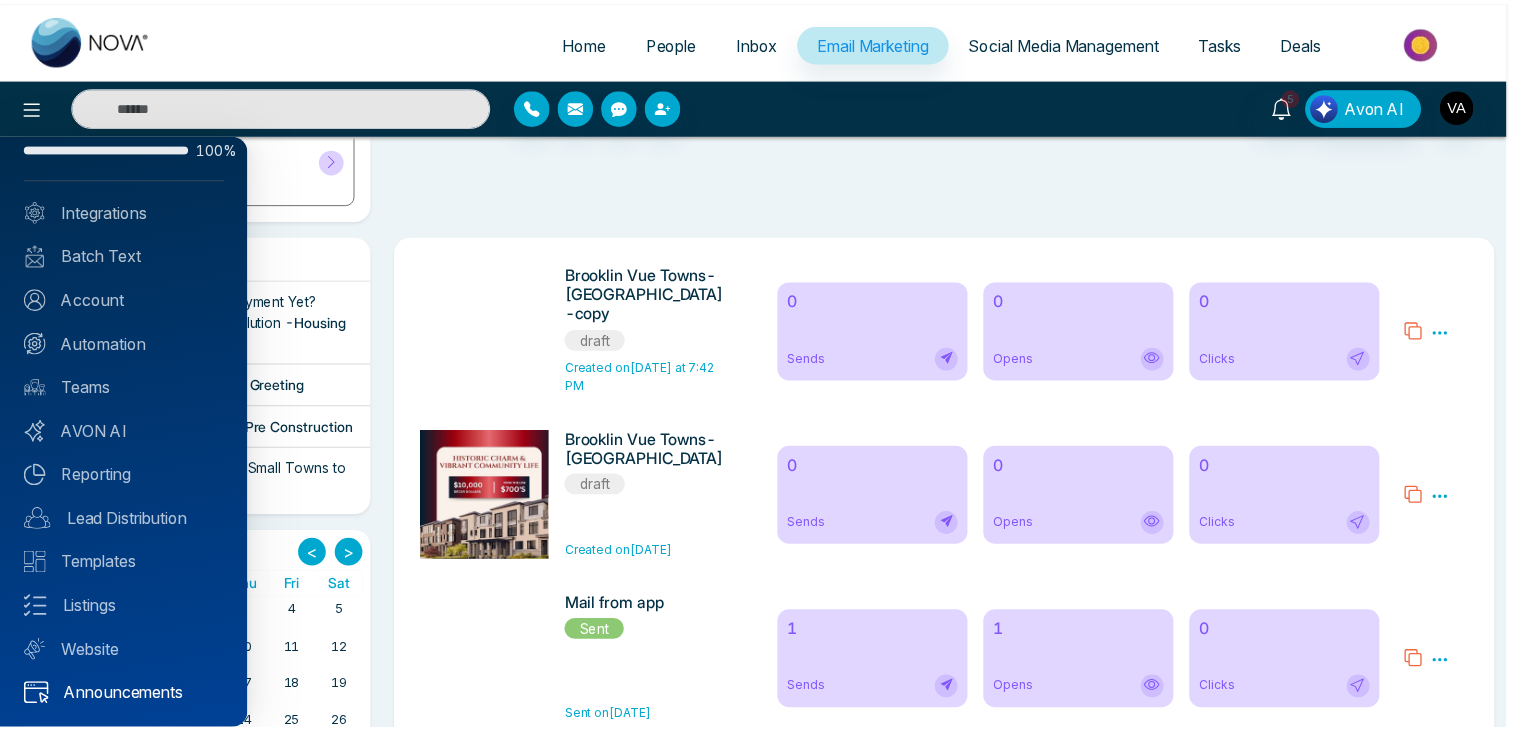 scroll, scrollTop: 0, scrollLeft: 0, axis: both 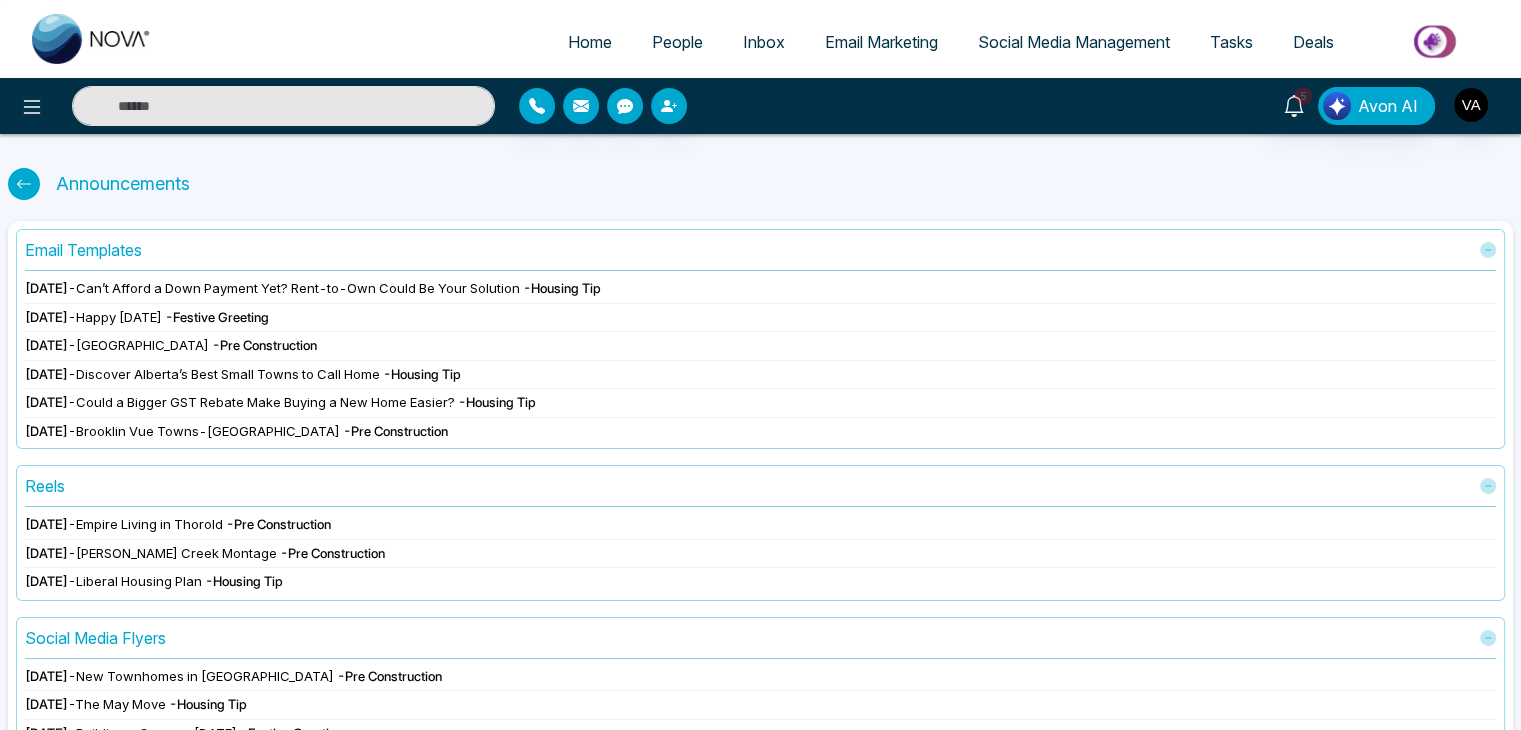 click on "Email Marketing" at bounding box center [881, 42] 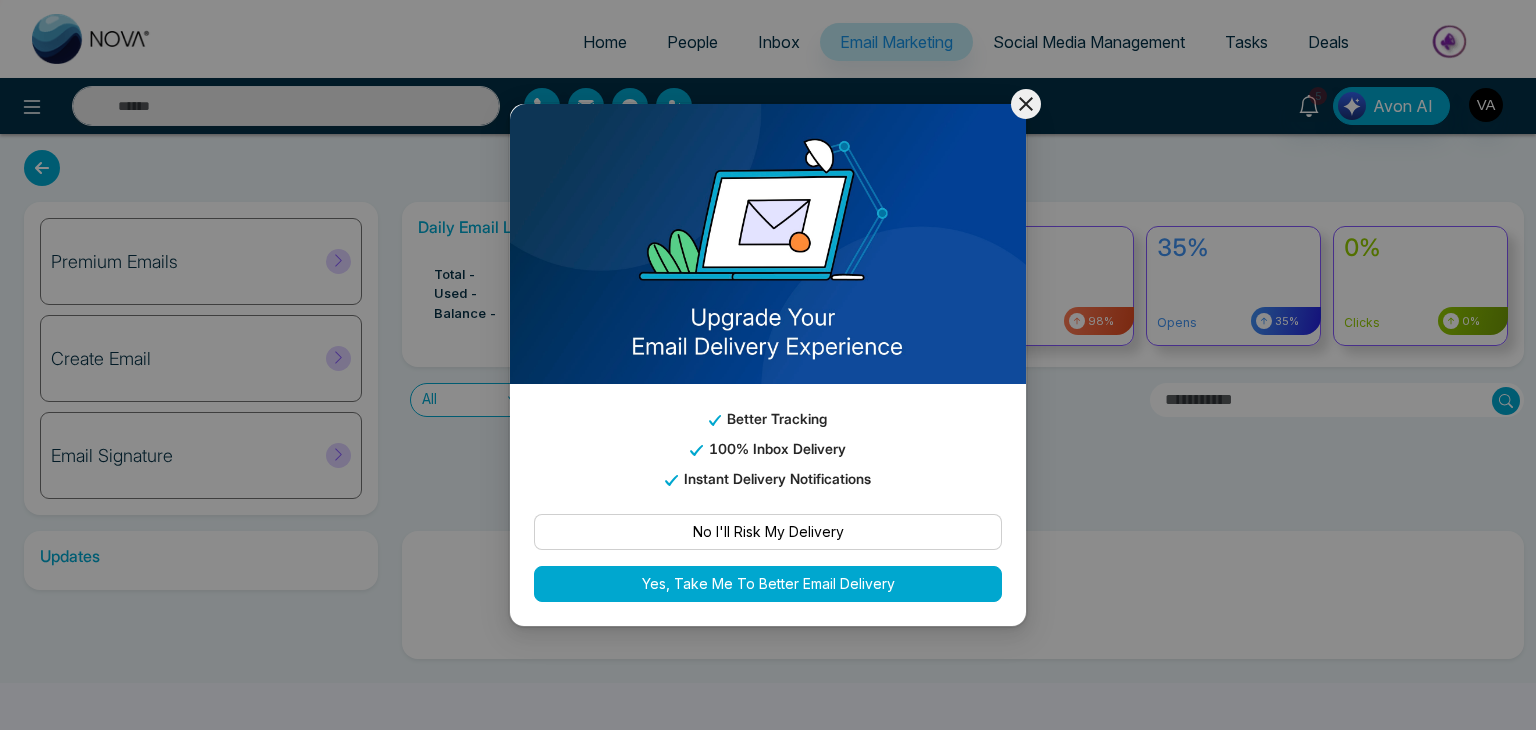 click 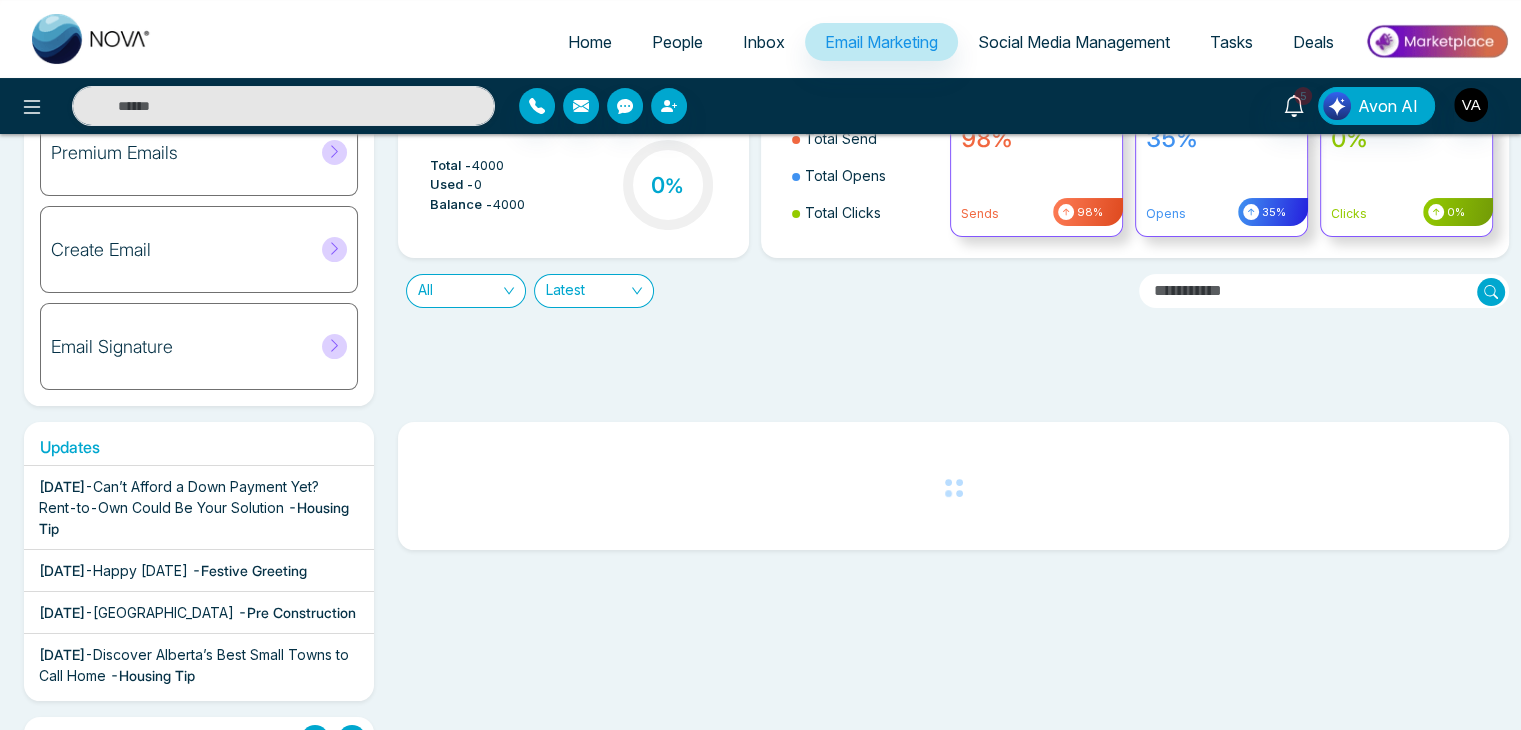 scroll, scrollTop: 0, scrollLeft: 0, axis: both 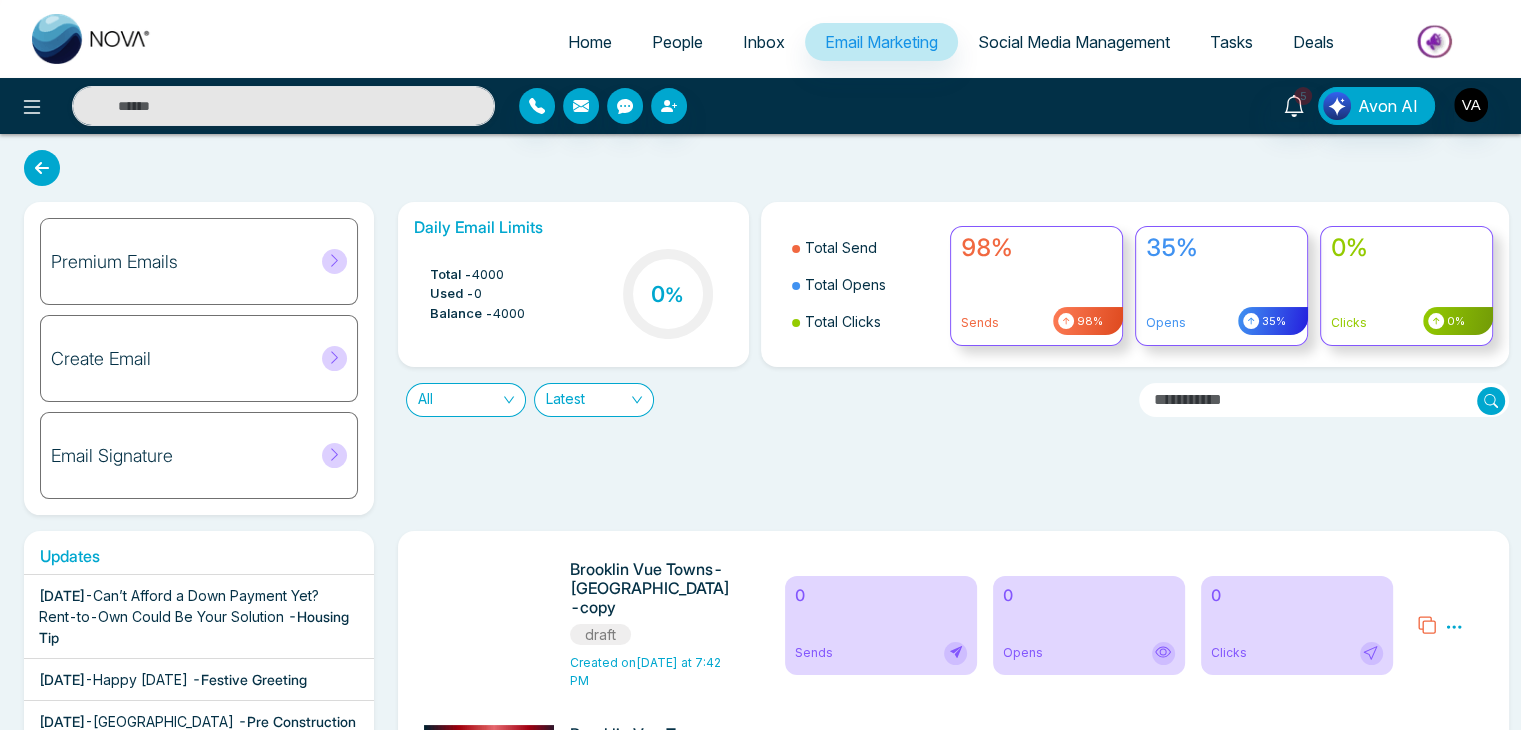 click on "Daily Email Limits Total -  4000 Used -  0 Balance -  4000 0 %  Total Send  Total Opens  Total Clicks 98% Sends 98% 35% Opens 35% 0% Clicks 0% All Latest" at bounding box center (947, 358) 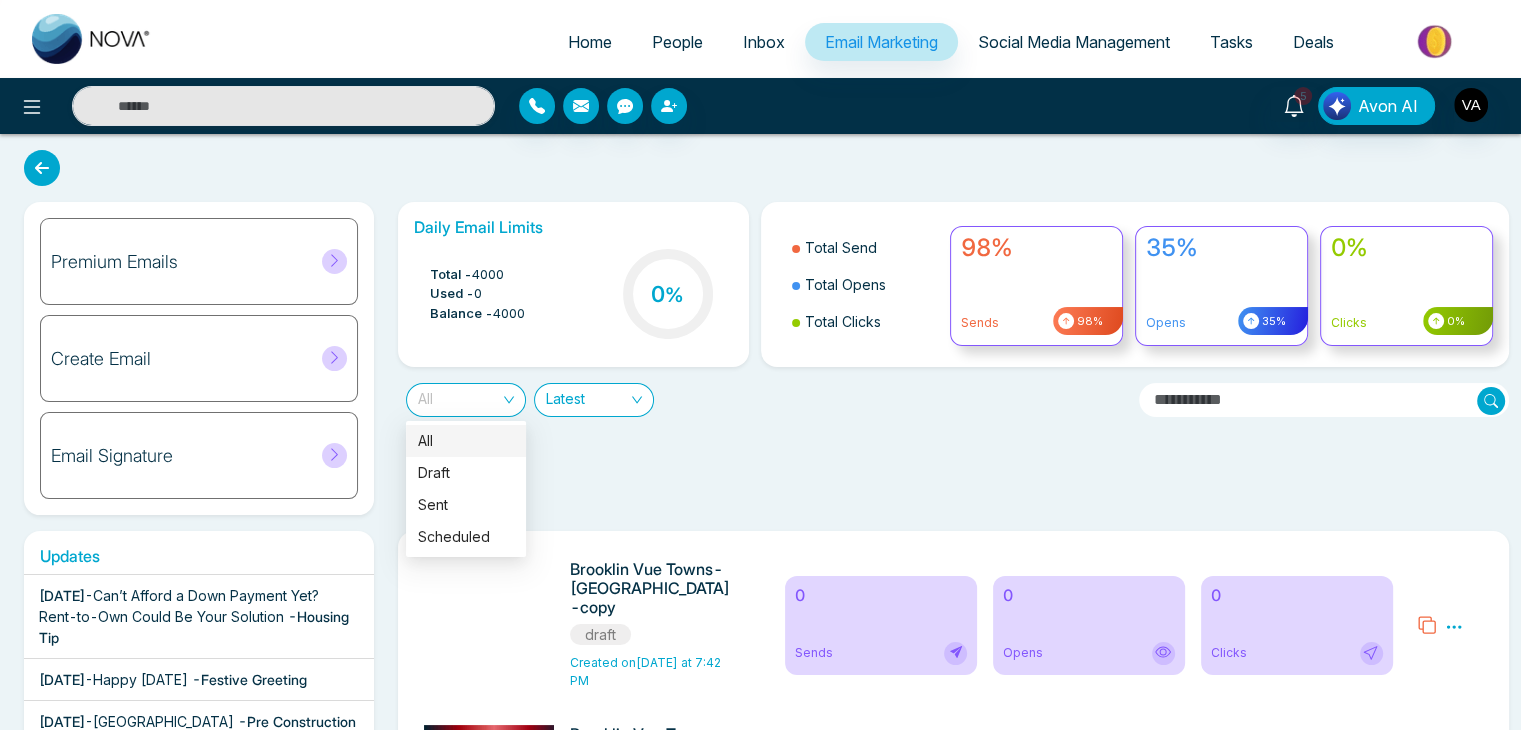 click on "All" at bounding box center [466, 400] 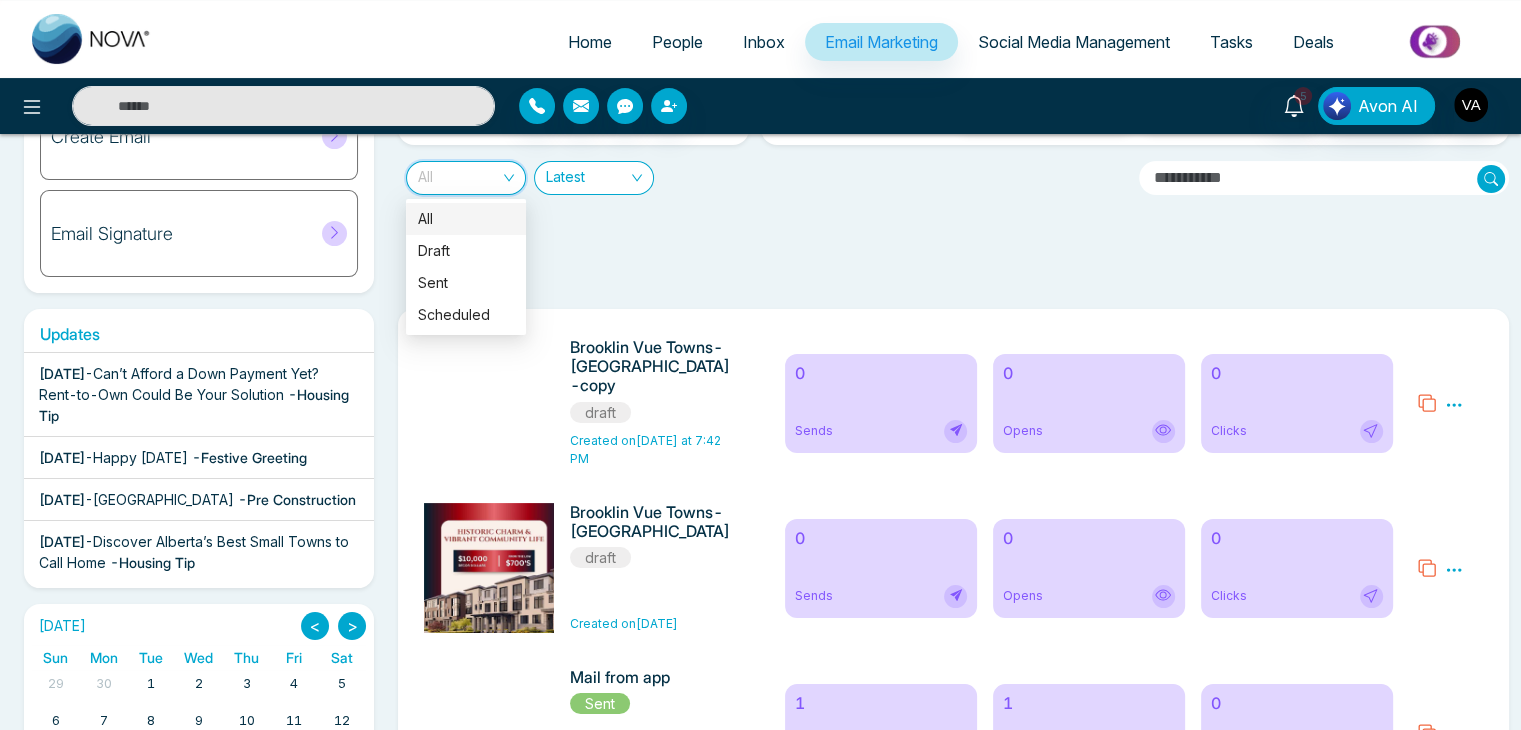 scroll, scrollTop: 220, scrollLeft: 0, axis: vertical 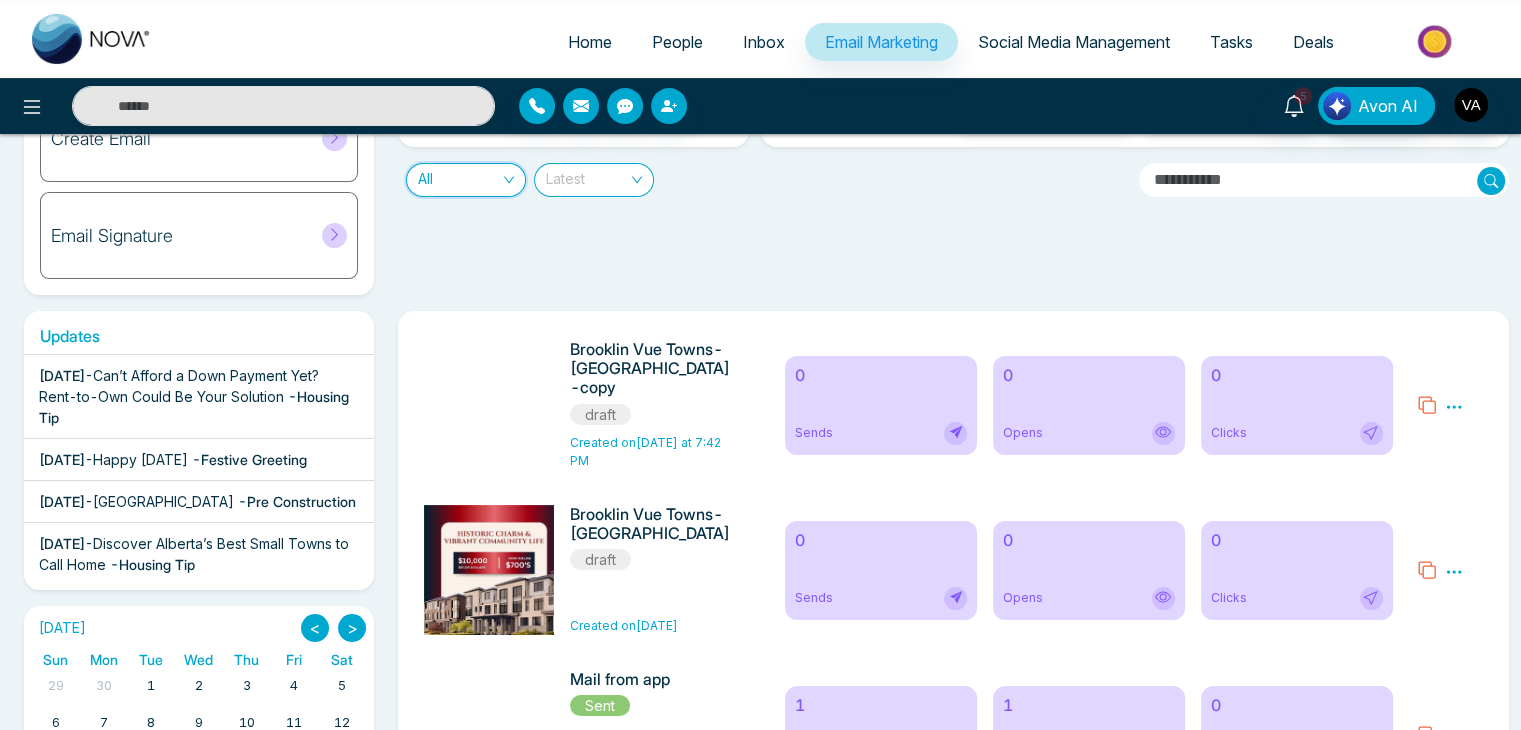 click on "Latest" at bounding box center (594, 180) 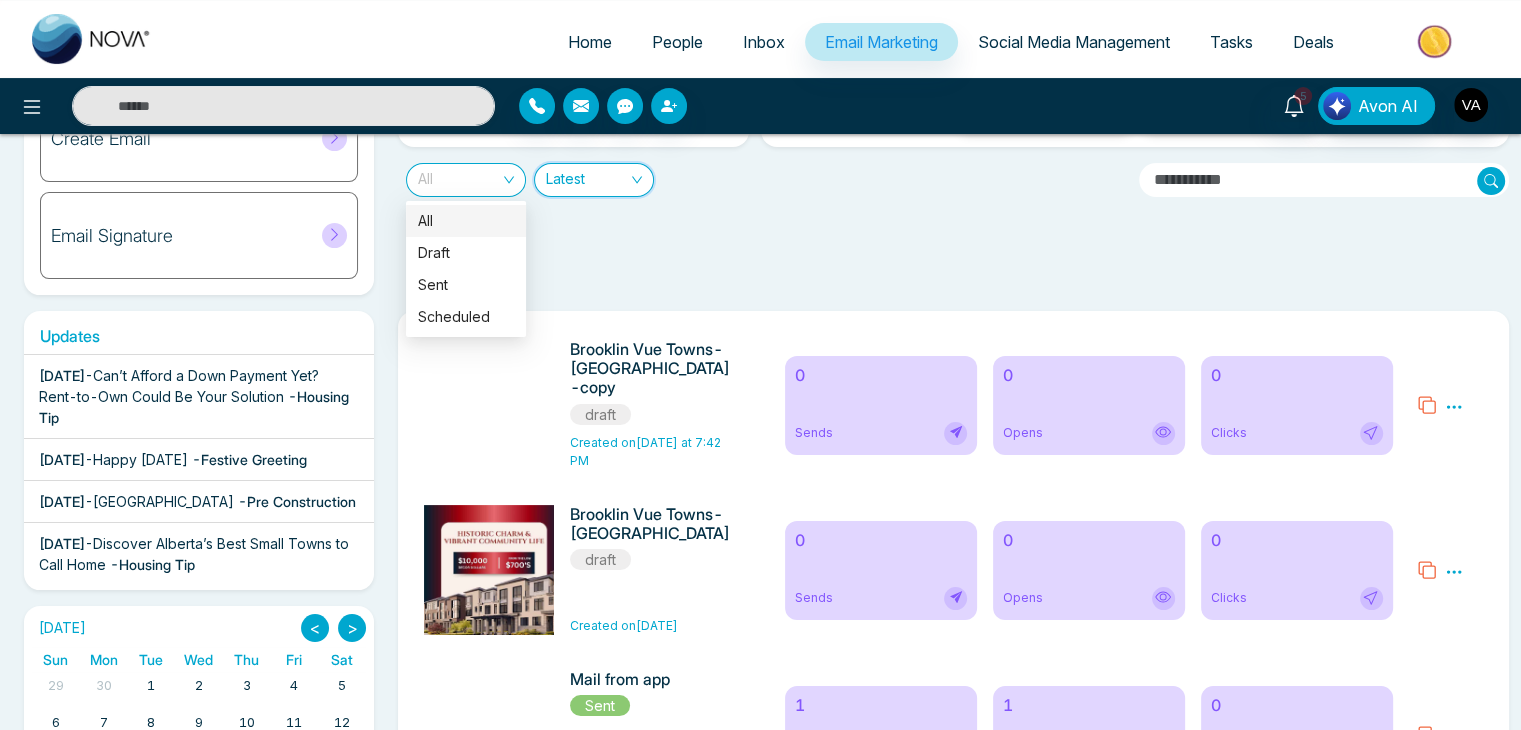 click on "All" at bounding box center (466, 180) 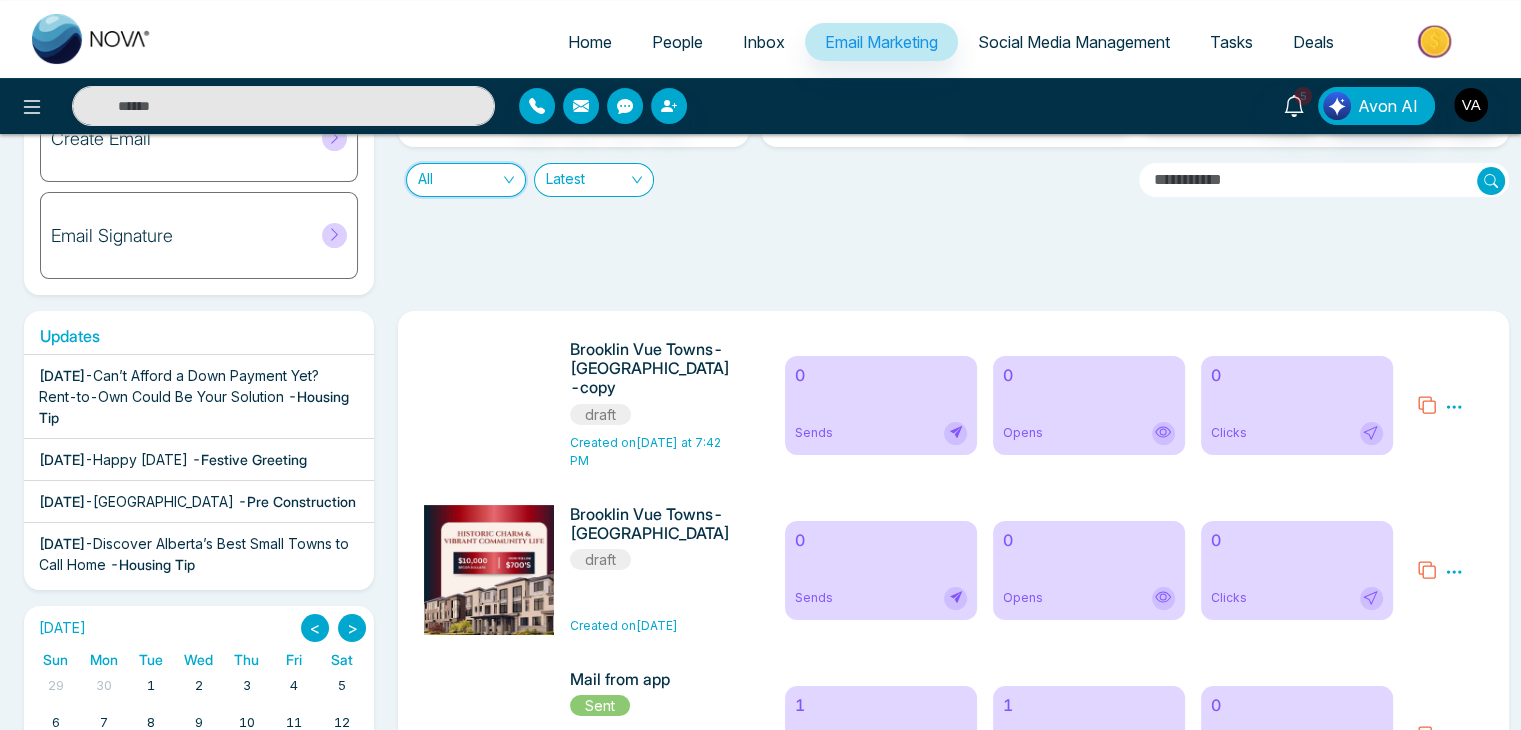 click on "All" at bounding box center [466, 180] 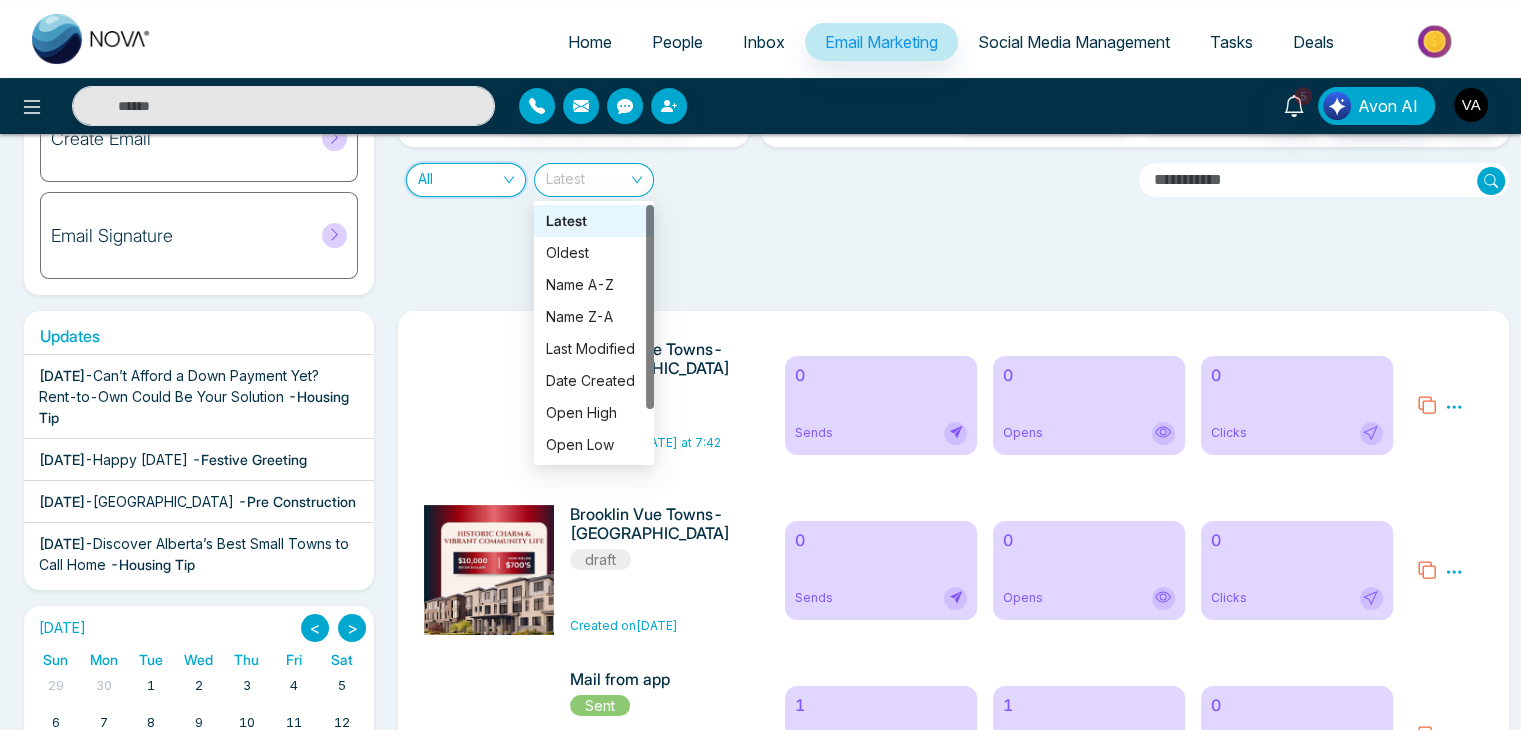 click on "Latest" at bounding box center (594, 180) 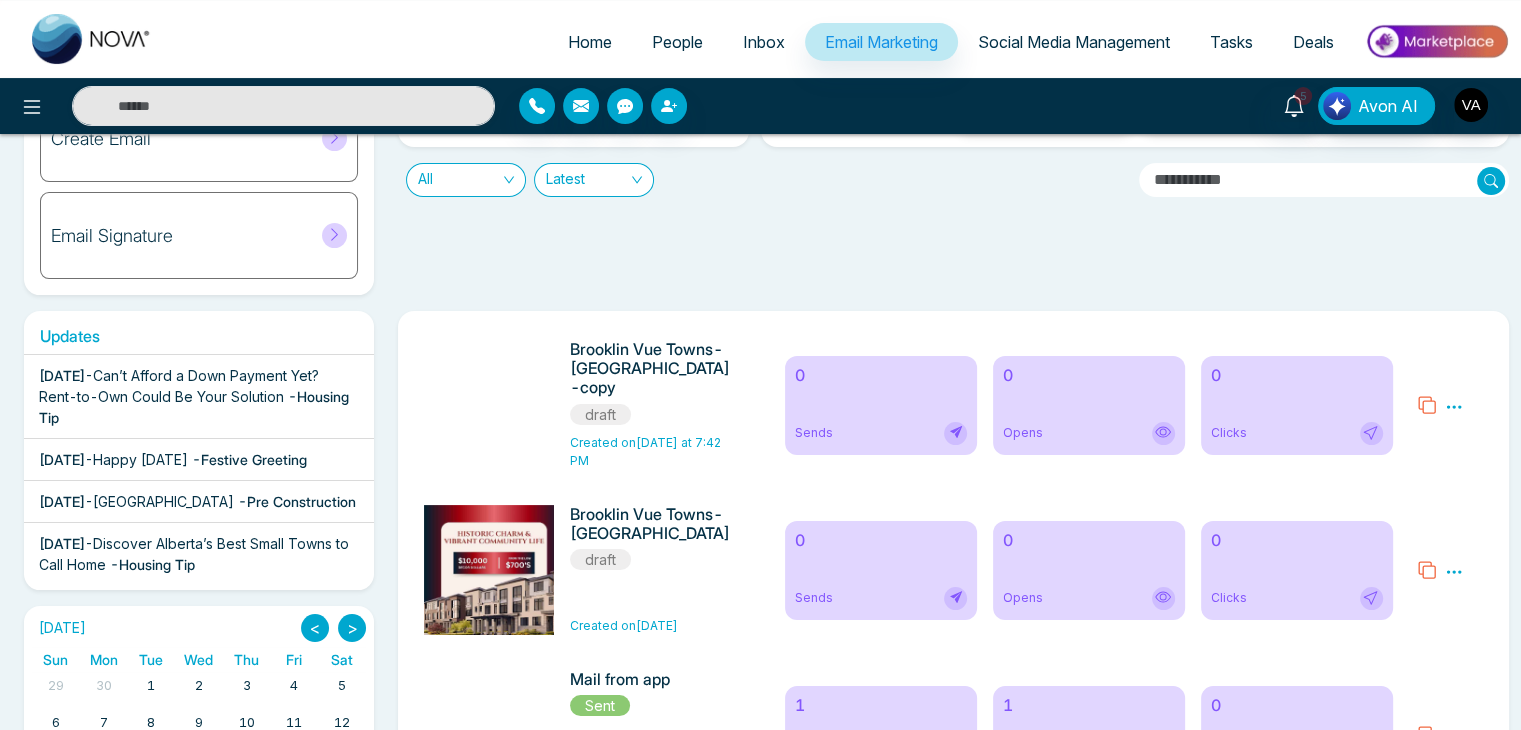 click at bounding box center [1491, 181] 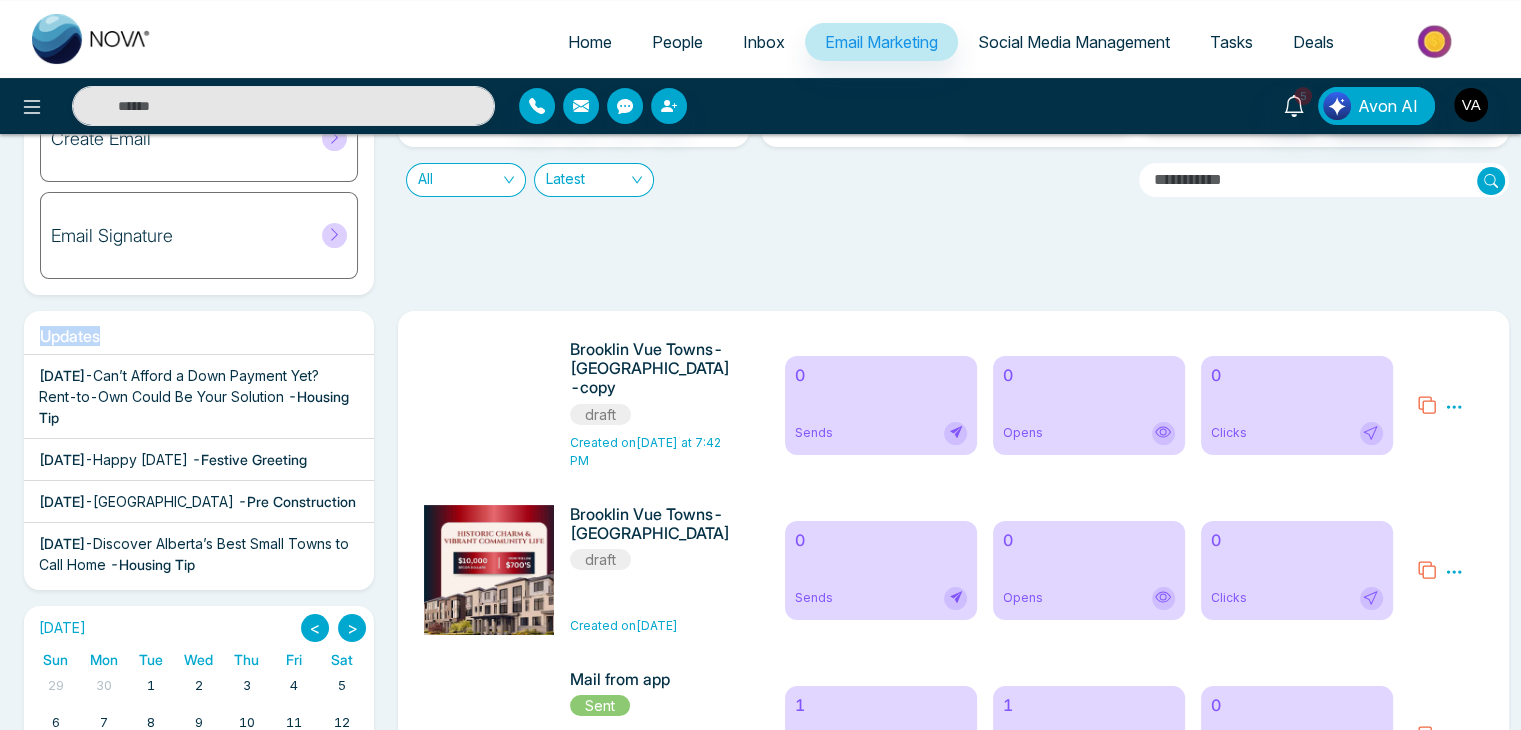 click at bounding box center (1491, 181) 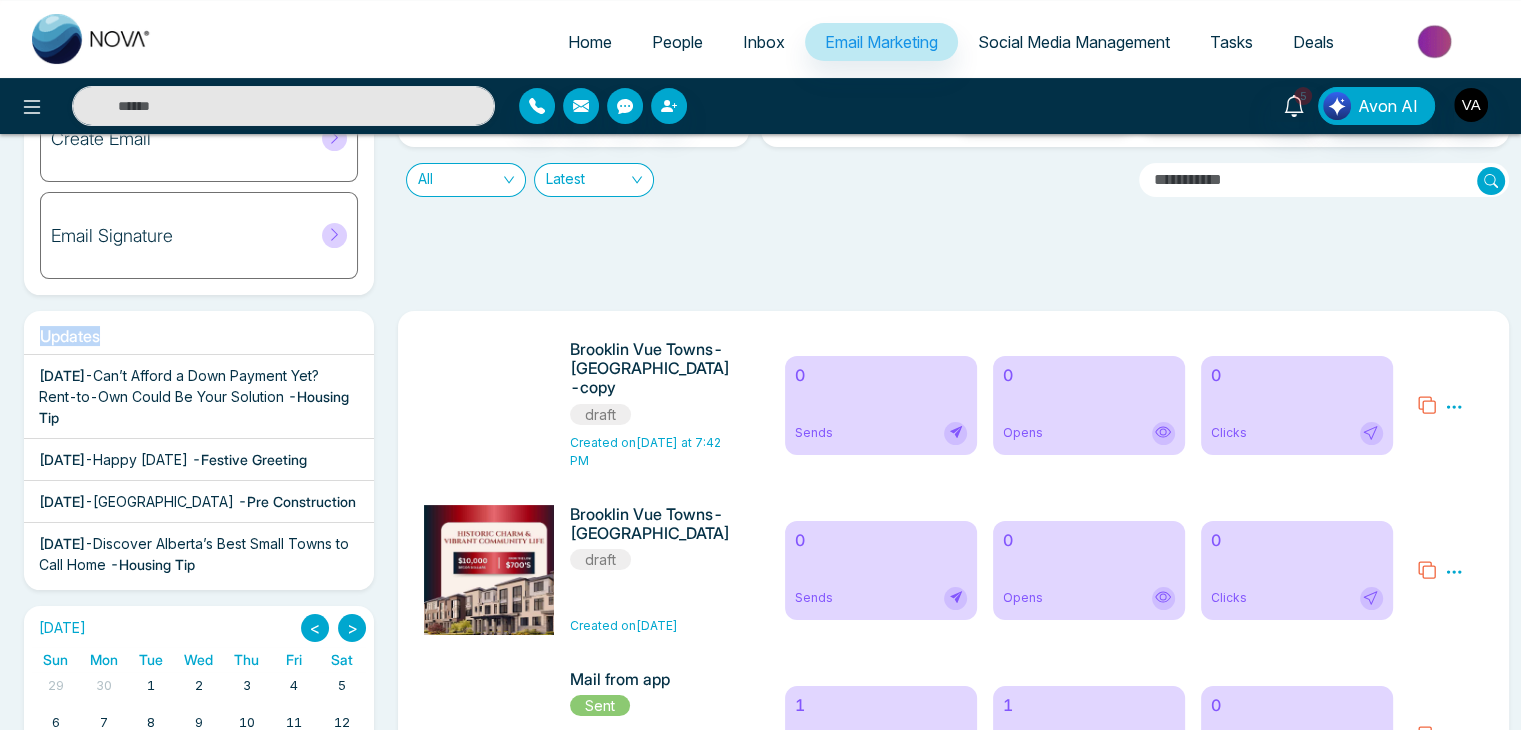 click at bounding box center [1491, 181] 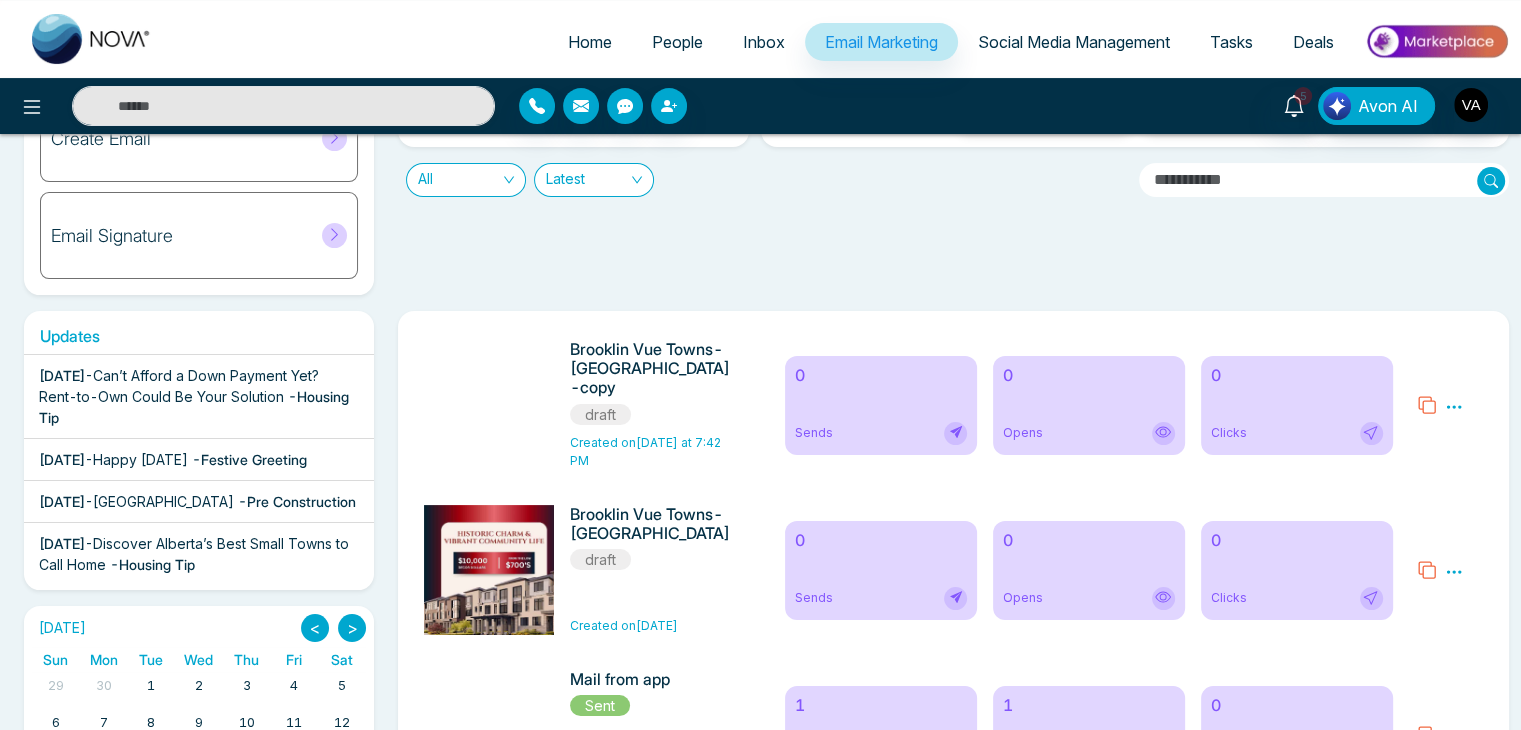 click on "Daily Email Limits Total -  4000 Used -  0 Balance -  4000 0 %  Total Send  Total Opens  Total Clicks 98% Sends 98% 35% Opens 35% 0% Clicks 0% All Latest" at bounding box center (947, 138) 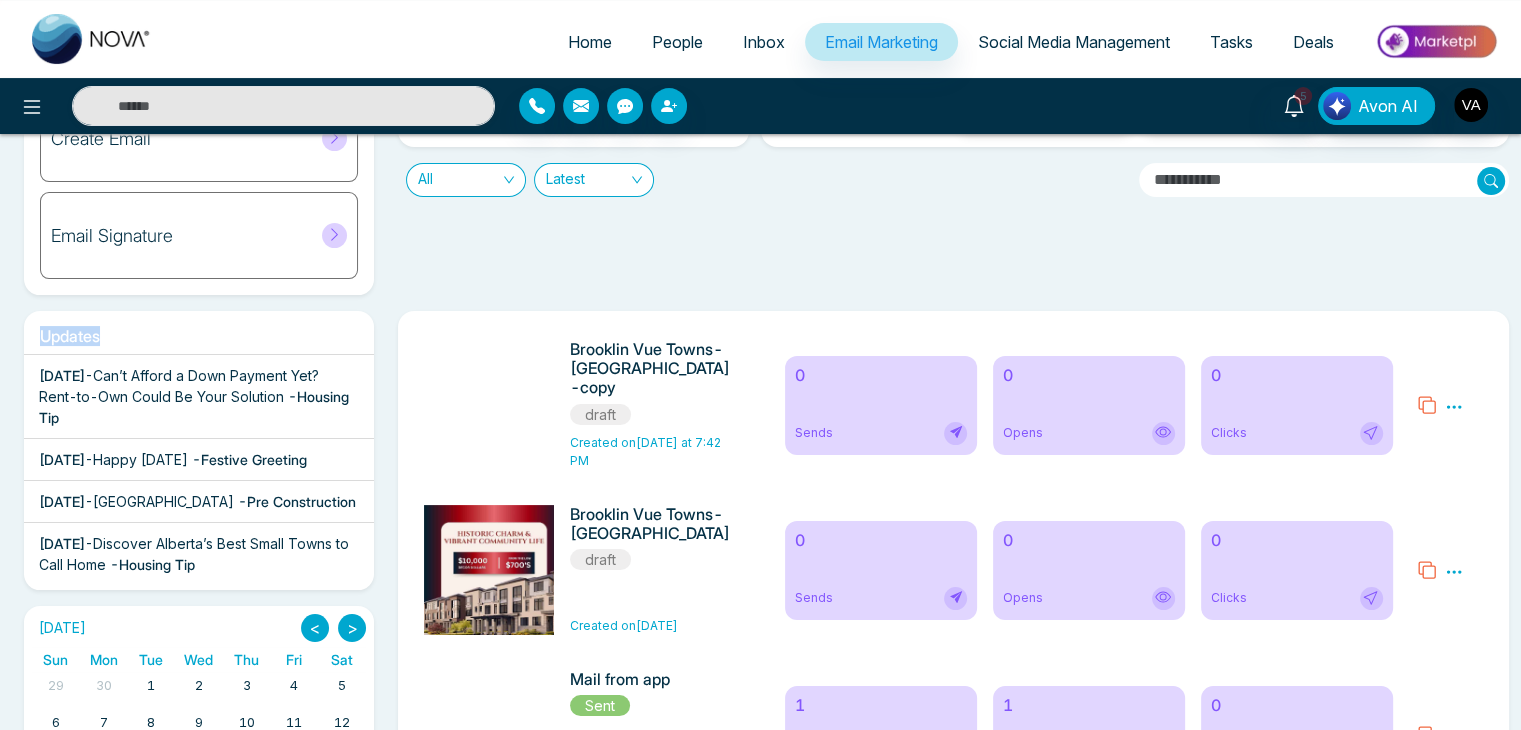 click at bounding box center [1491, 181] 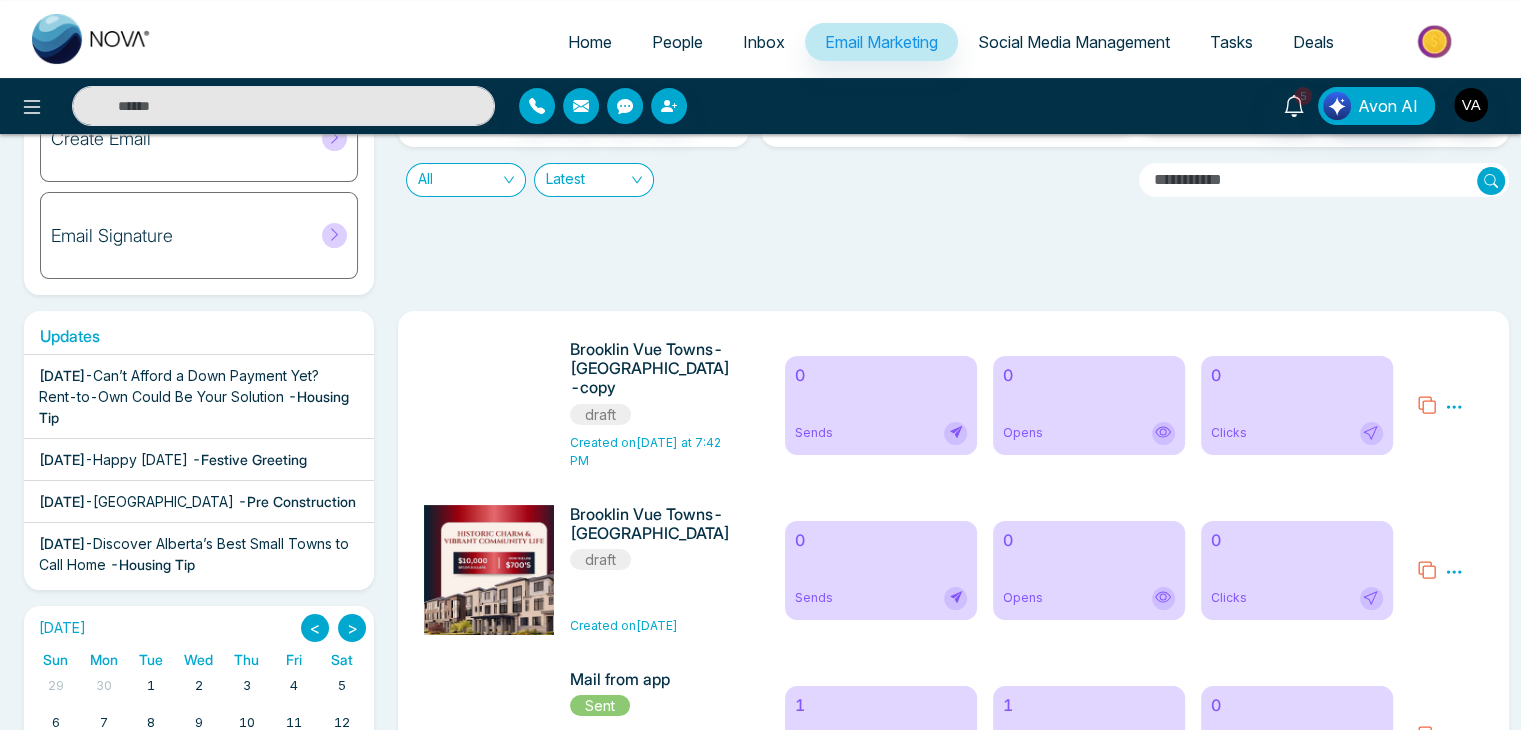 click at bounding box center [1491, 181] 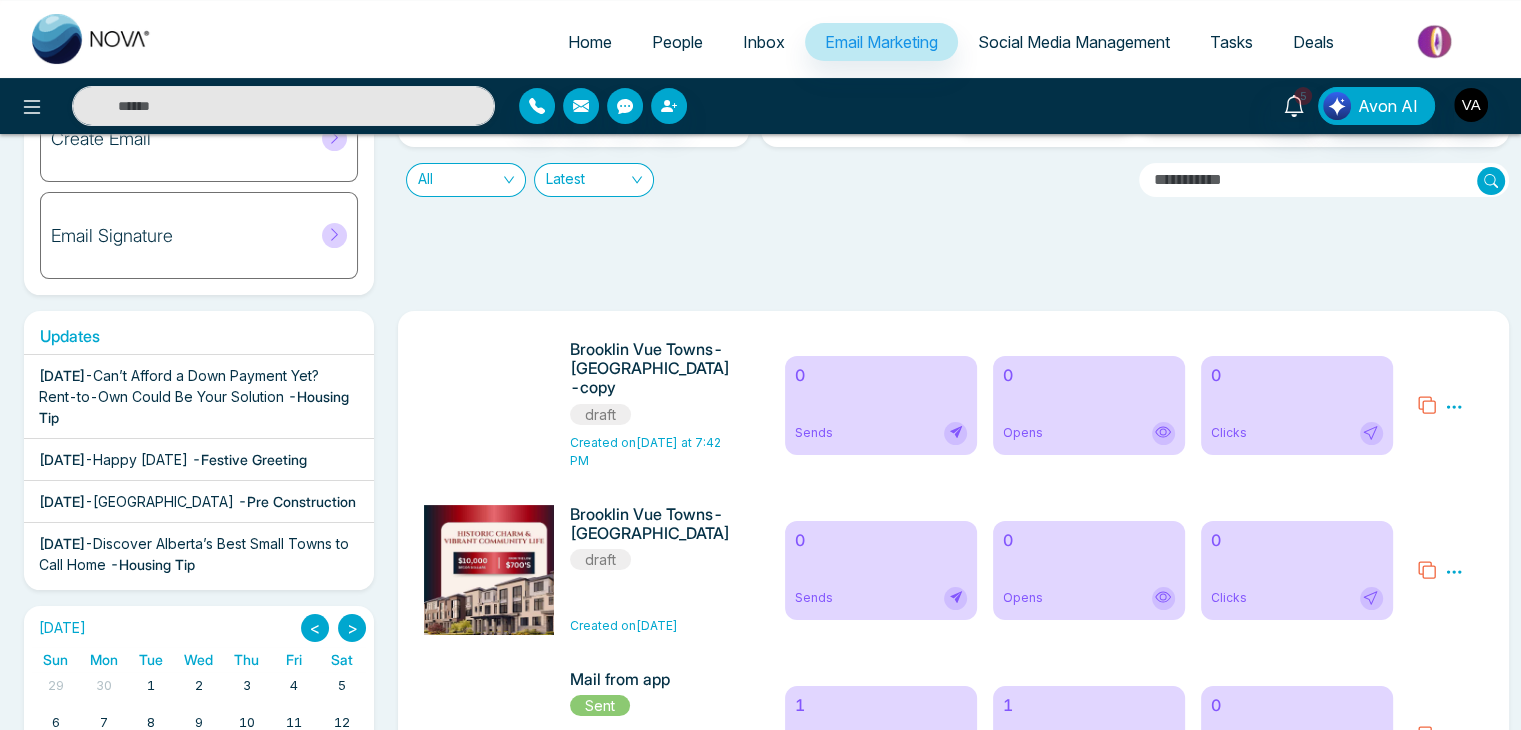 click at bounding box center [1491, 181] 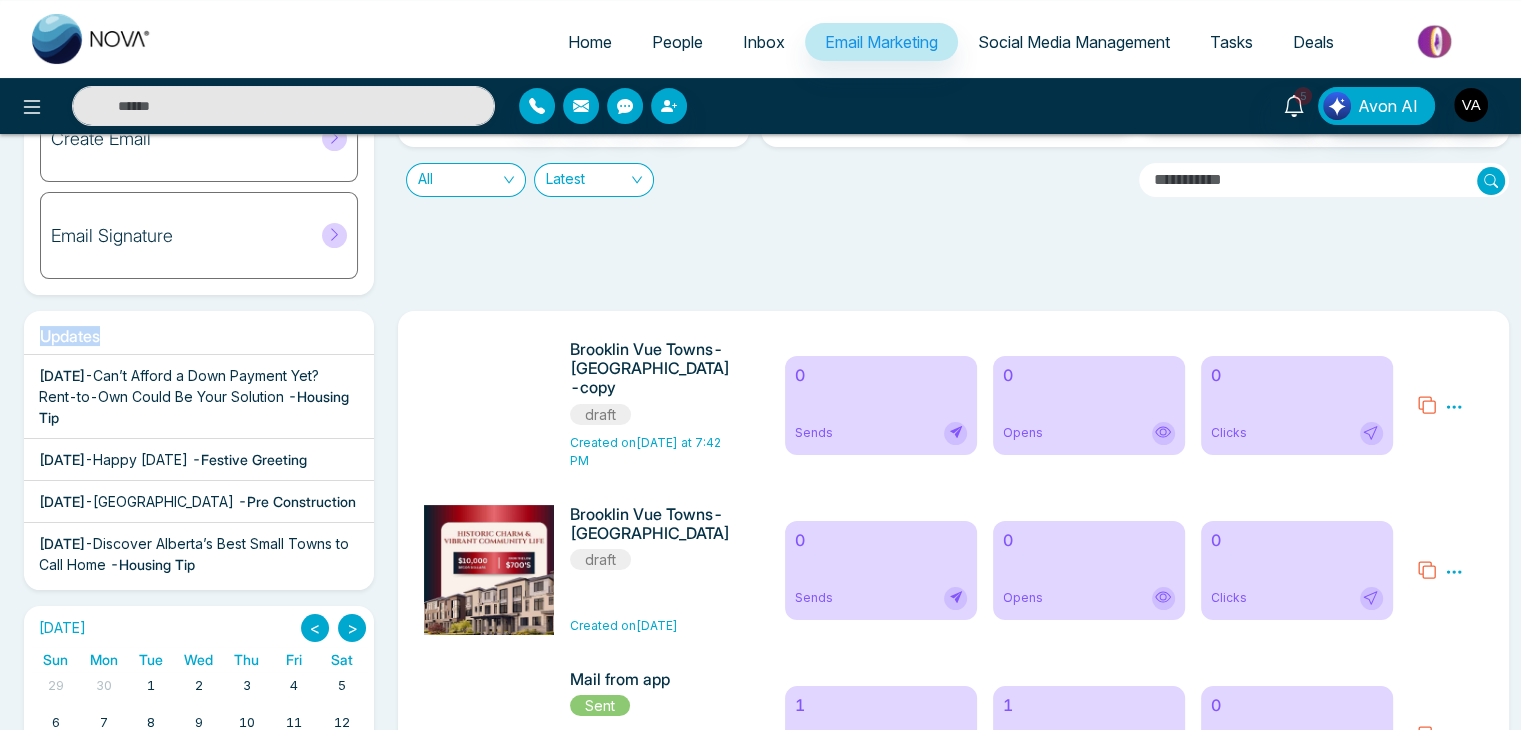 click at bounding box center (1491, 181) 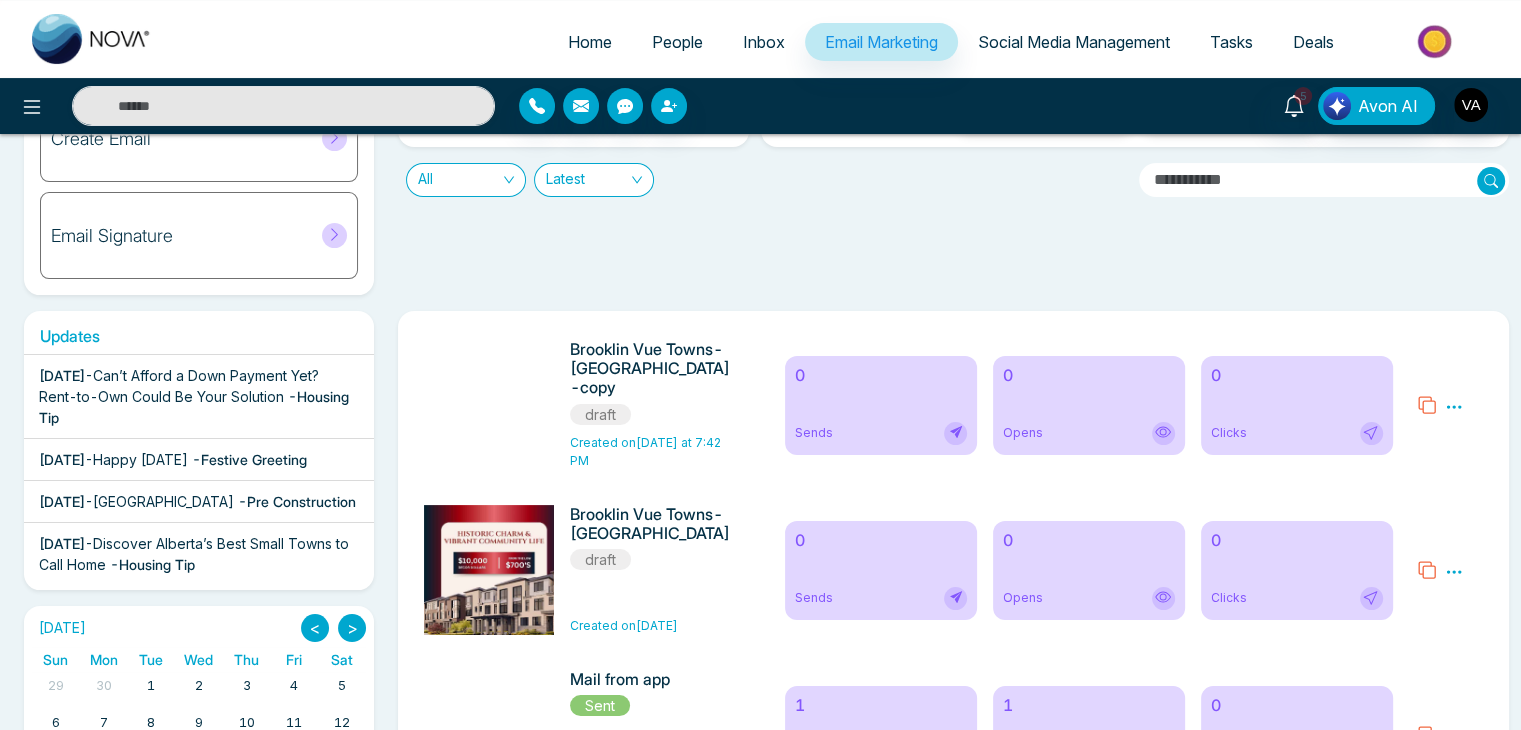 click at bounding box center [1491, 181] 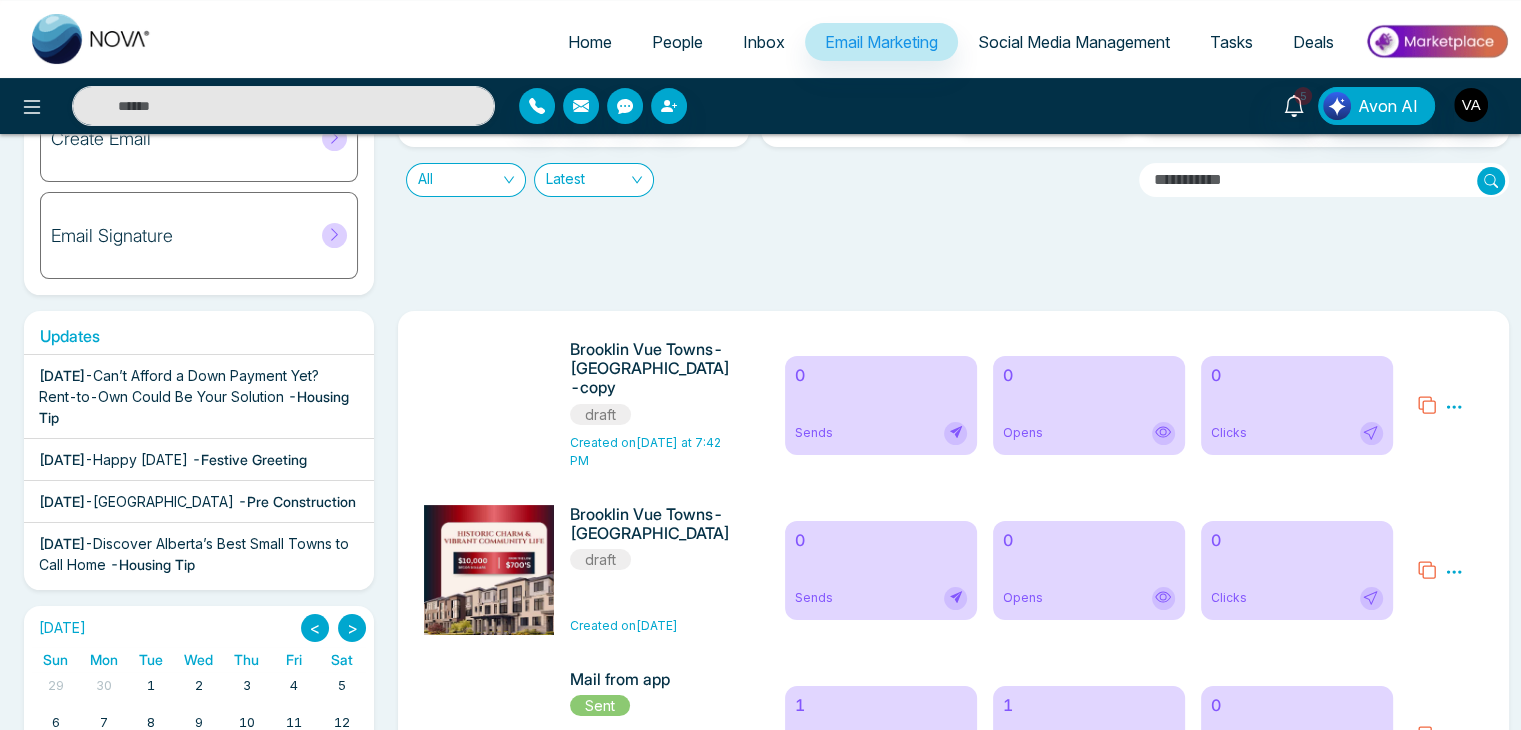 click at bounding box center (1491, 181) 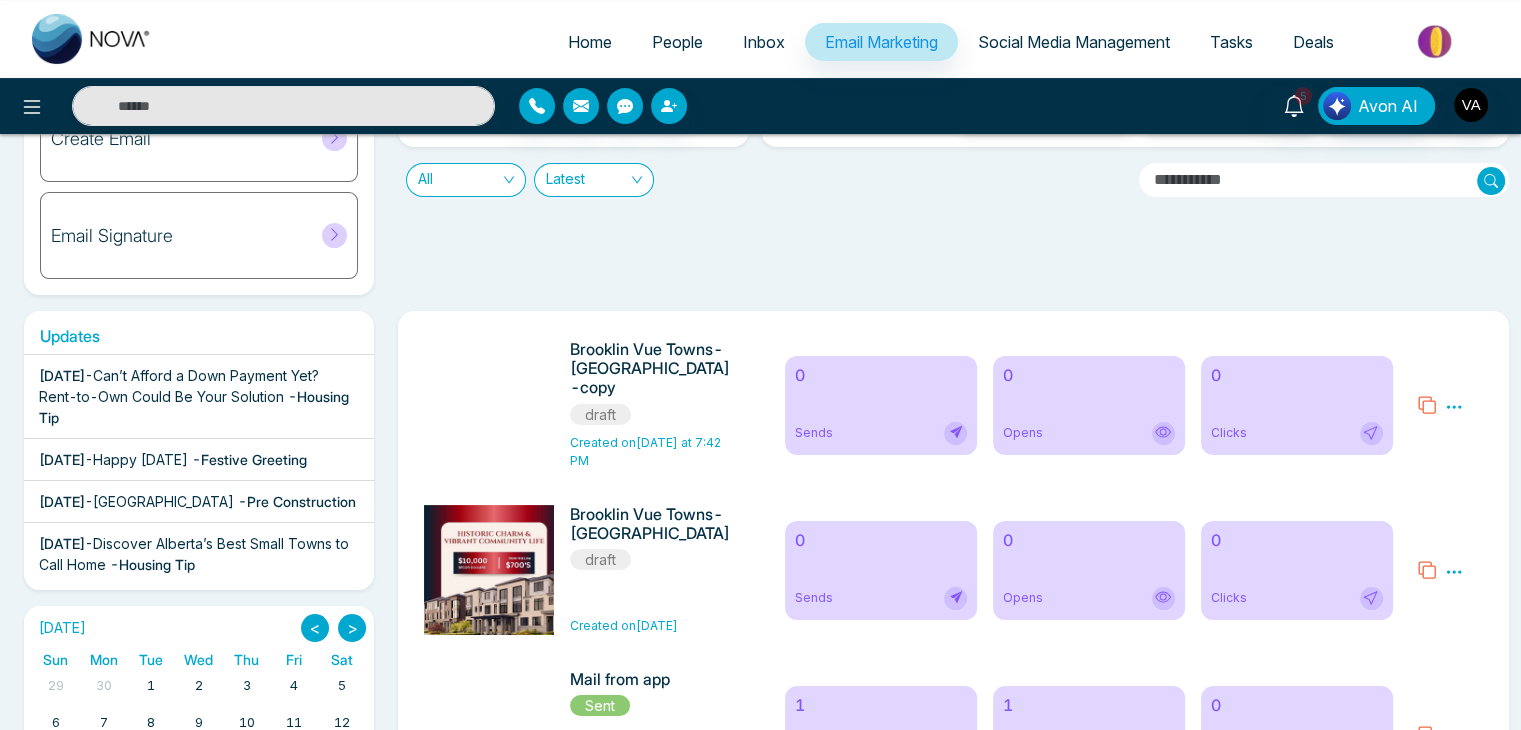 click at bounding box center [1491, 181] 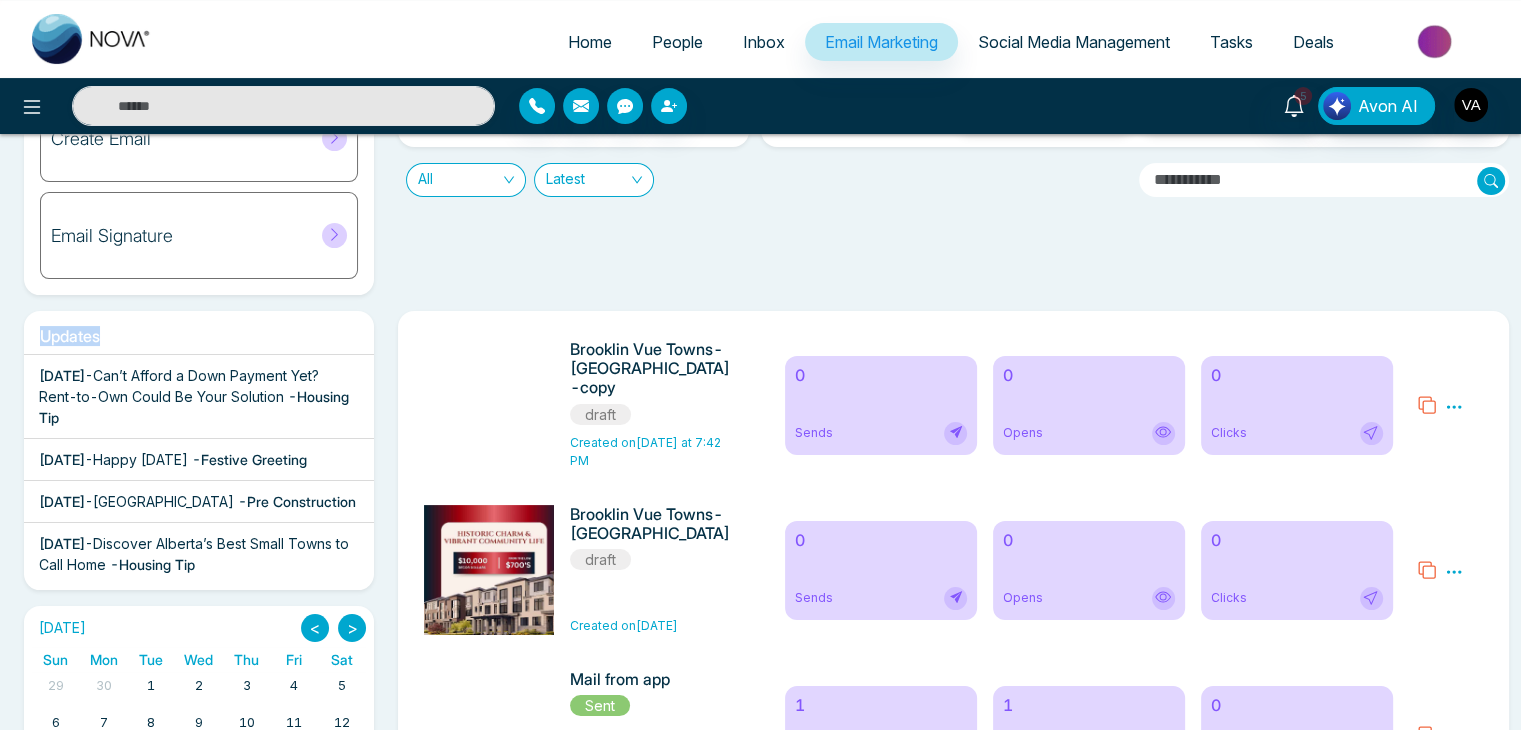 click at bounding box center (1491, 181) 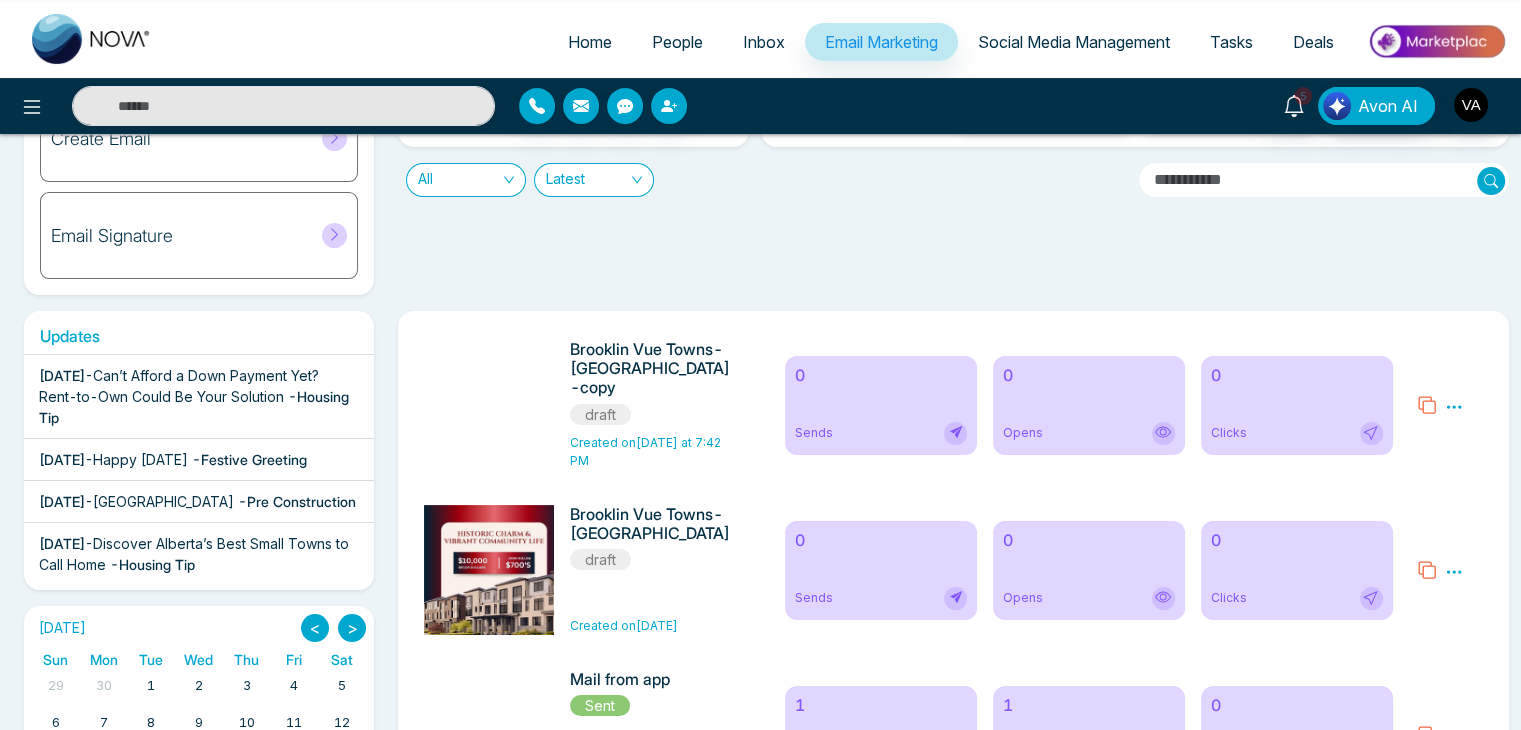 click at bounding box center [1491, 181] 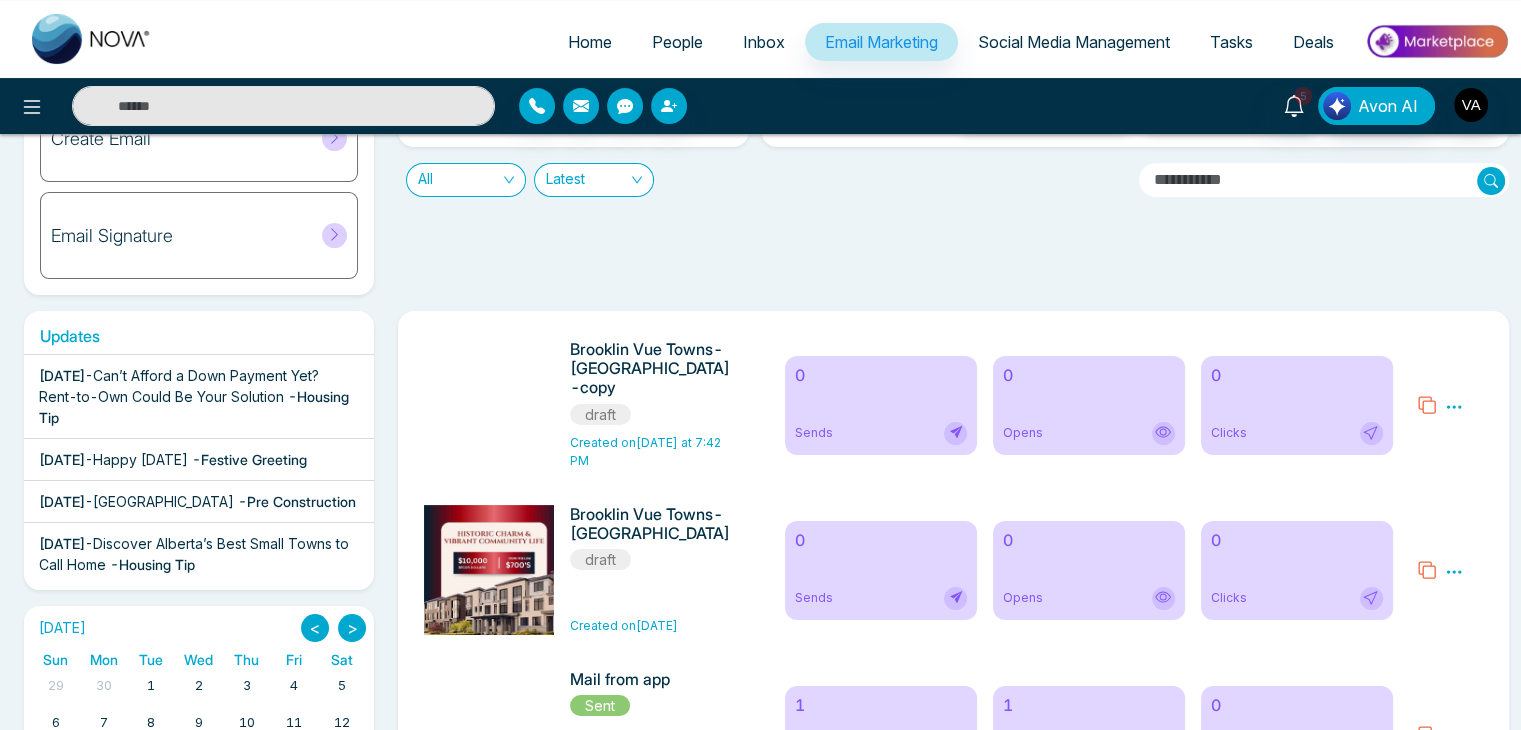 click at bounding box center [1491, 181] 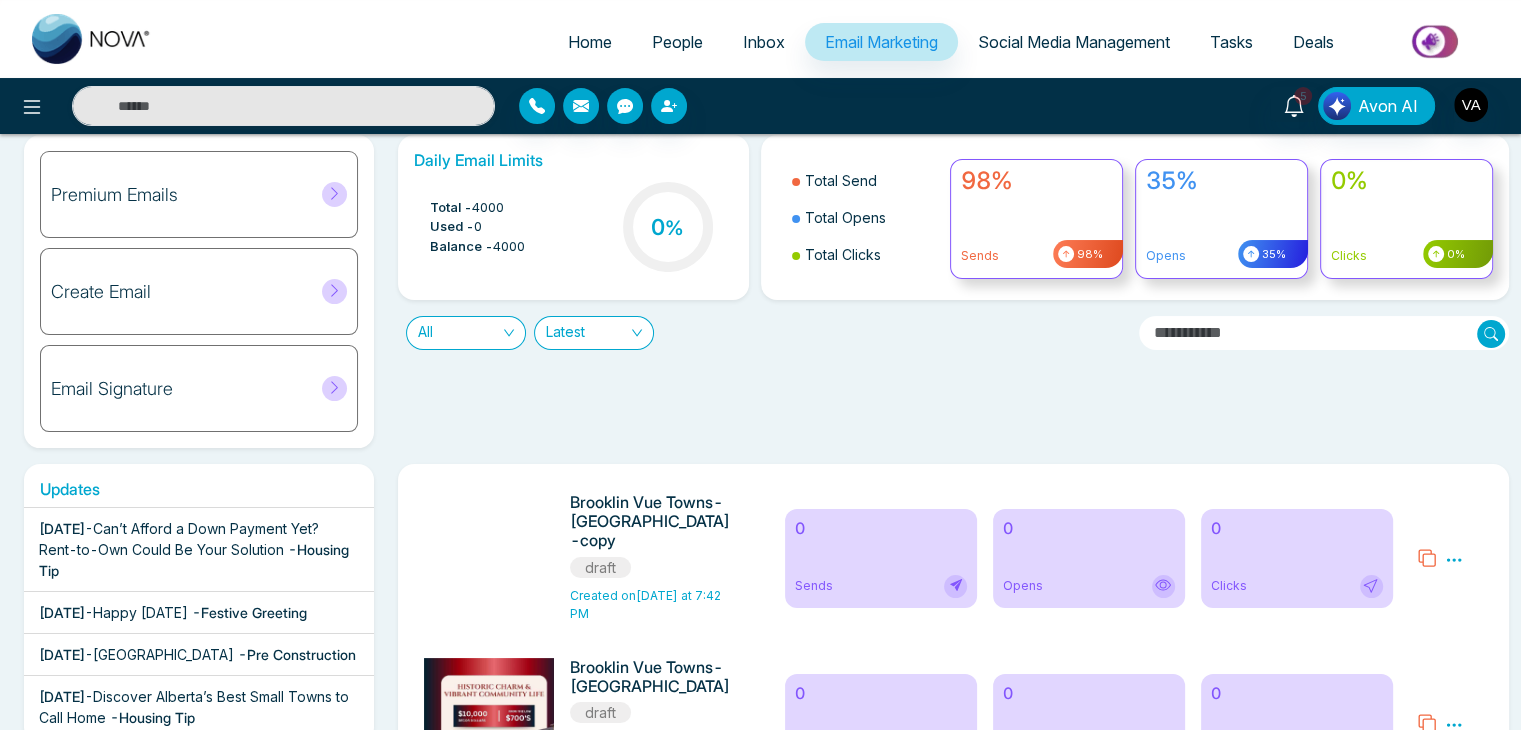 scroll, scrollTop: 0, scrollLeft: 0, axis: both 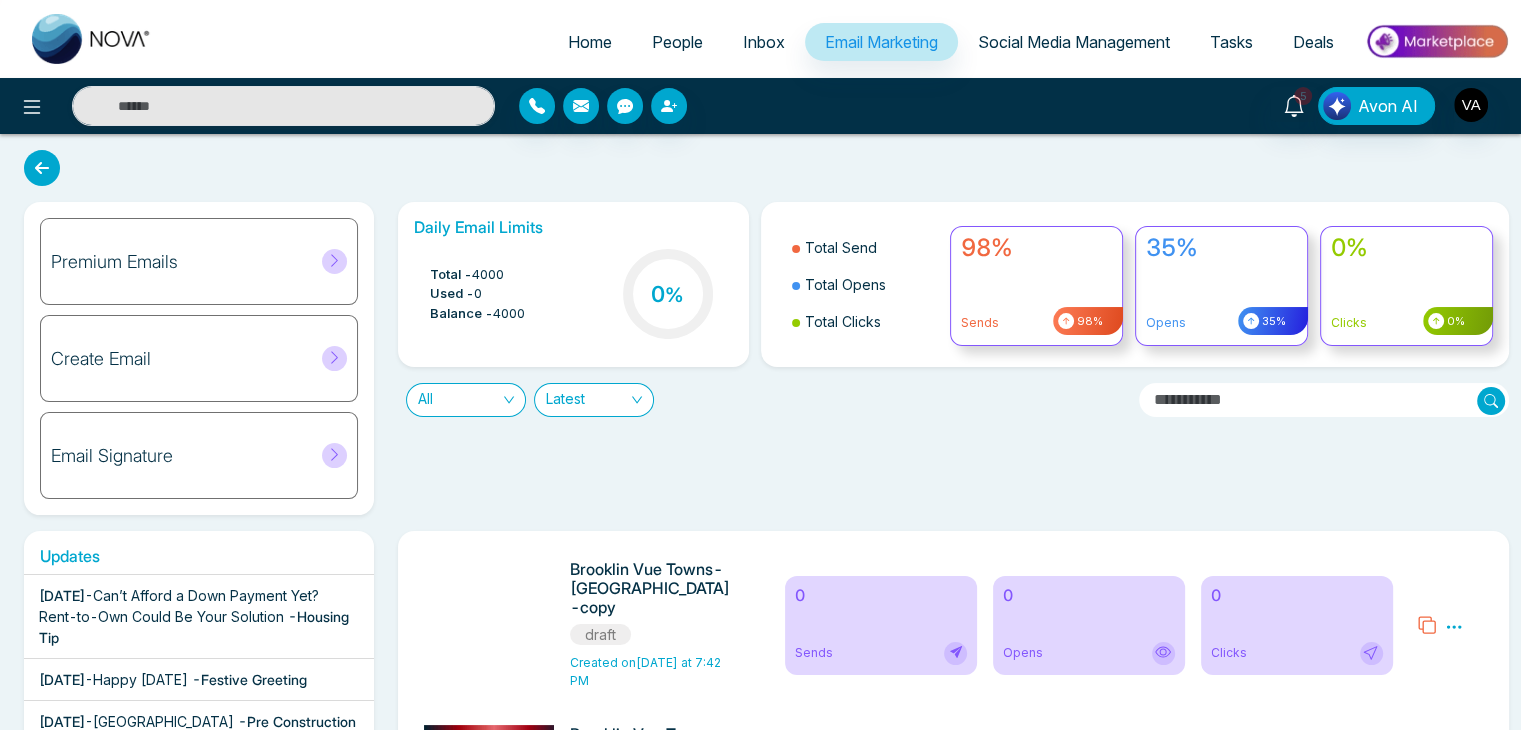 click on "Tasks" at bounding box center [1231, 42] 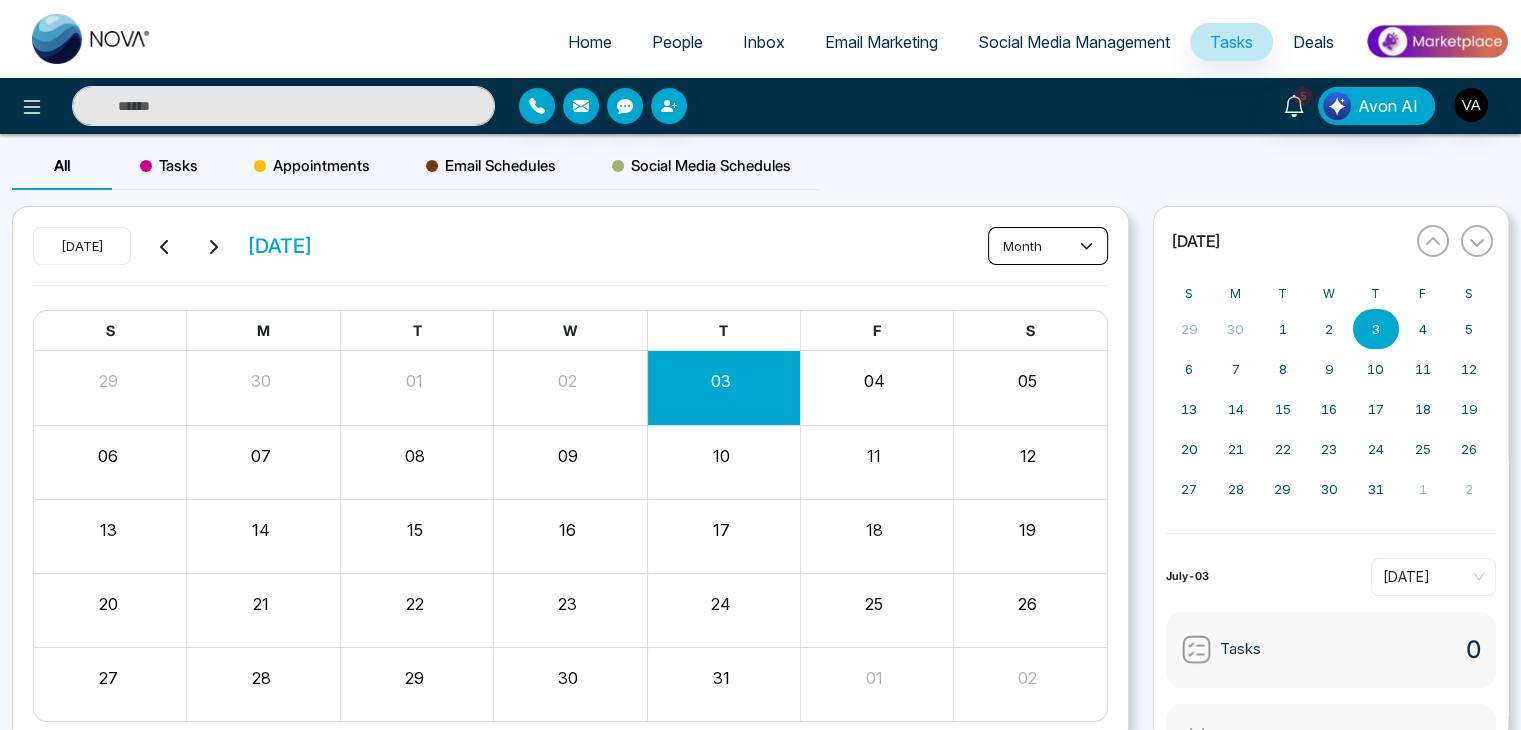 click on "month" at bounding box center [1048, 246] 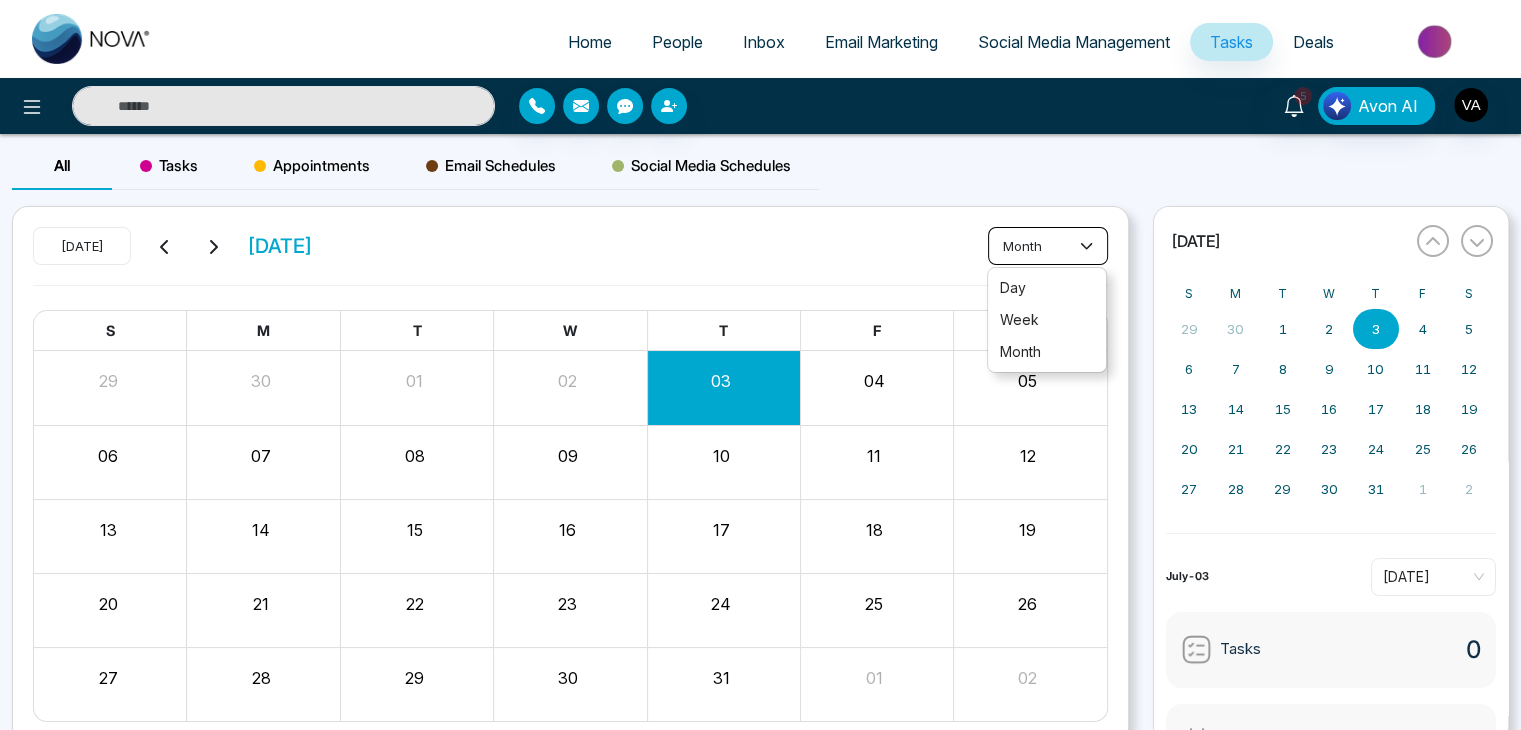 scroll, scrollTop: 84, scrollLeft: 0, axis: vertical 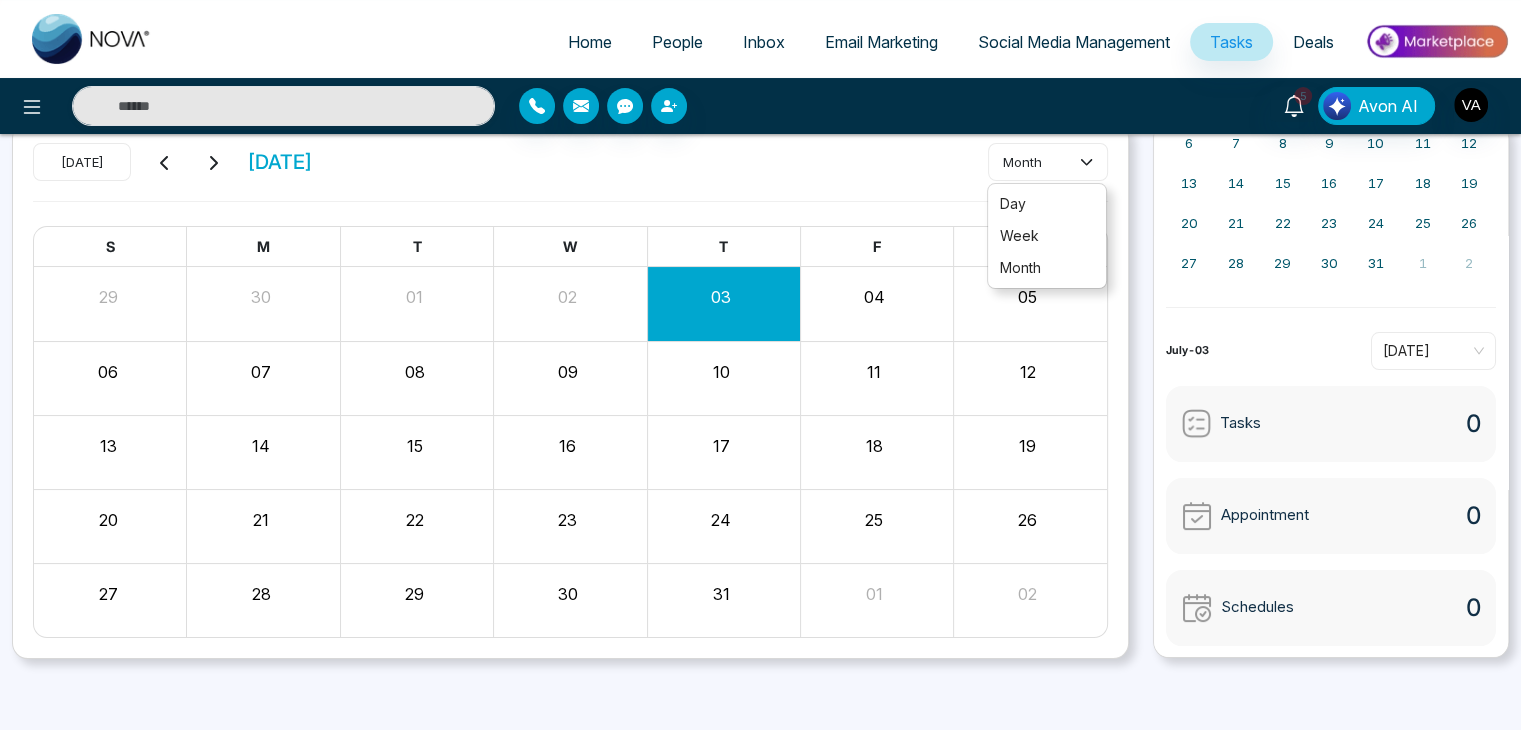 click on "Tasks" at bounding box center (1240, 423) 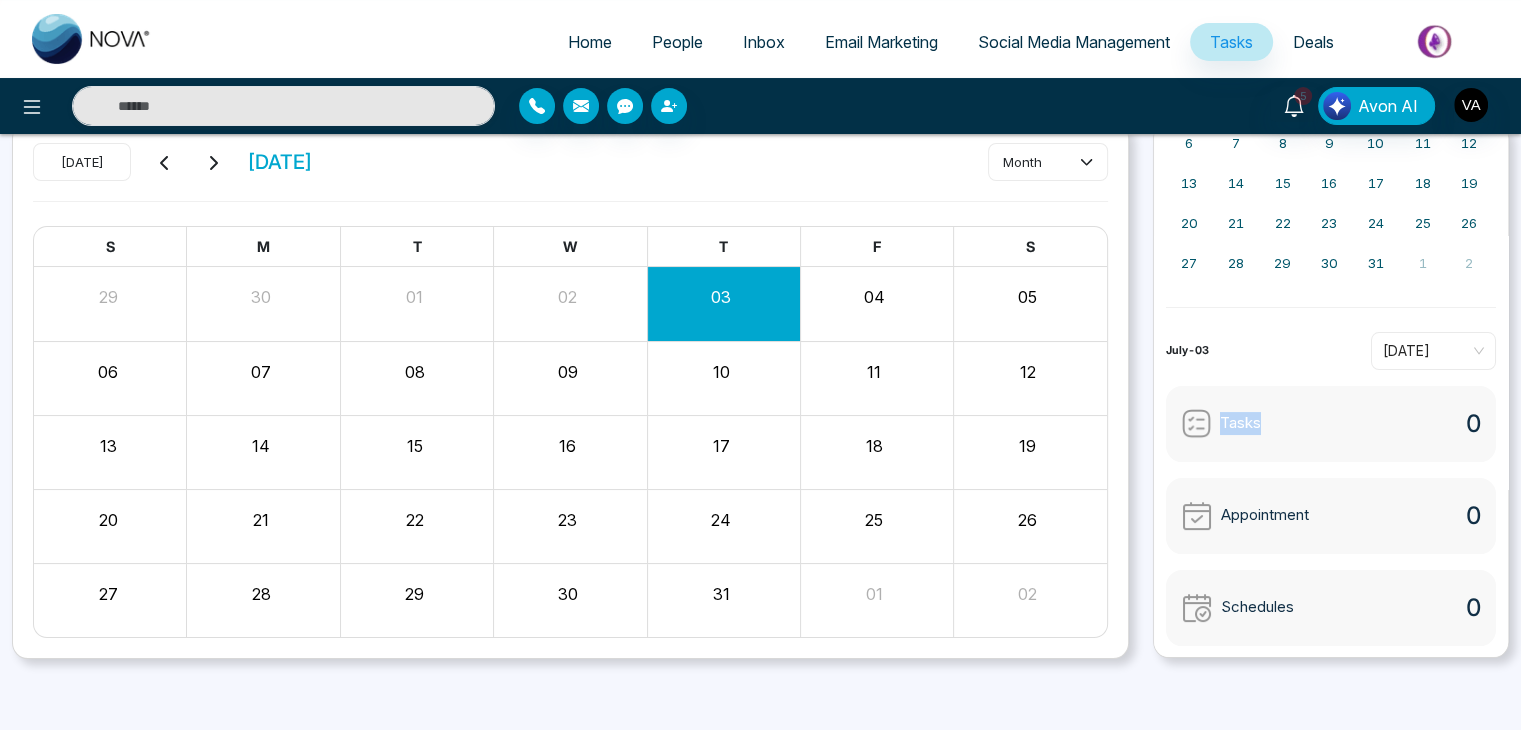 click on "Tasks" at bounding box center [1240, 423] 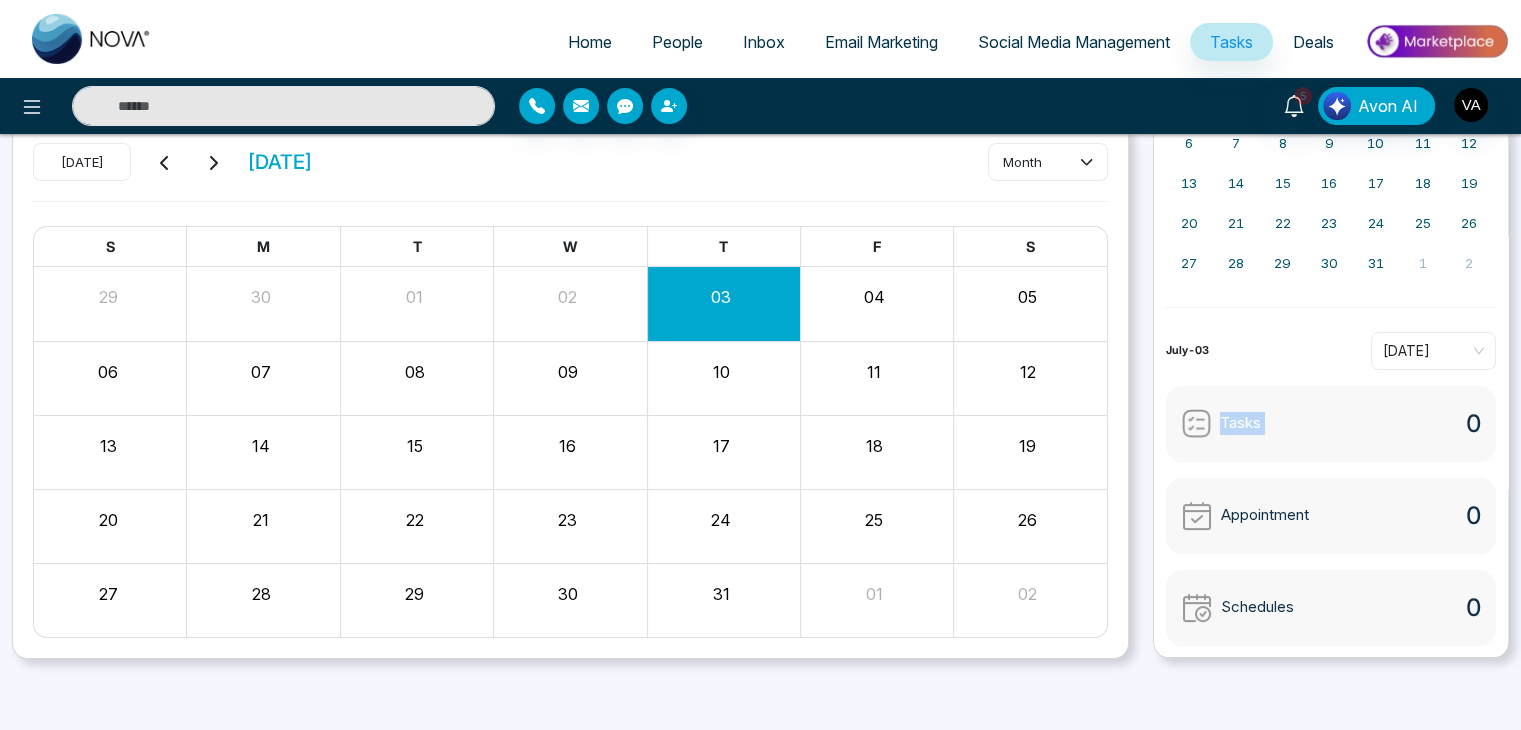 click on "Tasks" at bounding box center [1240, 423] 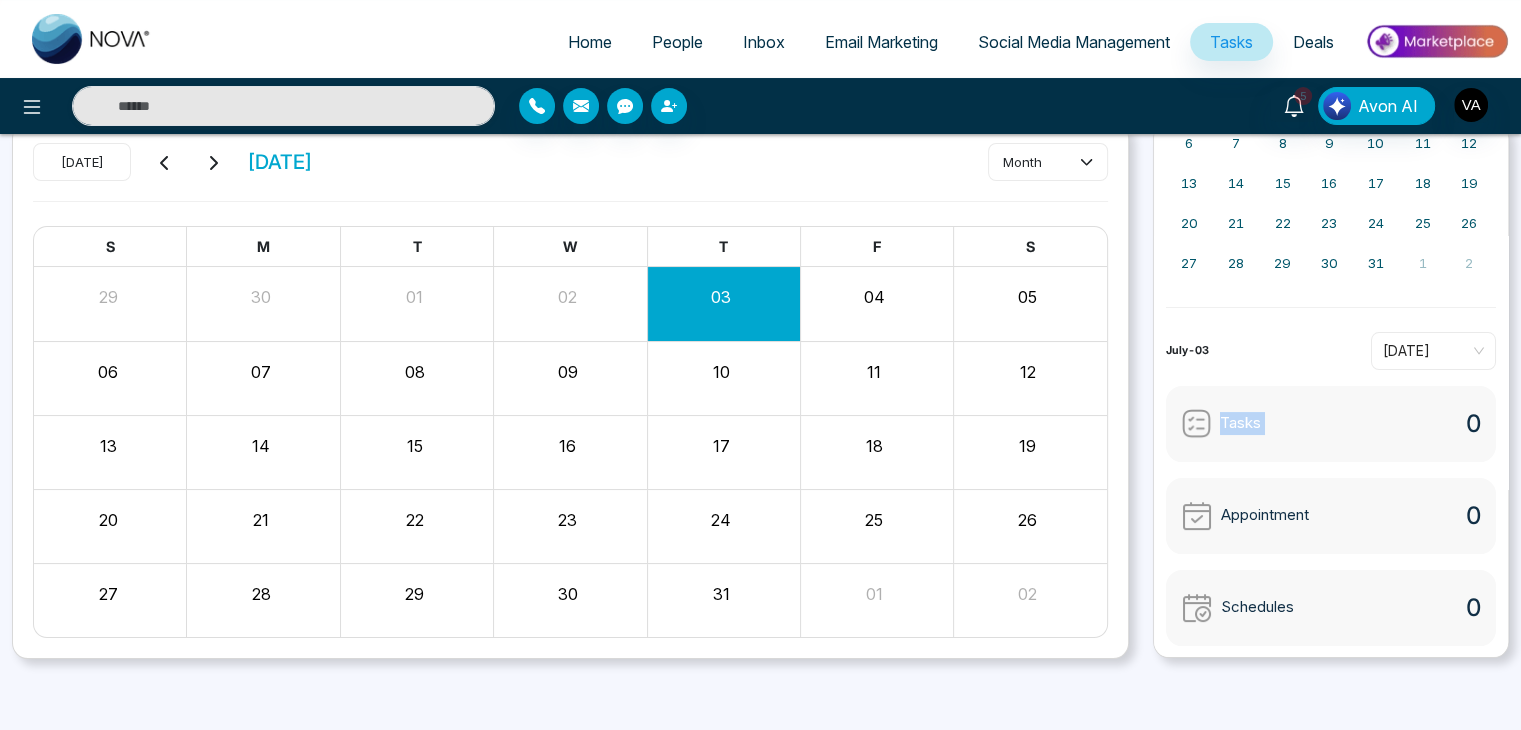 scroll, scrollTop: 0, scrollLeft: 0, axis: both 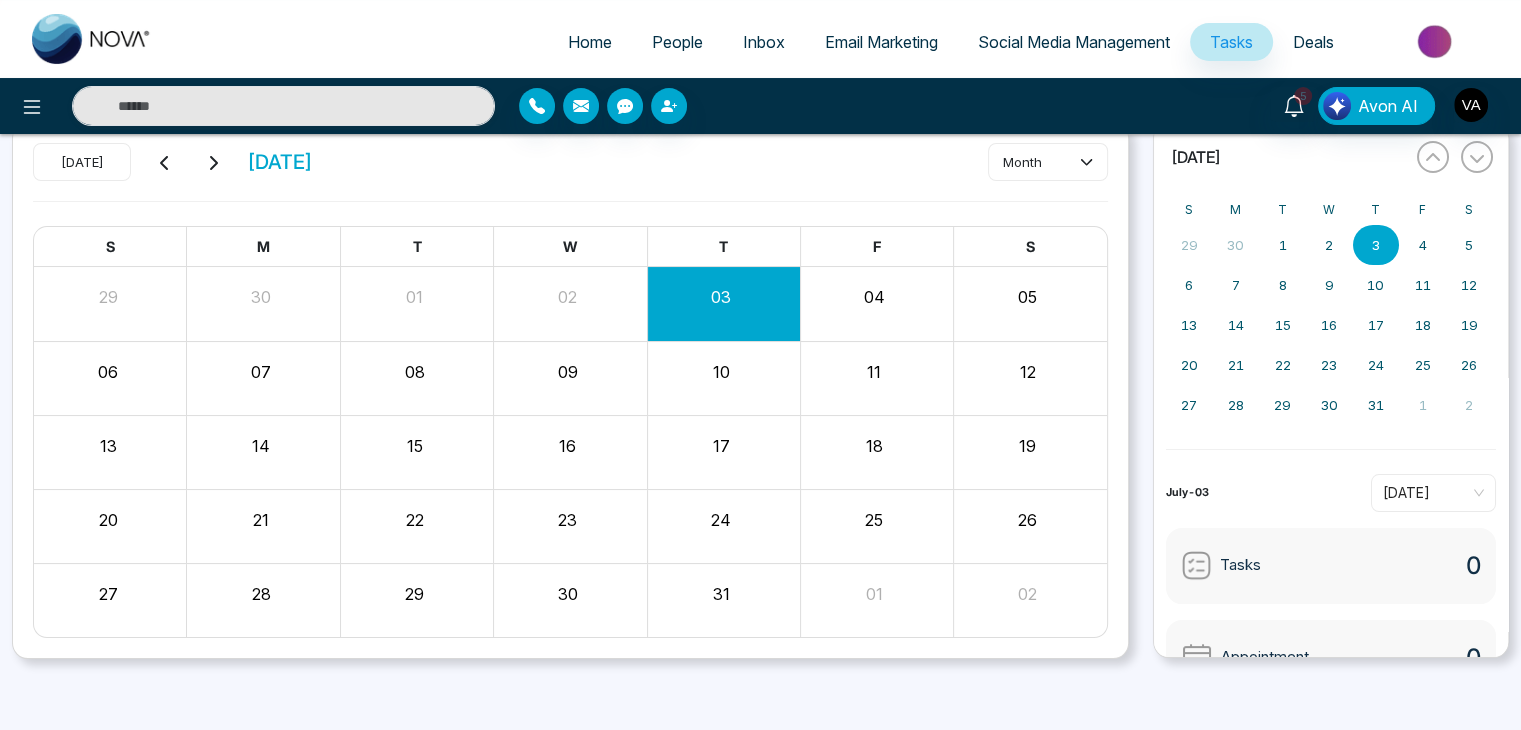 click on "05" at bounding box center [1027, 297] 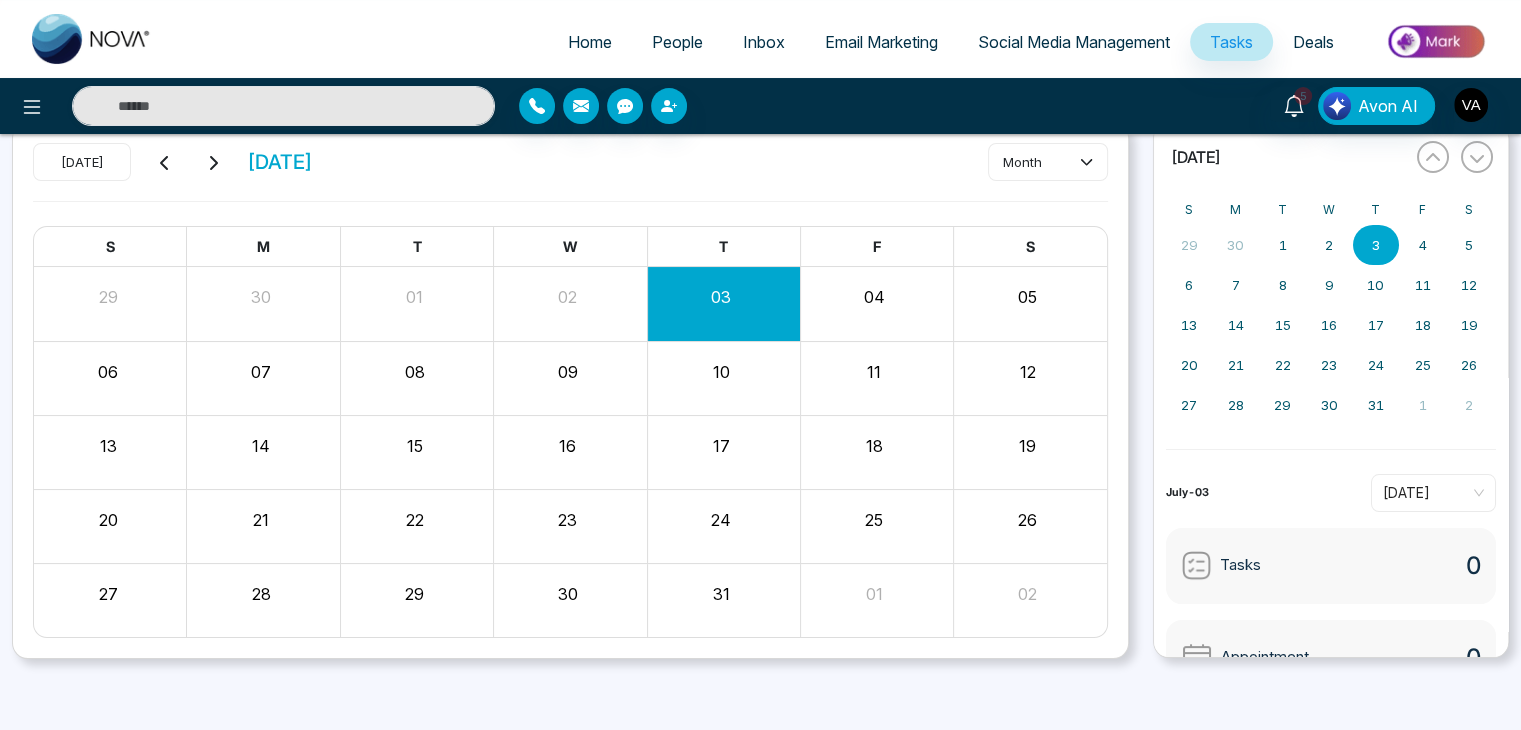 scroll, scrollTop: 0, scrollLeft: 0, axis: both 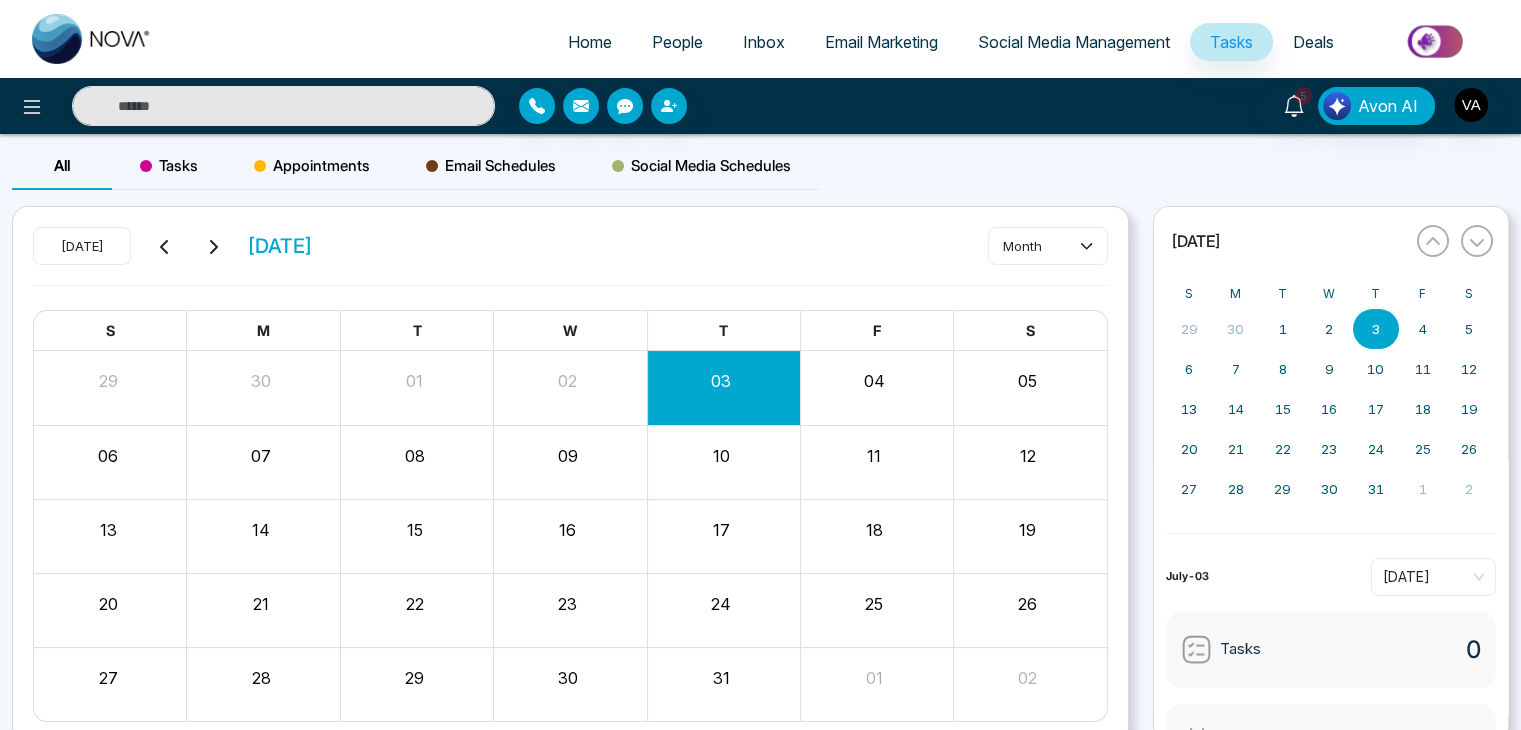 click on "All Tasks Appointments Email Schedules Social Media Schedules" at bounding box center (415, 174) 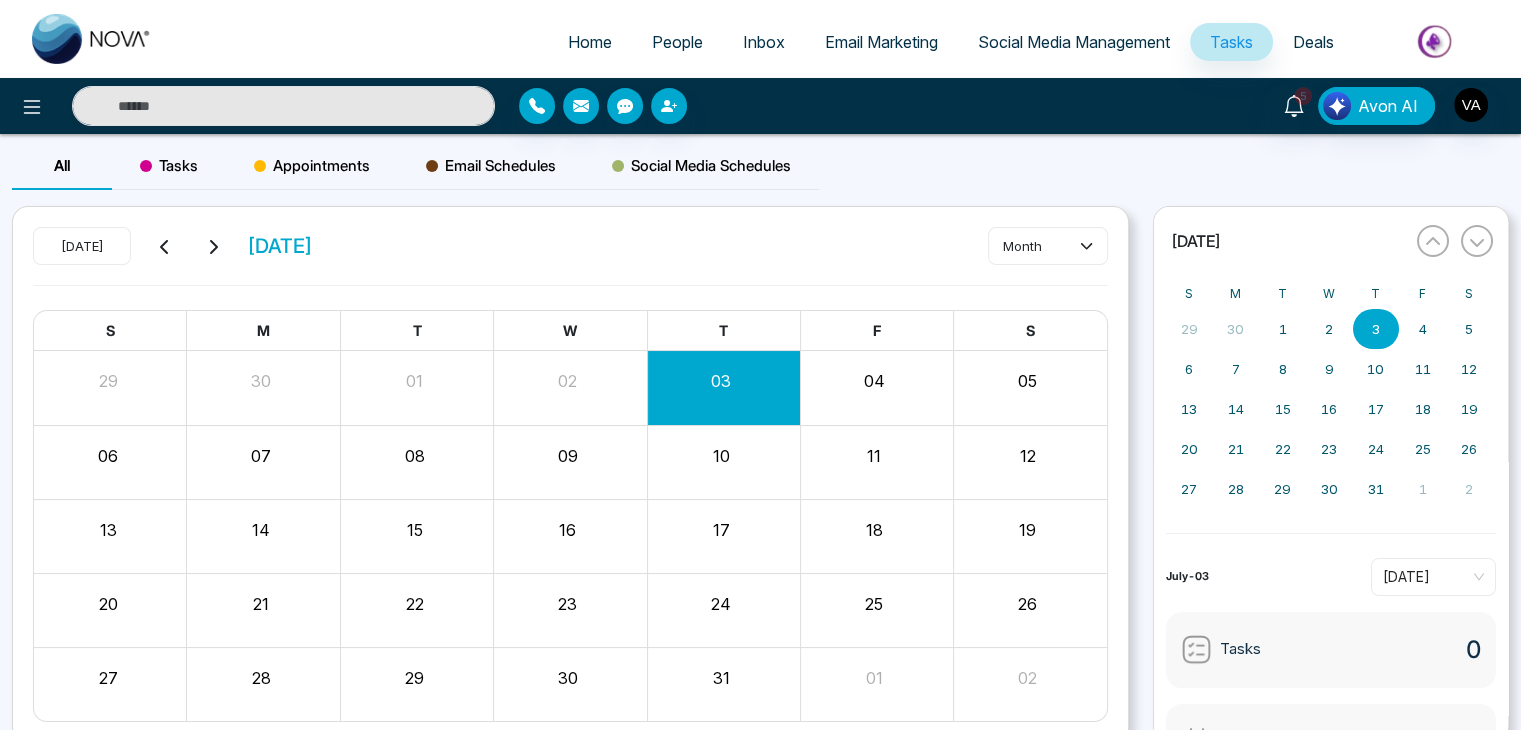 click on "Email Marketing" at bounding box center [881, 42] 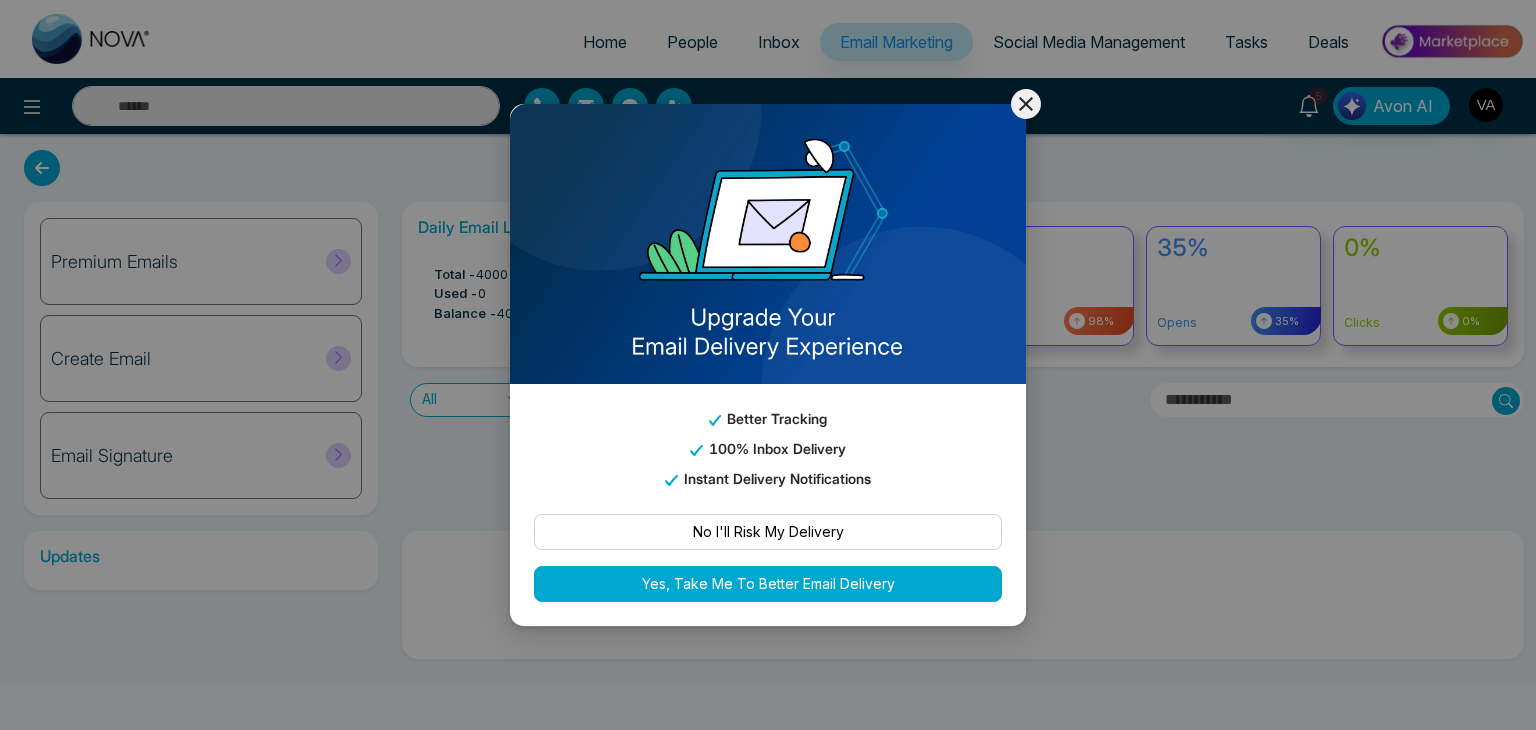 click at bounding box center (1026, 104) 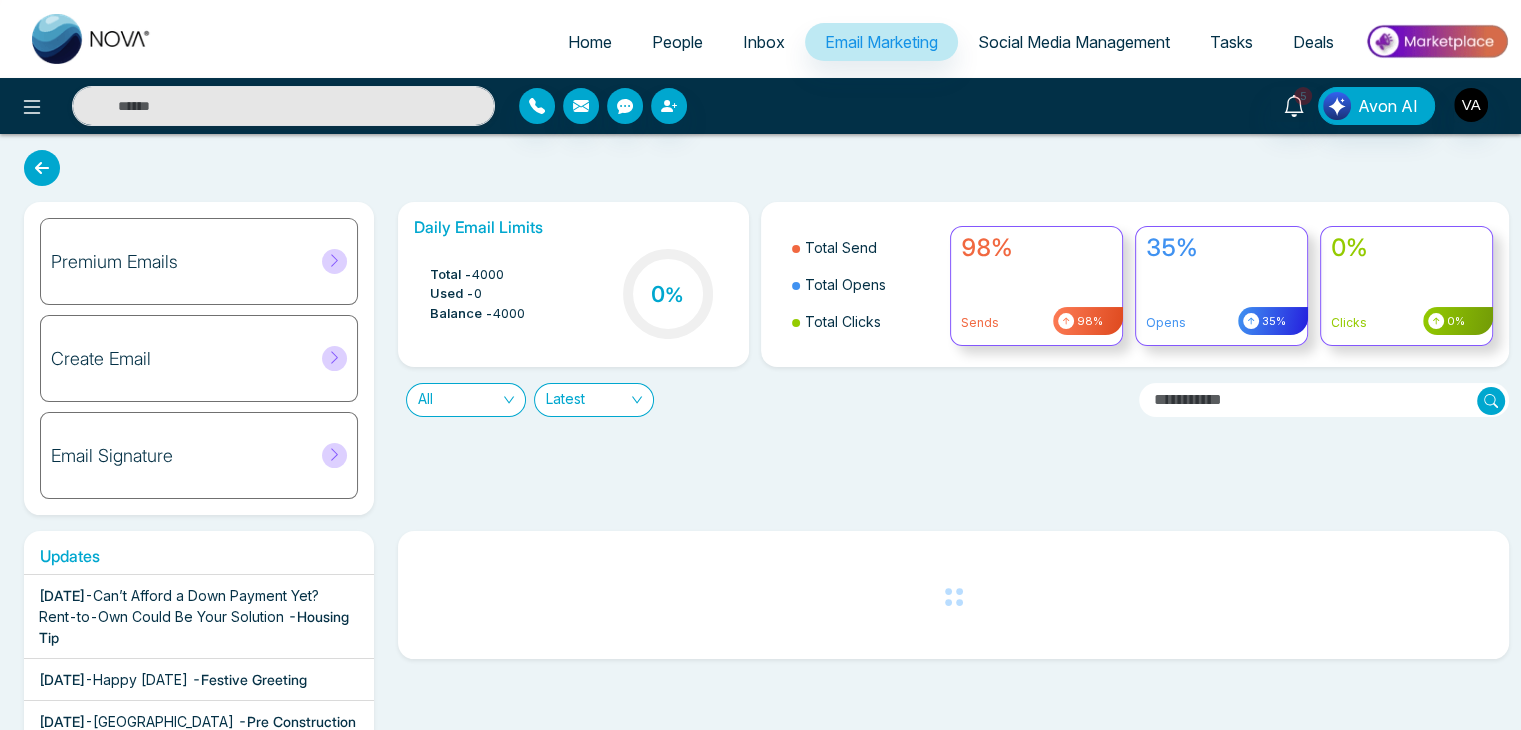 click on "Social Media Management" at bounding box center (1074, 42) 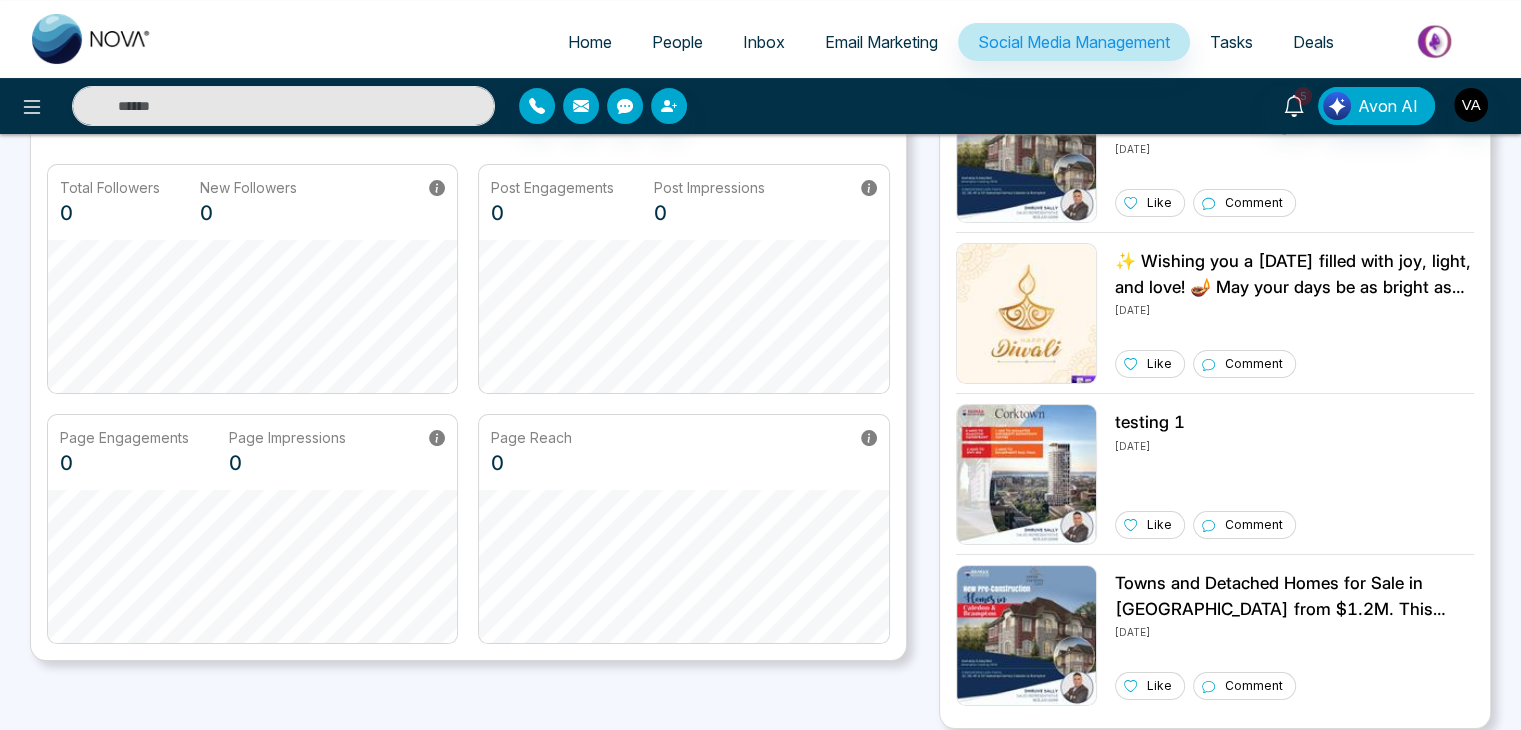 scroll, scrollTop: 0, scrollLeft: 0, axis: both 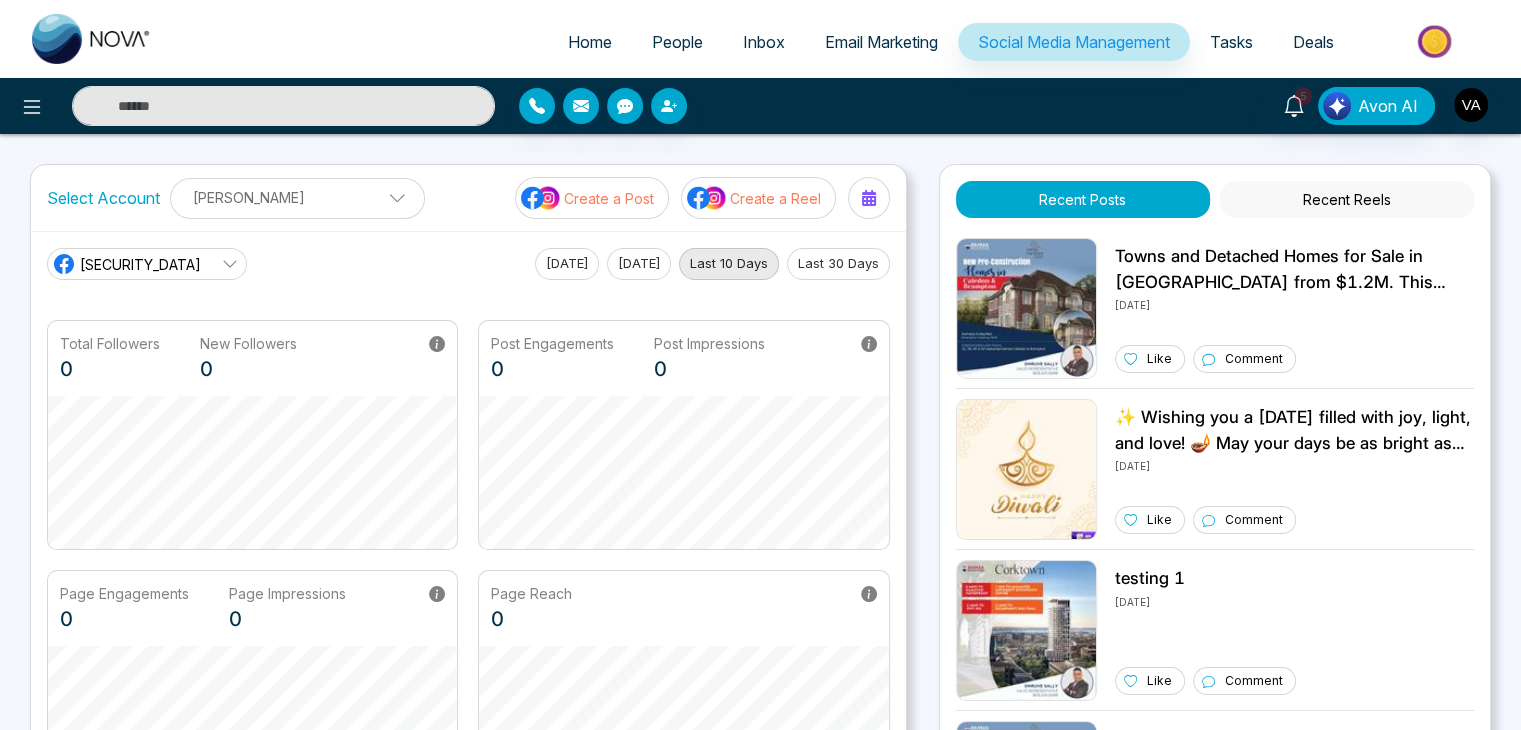 click on "Create a Post" at bounding box center [609, 198] 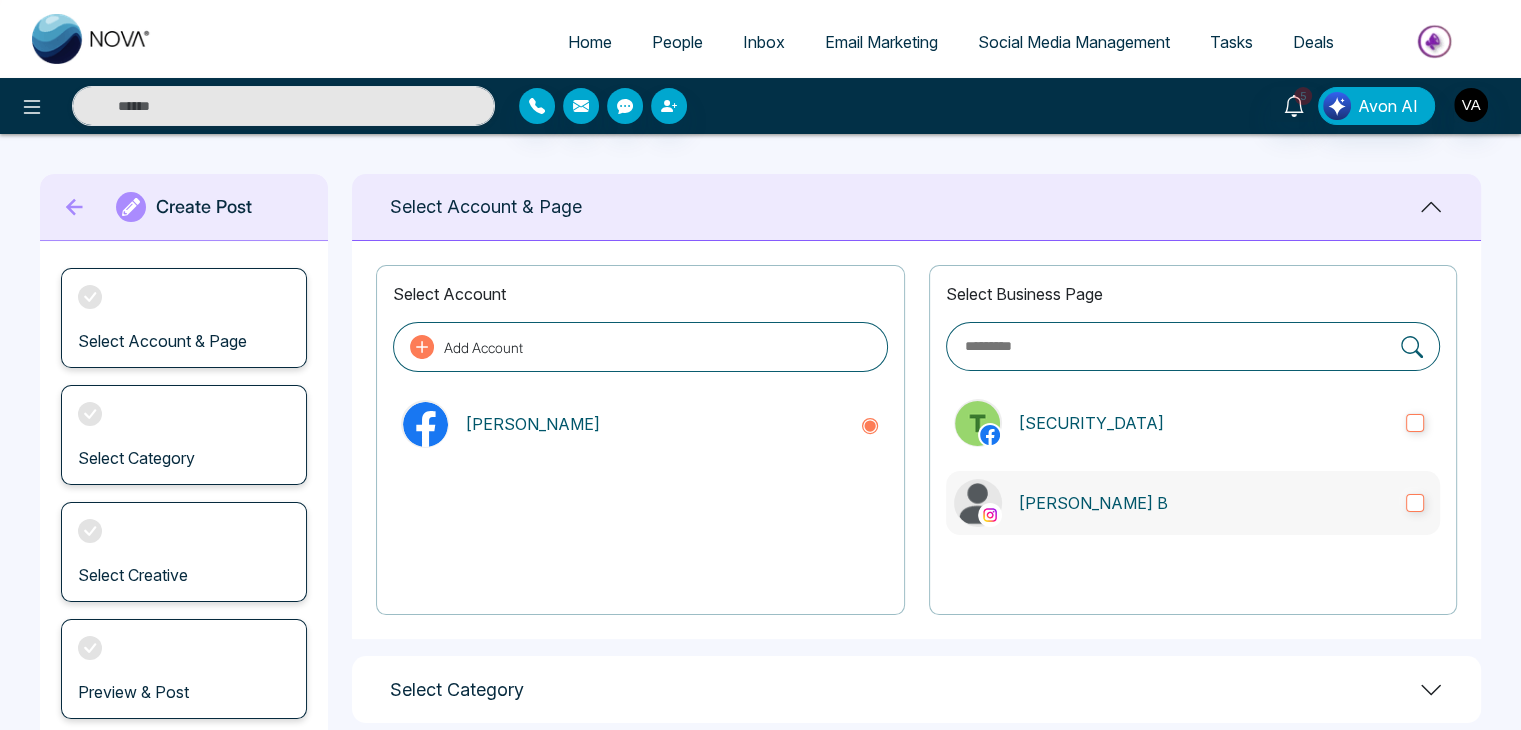 click on "Pathik B" at bounding box center [1193, 503] 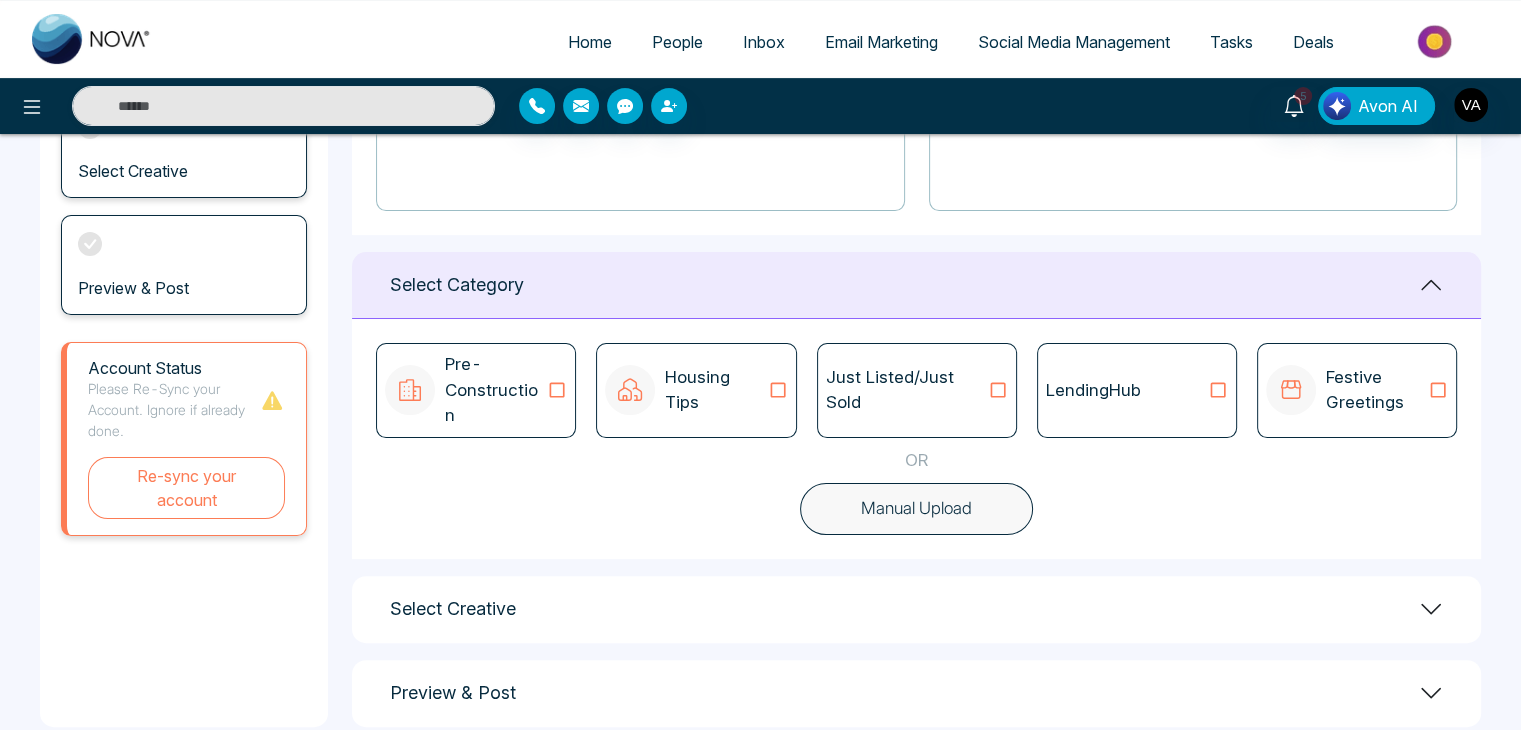scroll, scrollTop: 414, scrollLeft: 0, axis: vertical 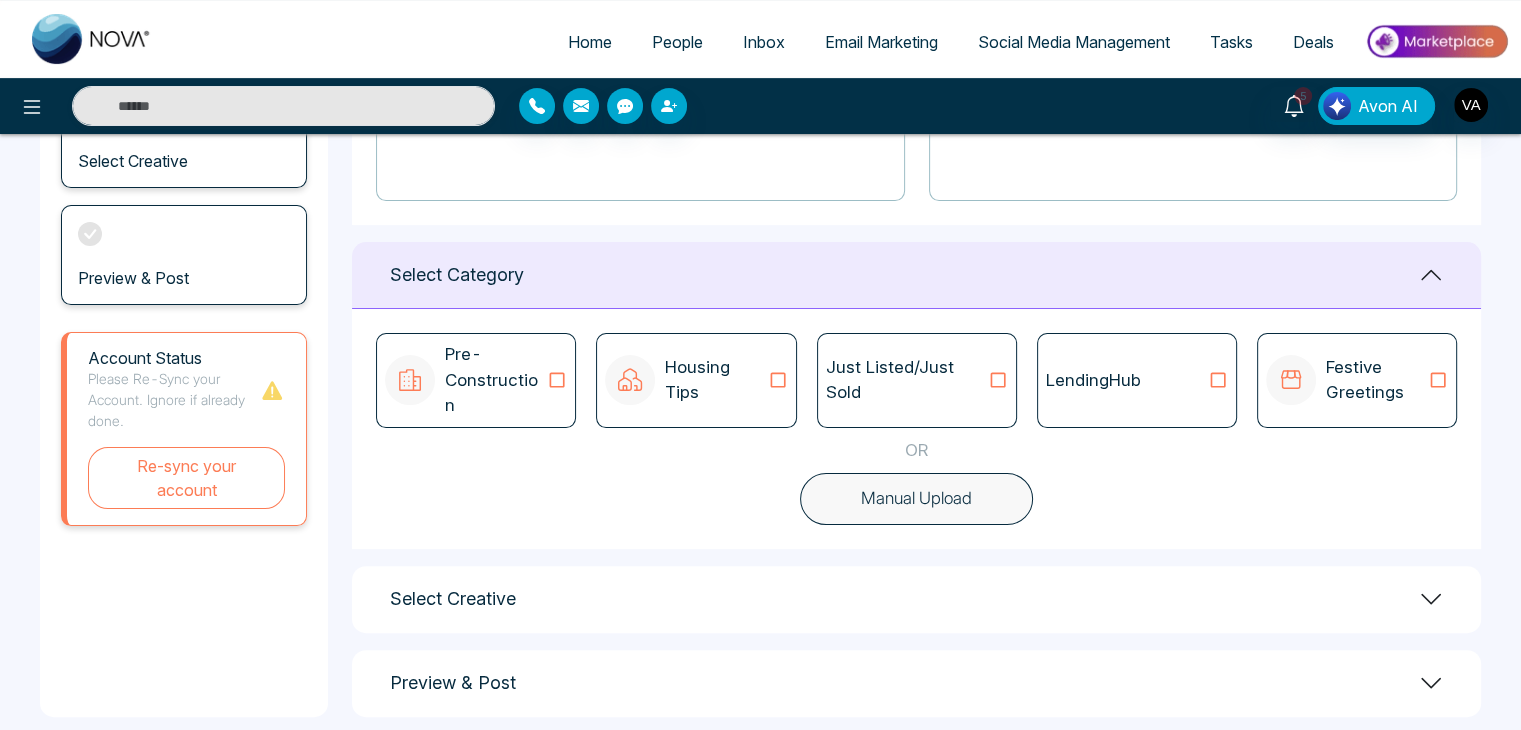 click on "Housing Tips" at bounding box center [696, 380] 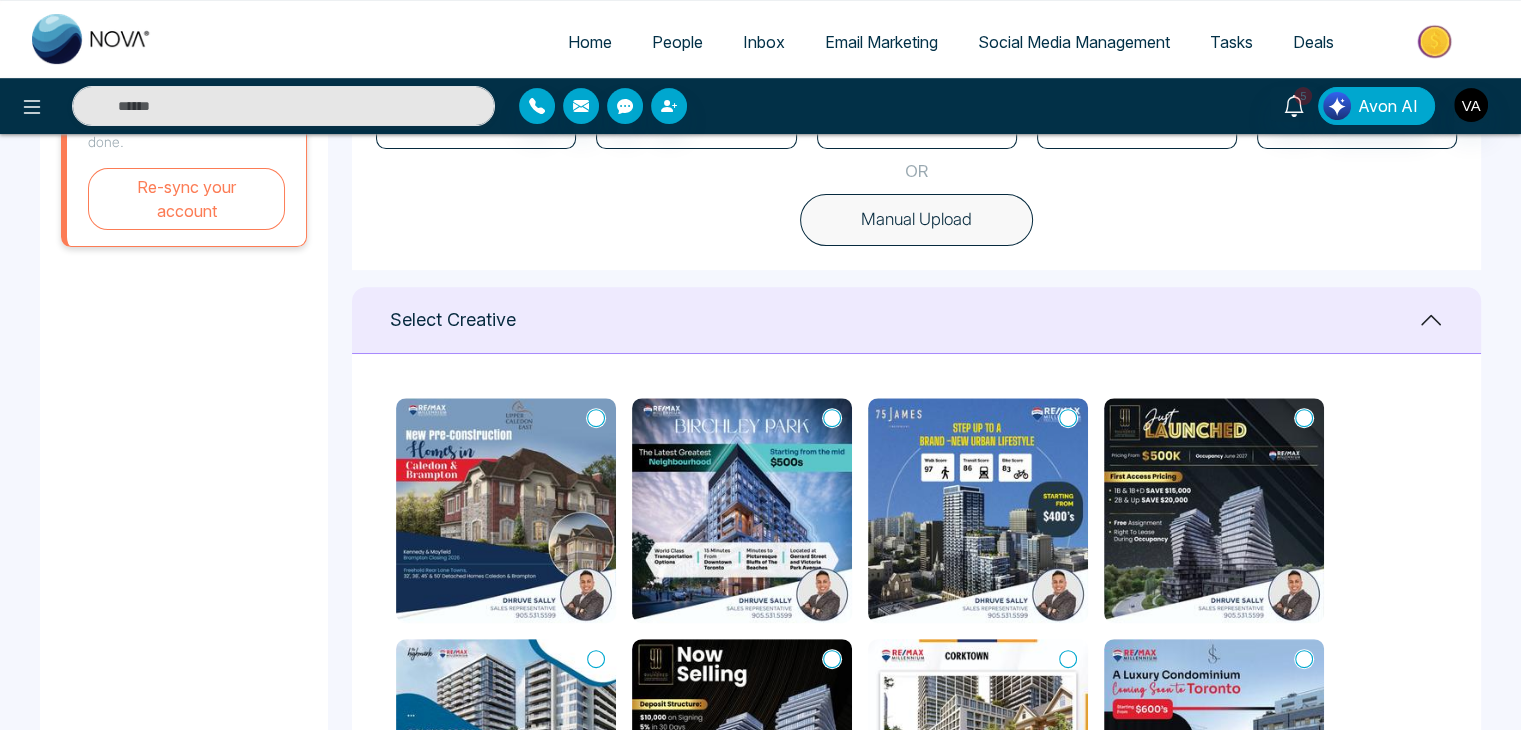 scroll, scrollTop: 704, scrollLeft: 0, axis: vertical 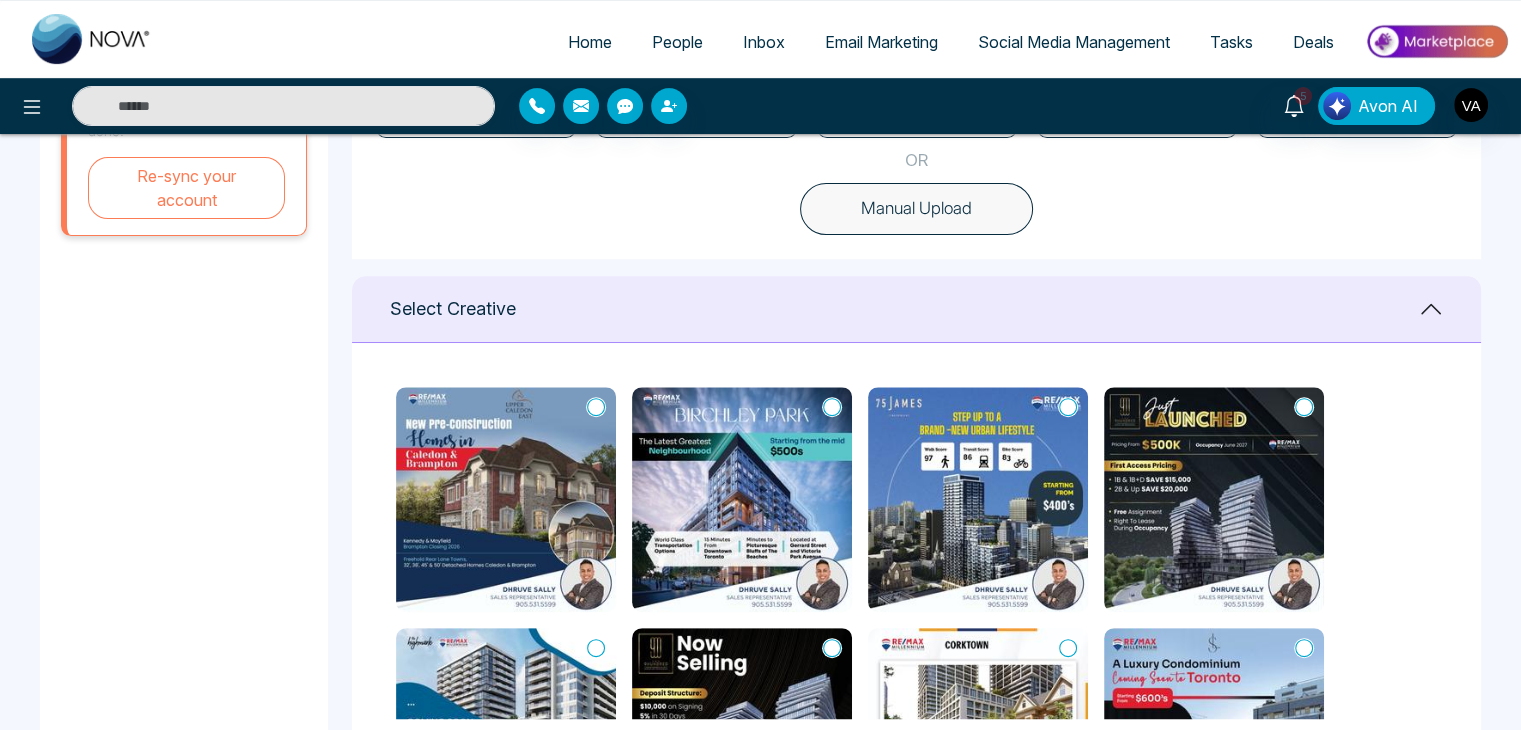 click 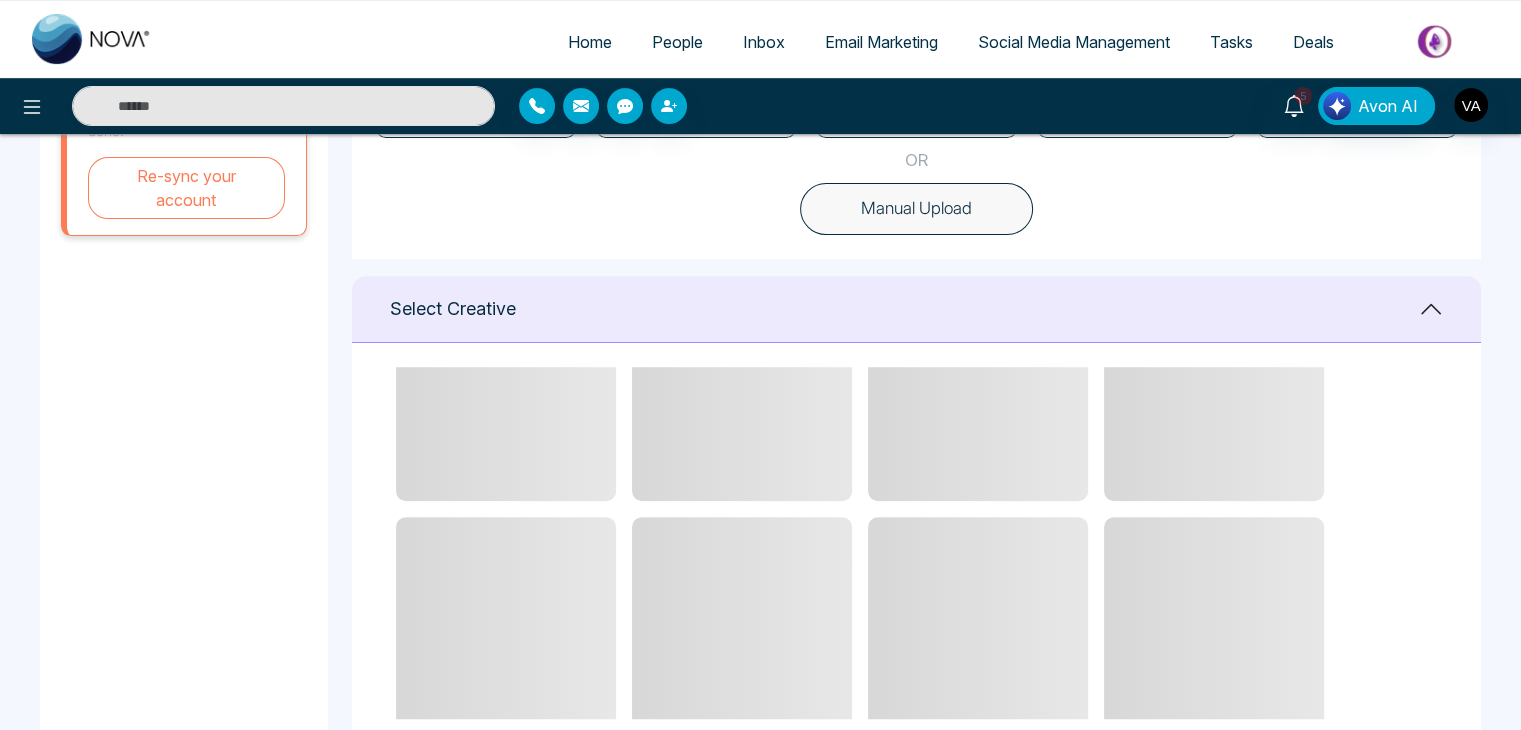 scroll, scrollTop: 876, scrollLeft: 0, axis: vertical 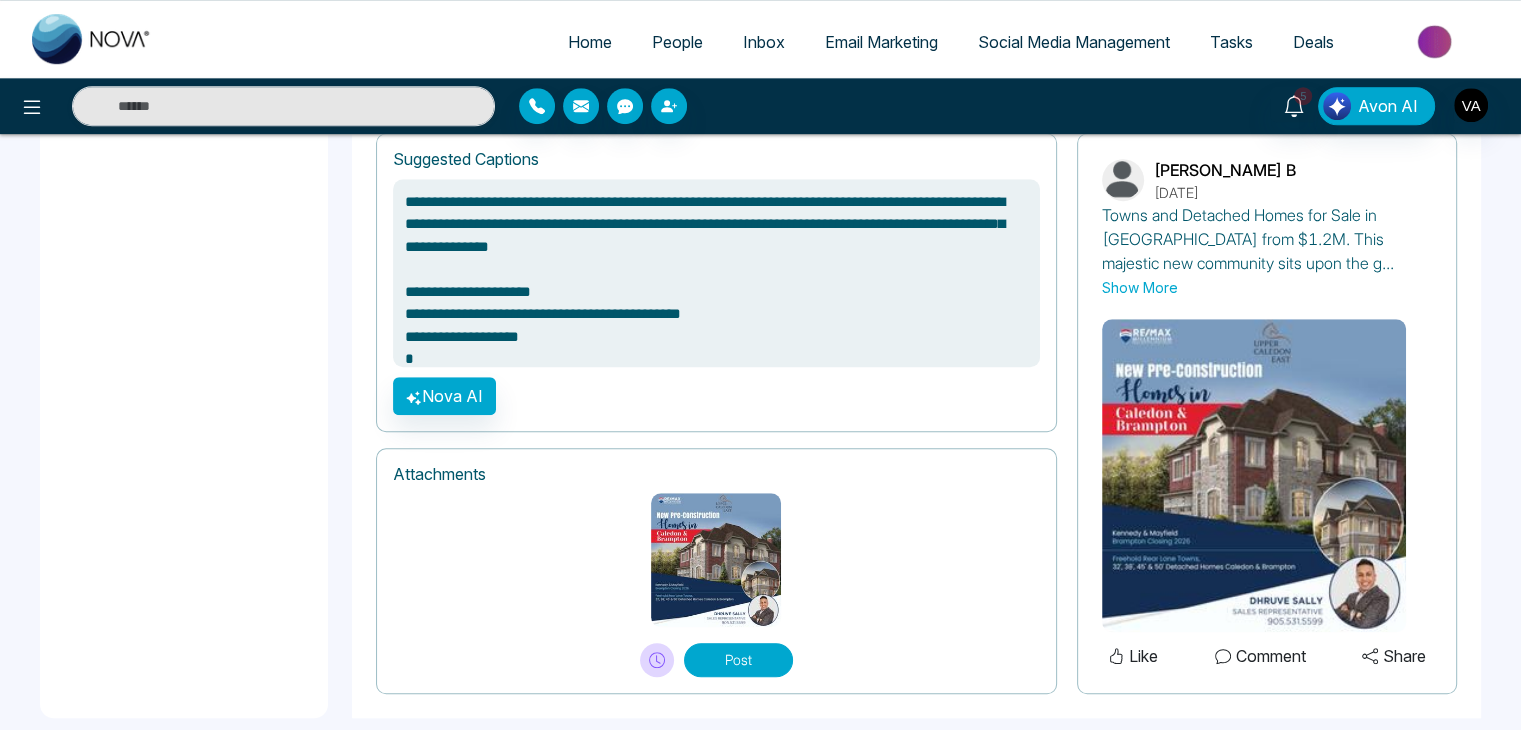 click on "Post" at bounding box center (738, 660) 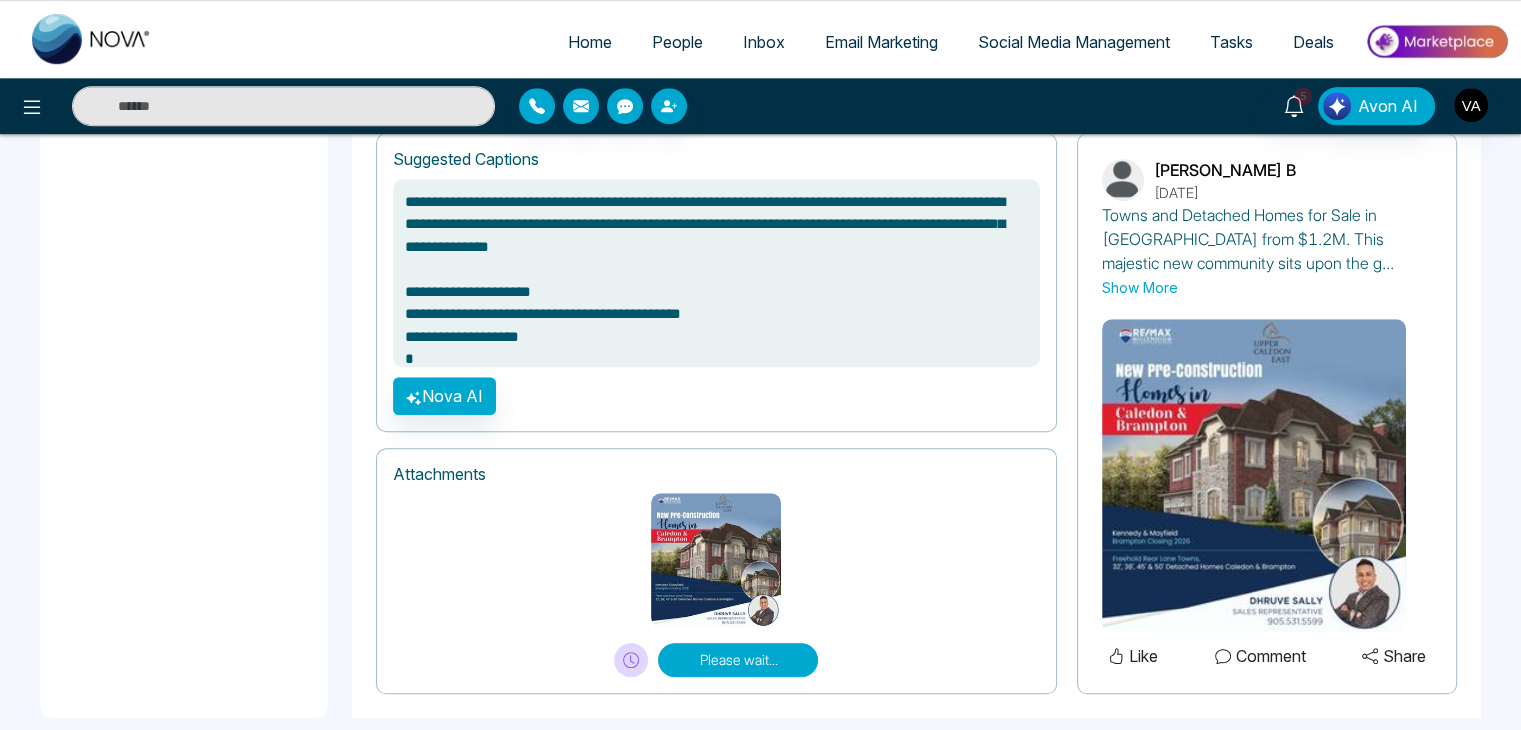 type on "**********" 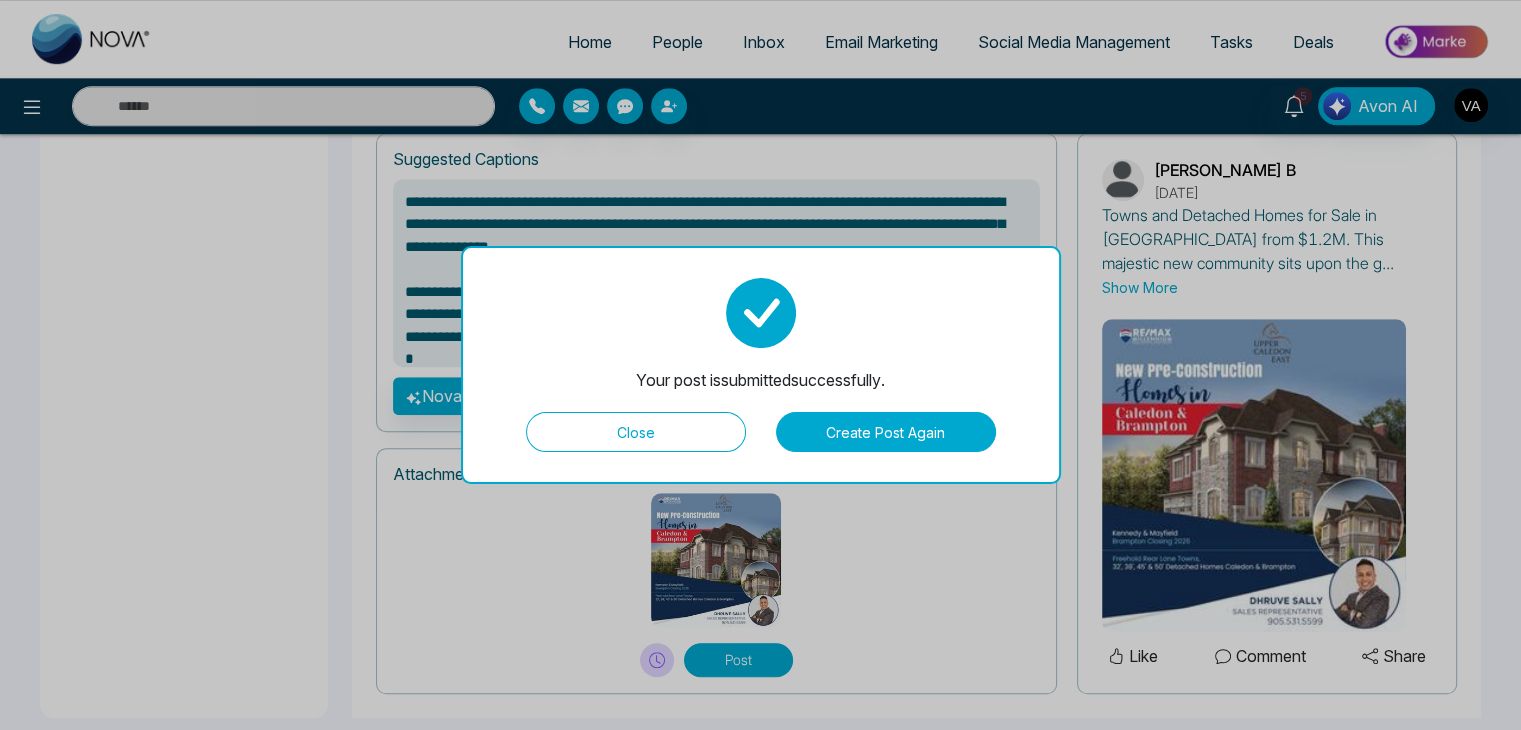click on "Close" at bounding box center (636, 432) 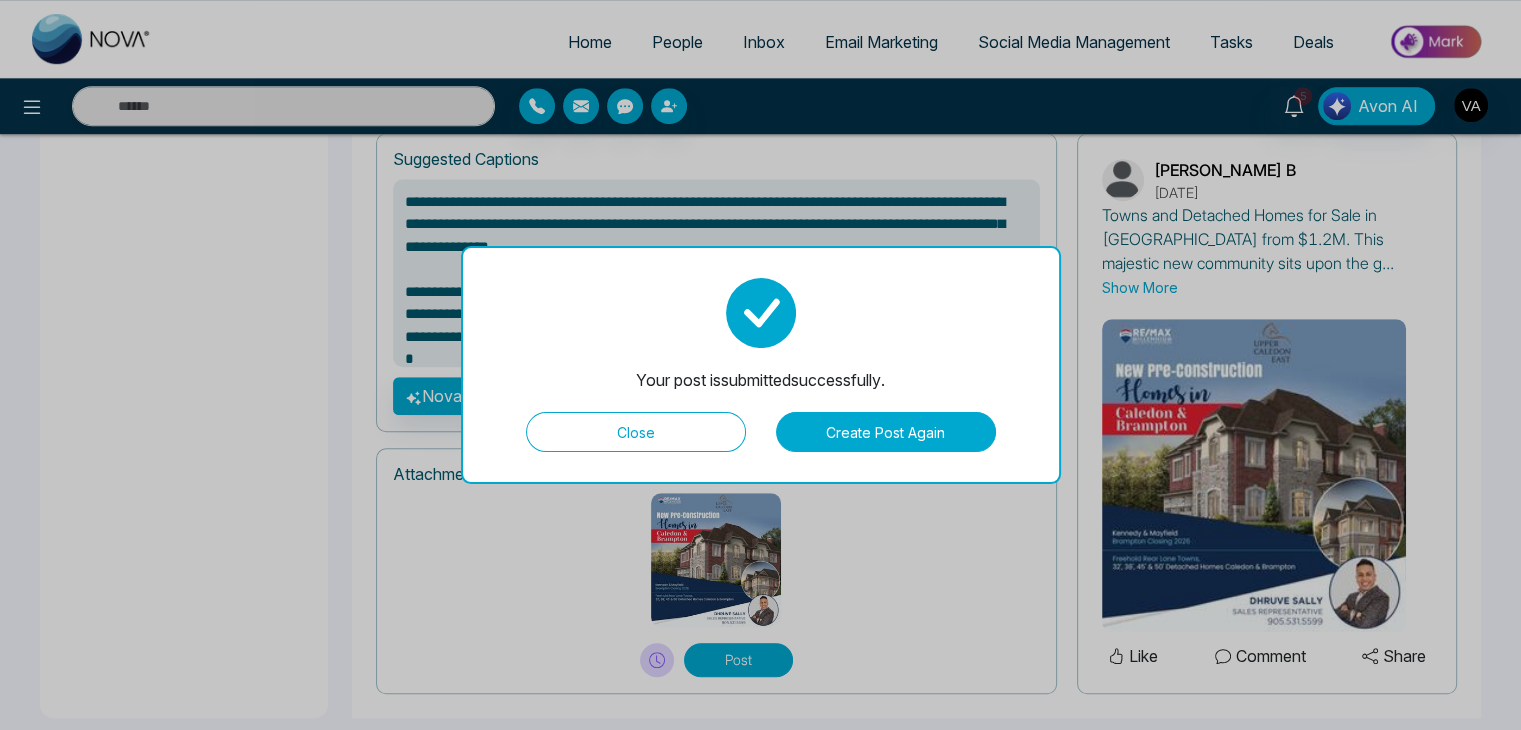scroll, scrollTop: 0, scrollLeft: 0, axis: both 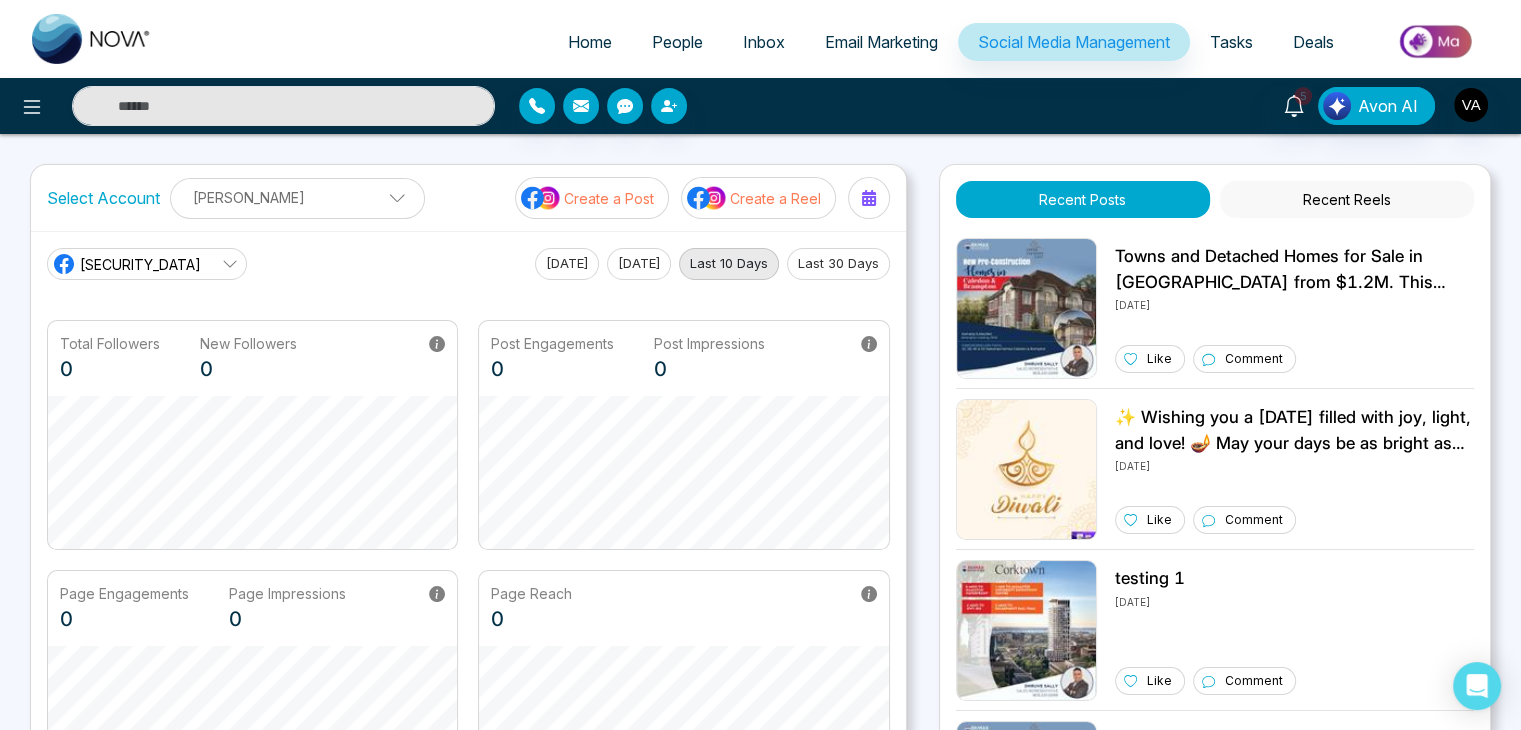 click 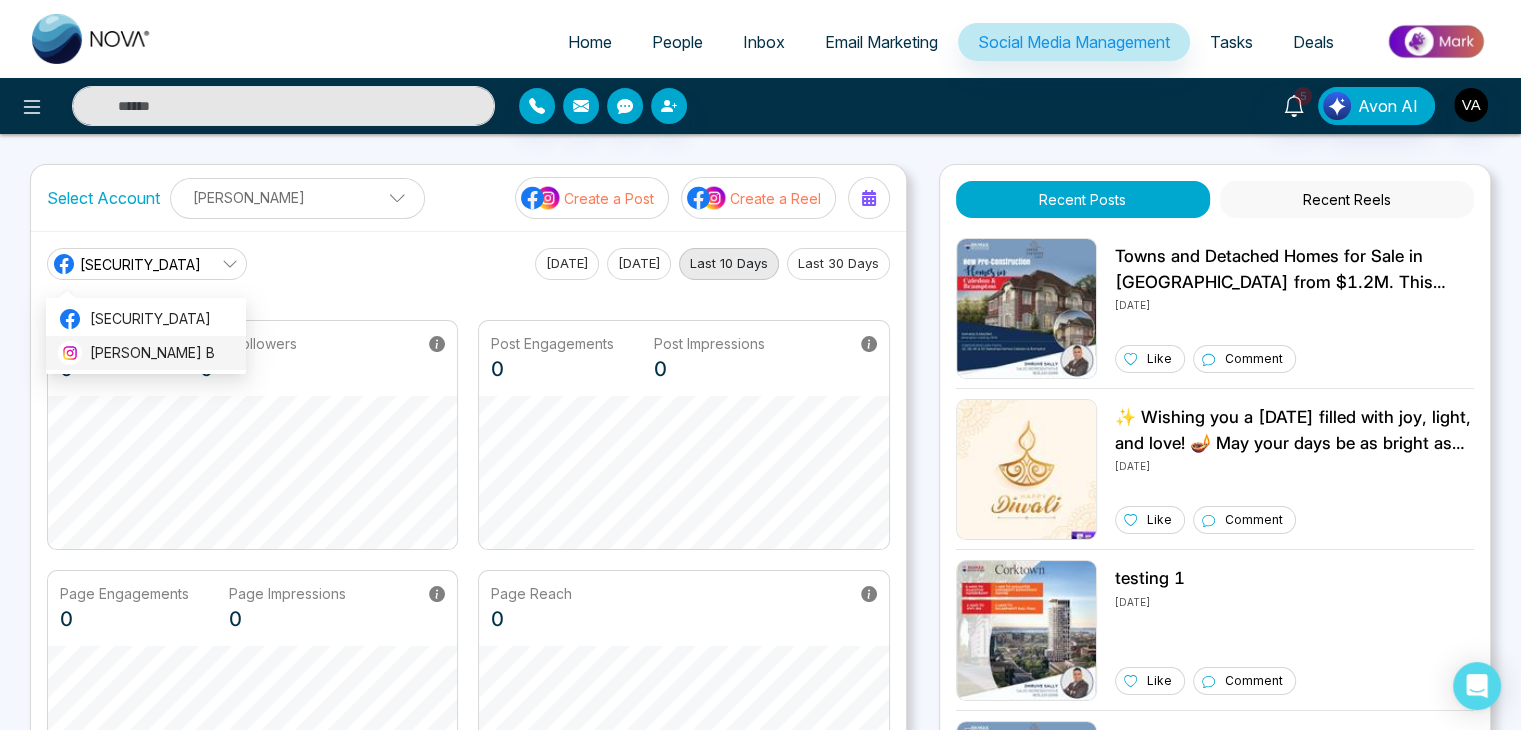 click on "[PERSON_NAME] B" at bounding box center [162, 353] 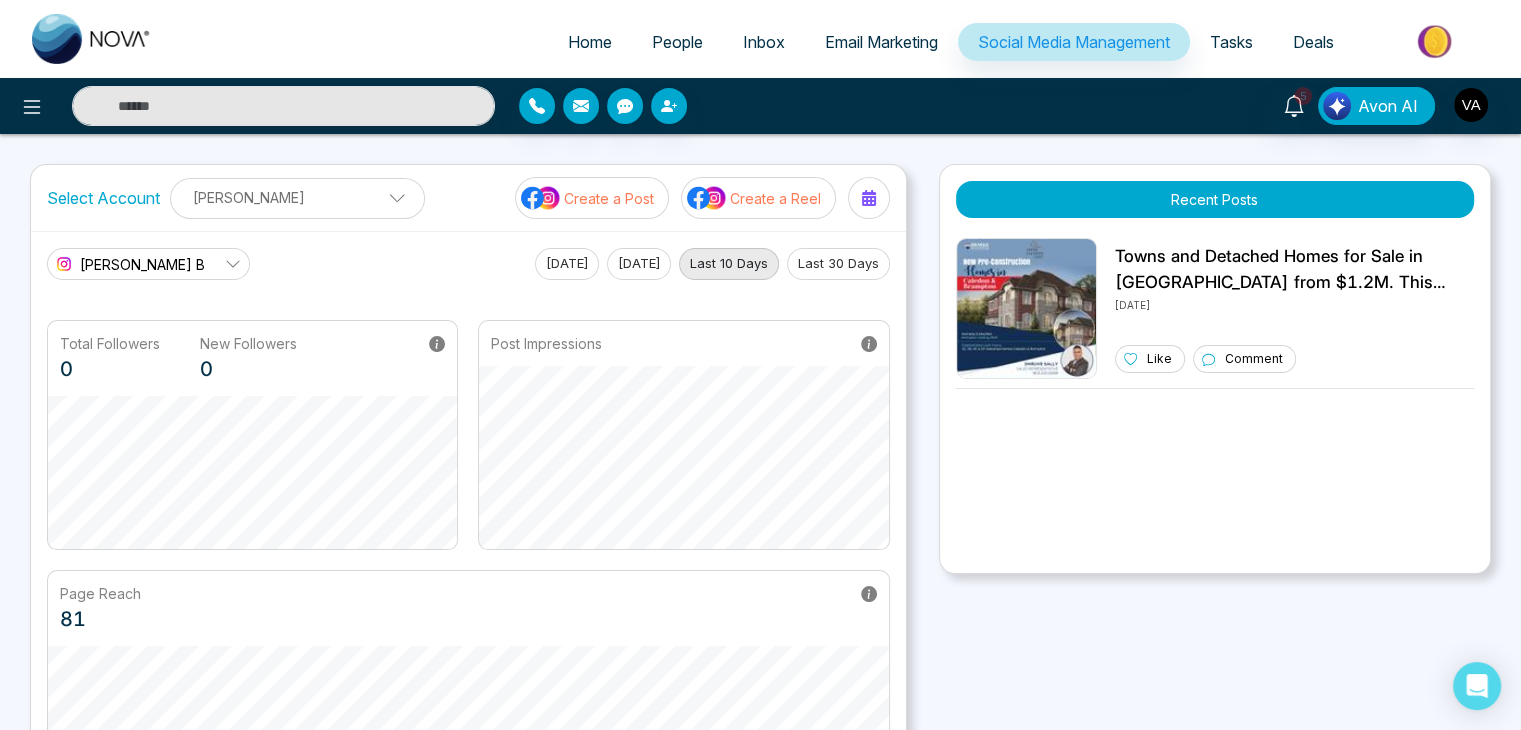 click on "[PERSON_NAME] B" at bounding box center (148, 264) 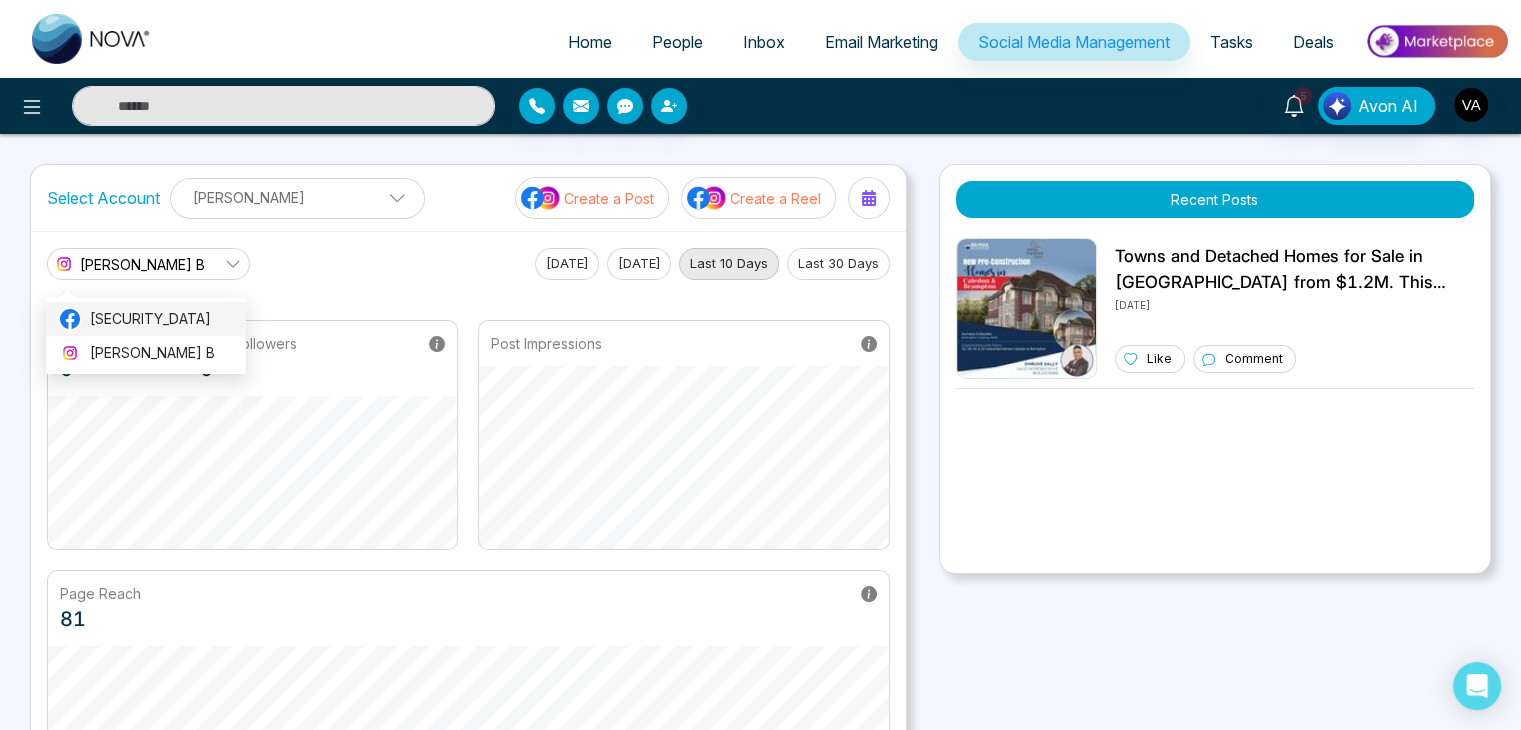 click on "[SECURITY_DATA]" at bounding box center (162, 319) 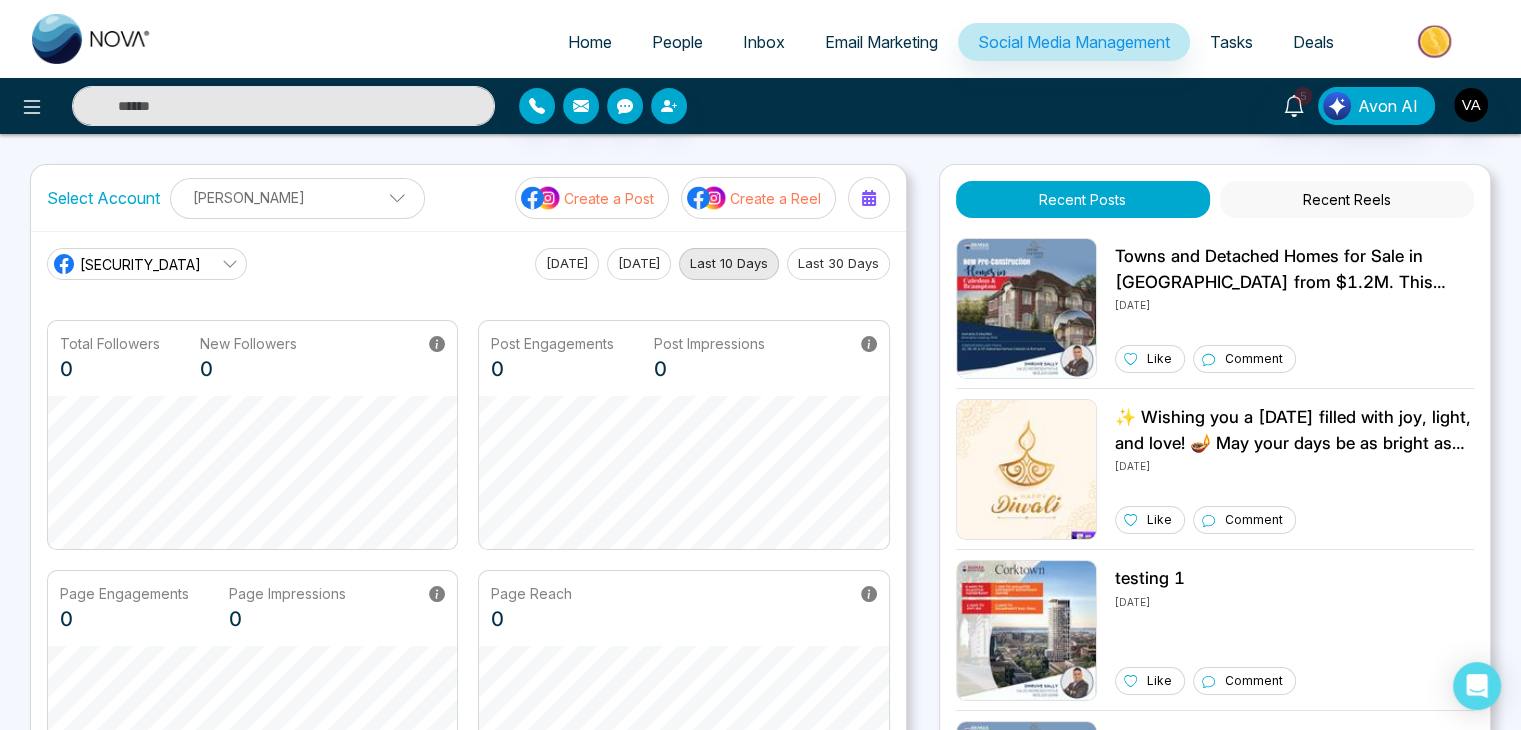 click on "Test123 Today Yesterday Last 10 Days Last 30 Days" at bounding box center (468, 264) 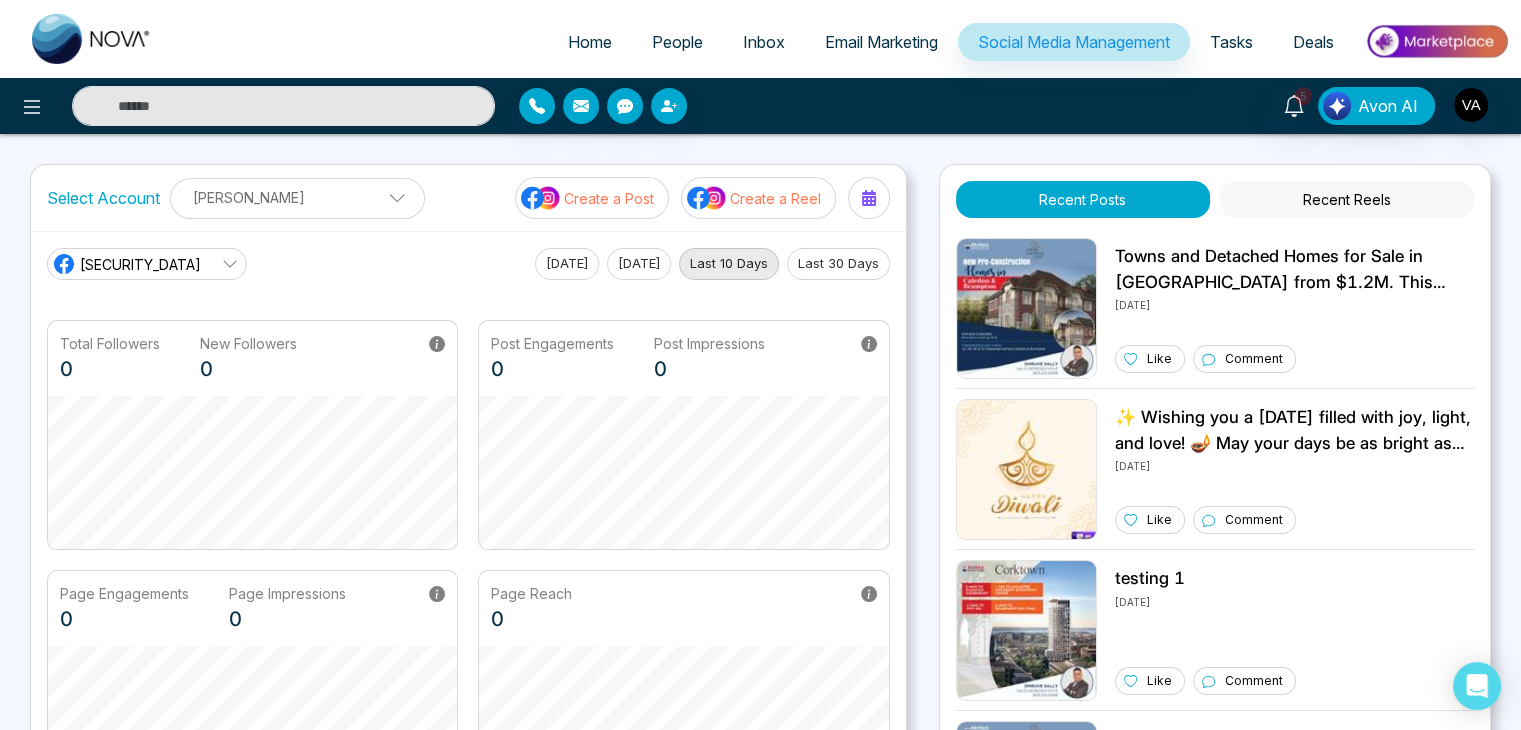 click on "Recent Reels" at bounding box center [1347, 199] 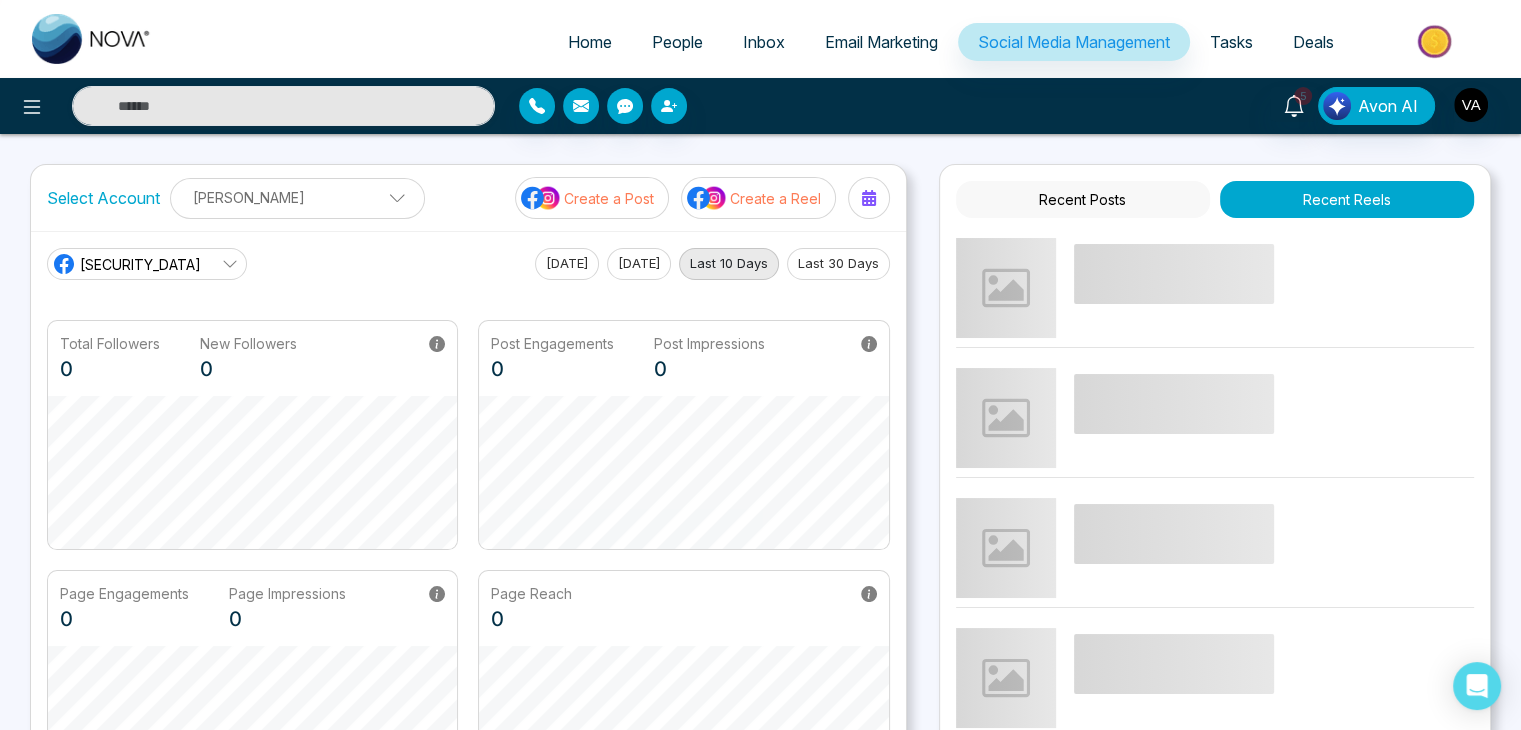 click on "Test123 Today Yesterday Last 10 Days Last 30 Days" at bounding box center [468, 264] 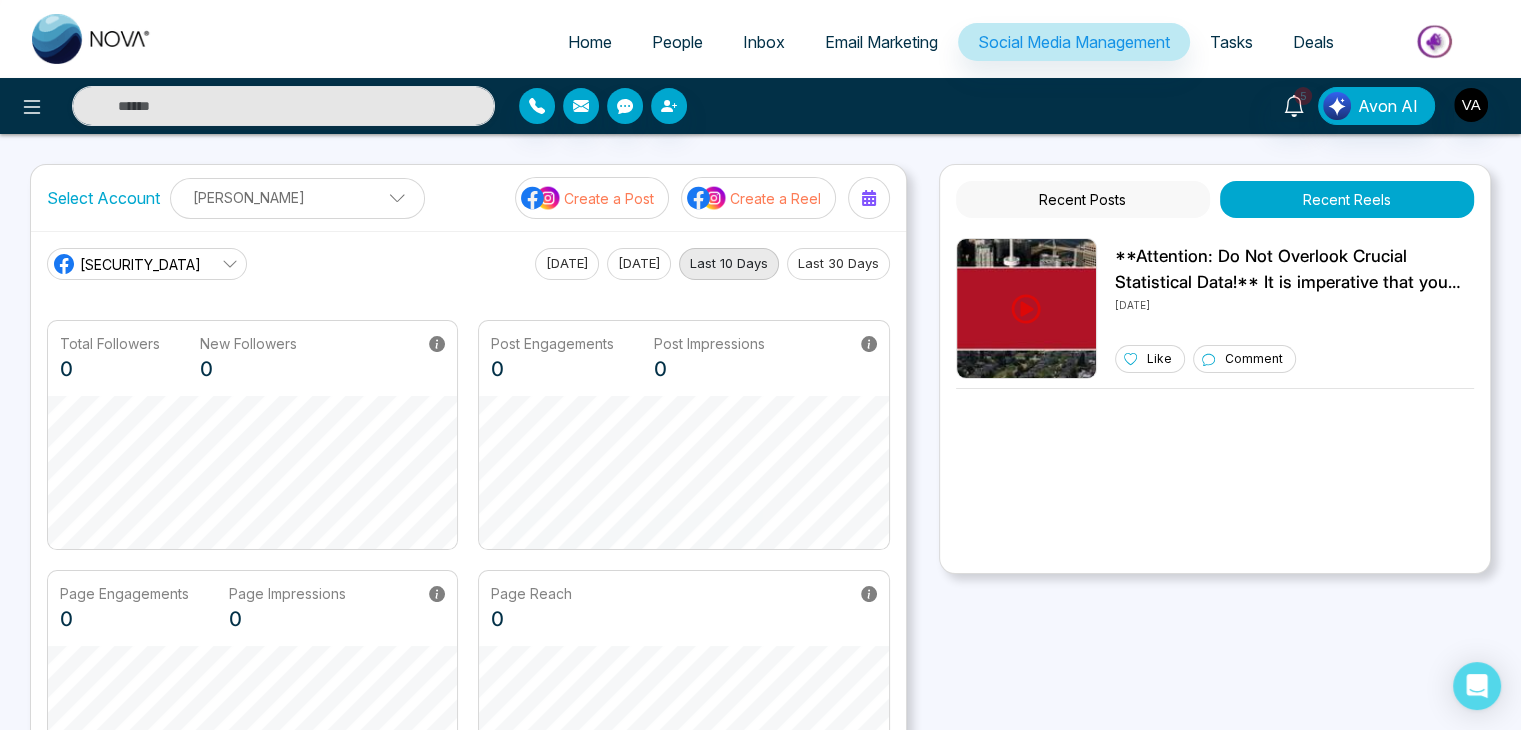 click on "[SECURITY_DATA]" at bounding box center (147, 264) 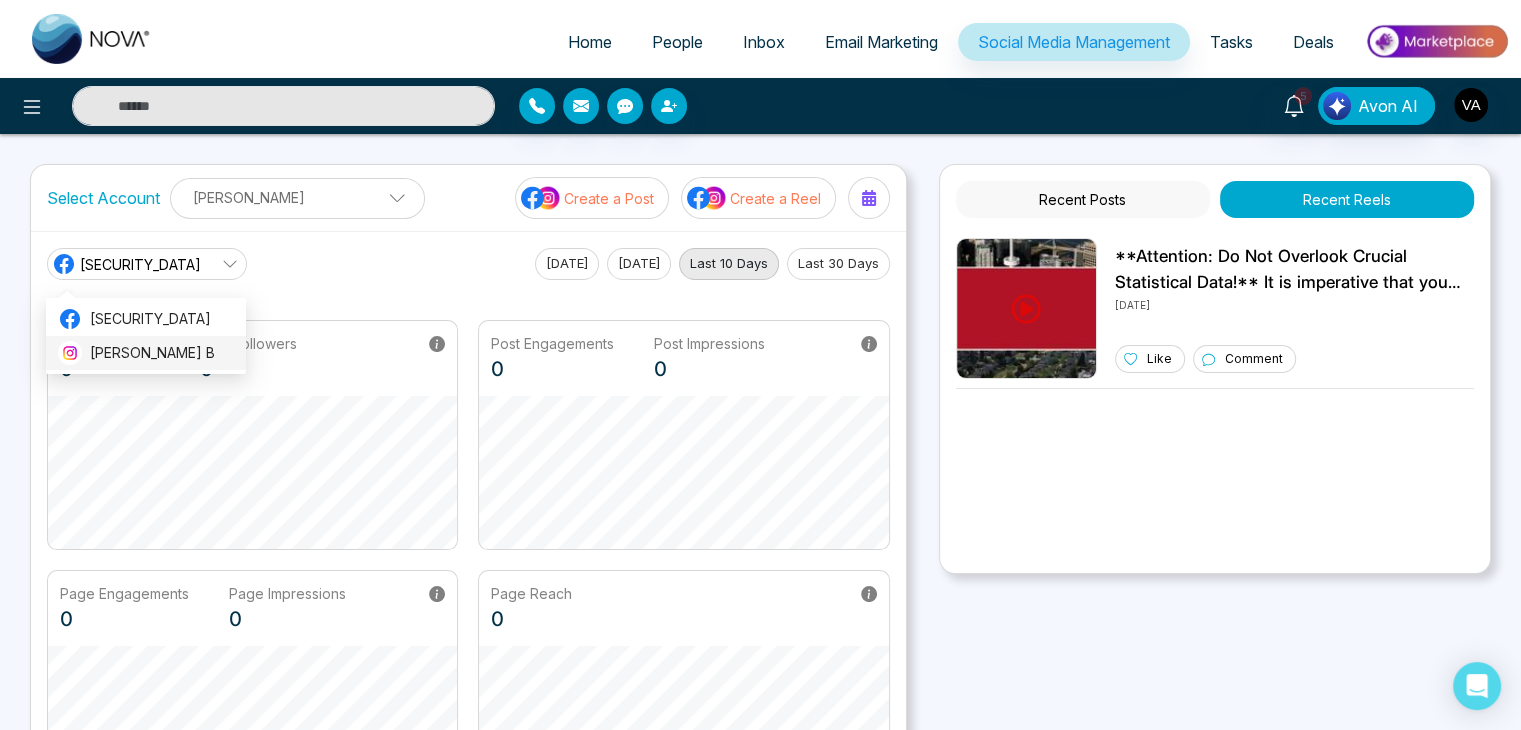 click on "[PERSON_NAME] B" at bounding box center [162, 353] 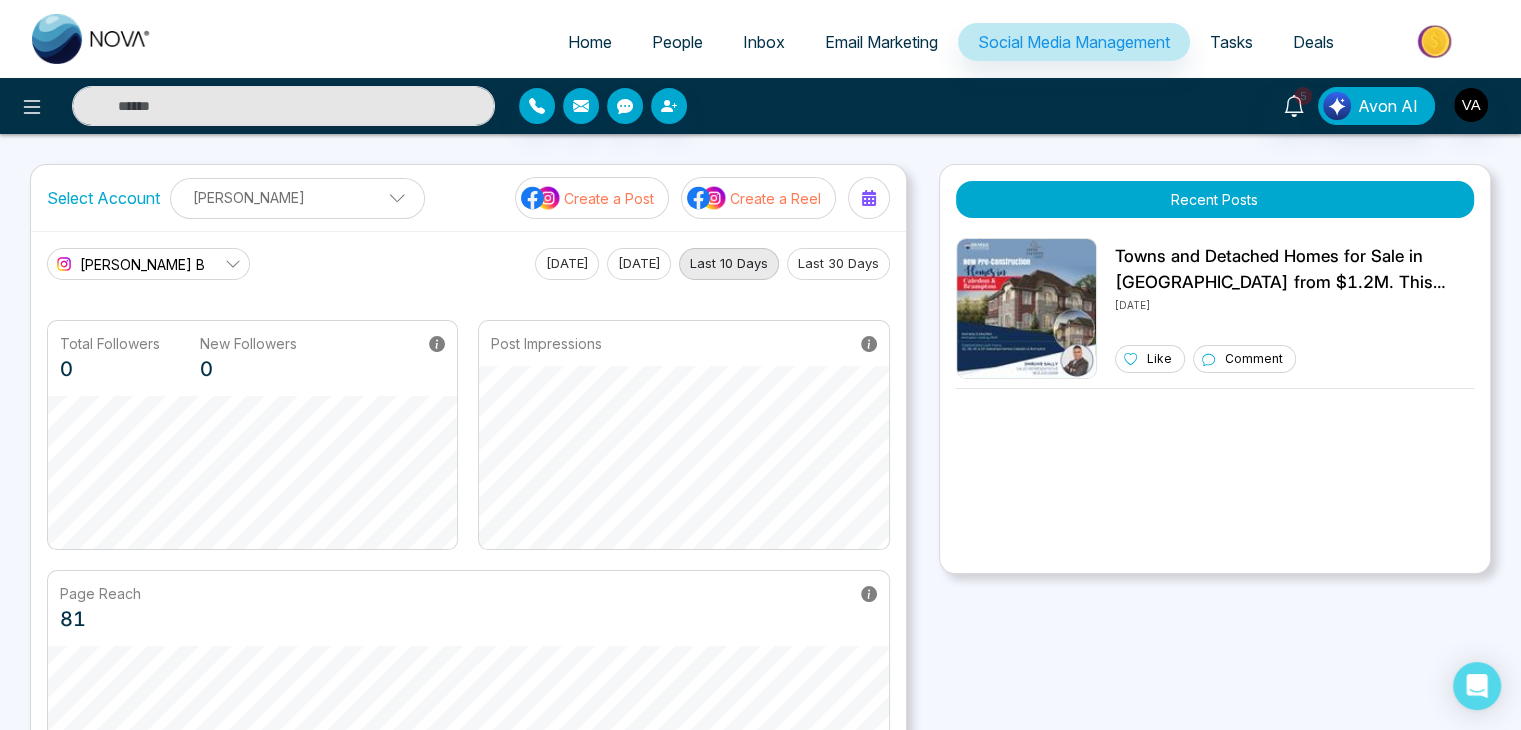 click on "[PERSON_NAME] B" at bounding box center [148, 264] 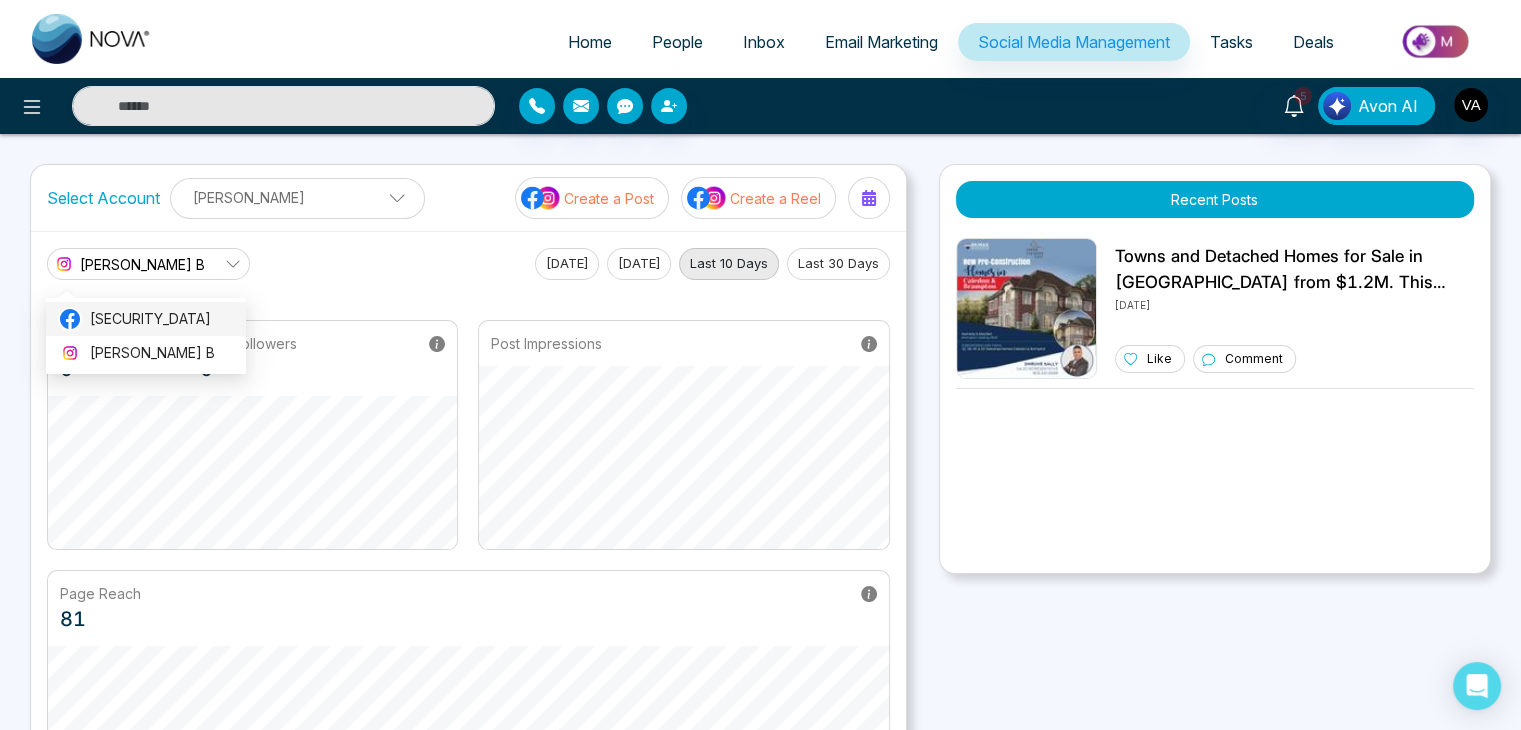 click on "[SECURITY_DATA]" at bounding box center (162, 319) 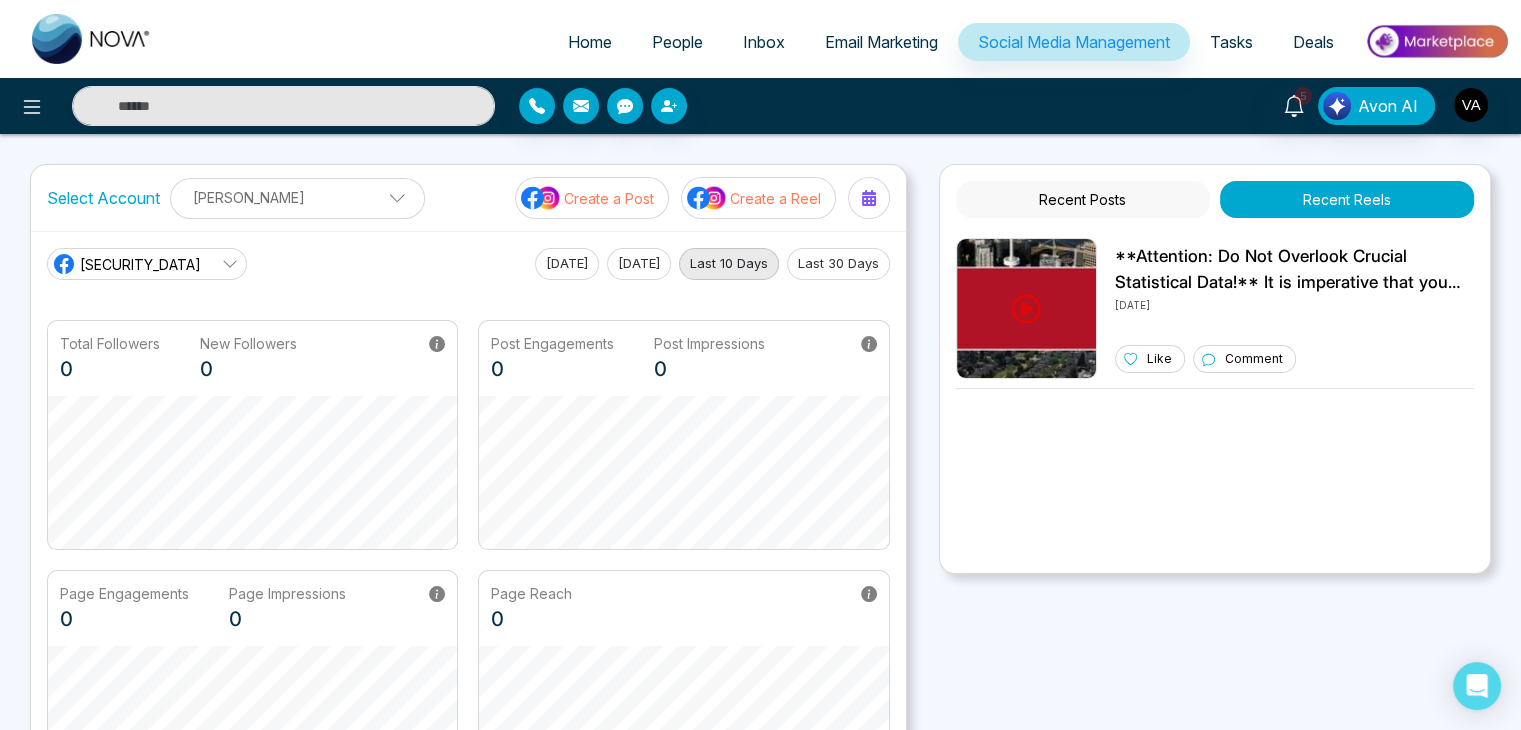 click on "Test123 Today Yesterday Last 10 Days Last 30 Days" at bounding box center [468, 264] 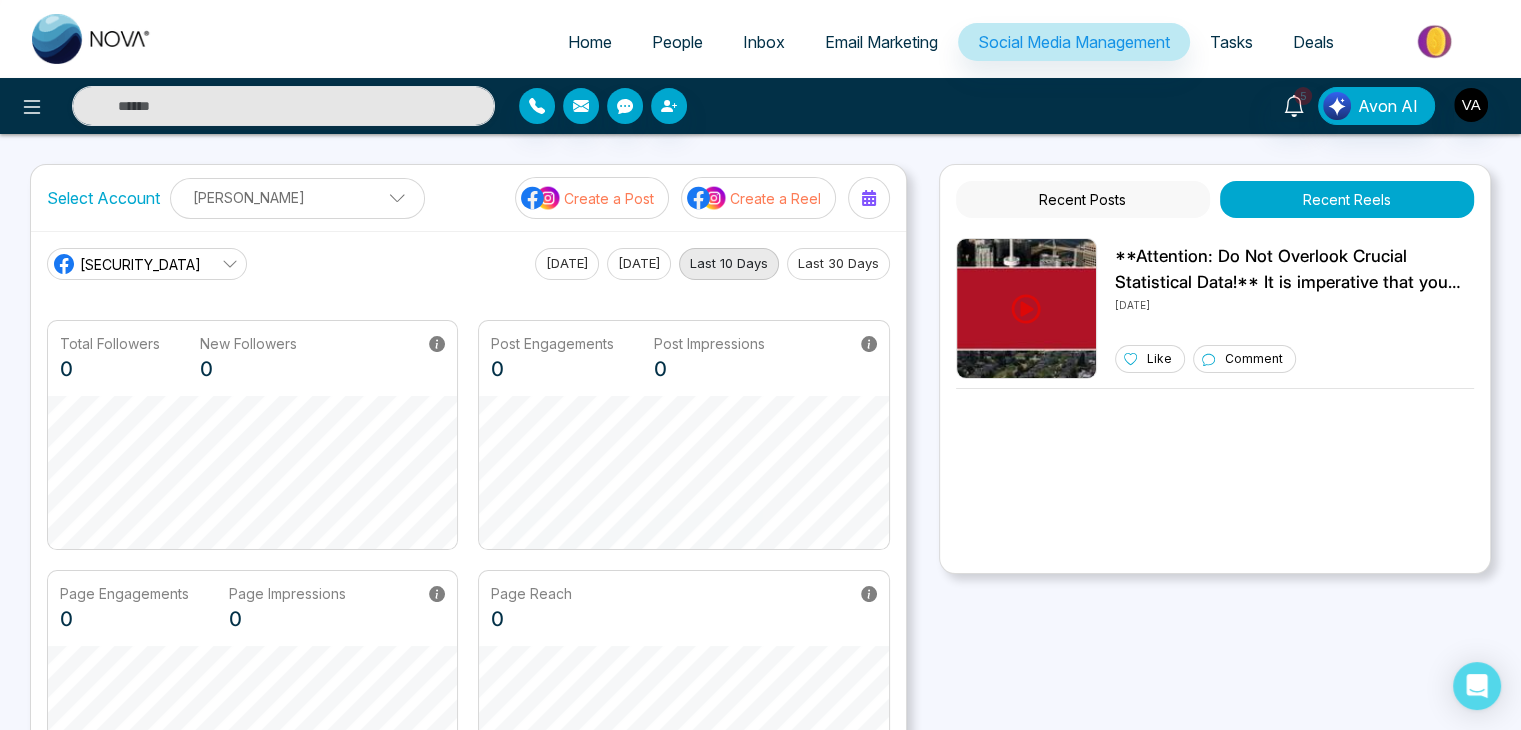 click on "[SECURITY_DATA]" at bounding box center [147, 264] 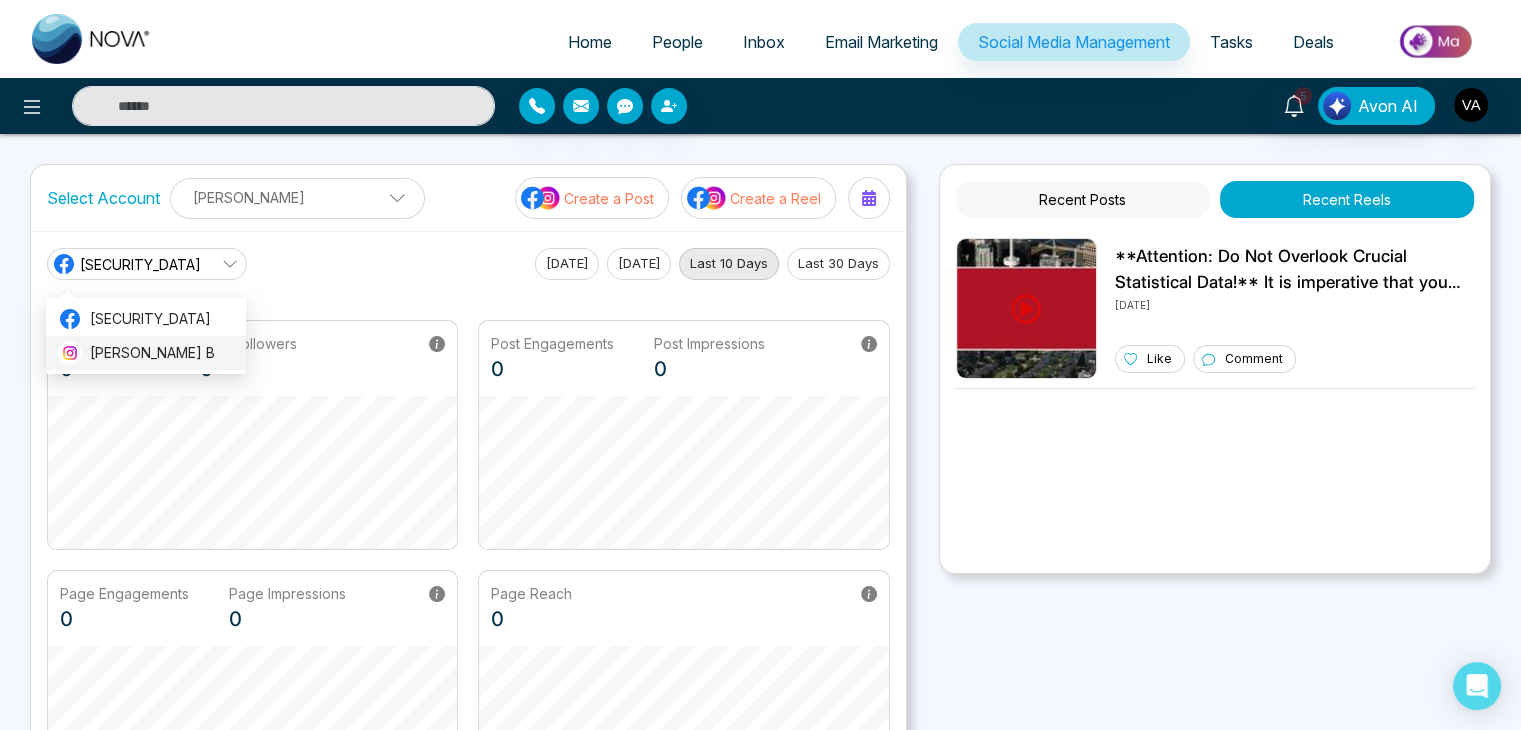 click on "[PERSON_NAME] B" at bounding box center [162, 353] 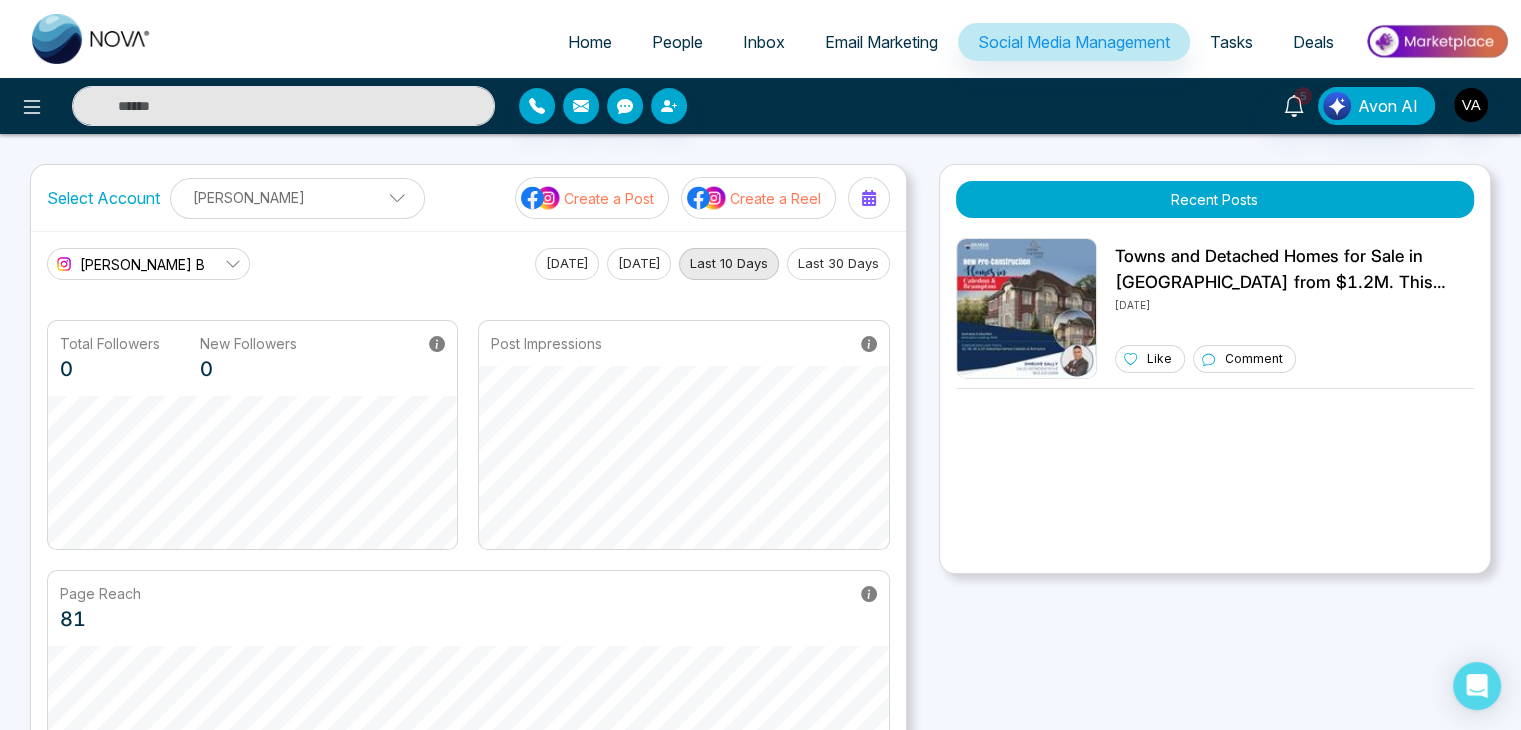 click on "[PERSON_NAME] B" at bounding box center [148, 264] 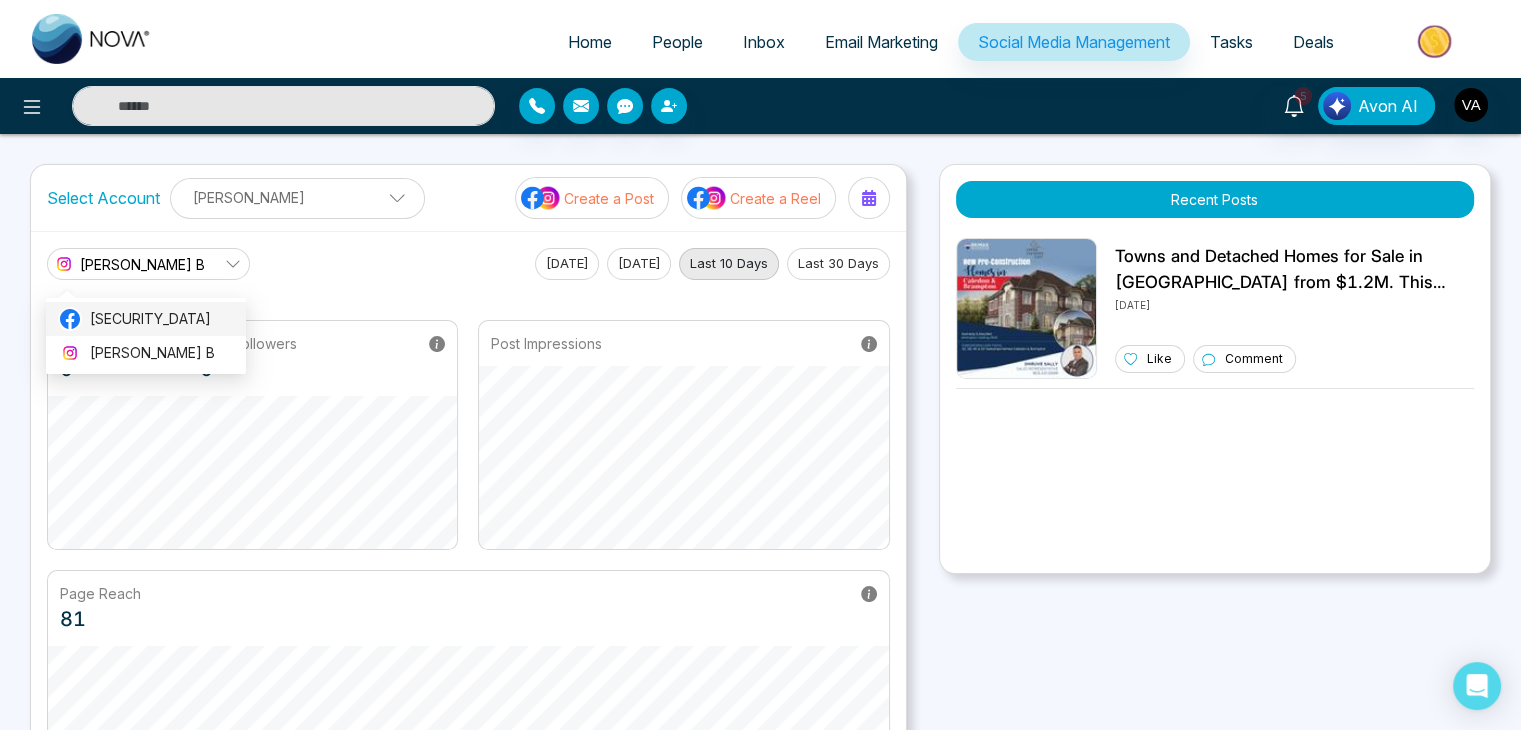 click on "[SECURITY_DATA]" at bounding box center [162, 319] 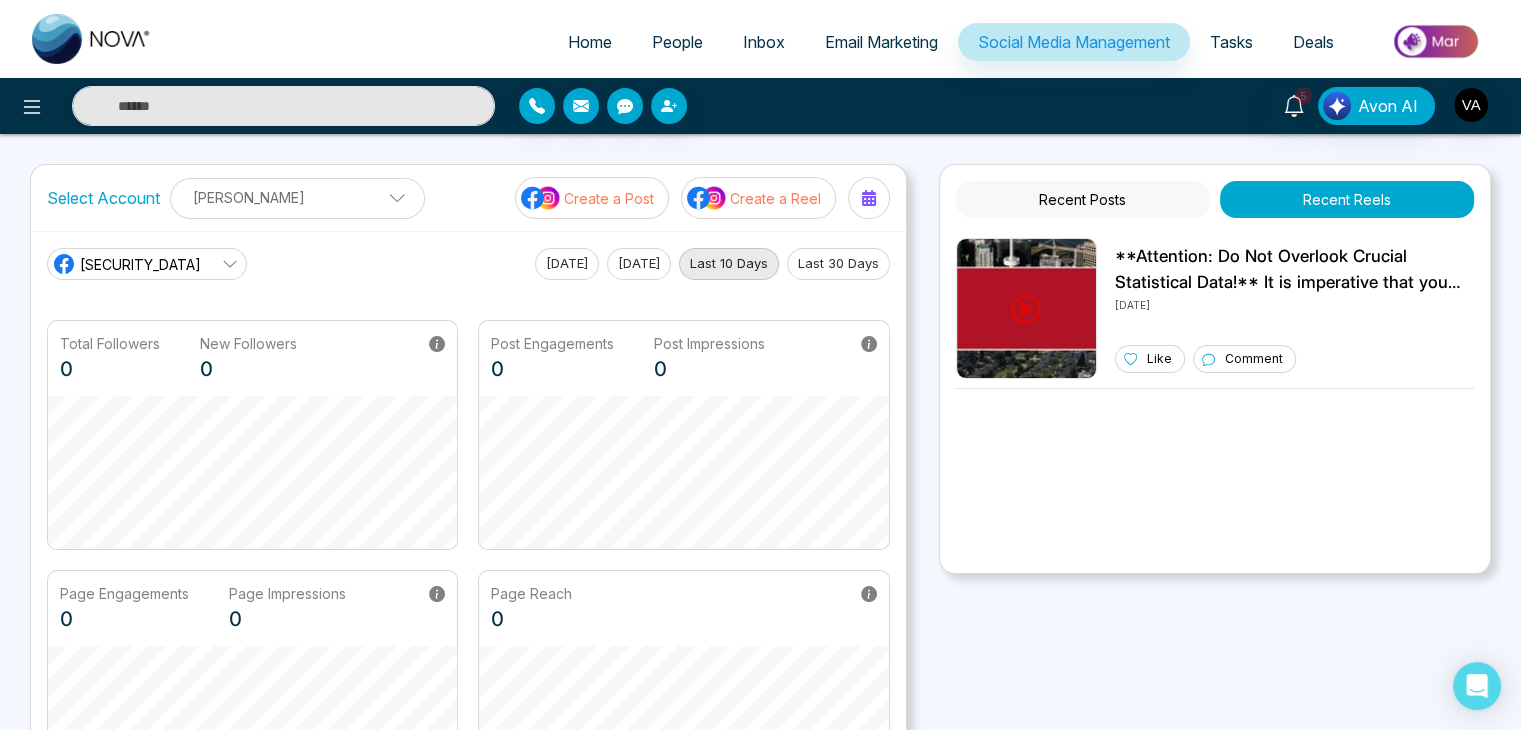 click on "Test123 Today Yesterday Last 10 Days Last 30 Days Total Followers 0 New Followers 0 Post Engagements 0 Post Impressions 0 Page Engagements 0 Page Impressions 0 Page Reach 0" at bounding box center (468, 524) 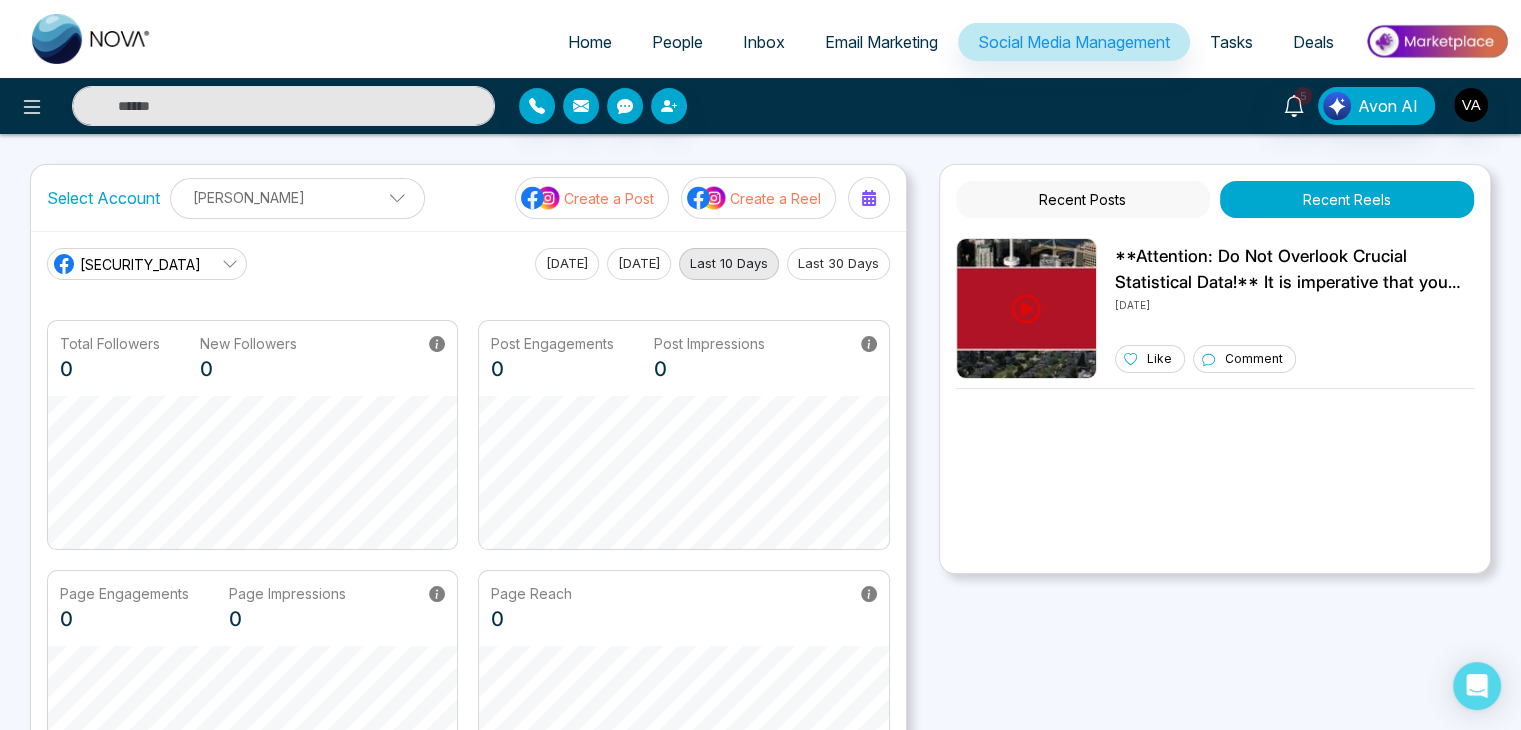 click on "[DATE]" at bounding box center (567, 264) 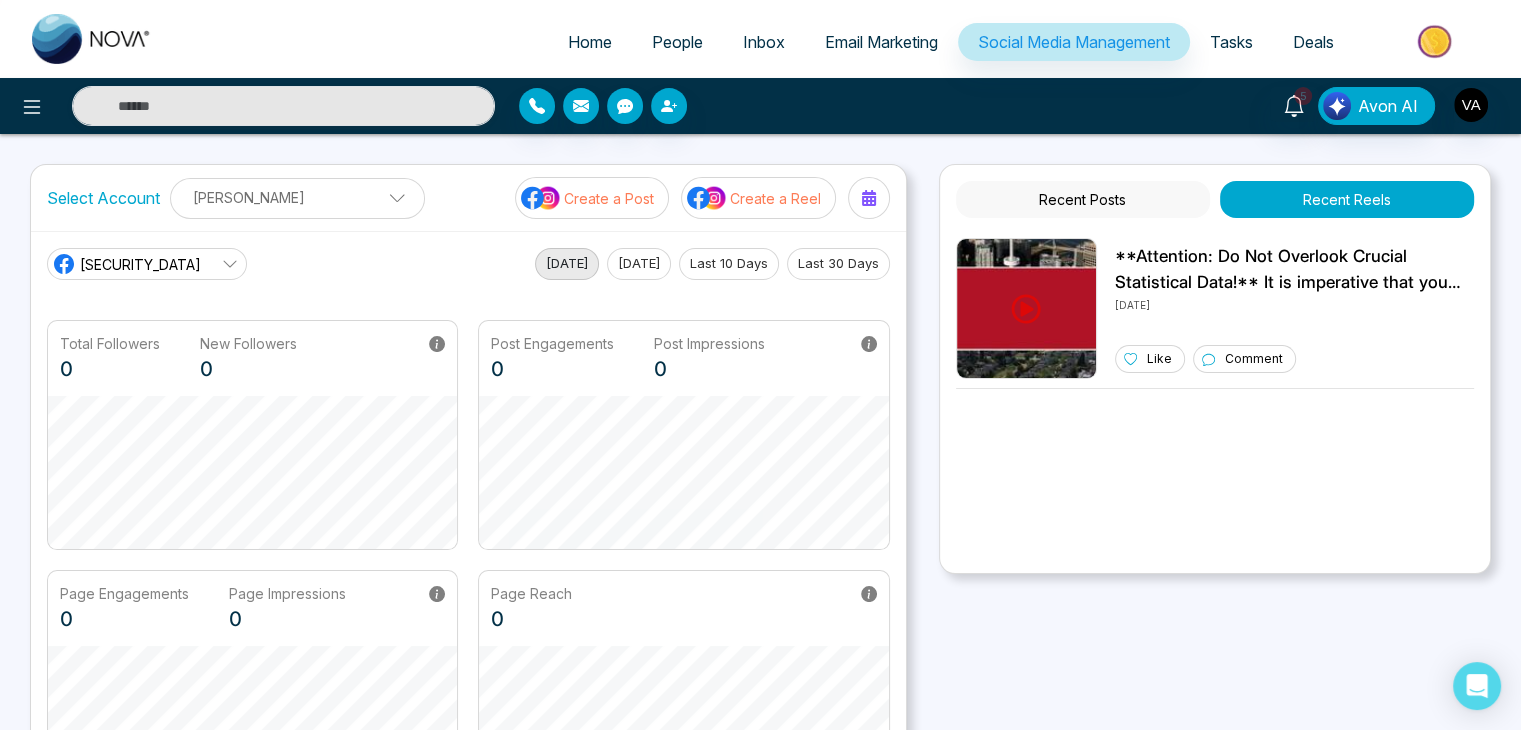 click at bounding box center (697, 106) 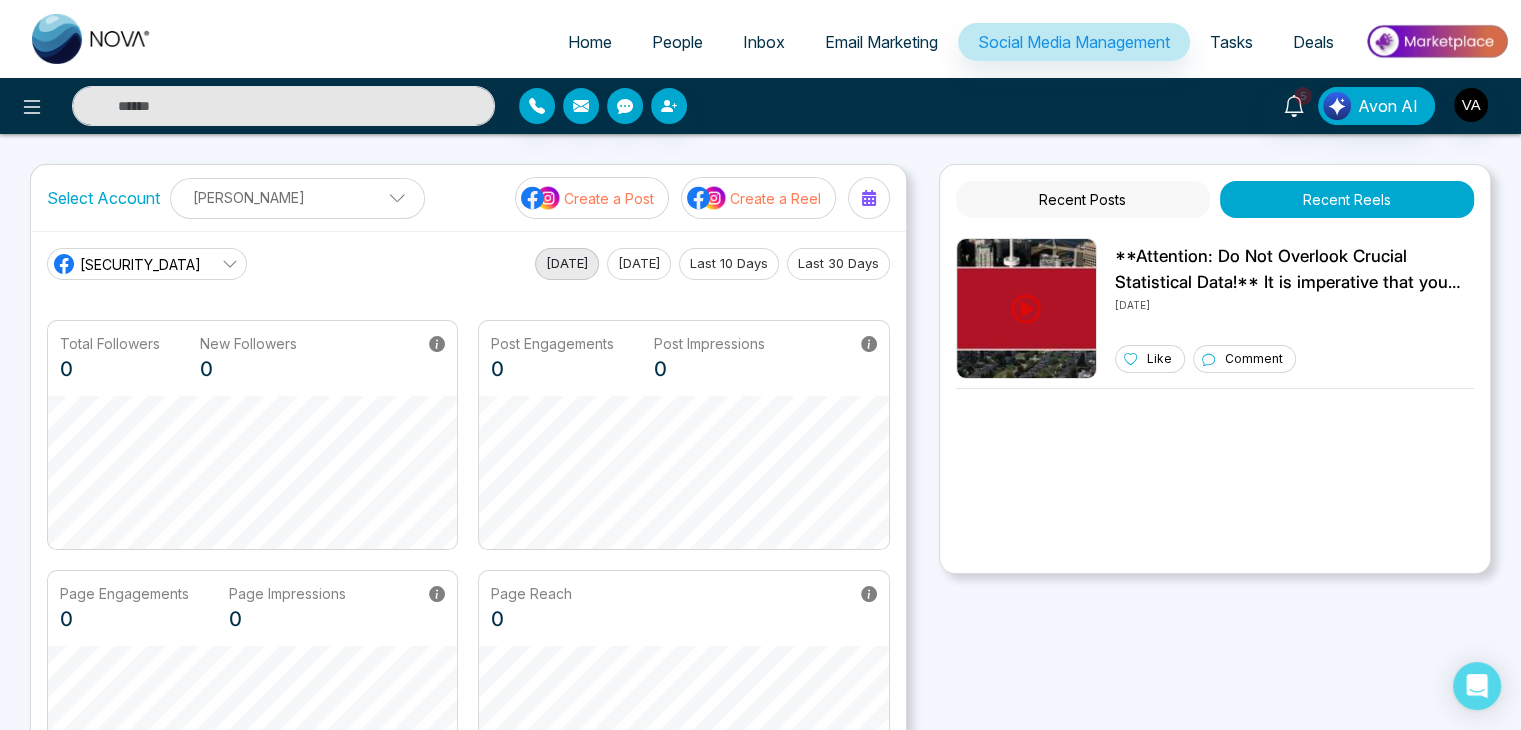 click on "Home" at bounding box center [590, 42] 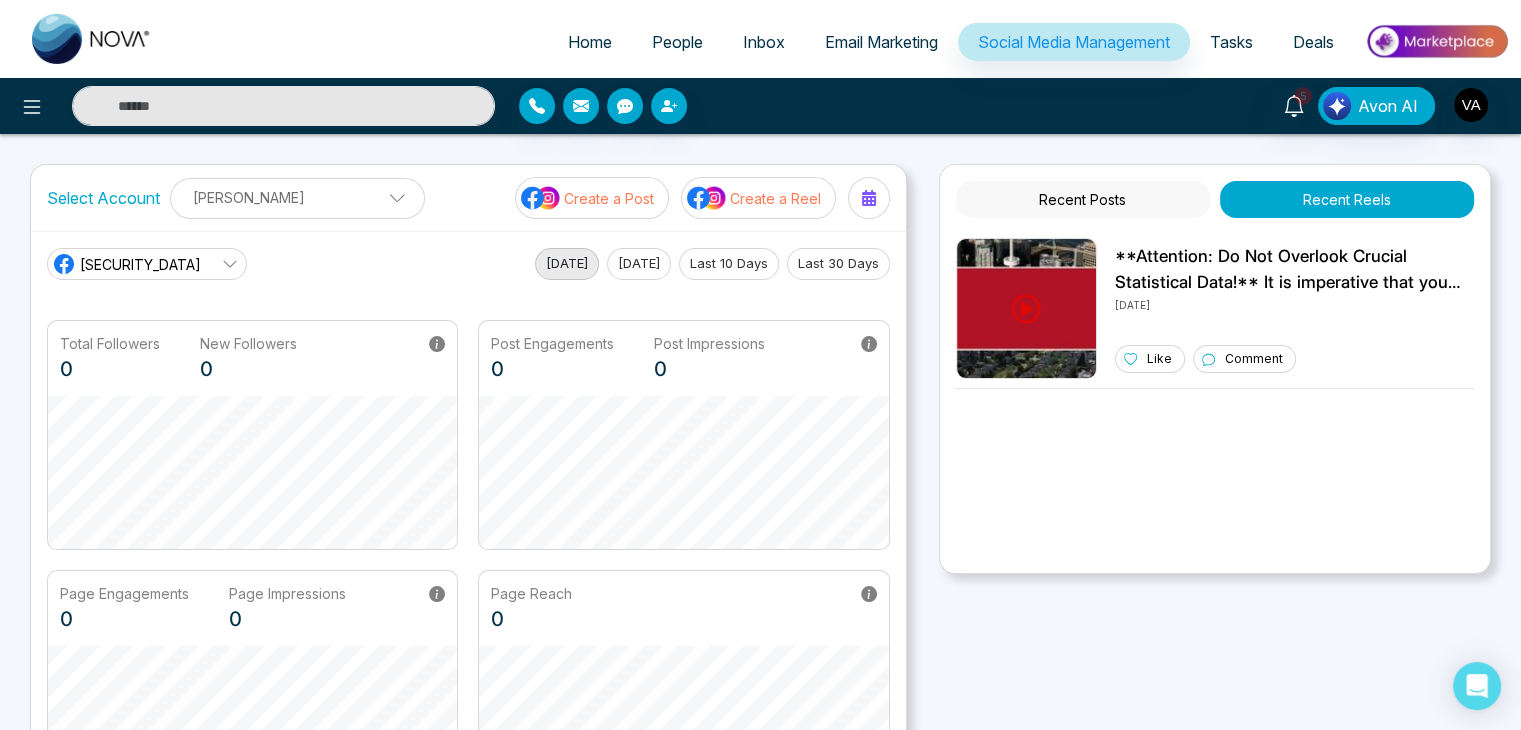 select on "*" 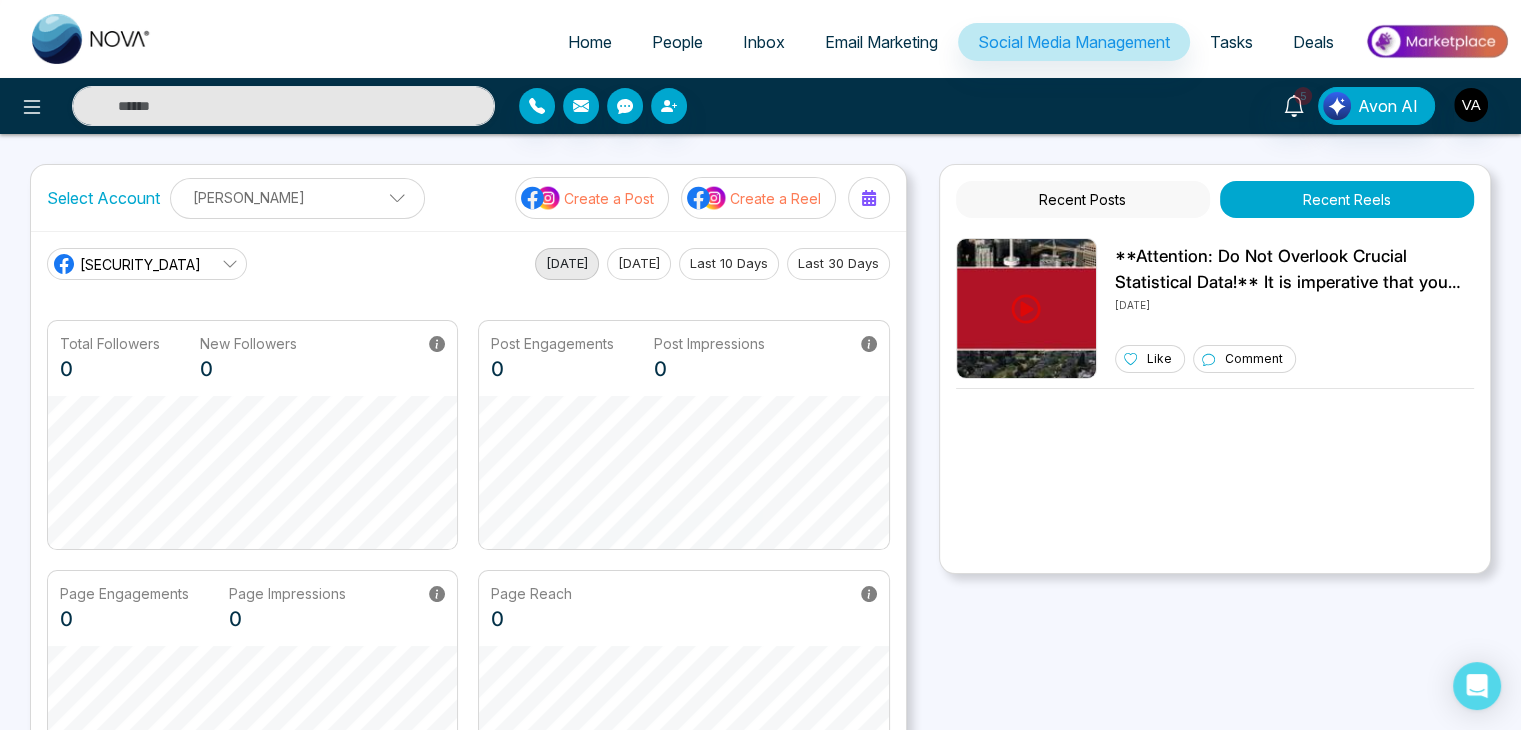 select on "*" 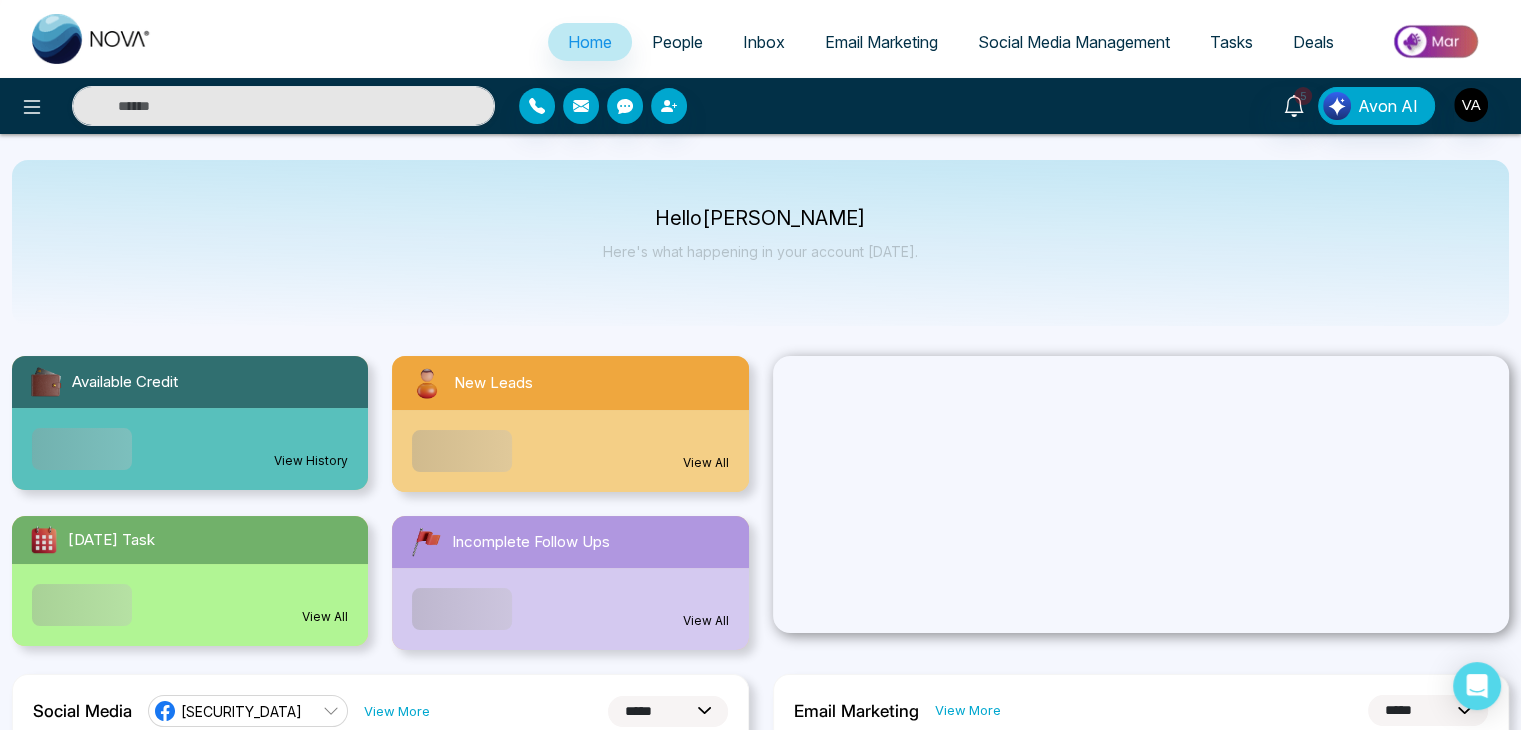 click on "People" at bounding box center (677, 42) 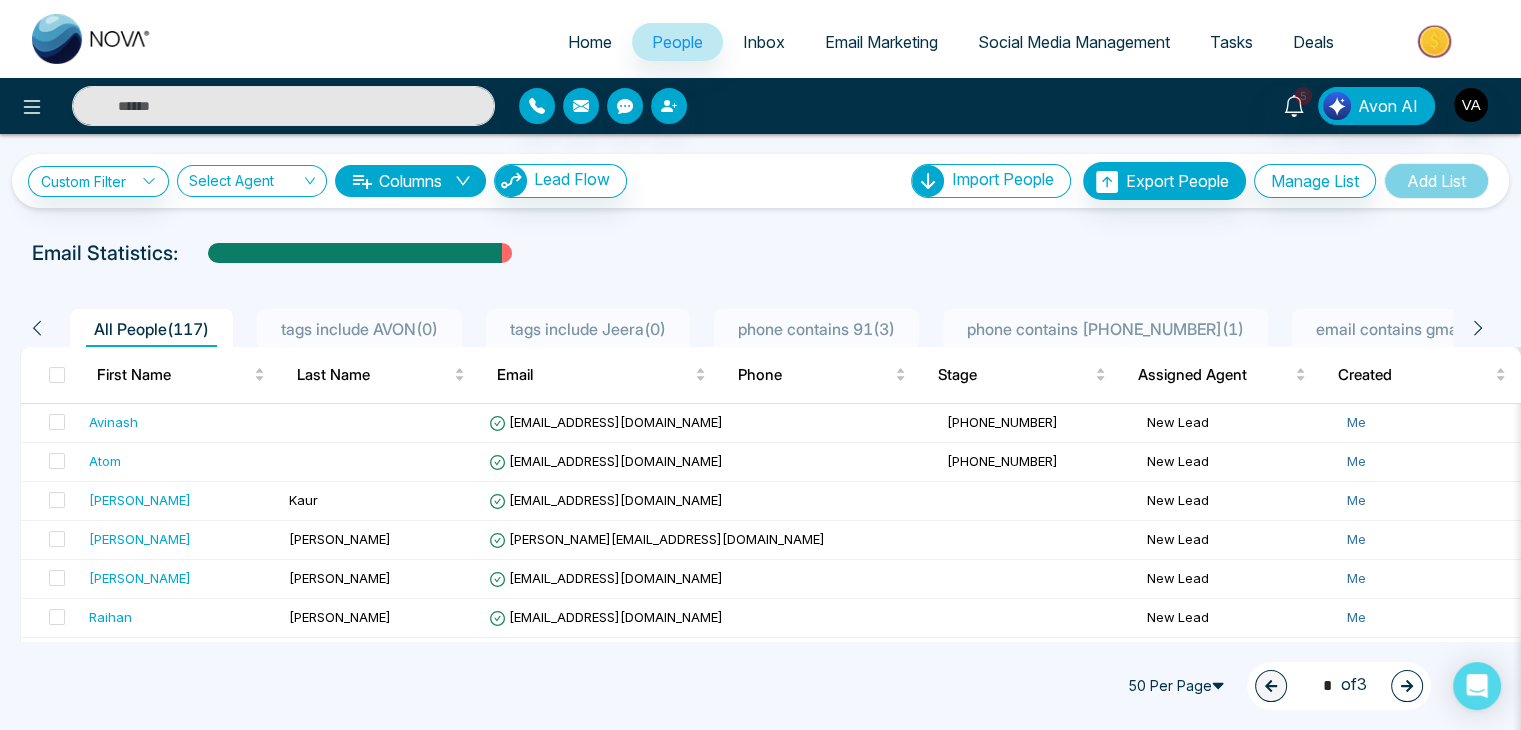 click on "50 Per Page 1 *  of  3" at bounding box center (760, 686) 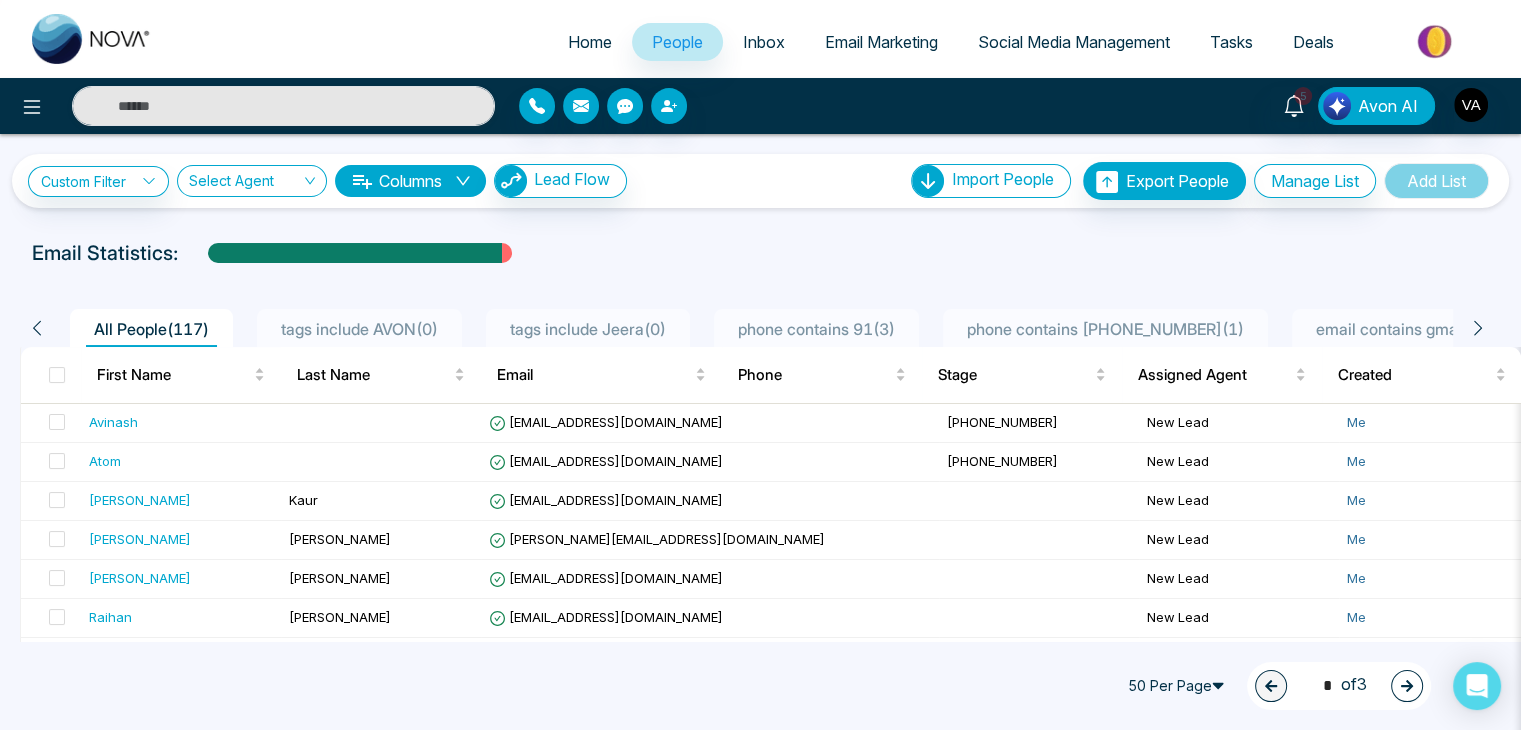click on "Home" at bounding box center (590, 42) 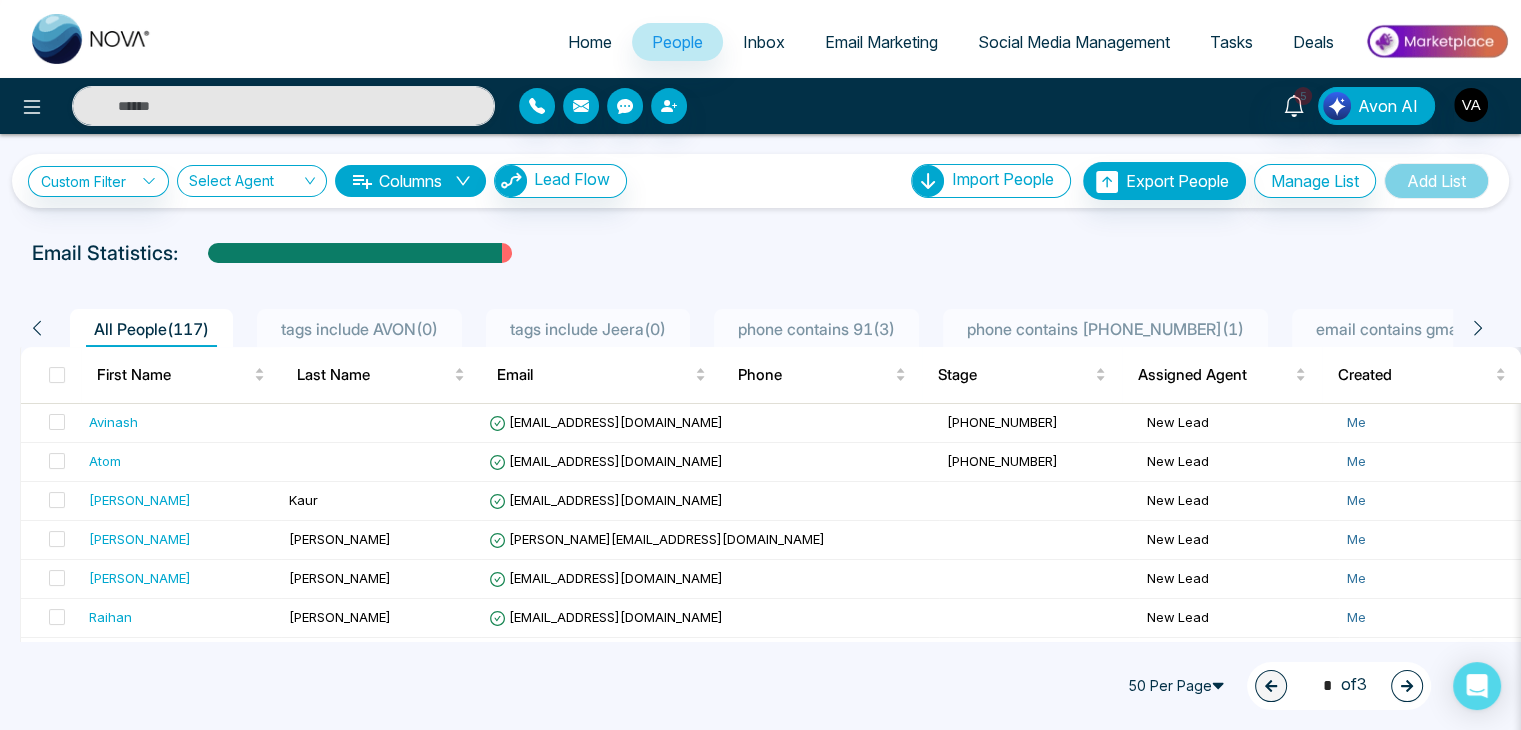 select on "*" 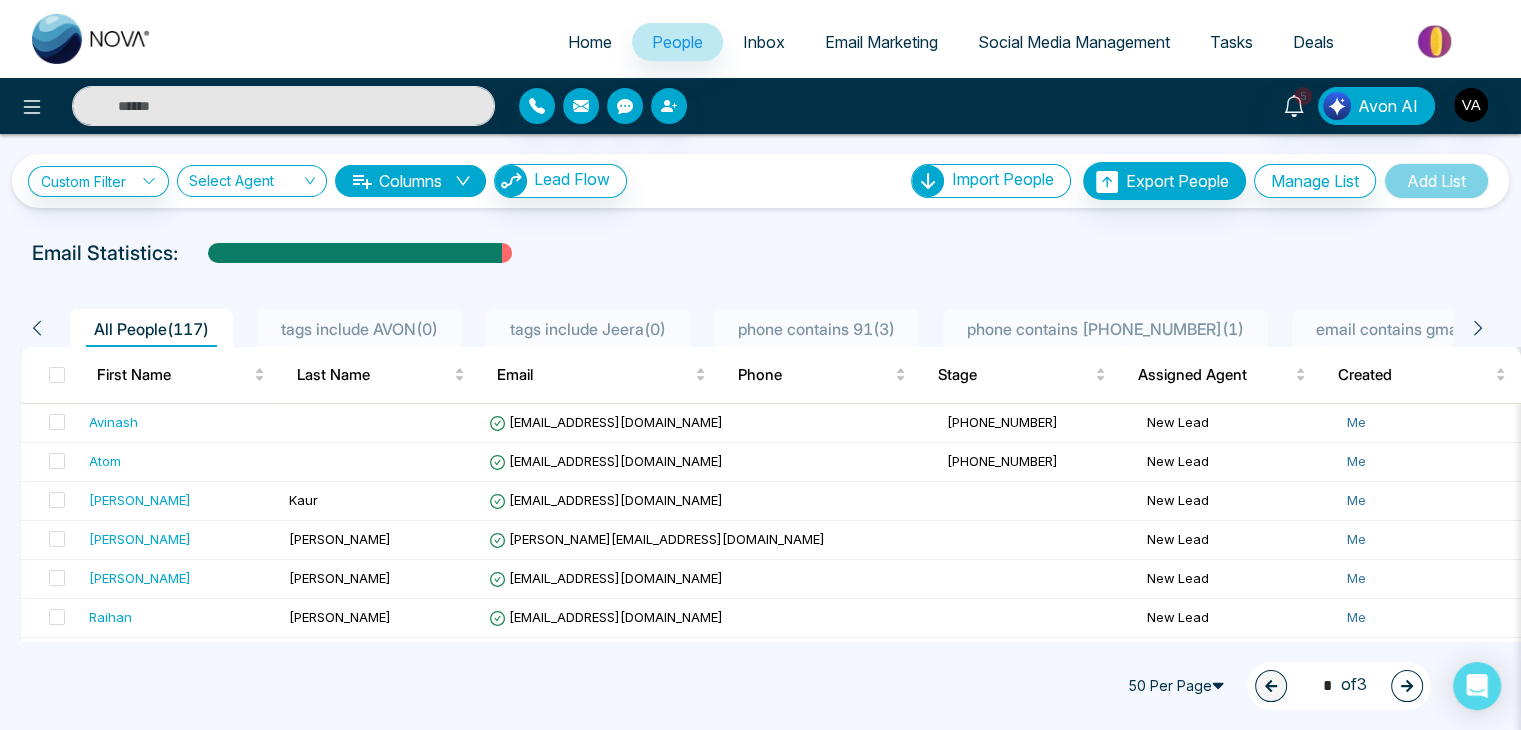 select on "*" 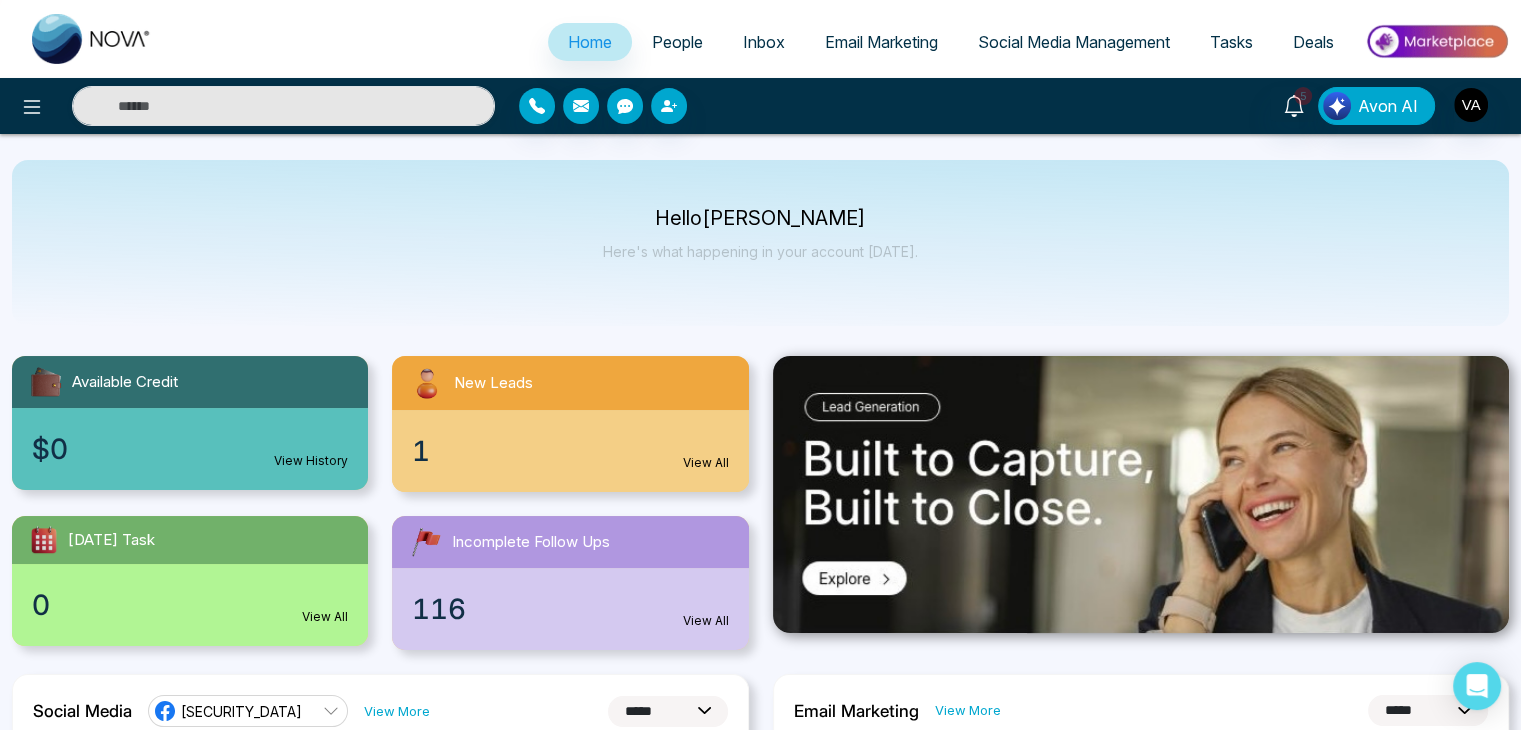 click on "Hello  Vijay Admin Here's what happening in your account today." at bounding box center [760, 243] 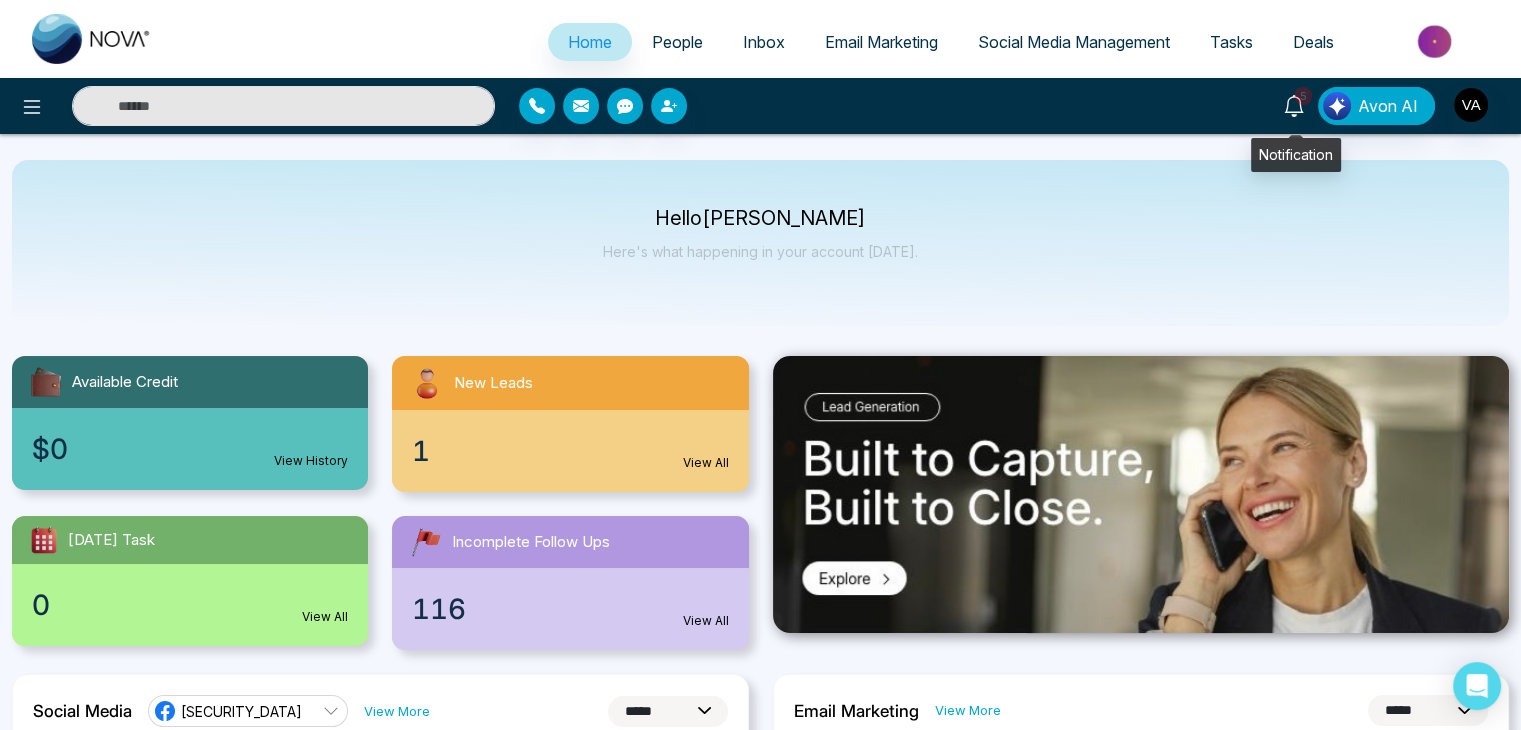 click 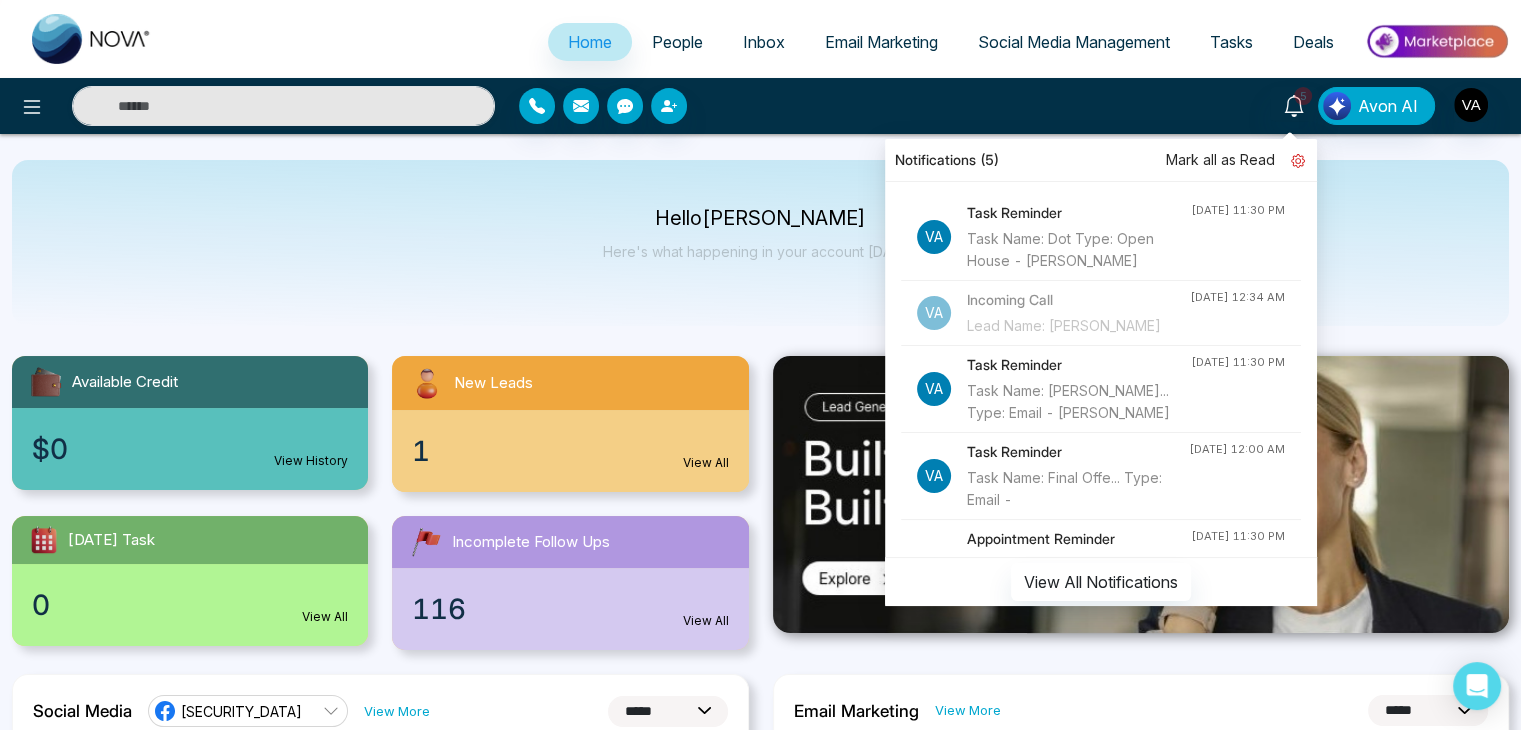 click 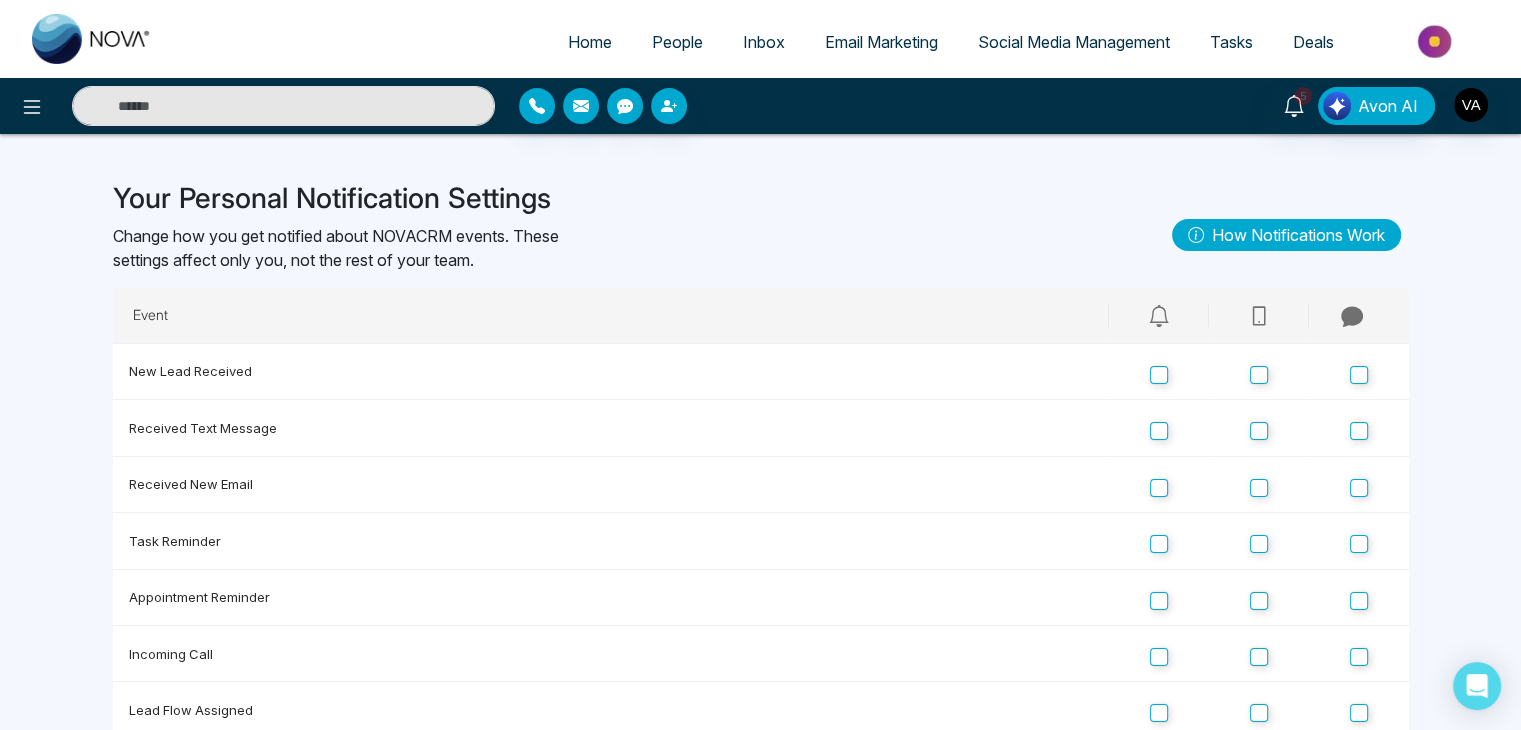 drag, startPoint x: 1263, startPoint y: 317, endPoint x: 912, endPoint y: 305, distance: 351.20508 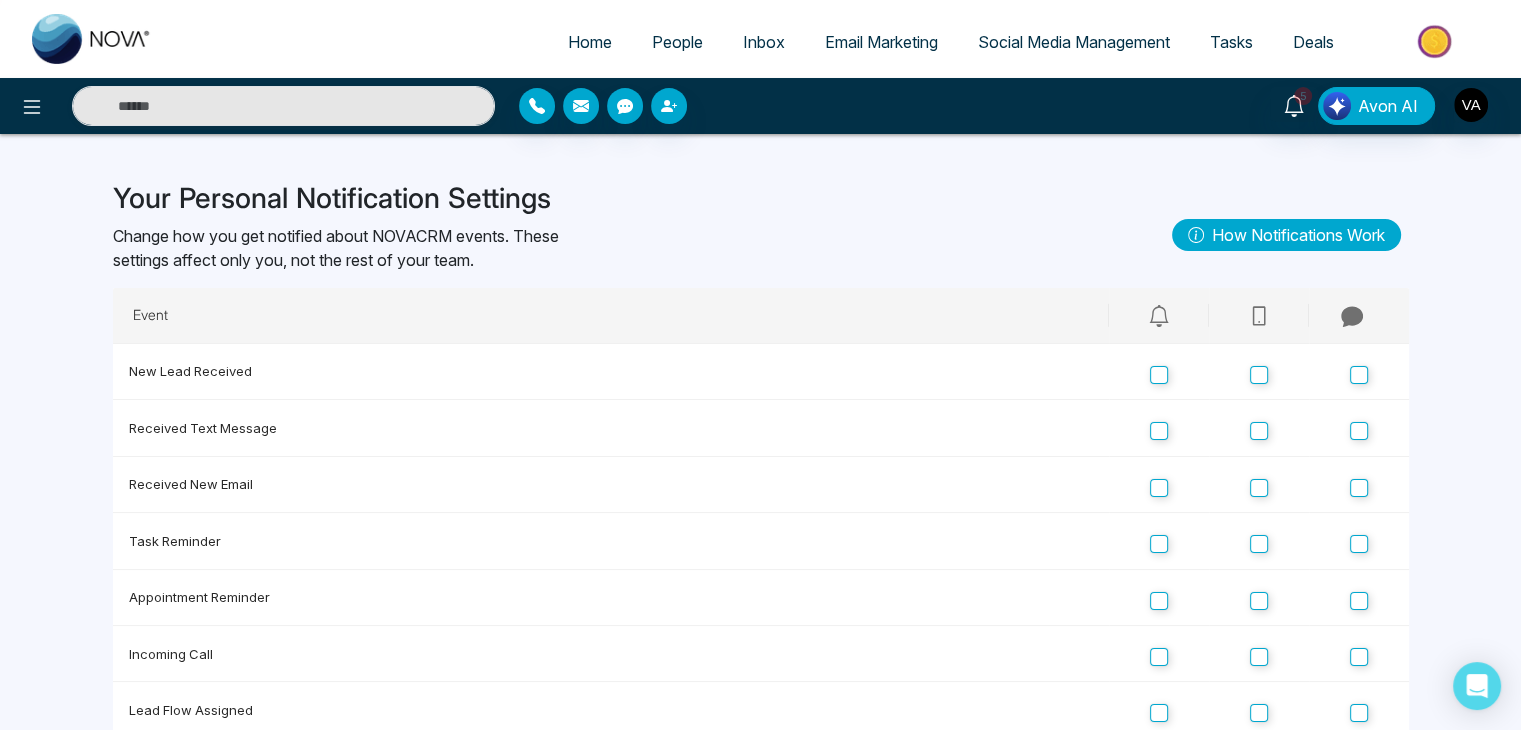 click on "Event" at bounding box center [761, 316] 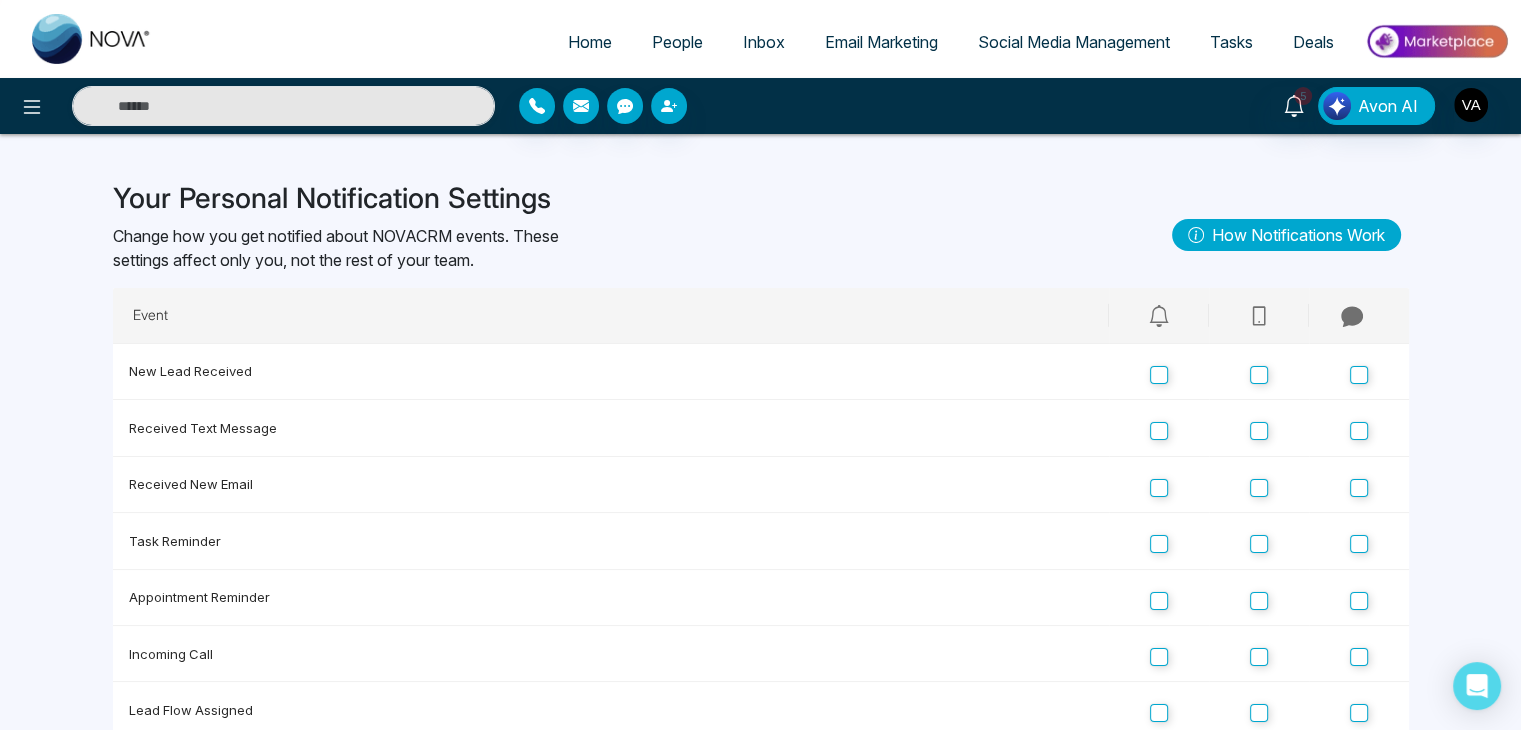 click on "Event" at bounding box center (611, 316) 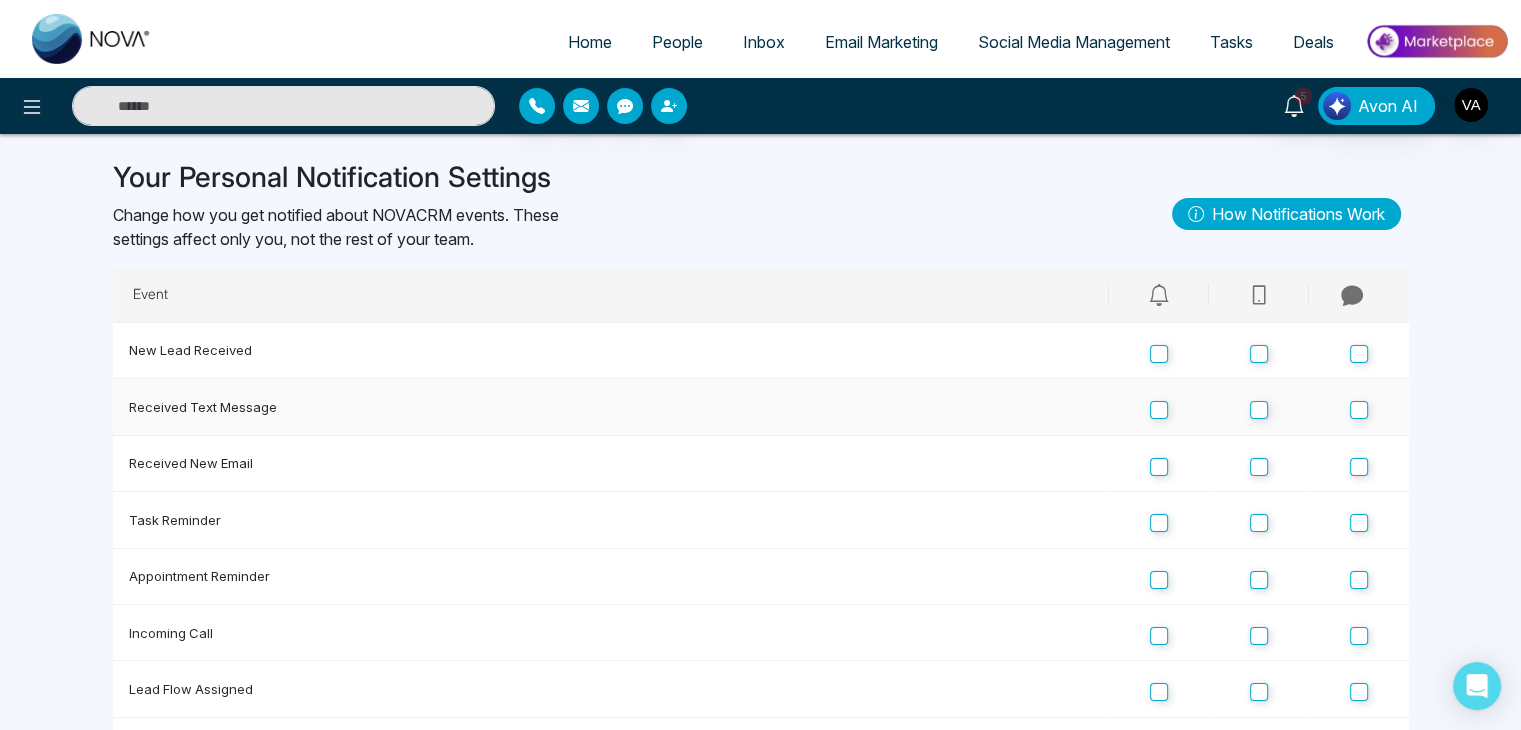 scroll, scrollTop: 0, scrollLeft: 0, axis: both 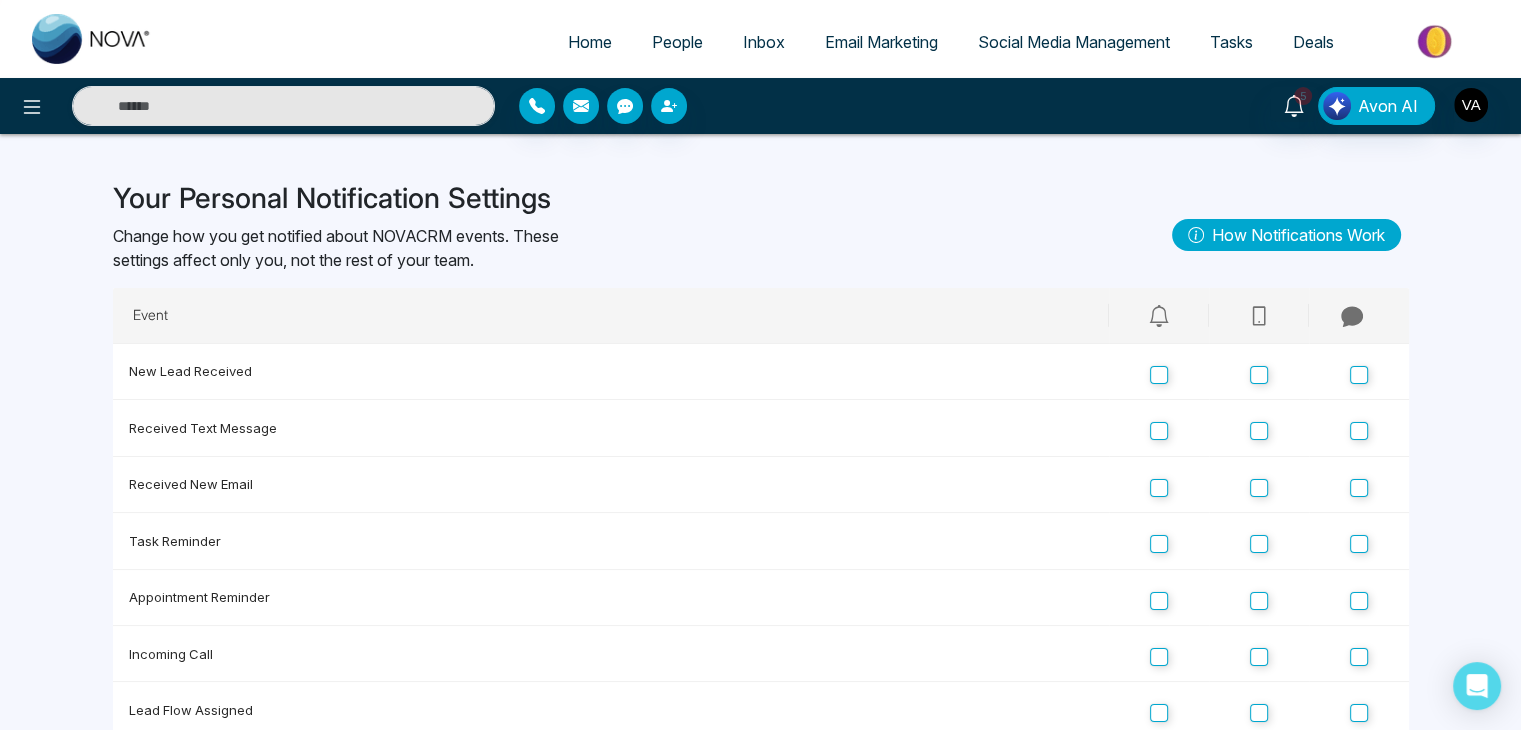 click on "People" at bounding box center [677, 42] 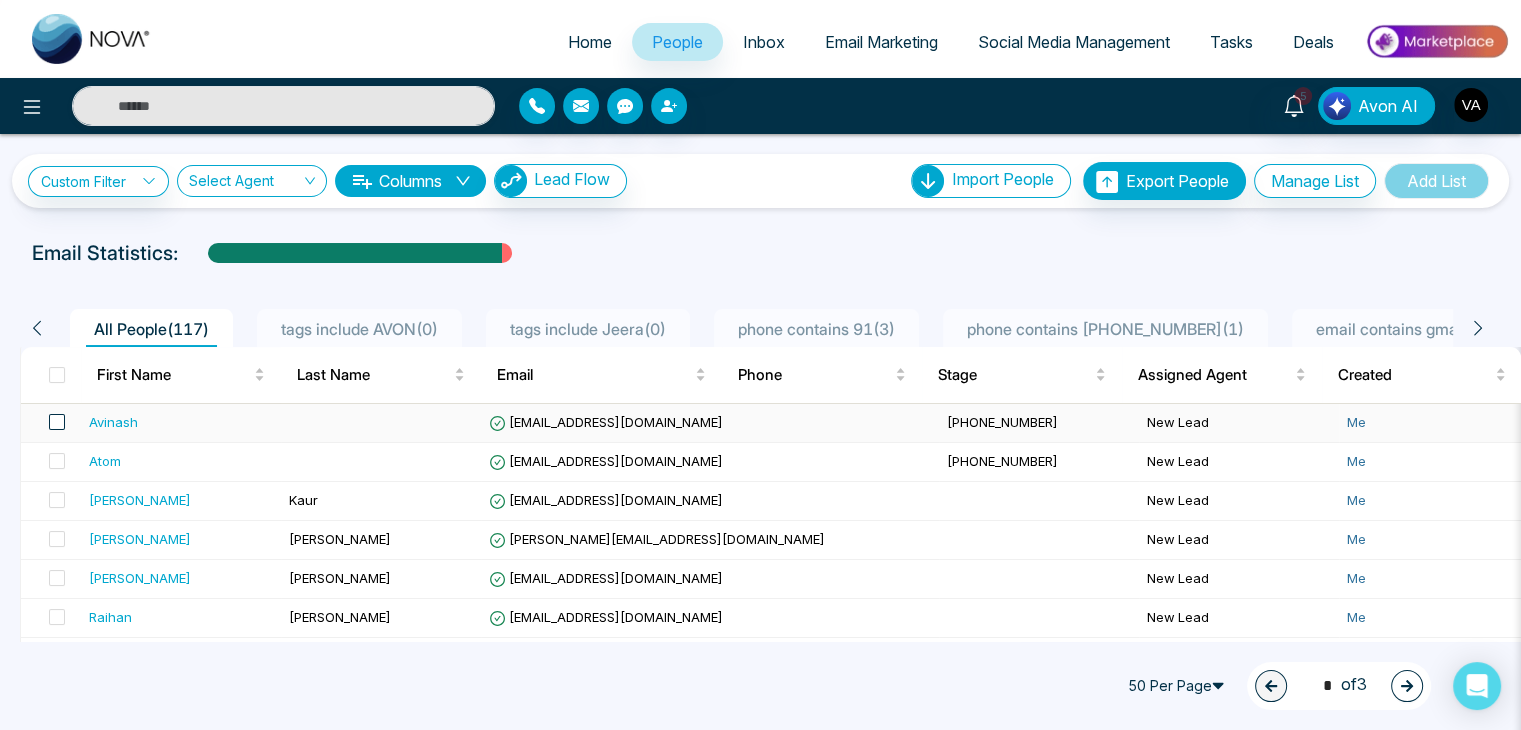 click at bounding box center (57, 422) 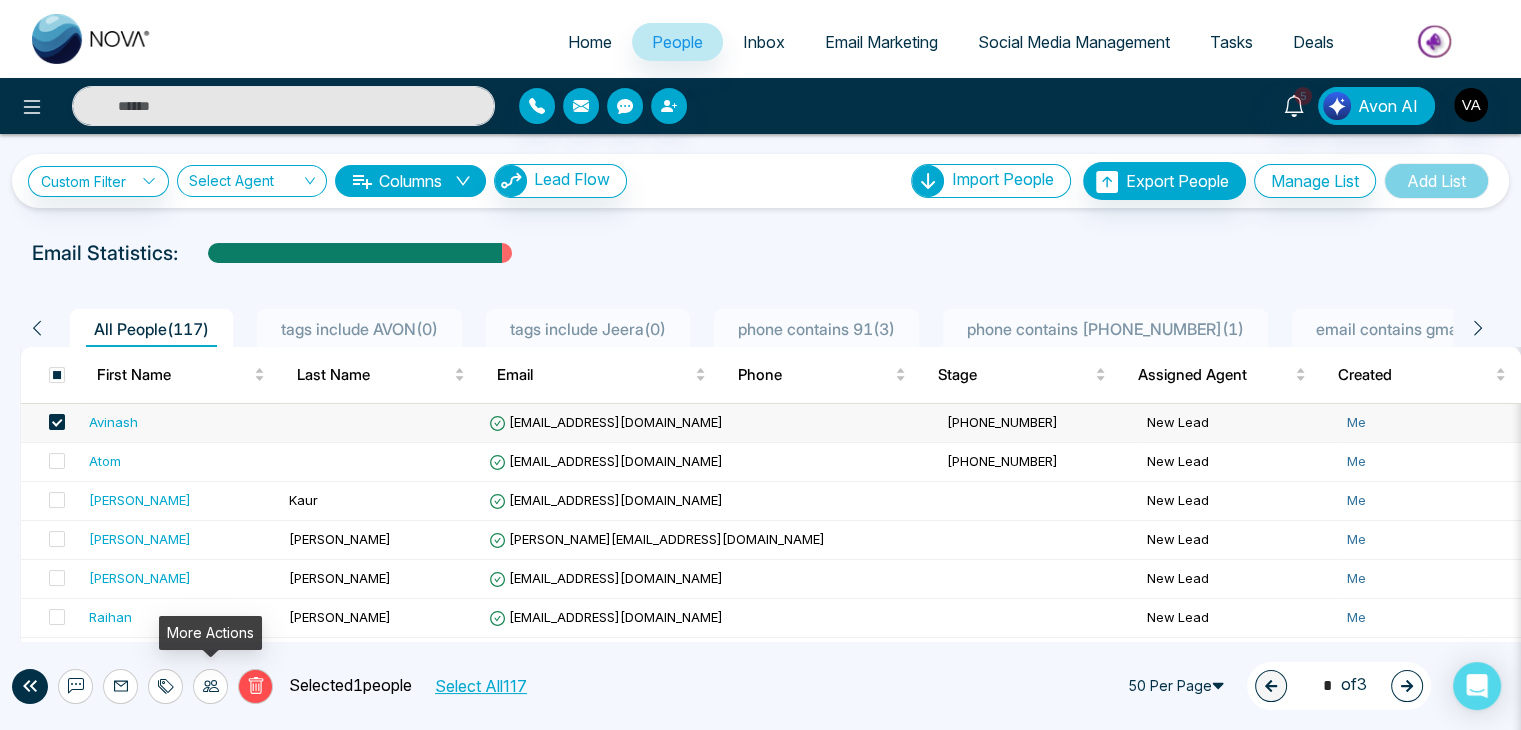 click 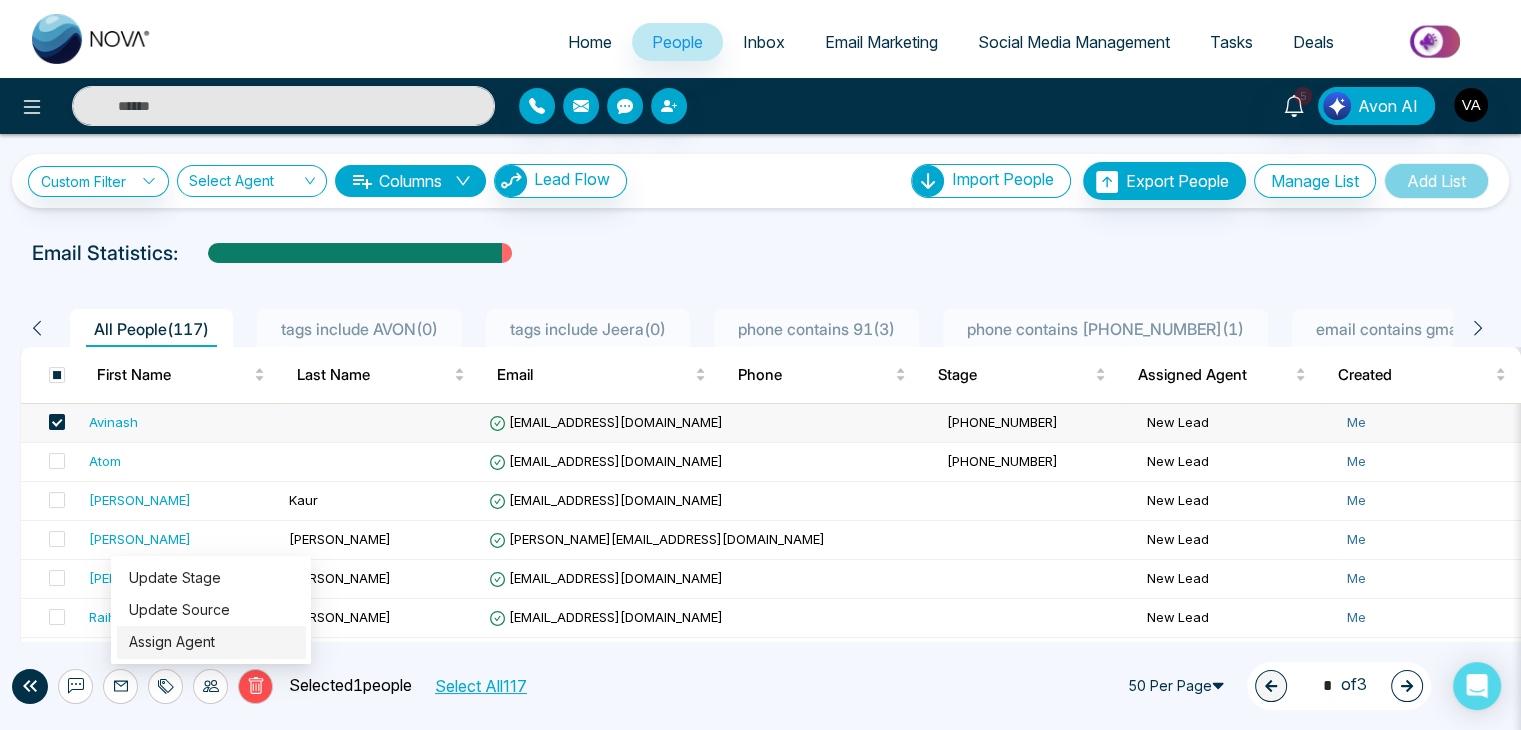 click on "Assign Agent" at bounding box center [172, 641] 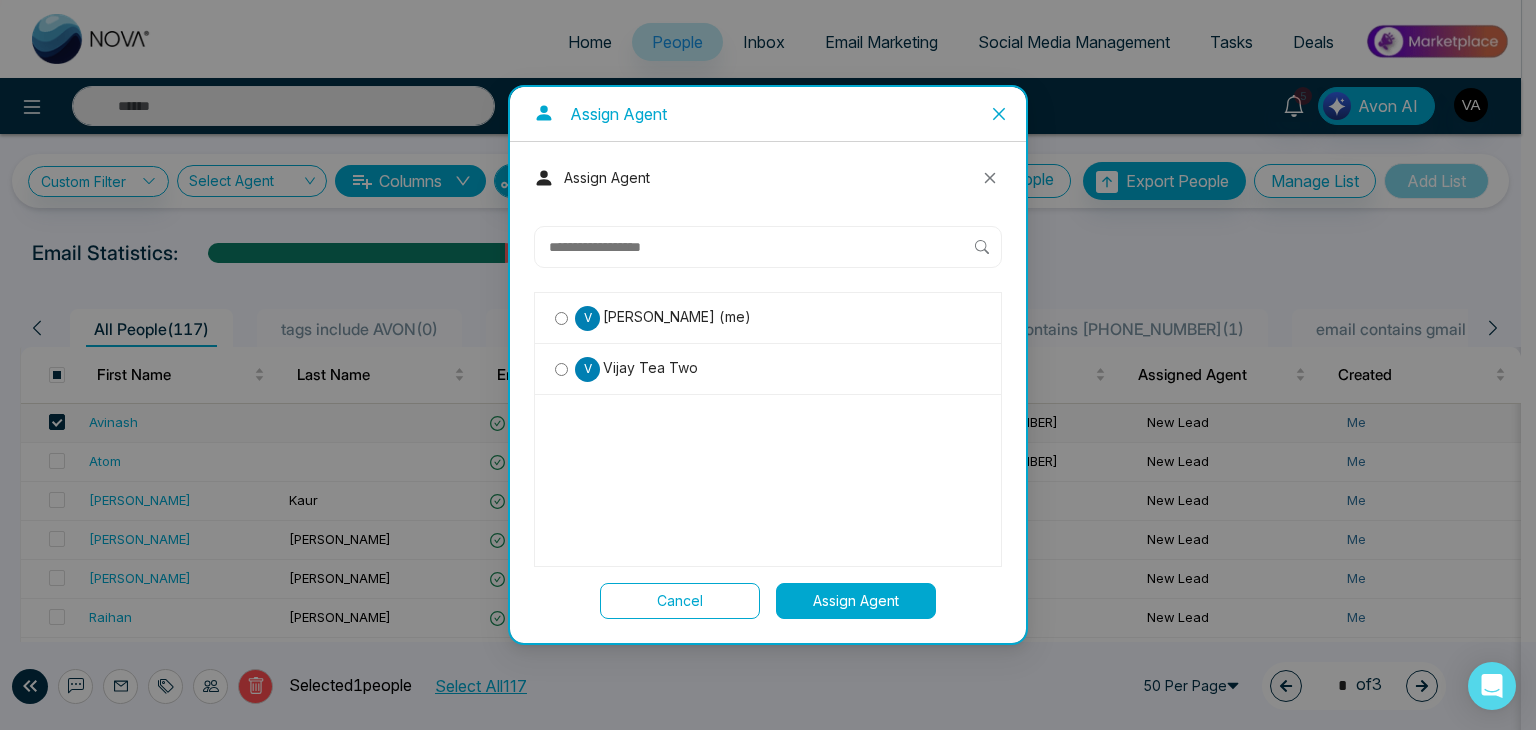 click on "Assign Agent" at bounding box center (856, 601) 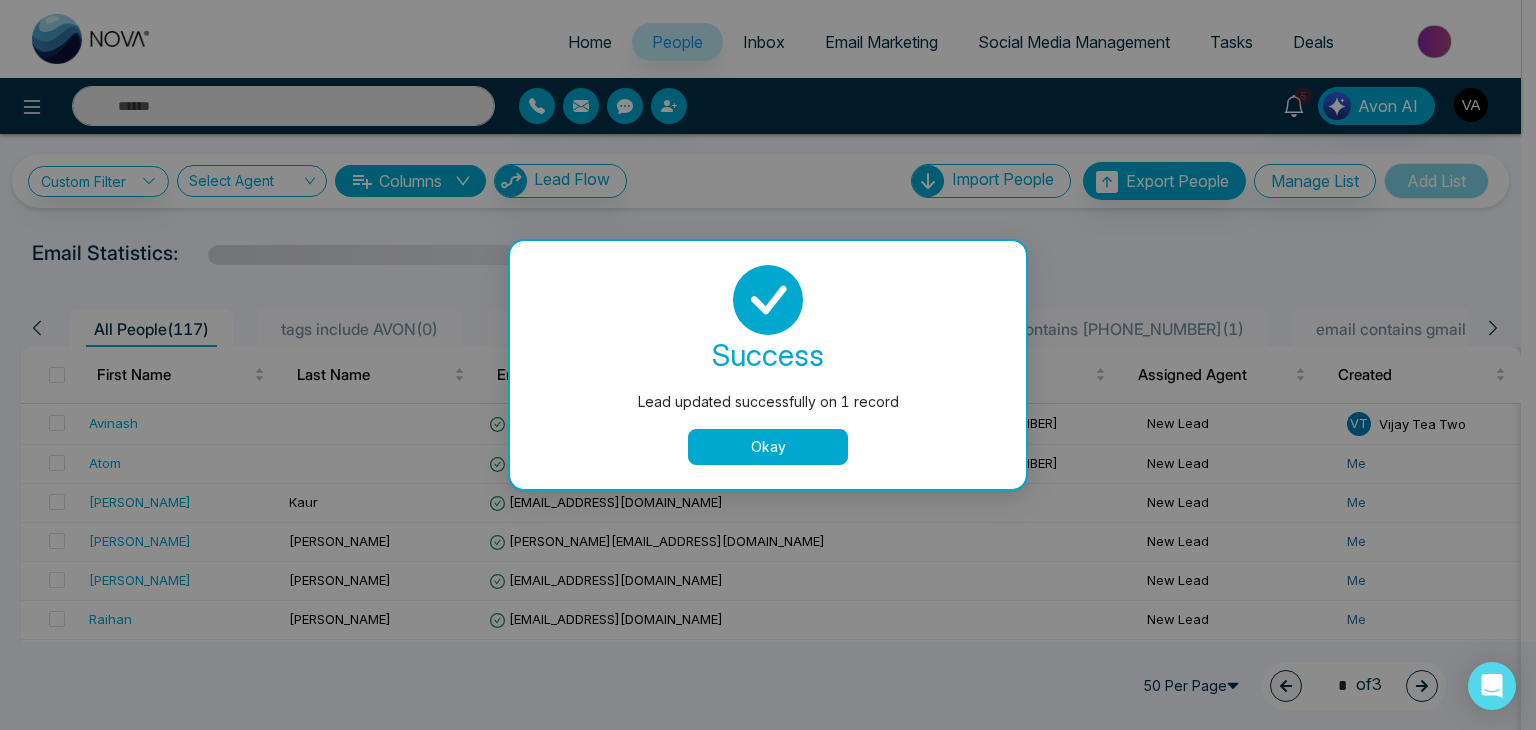 click on "Okay" at bounding box center (768, 447) 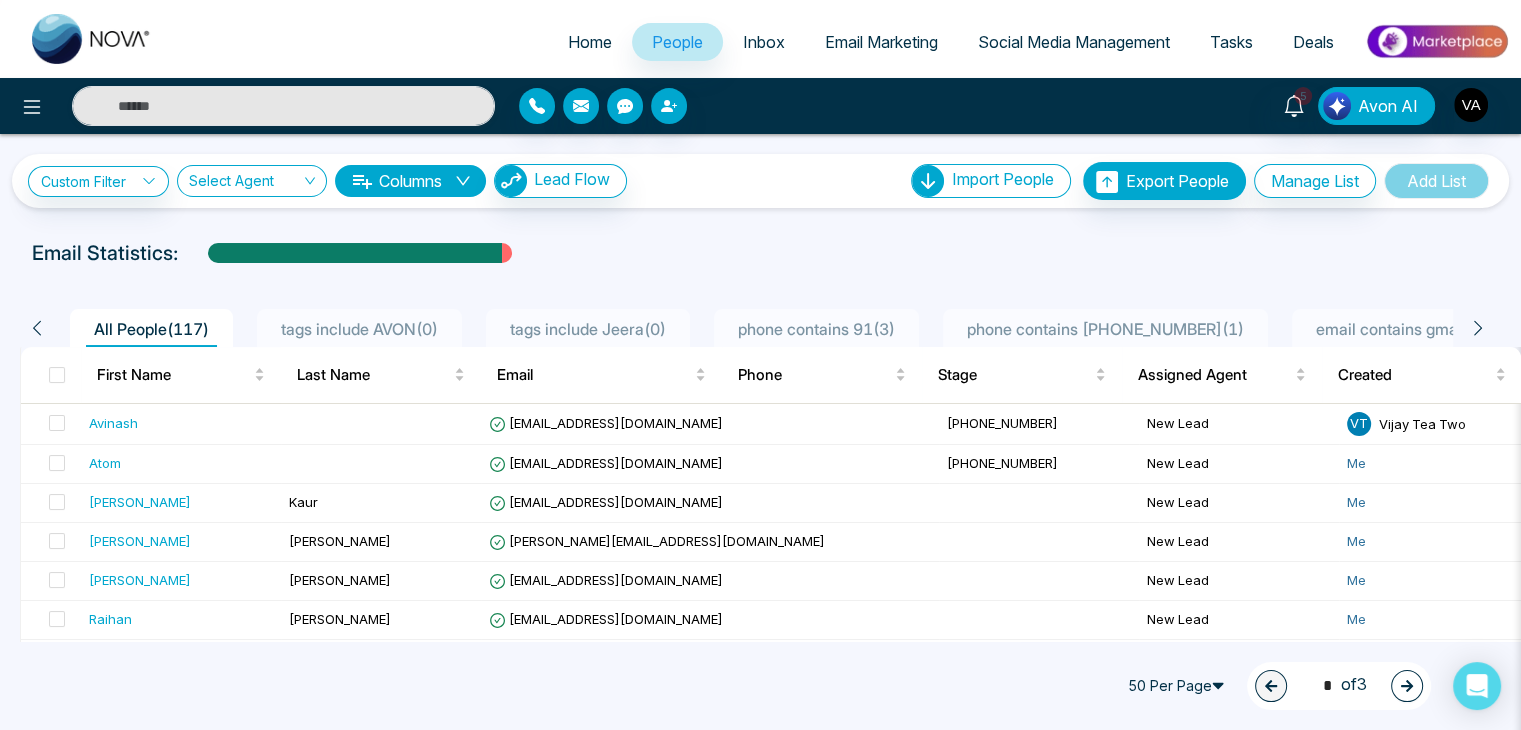 click on "Email Statistics:" at bounding box center (760, 253) 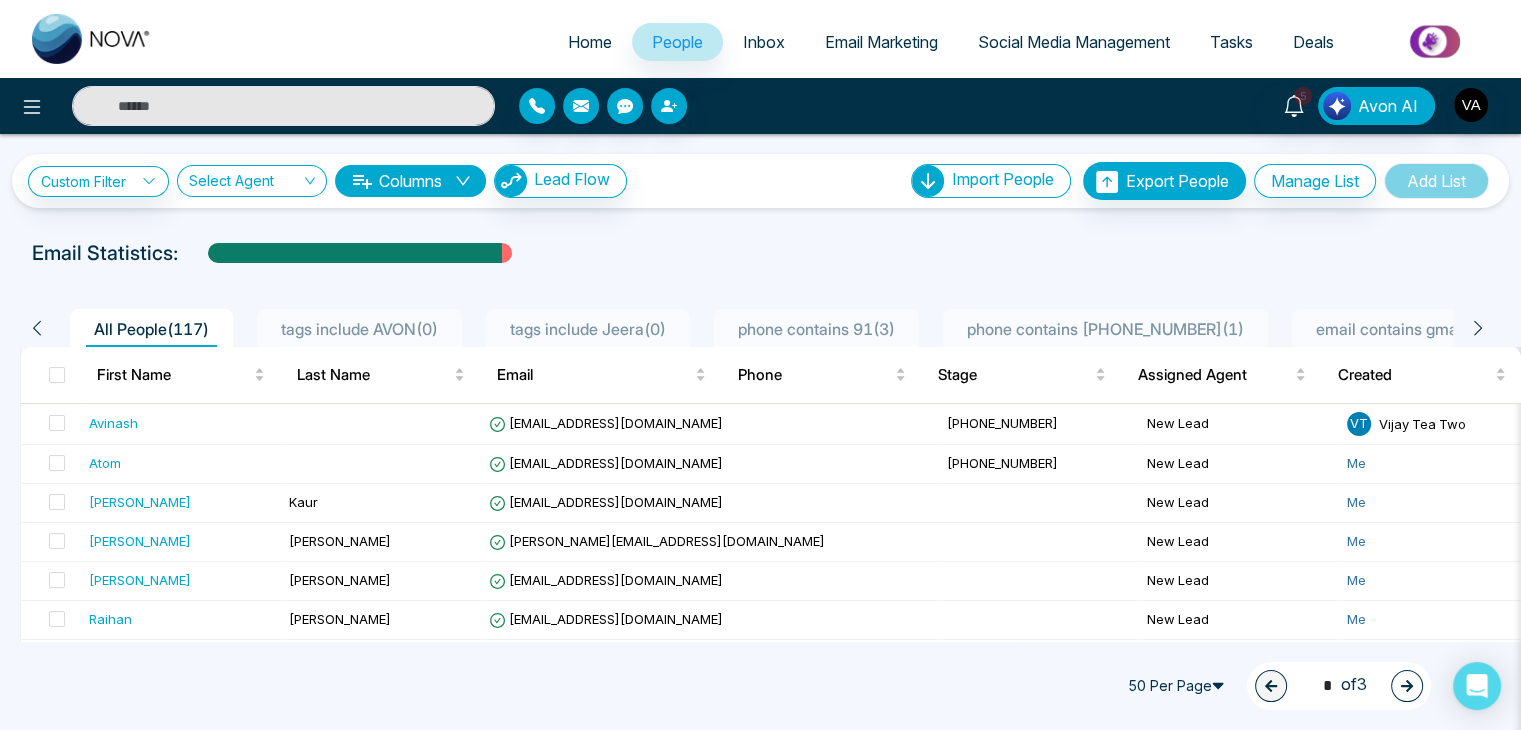 click on "People" at bounding box center [677, 42] 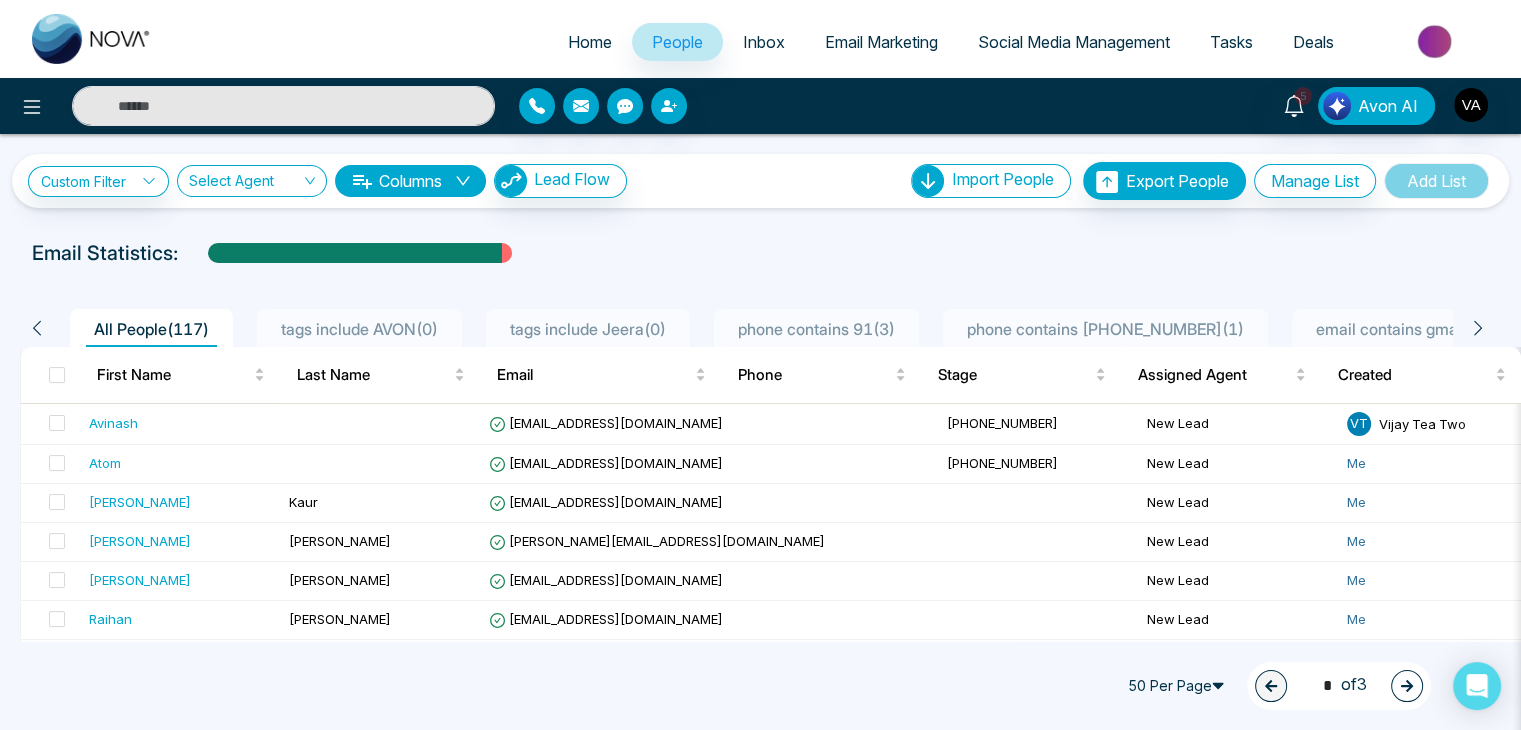 click on "Home" at bounding box center [590, 42] 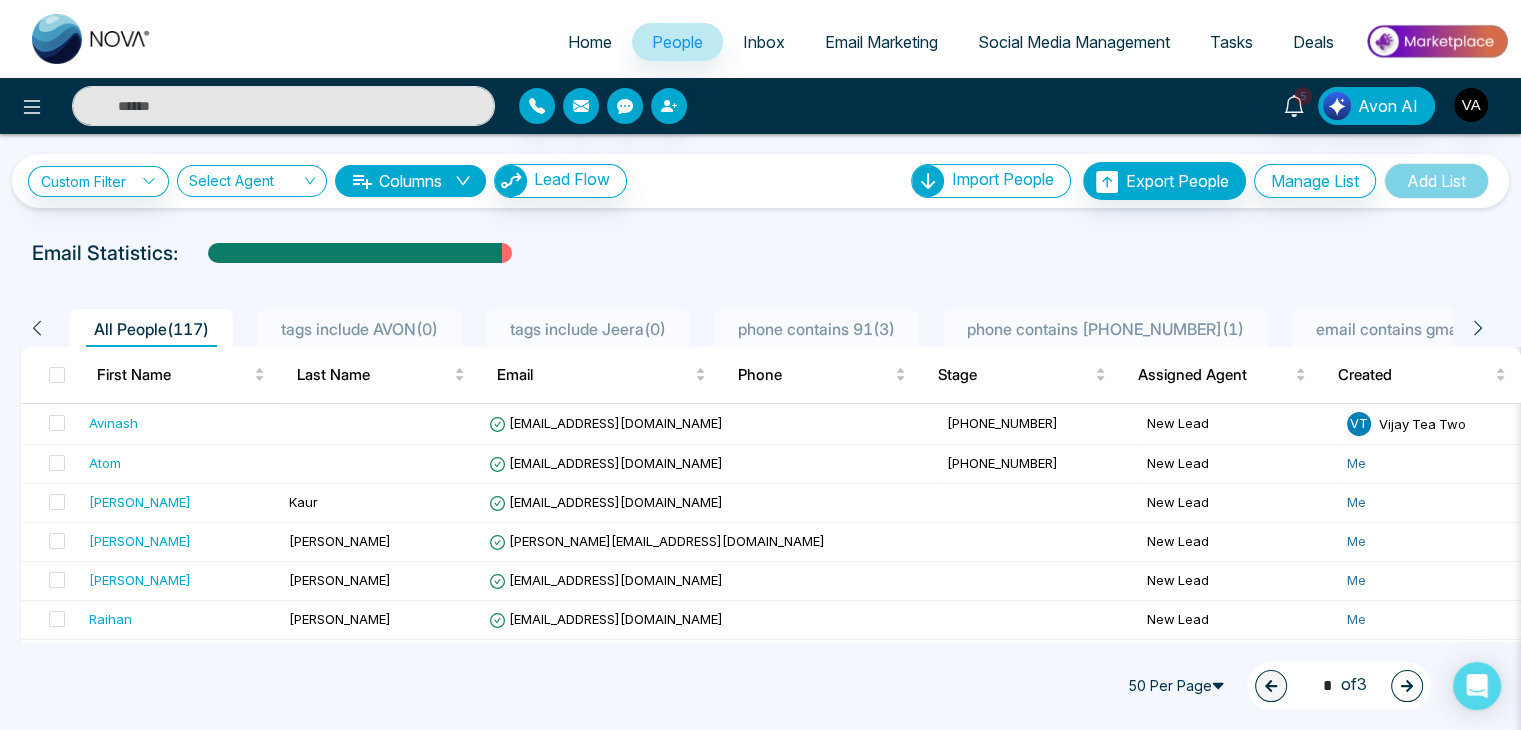 select on "*" 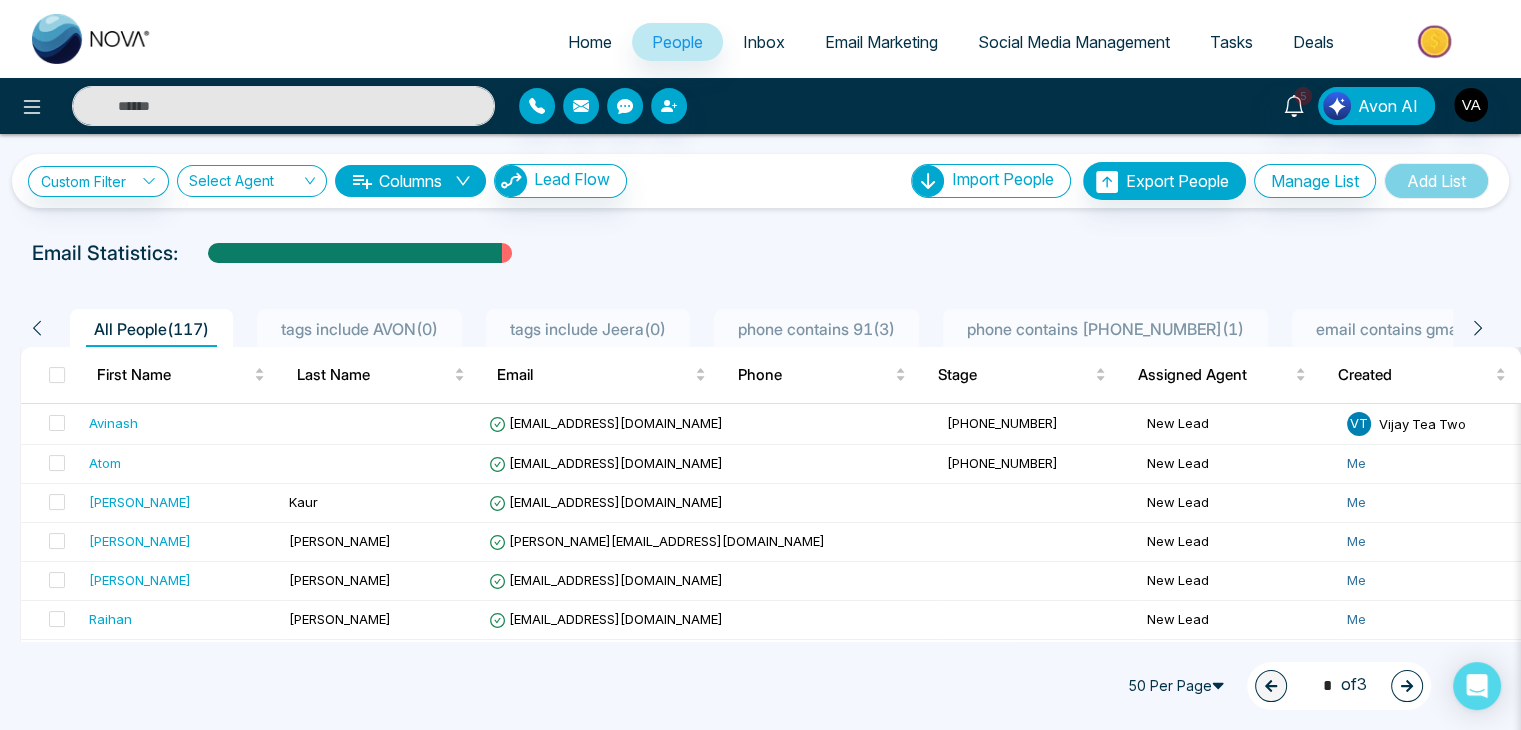 select on "*" 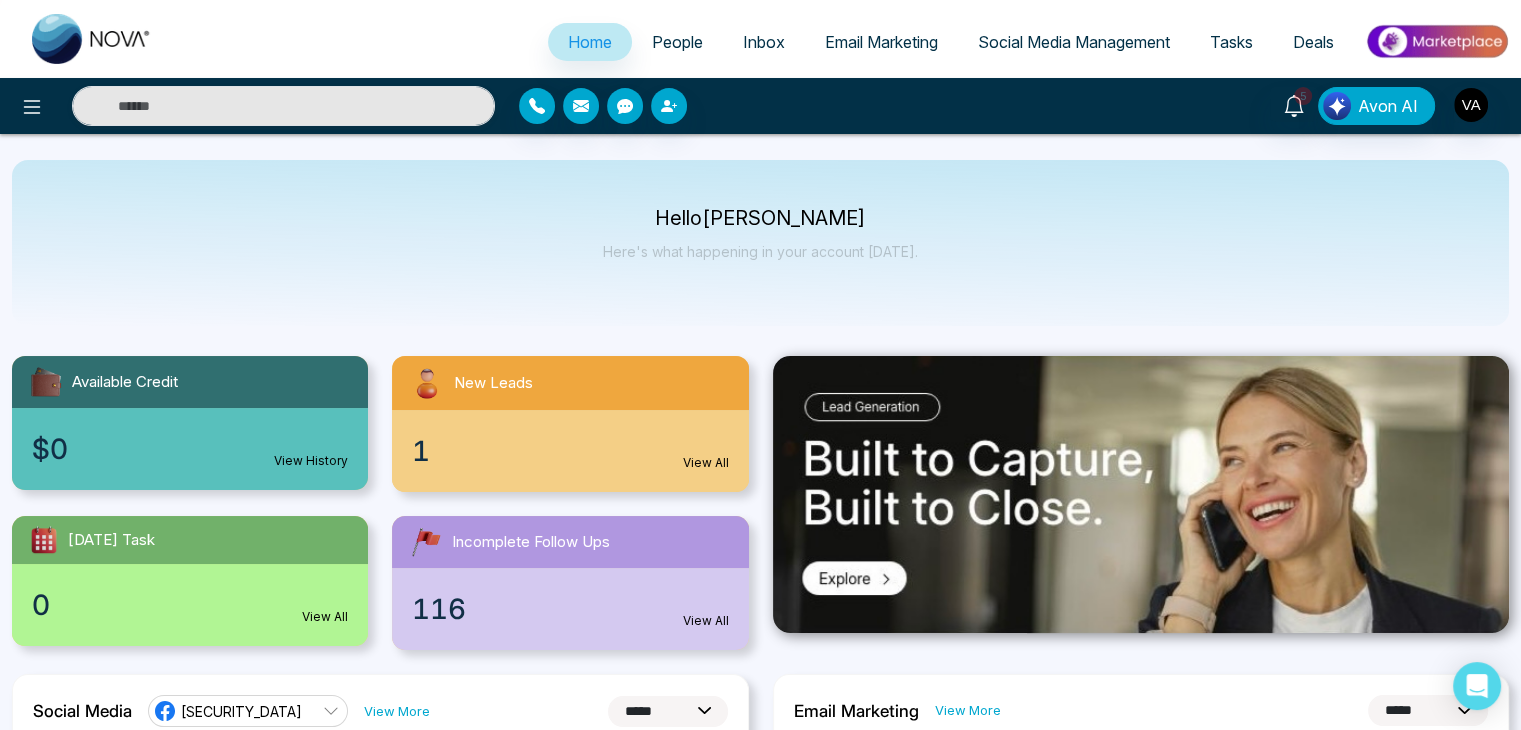 click on "People" at bounding box center [677, 42] 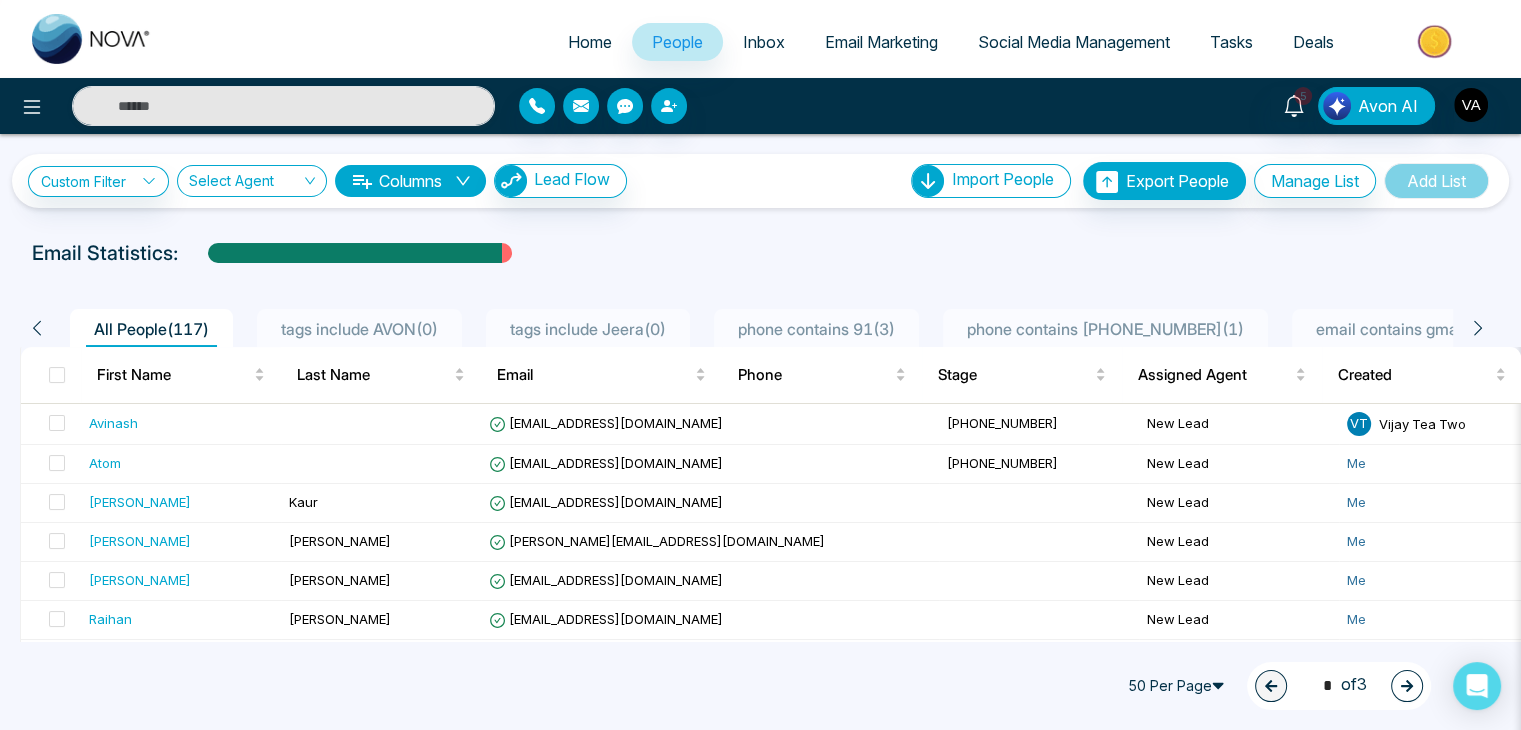 click on "Inbox" at bounding box center (764, 42) 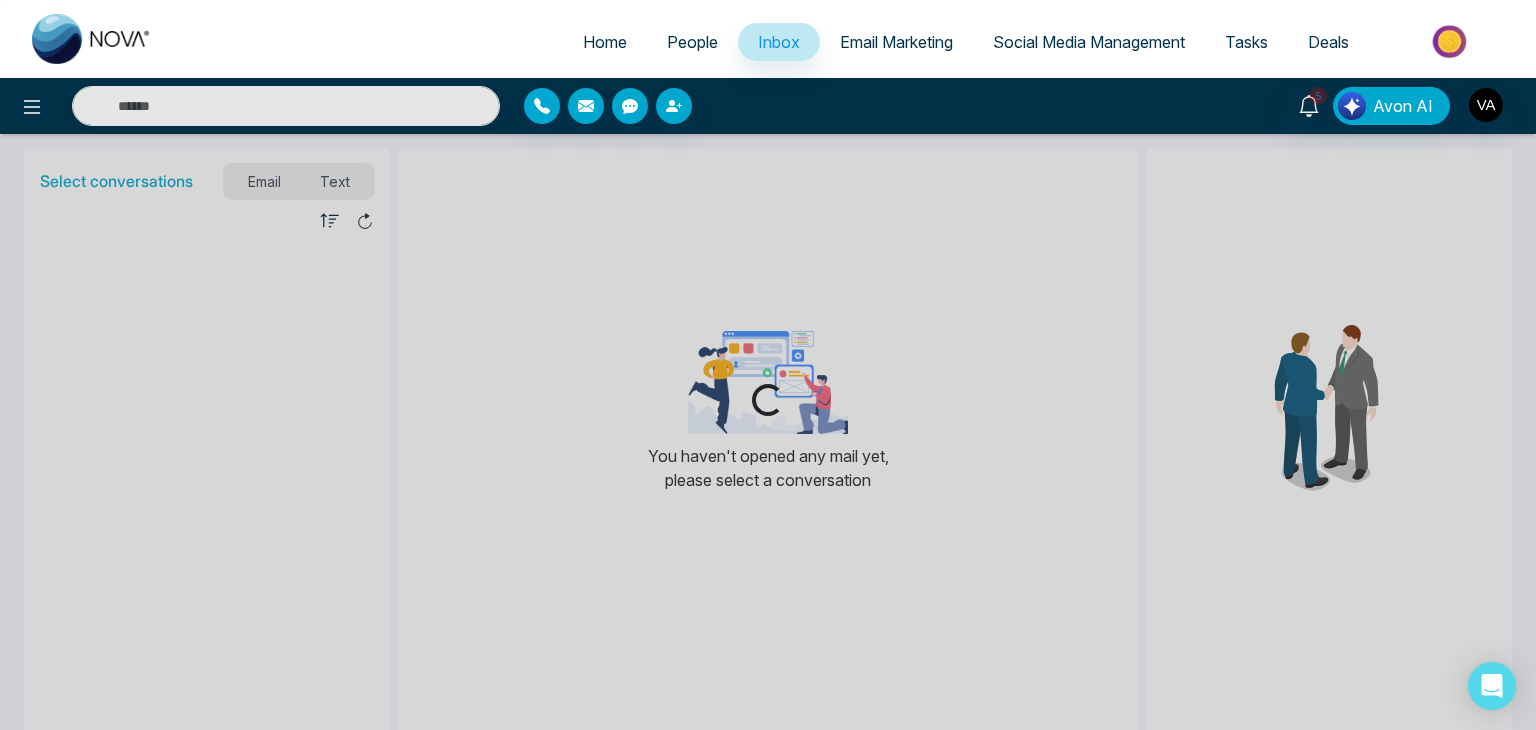 click on "Email Marketing" at bounding box center [896, 42] 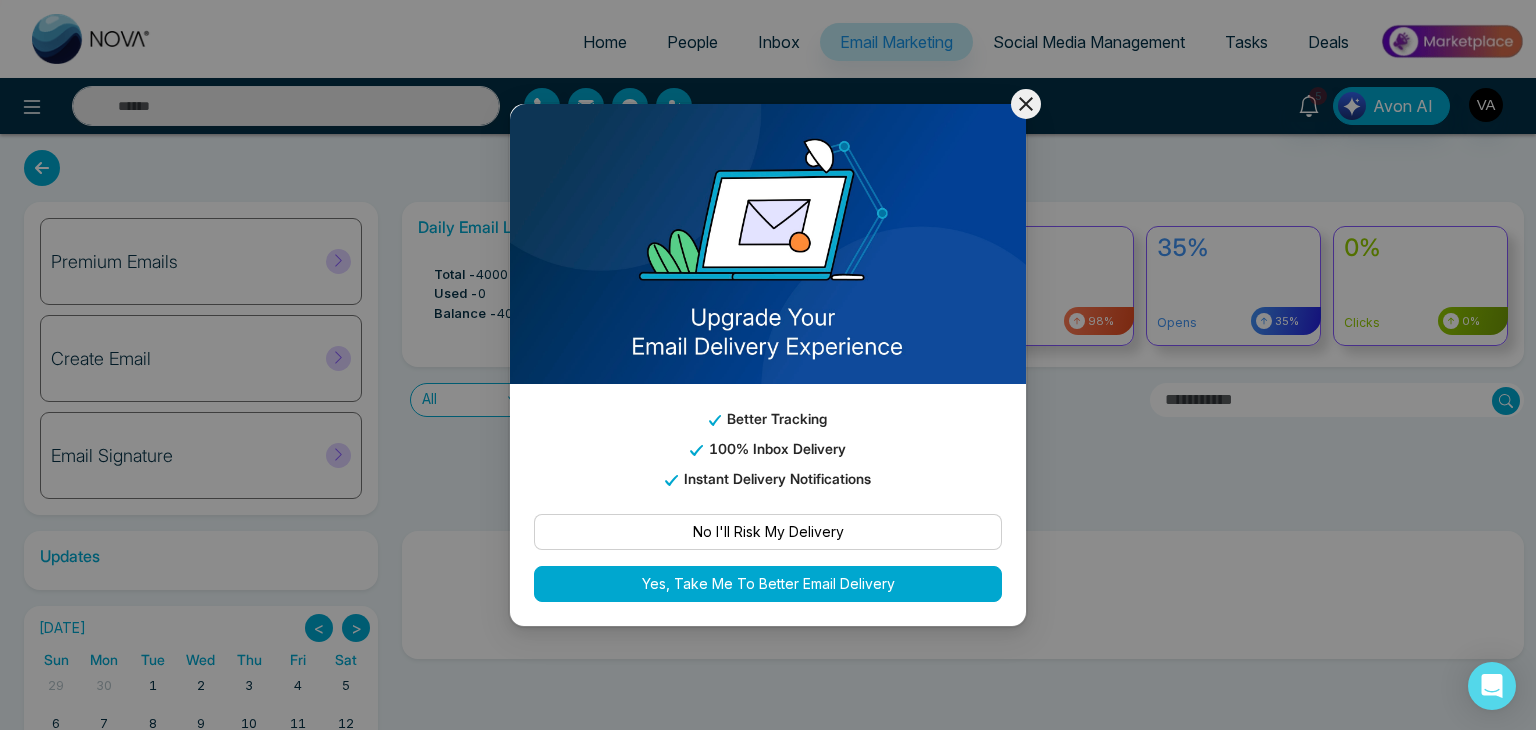 click 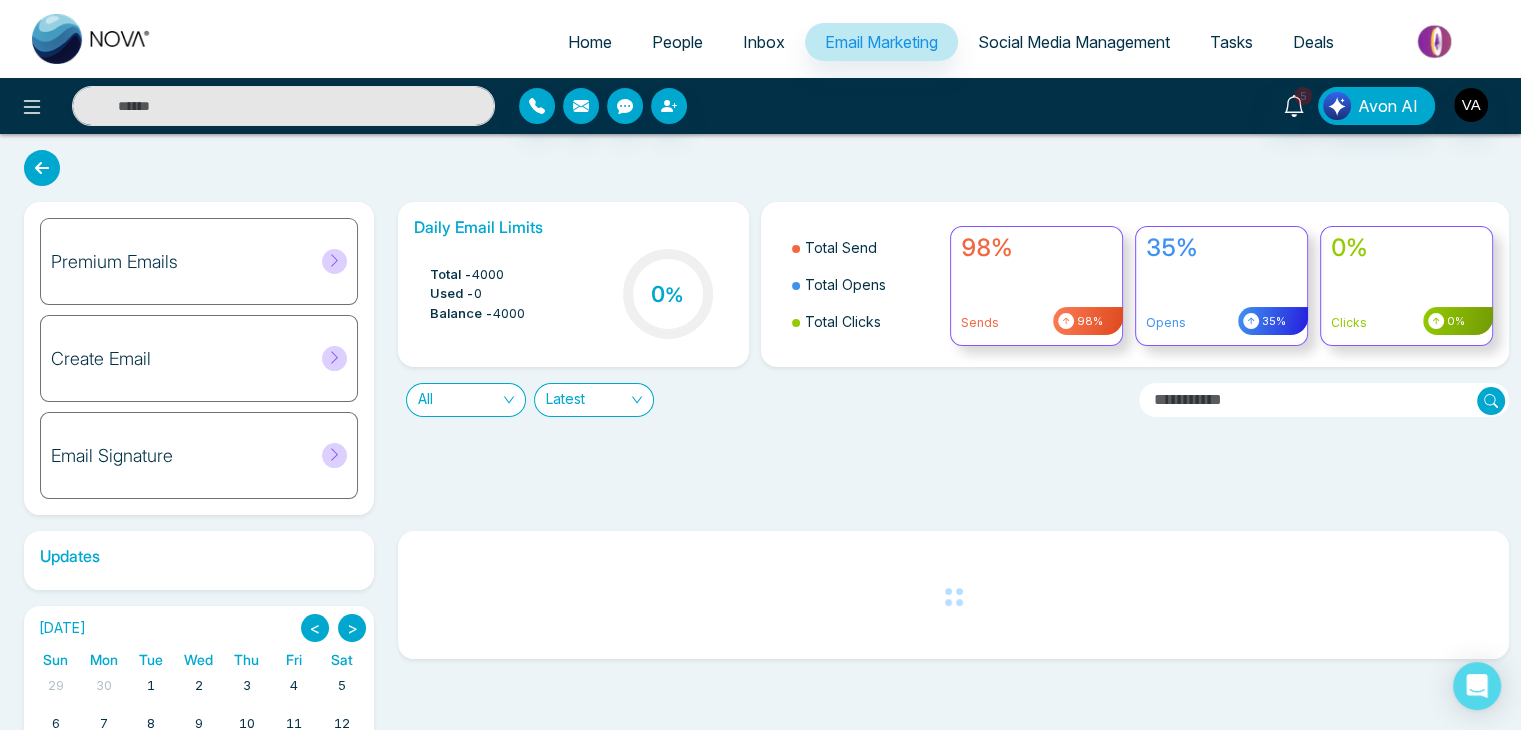 click on "Home" at bounding box center (590, 42) 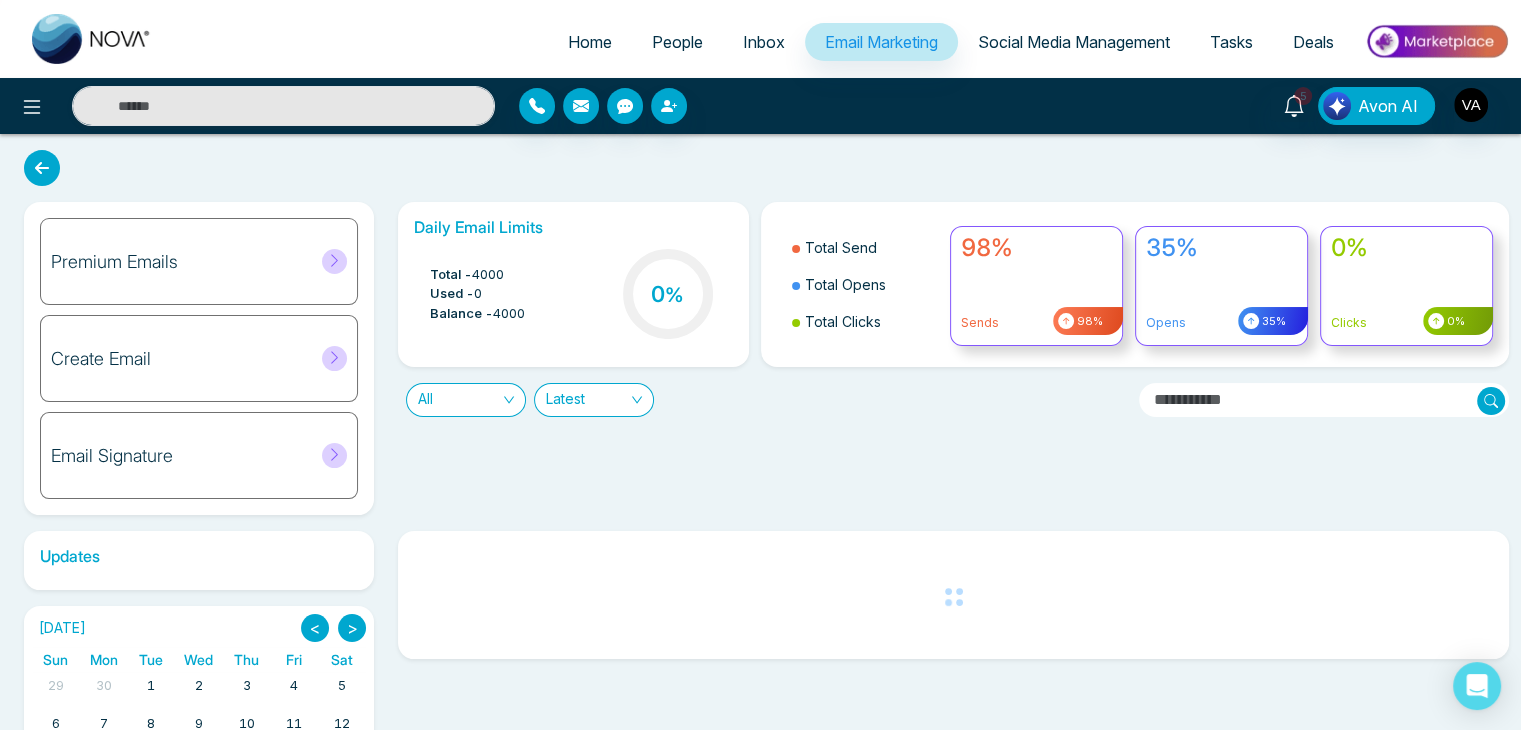select on "*" 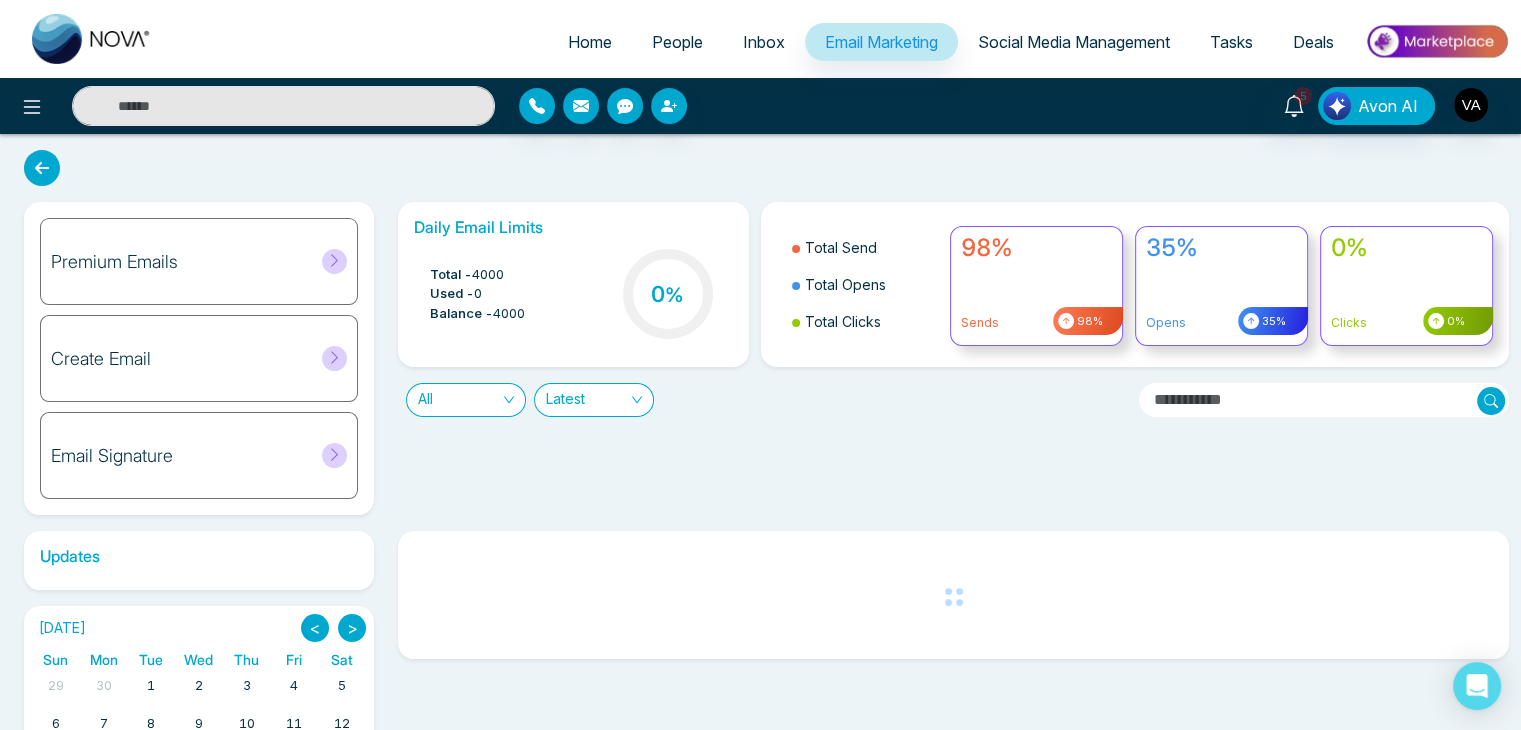 select on "*" 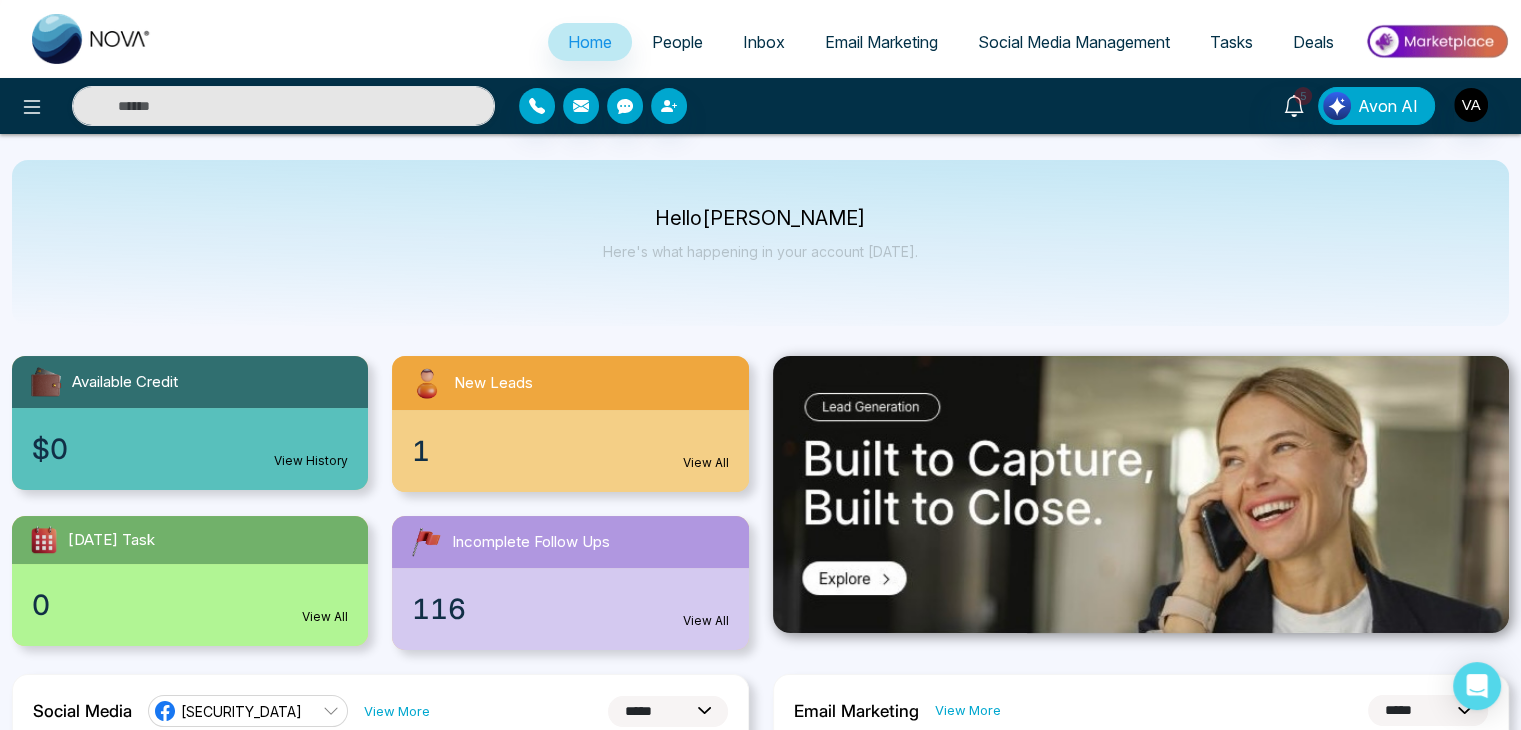 click on "People" at bounding box center (677, 42) 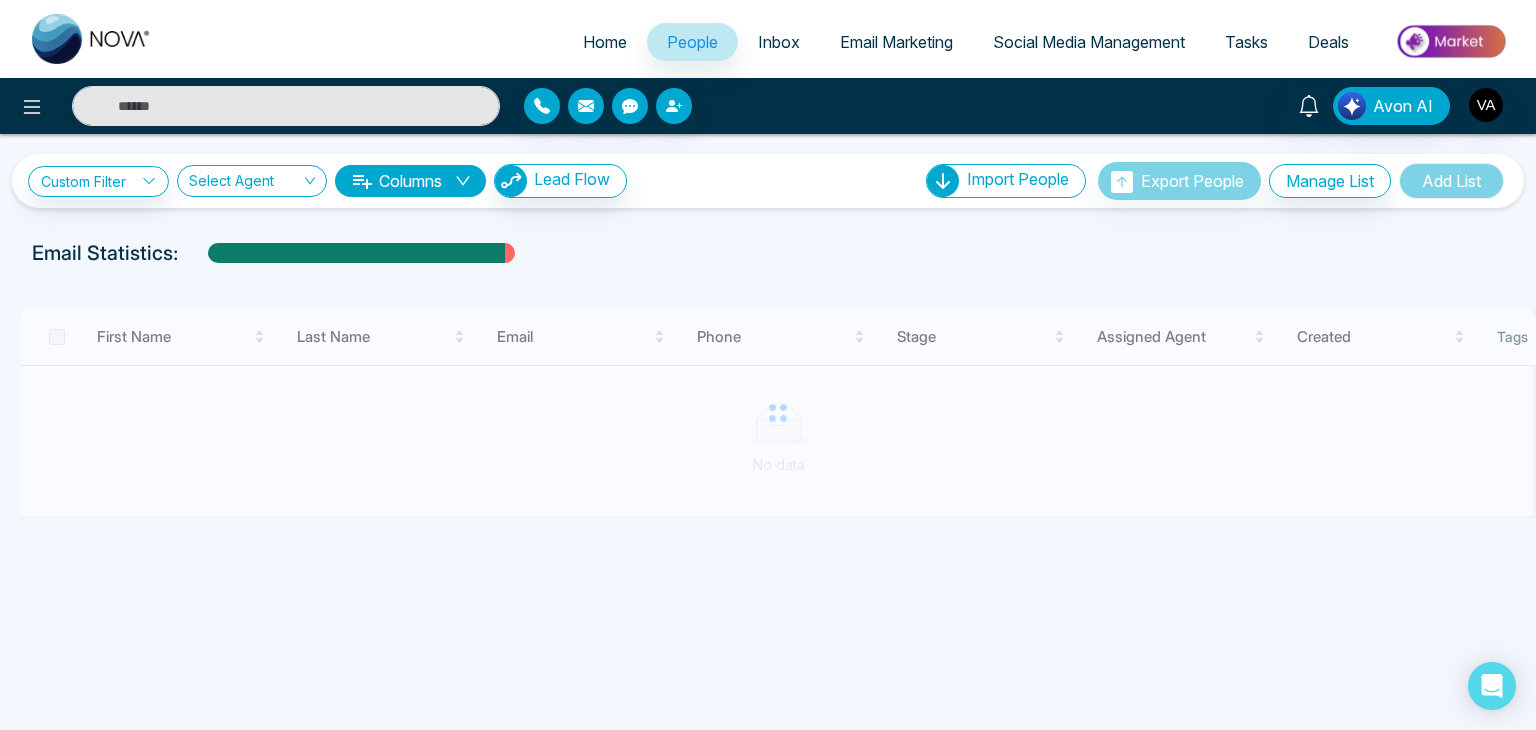 click on "Inbox" at bounding box center [779, 42] 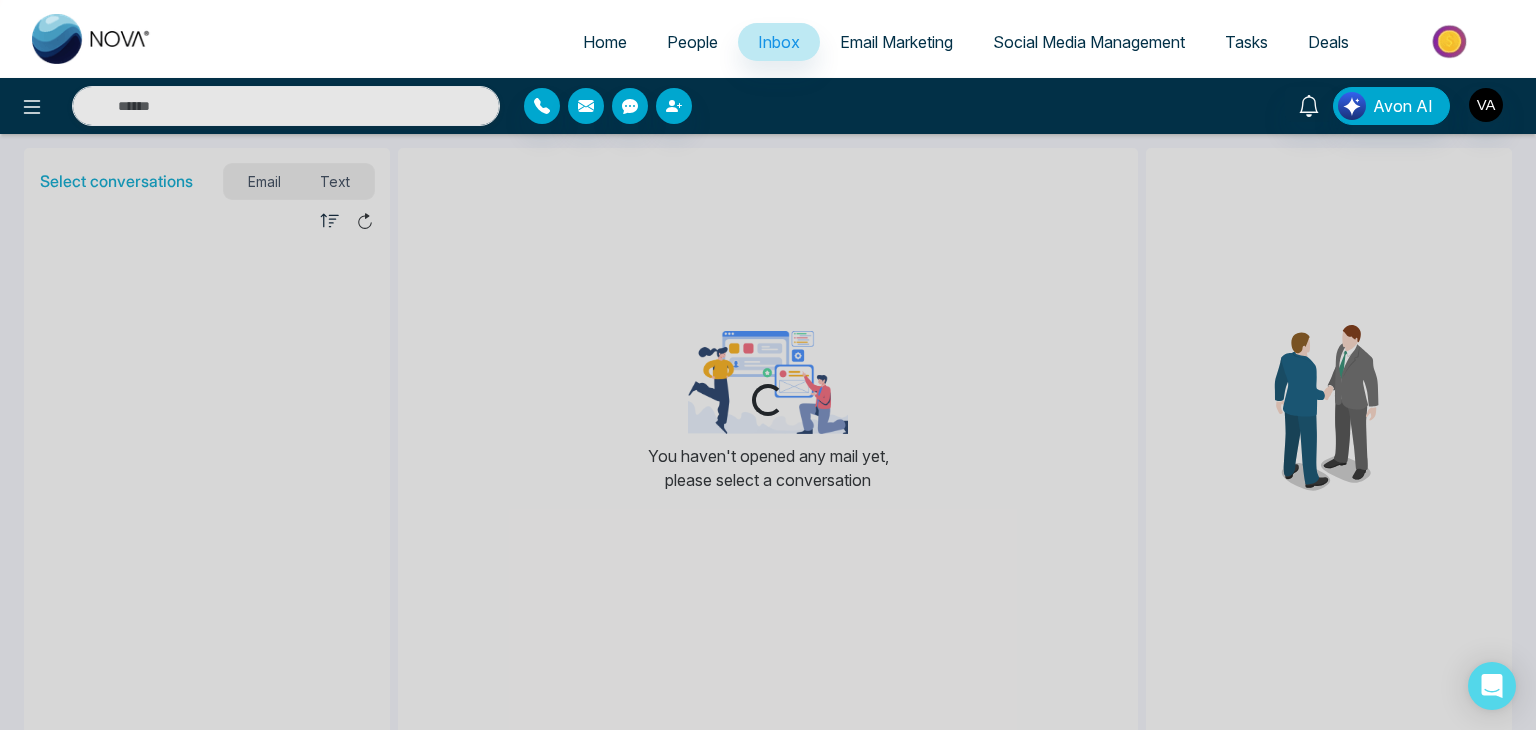 click on "Email Marketing" at bounding box center (896, 42) 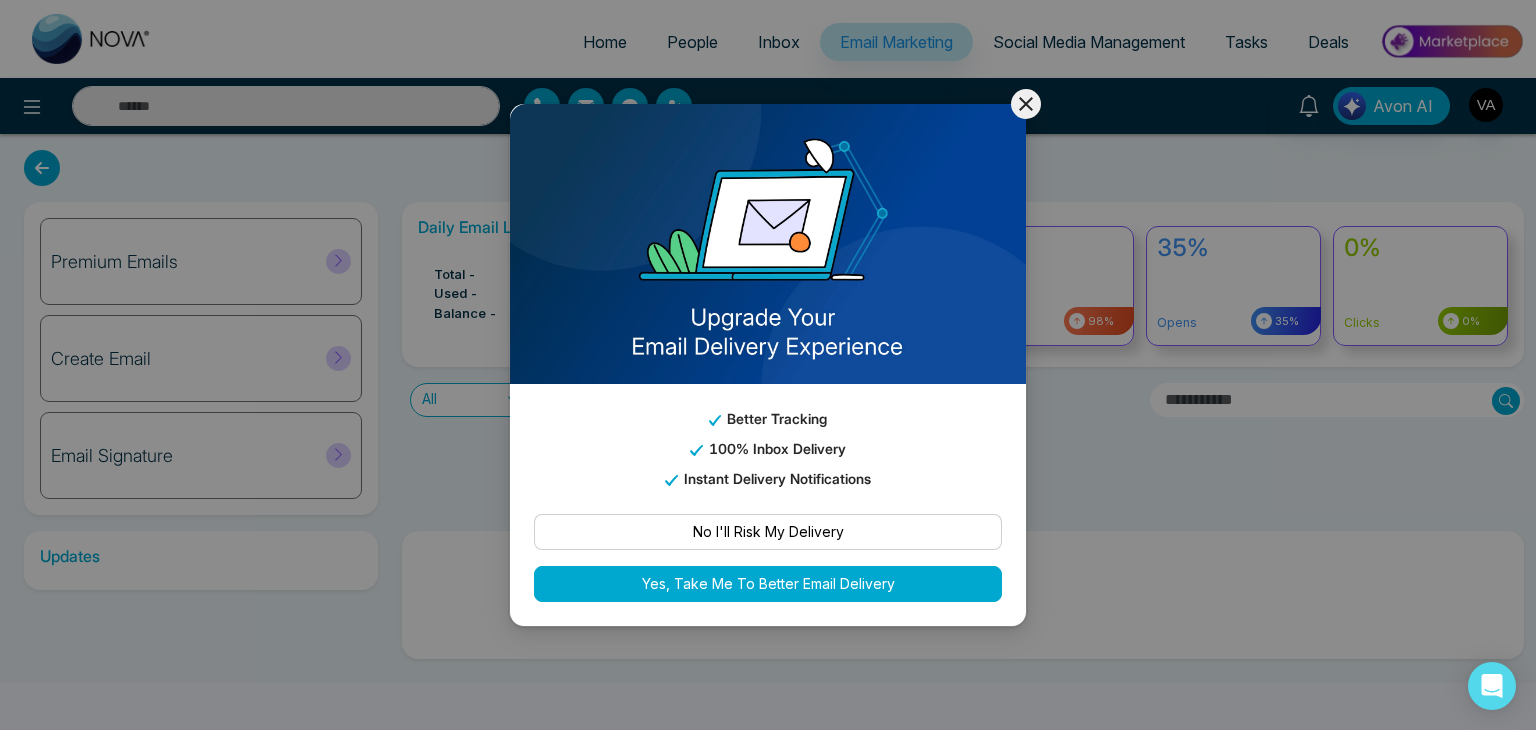 click 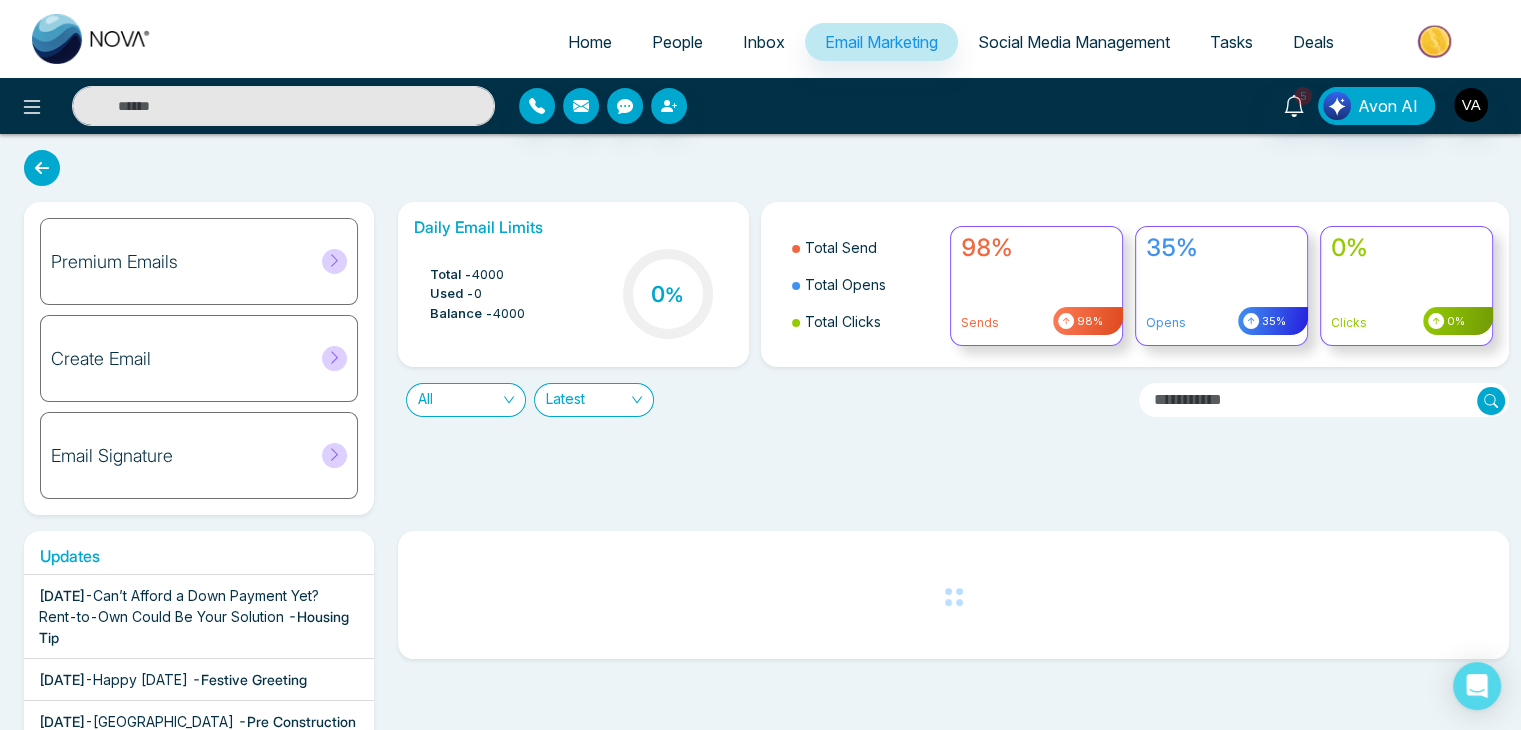 click on "Social Media Management" at bounding box center (1074, 42) 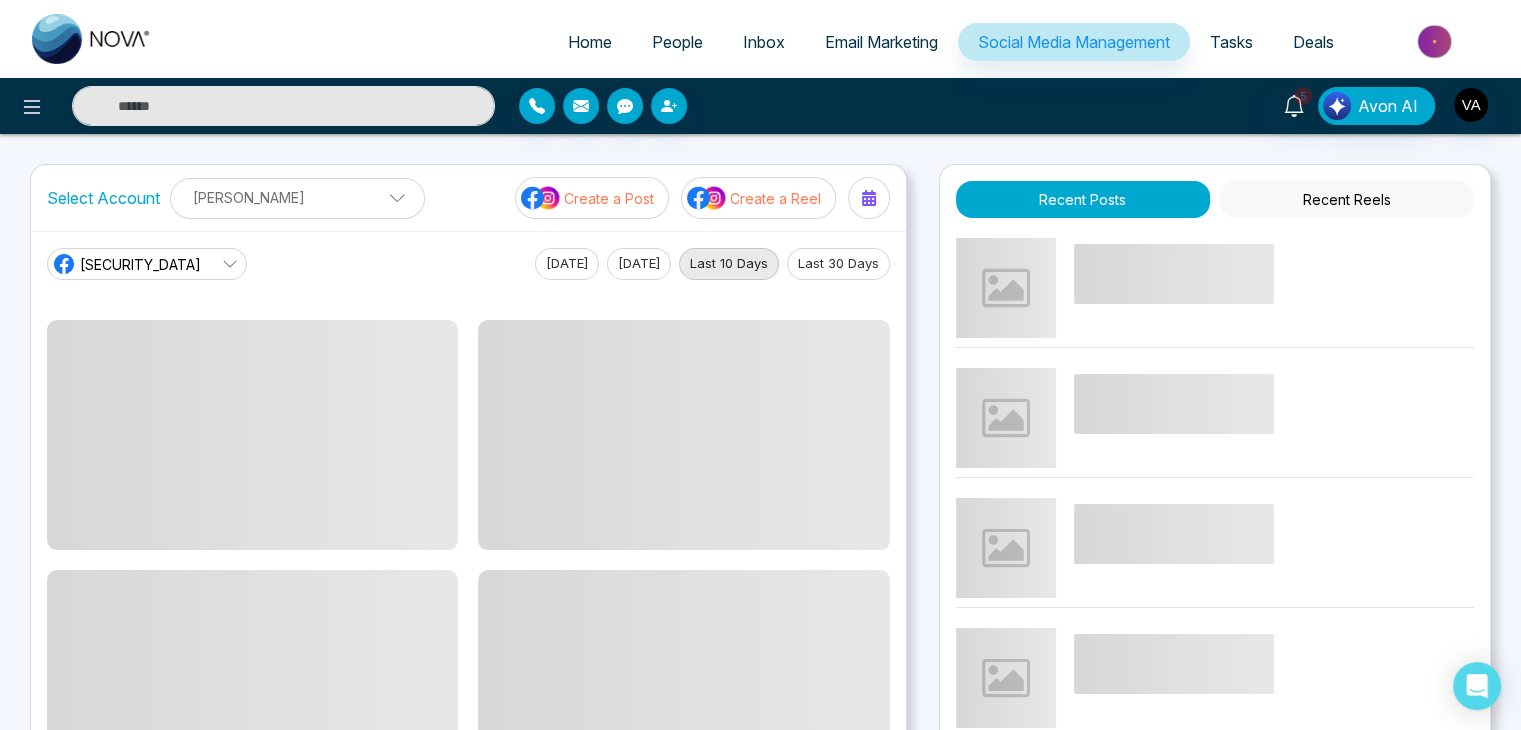 click on "Home" at bounding box center (590, 42) 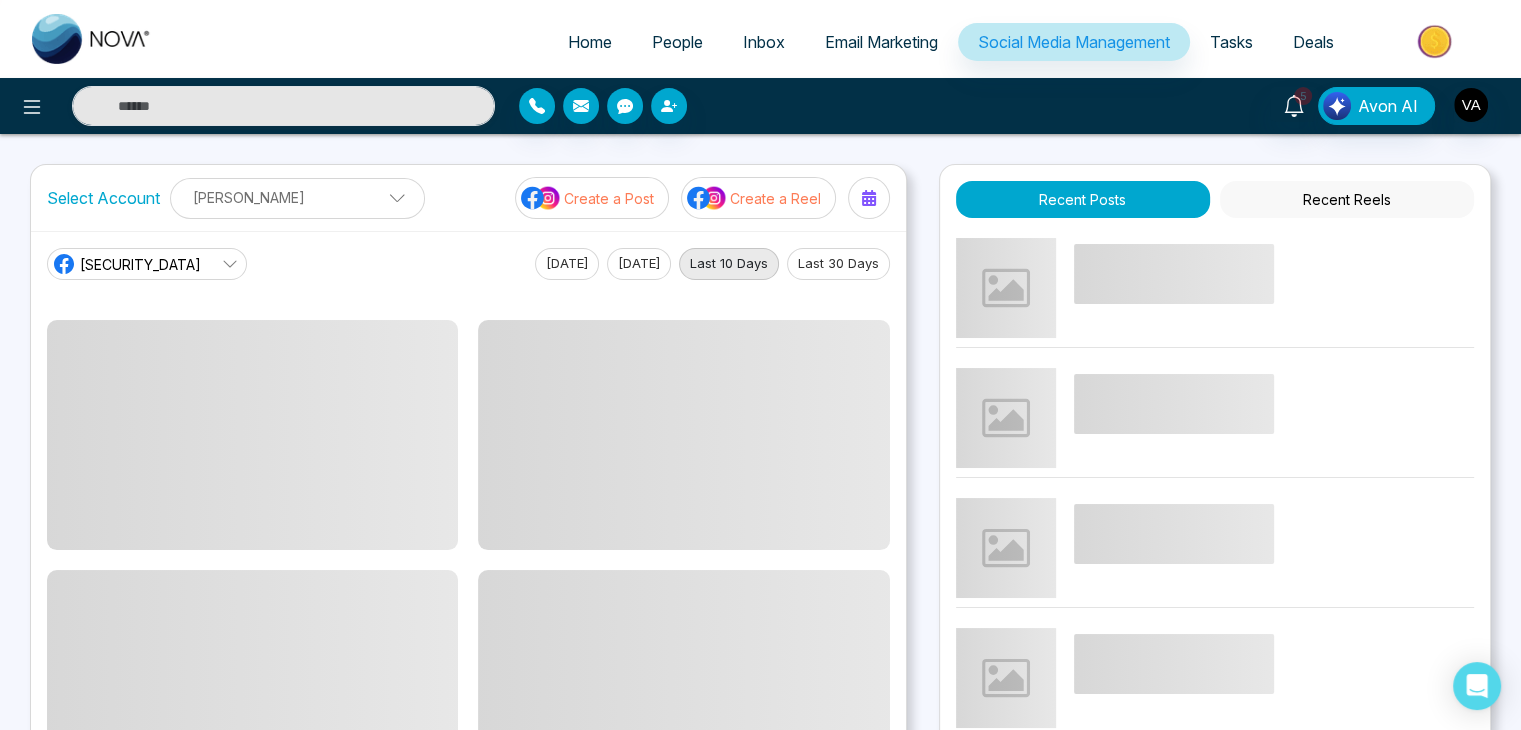 select on "*" 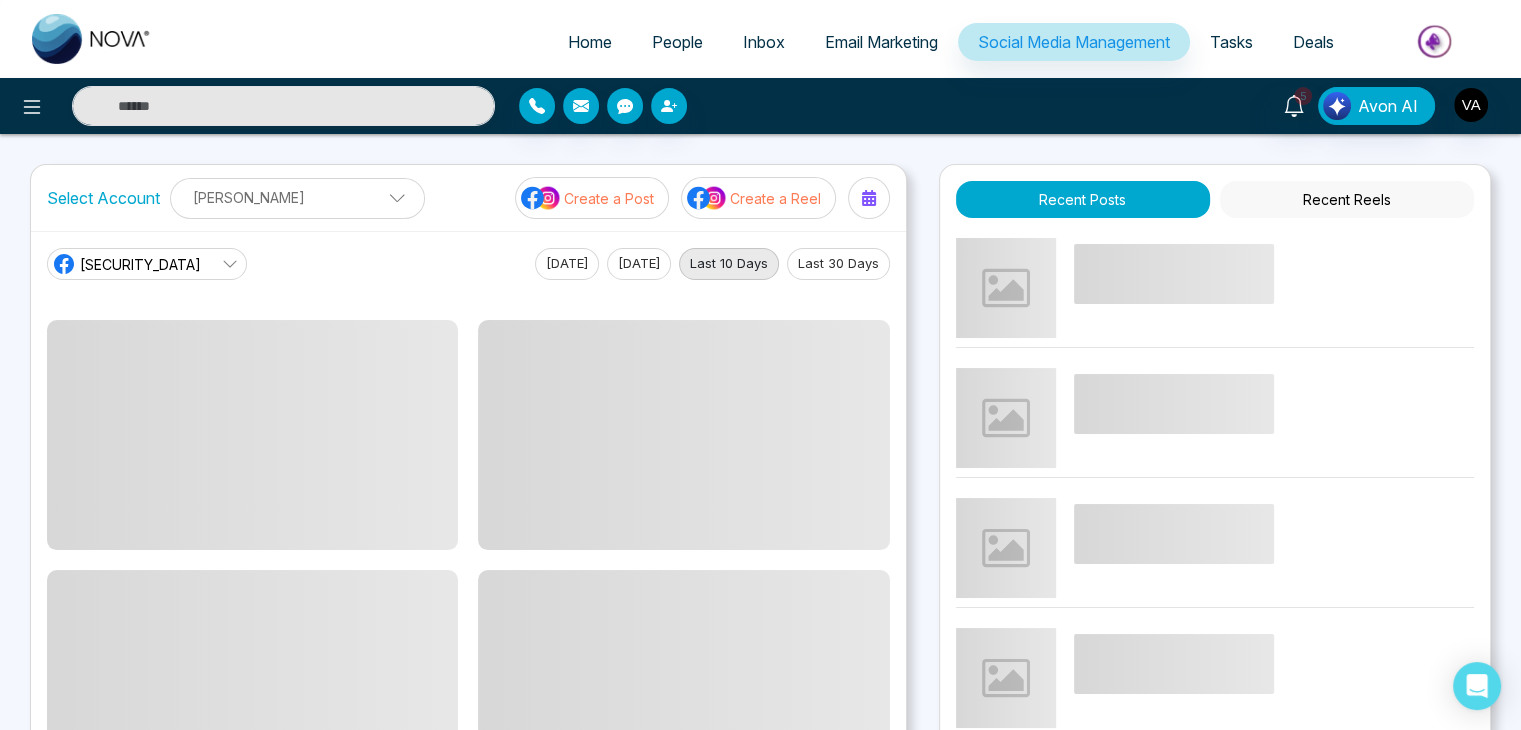 select on "*" 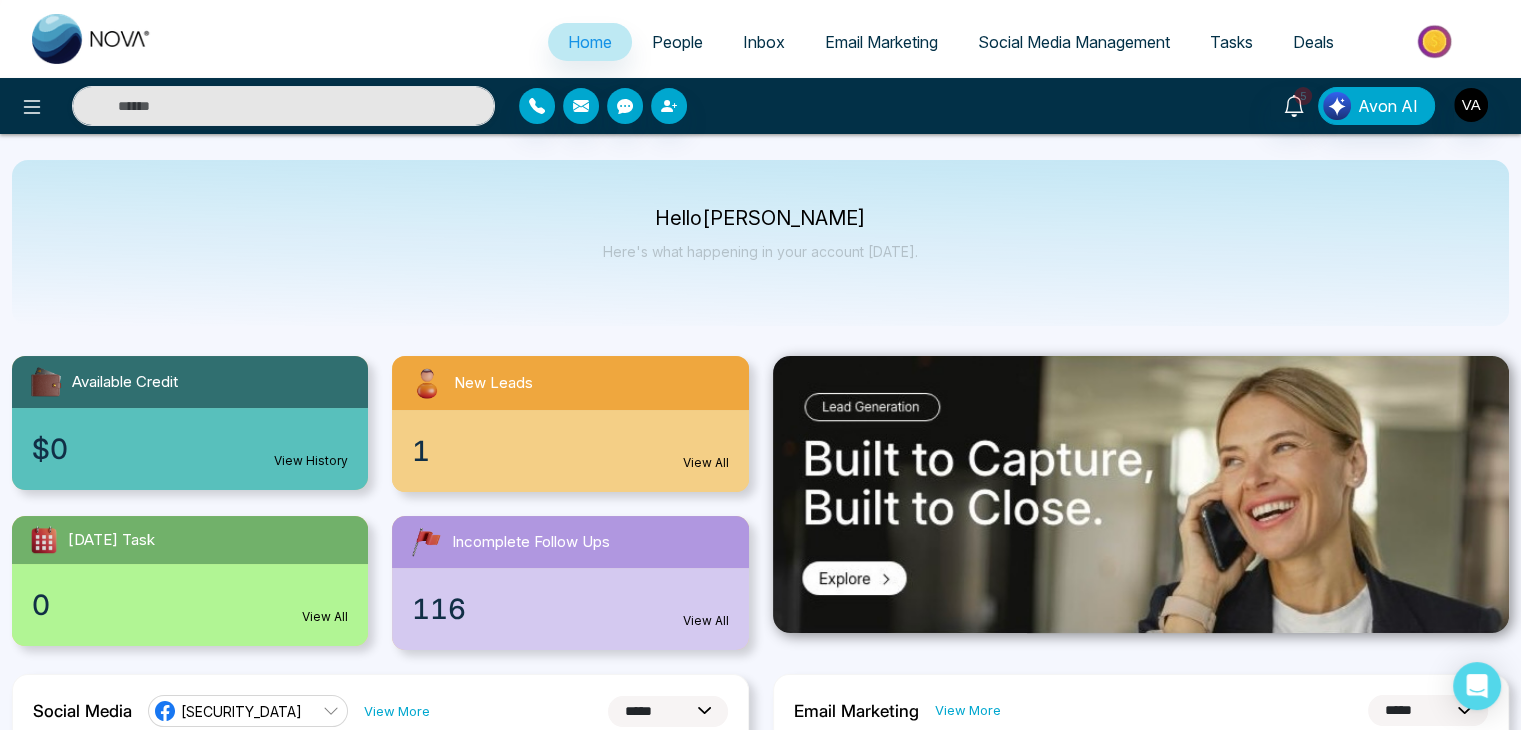click on "People" at bounding box center [677, 42] 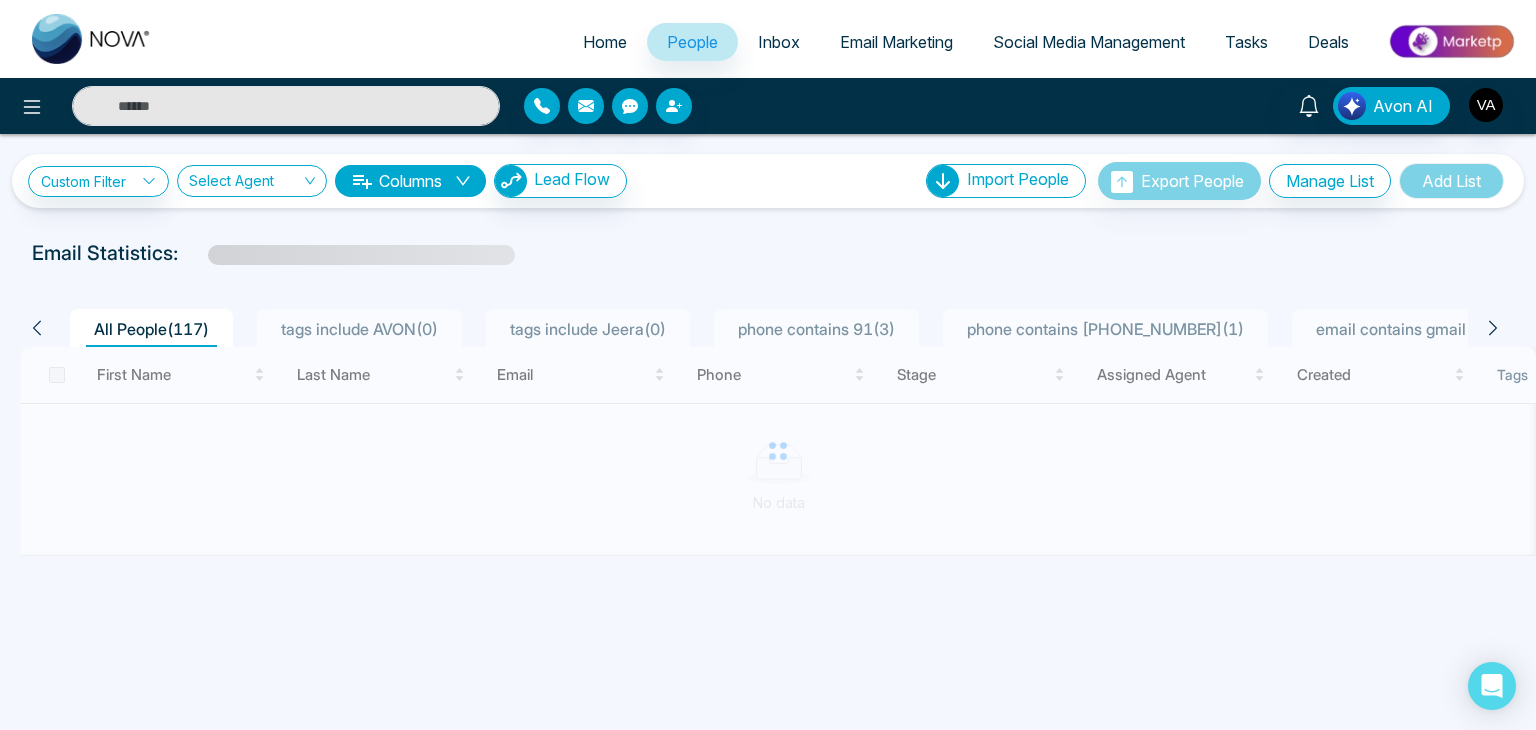 click on "Inbox" at bounding box center (779, 42) 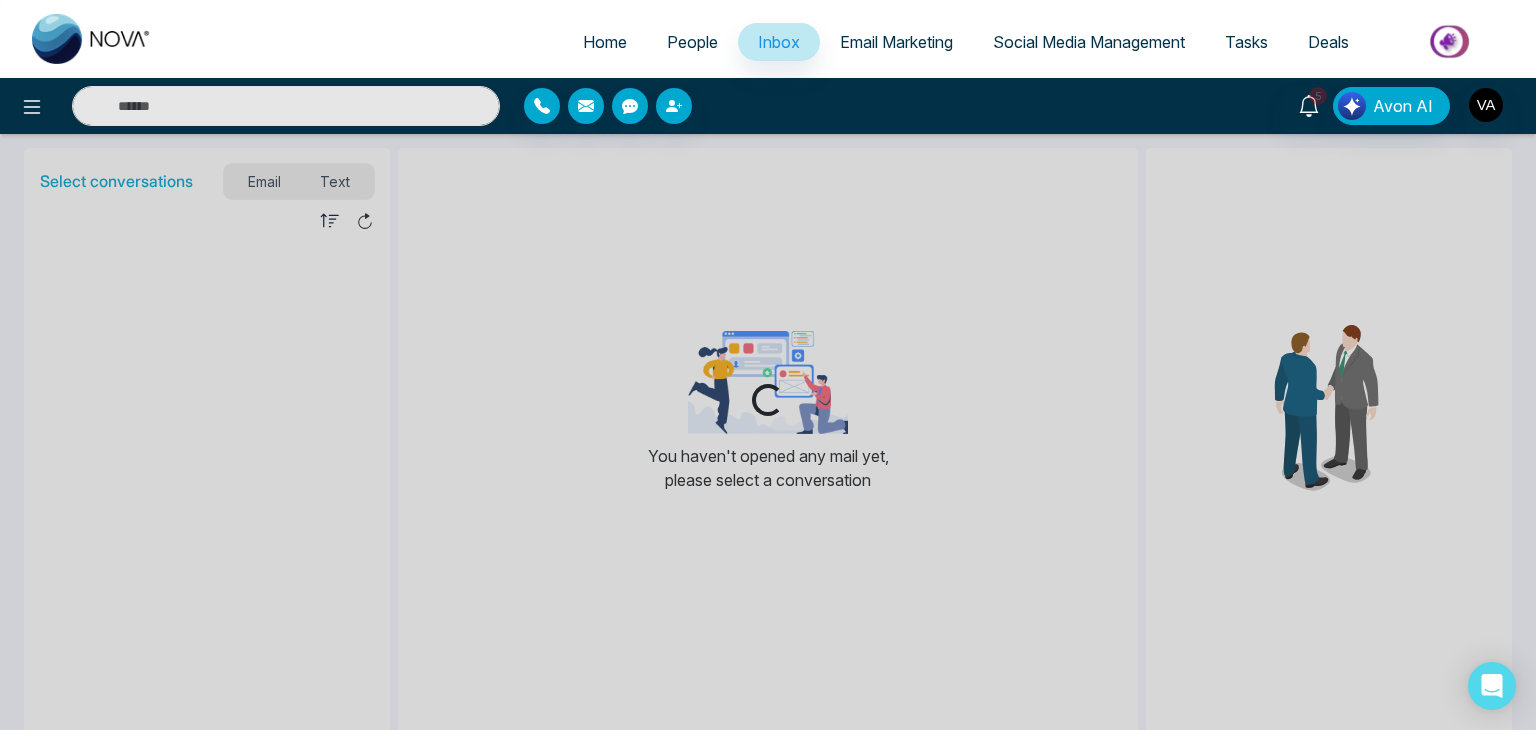 click on "Email Marketing" at bounding box center (896, 42) 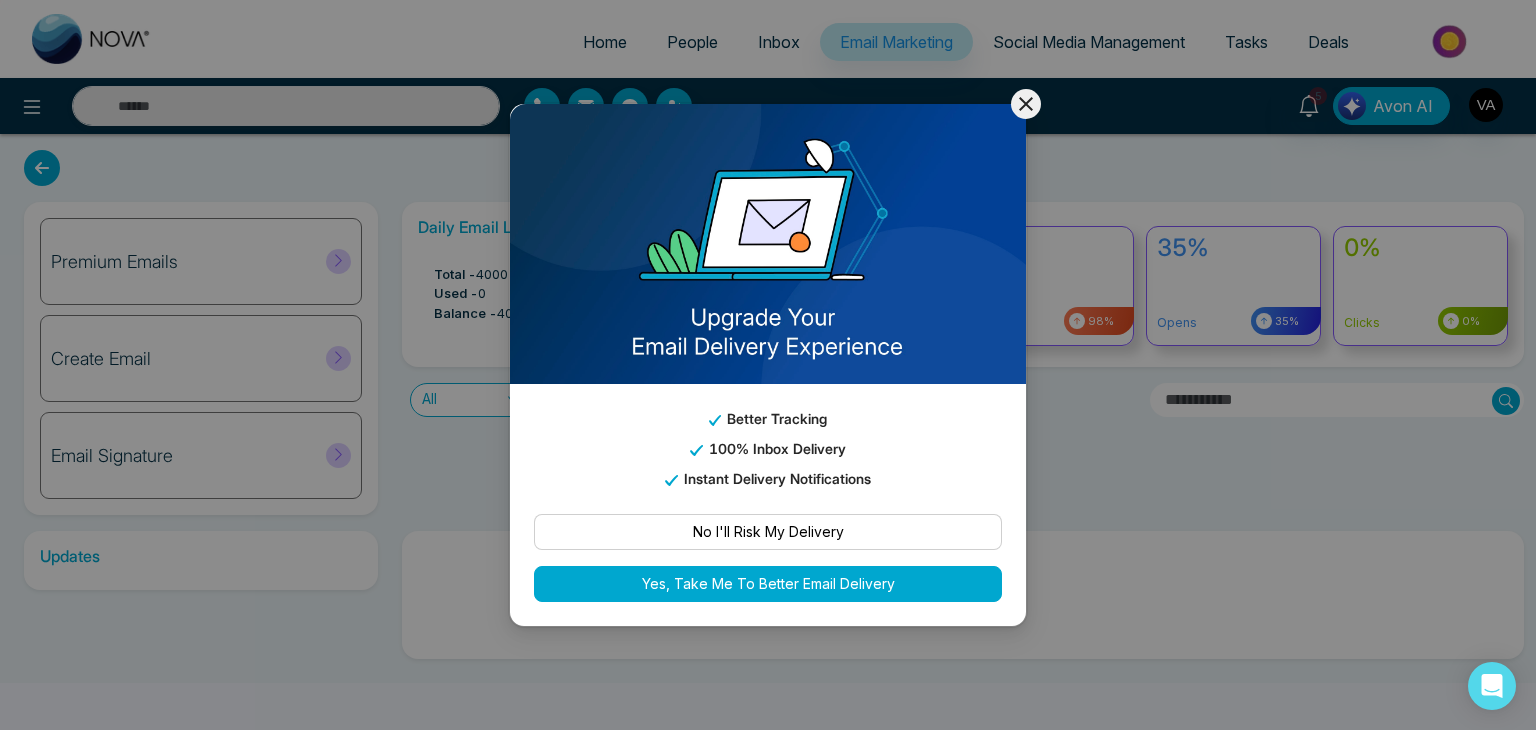 click 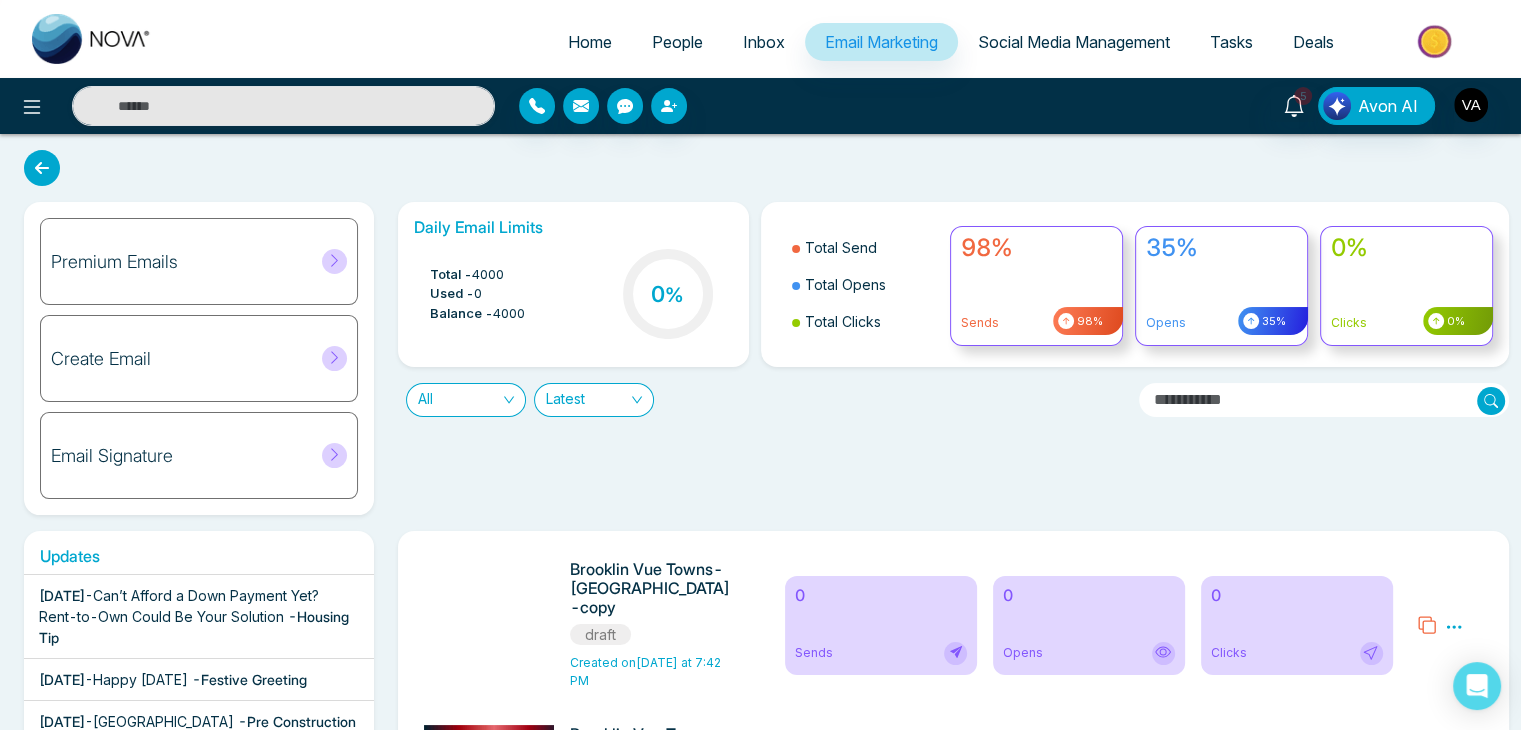 click on "People" at bounding box center [677, 42] 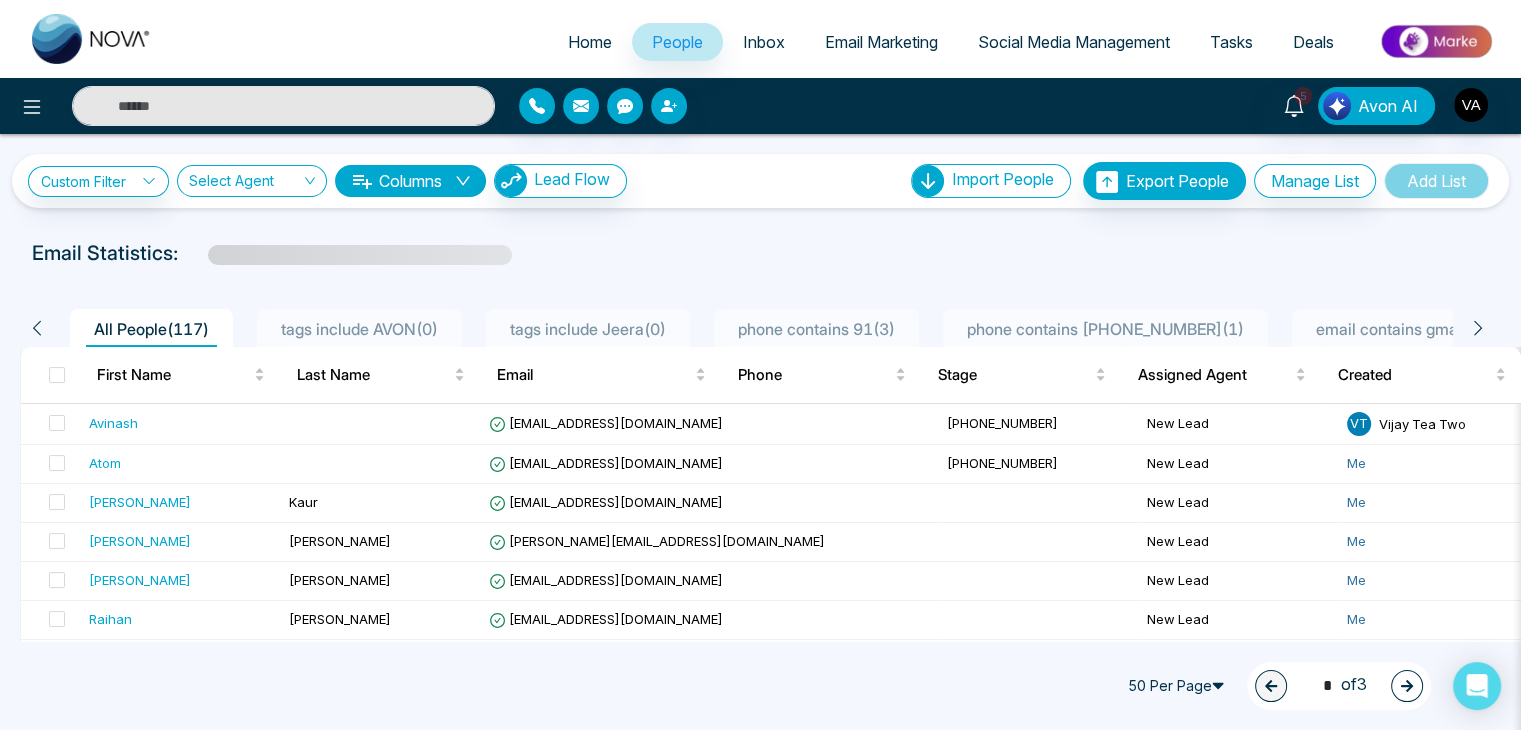 click on "Email Marketing" at bounding box center (881, 42) 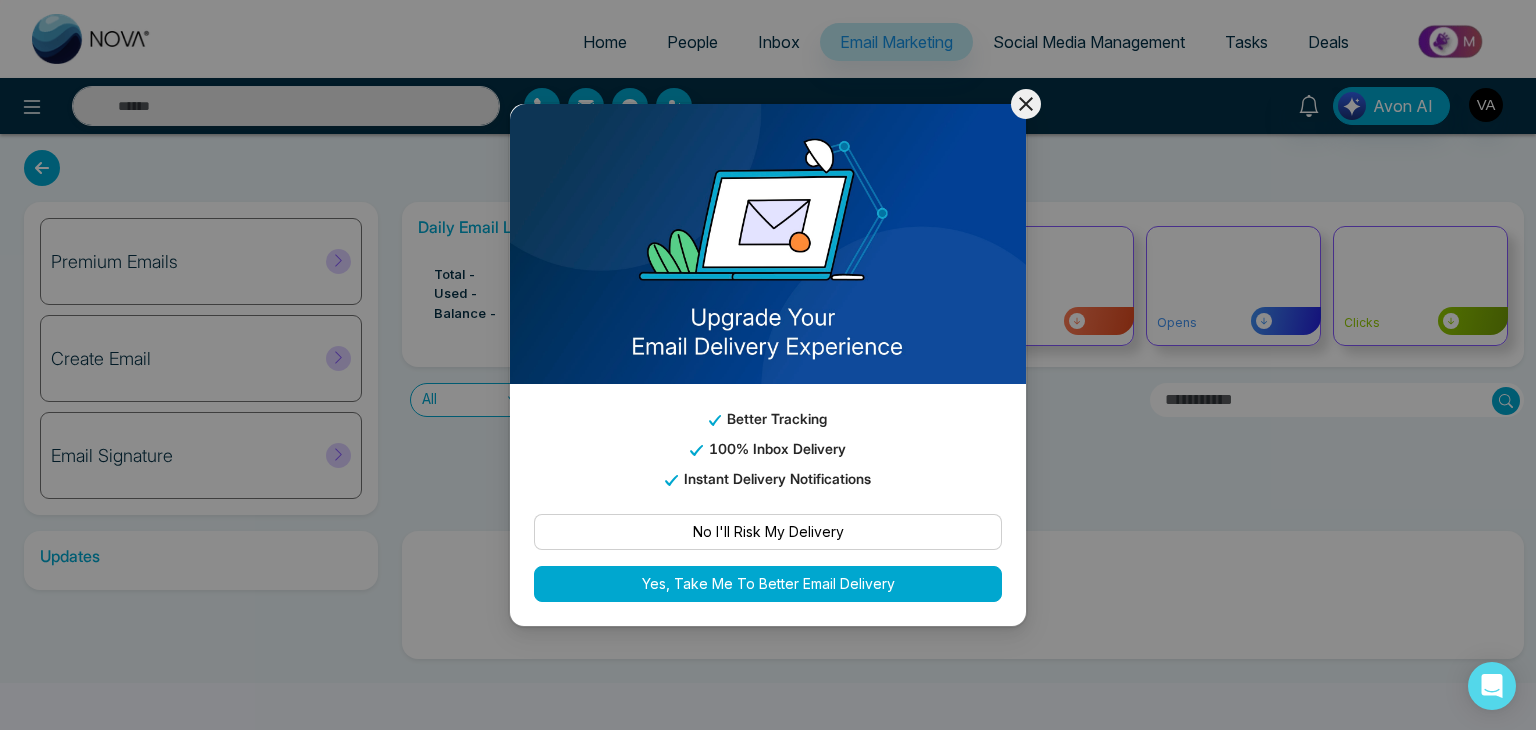 click at bounding box center [1026, 104] 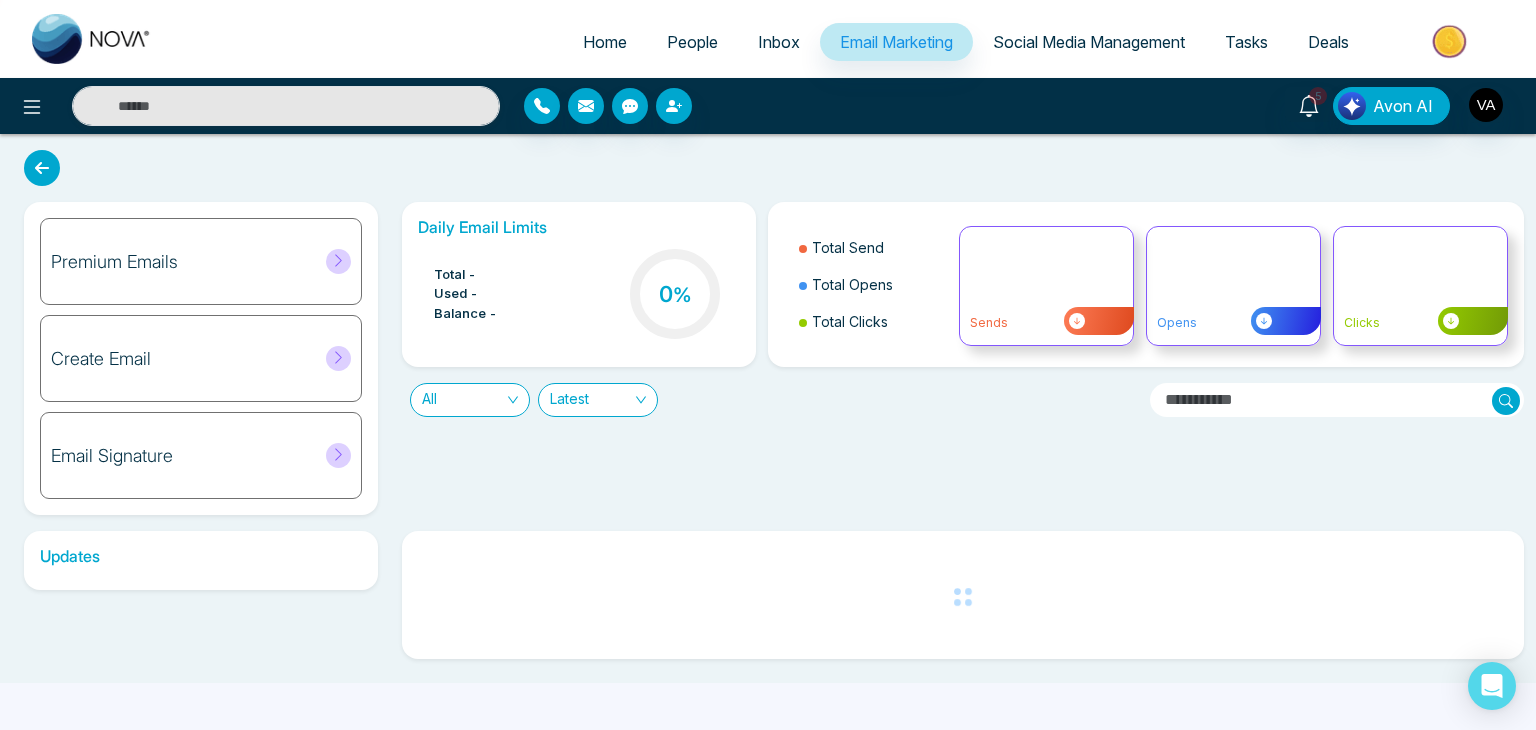 click on "Inbox" at bounding box center [779, 42] 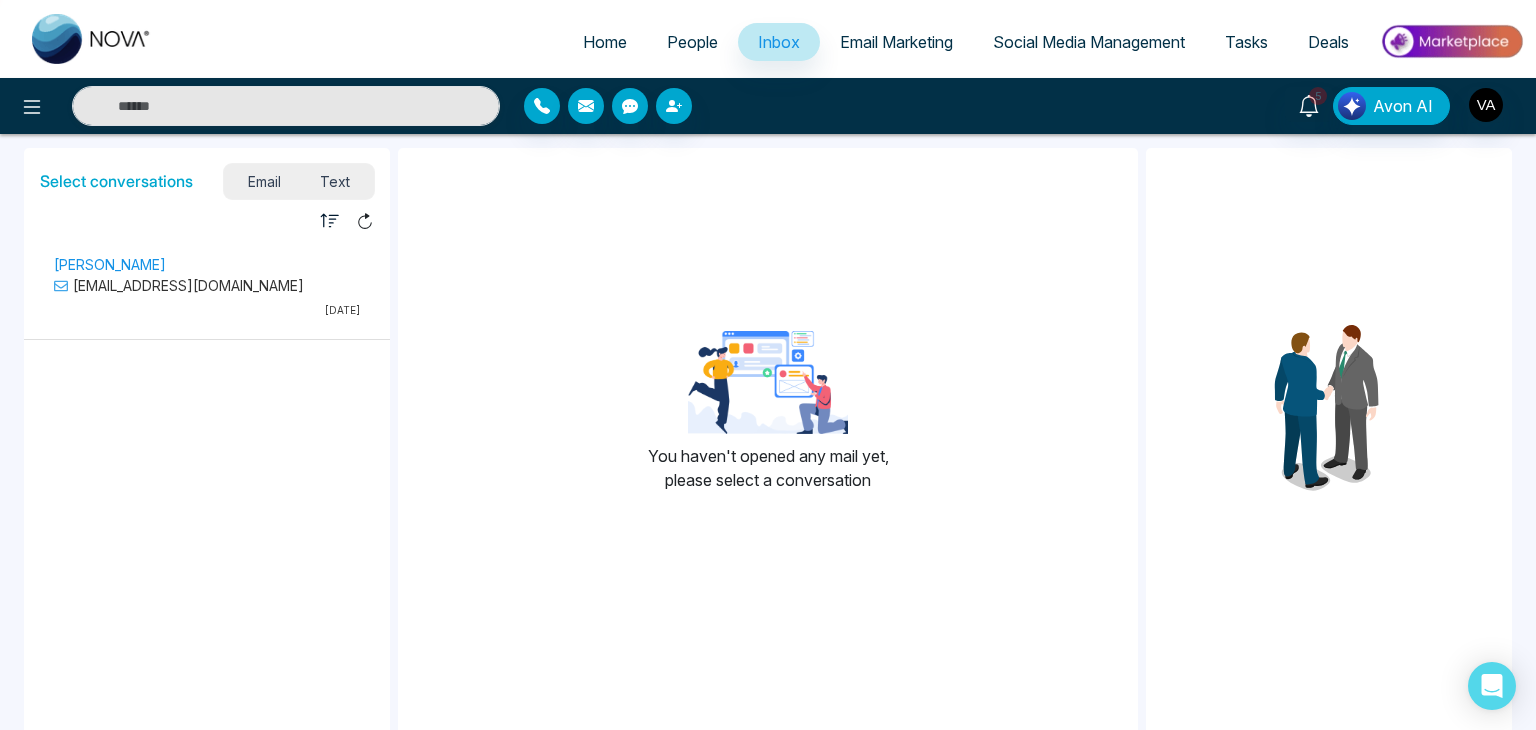 click on "People" at bounding box center [692, 42] 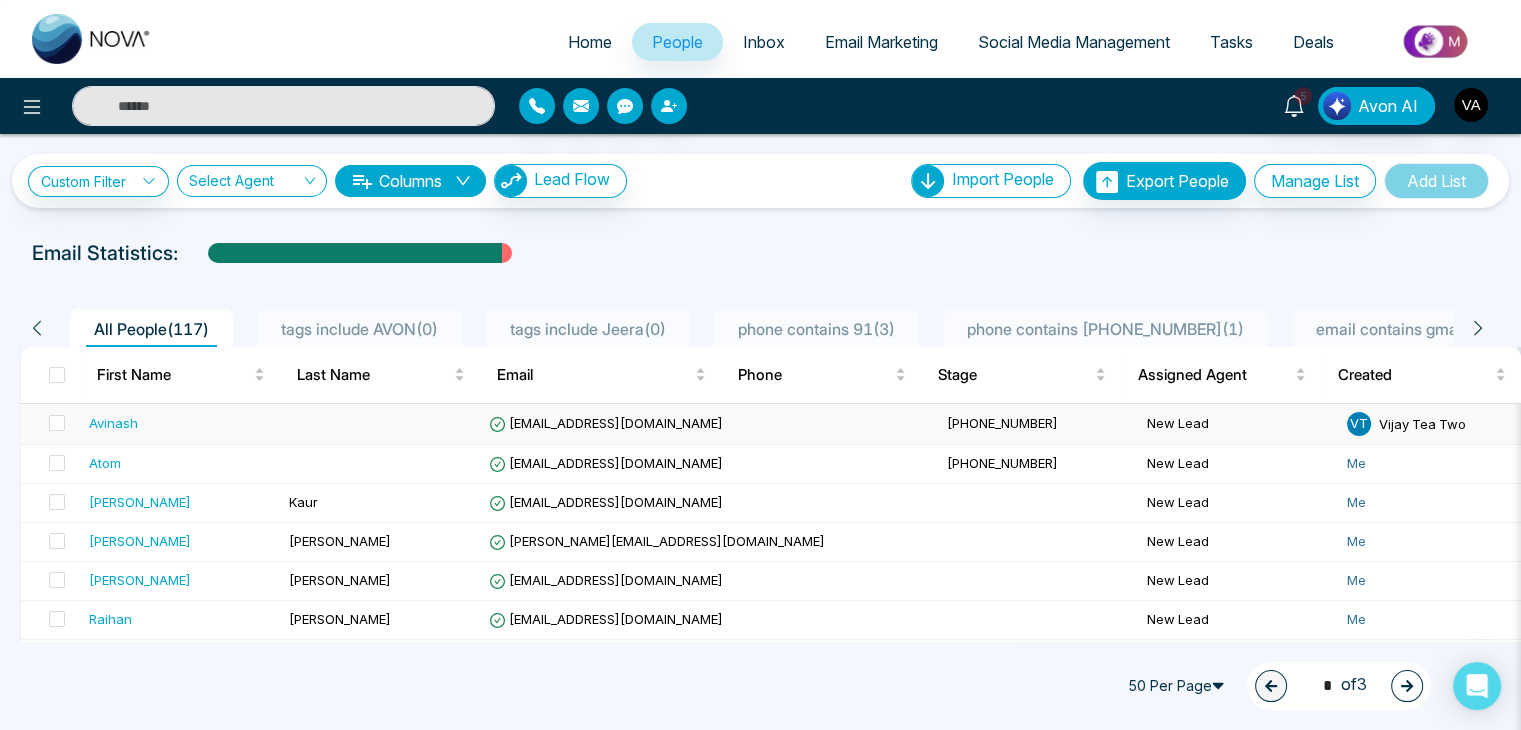scroll, scrollTop: 0, scrollLeft: 116, axis: horizontal 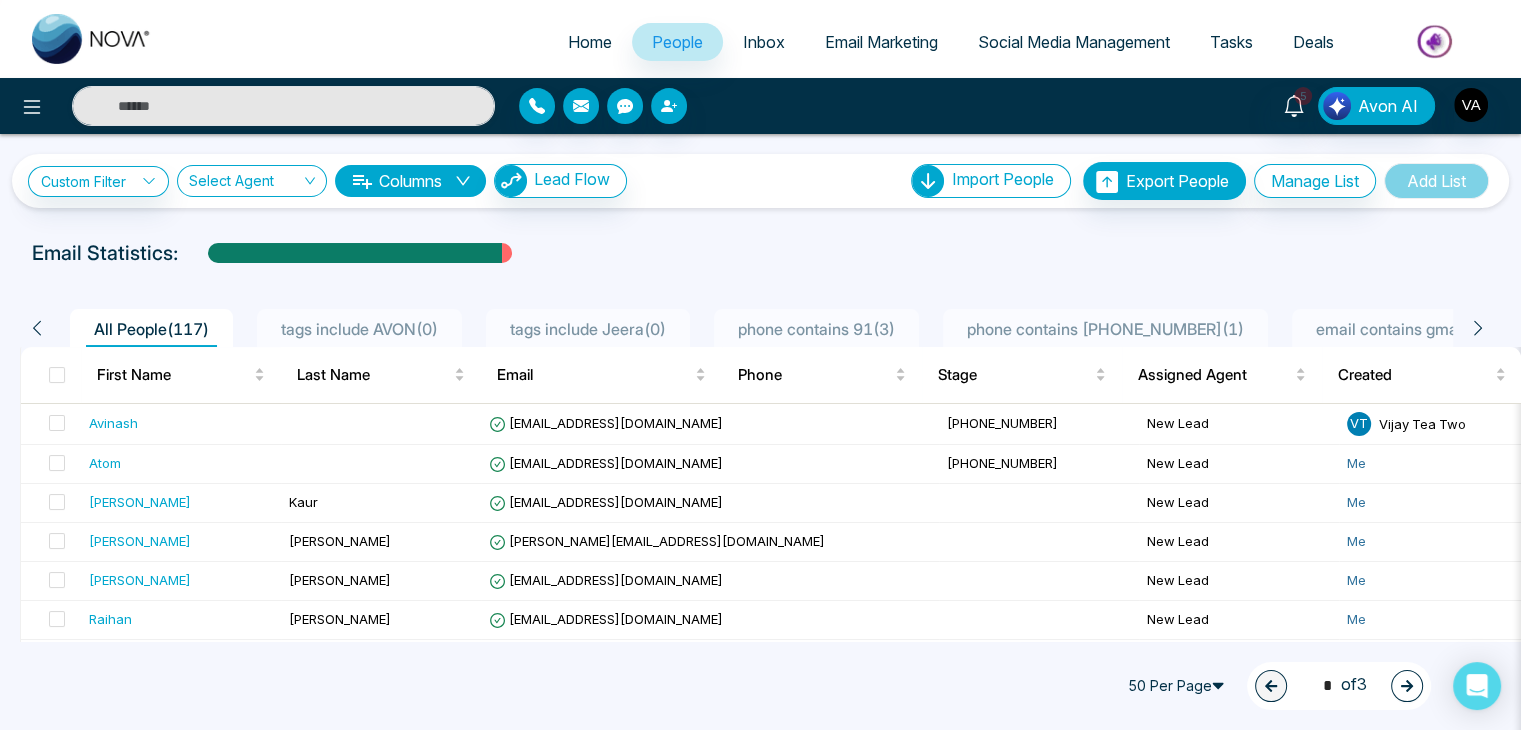 click on "People" at bounding box center (677, 42) 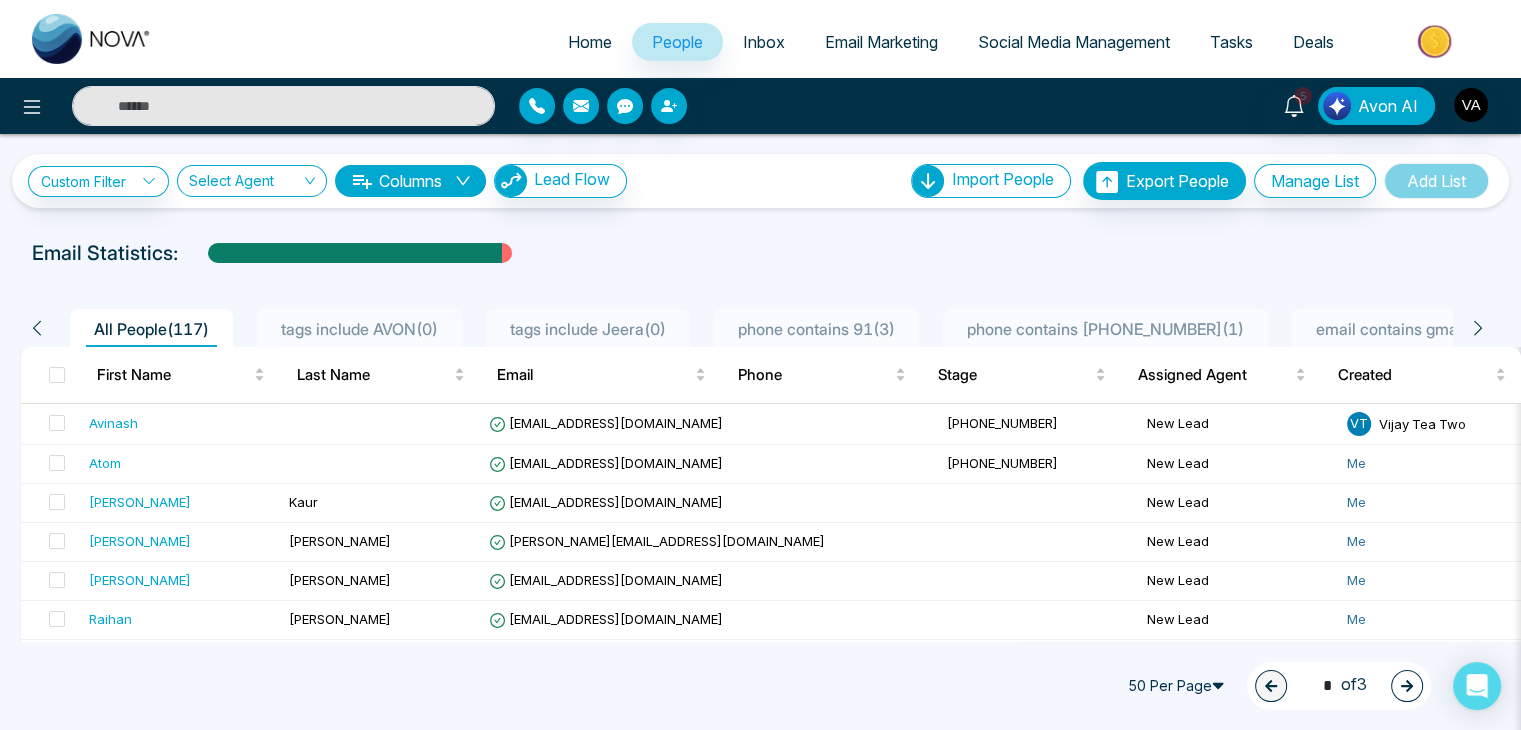 click on "phone contains 91  ( 3 )" at bounding box center [816, 328] 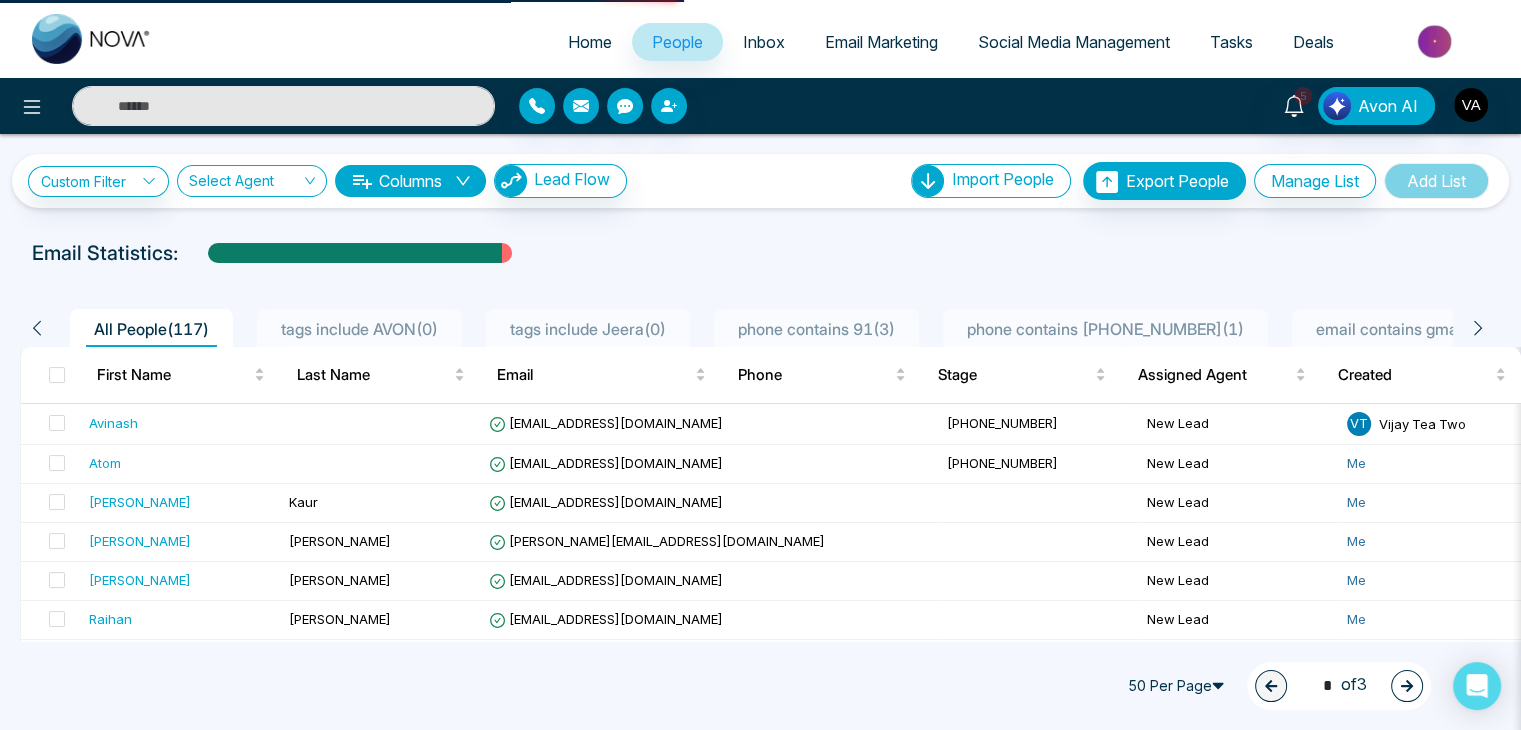 click on "phone contains 91  ( 3 )" at bounding box center [816, 329] 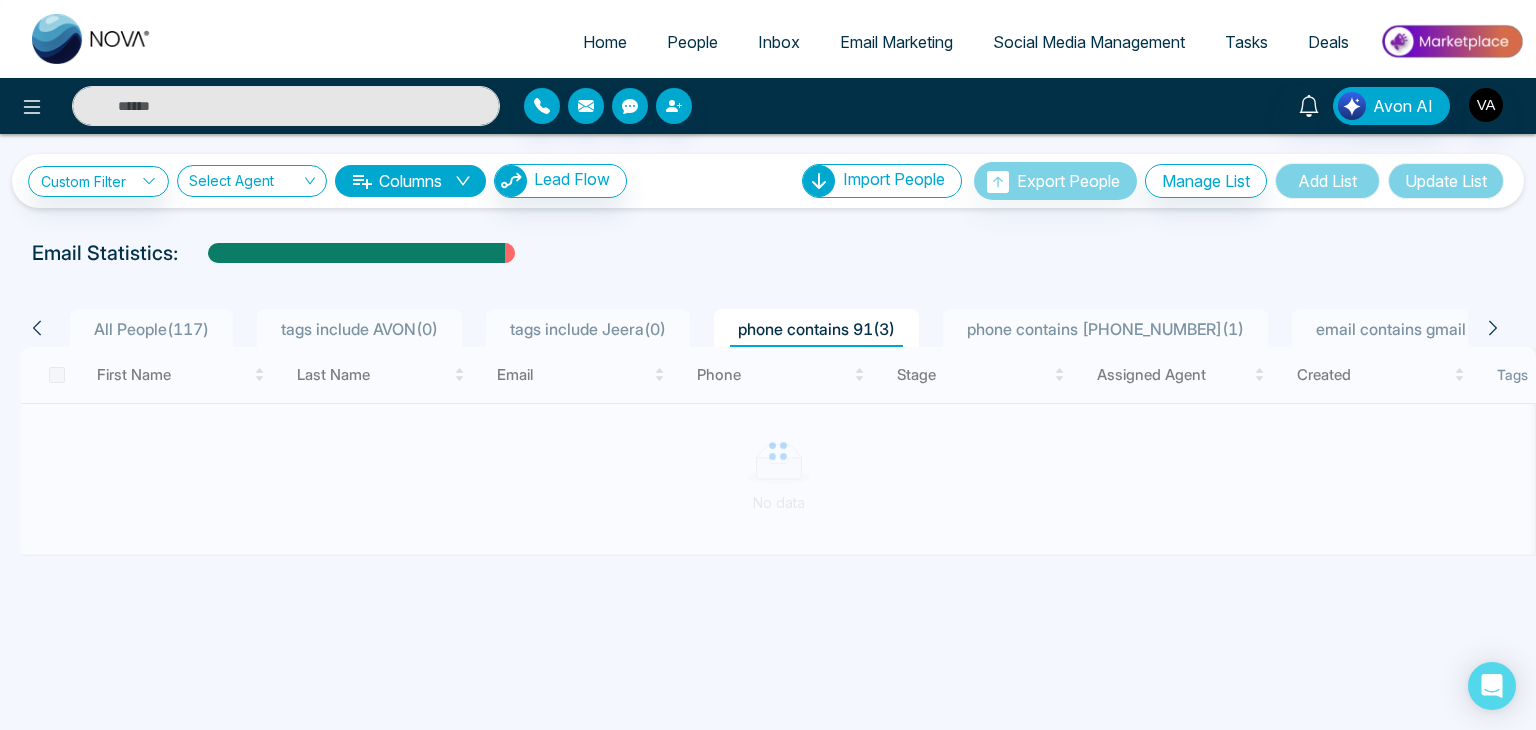 click on "phone contains 91  ( 3 )" at bounding box center (816, 329) 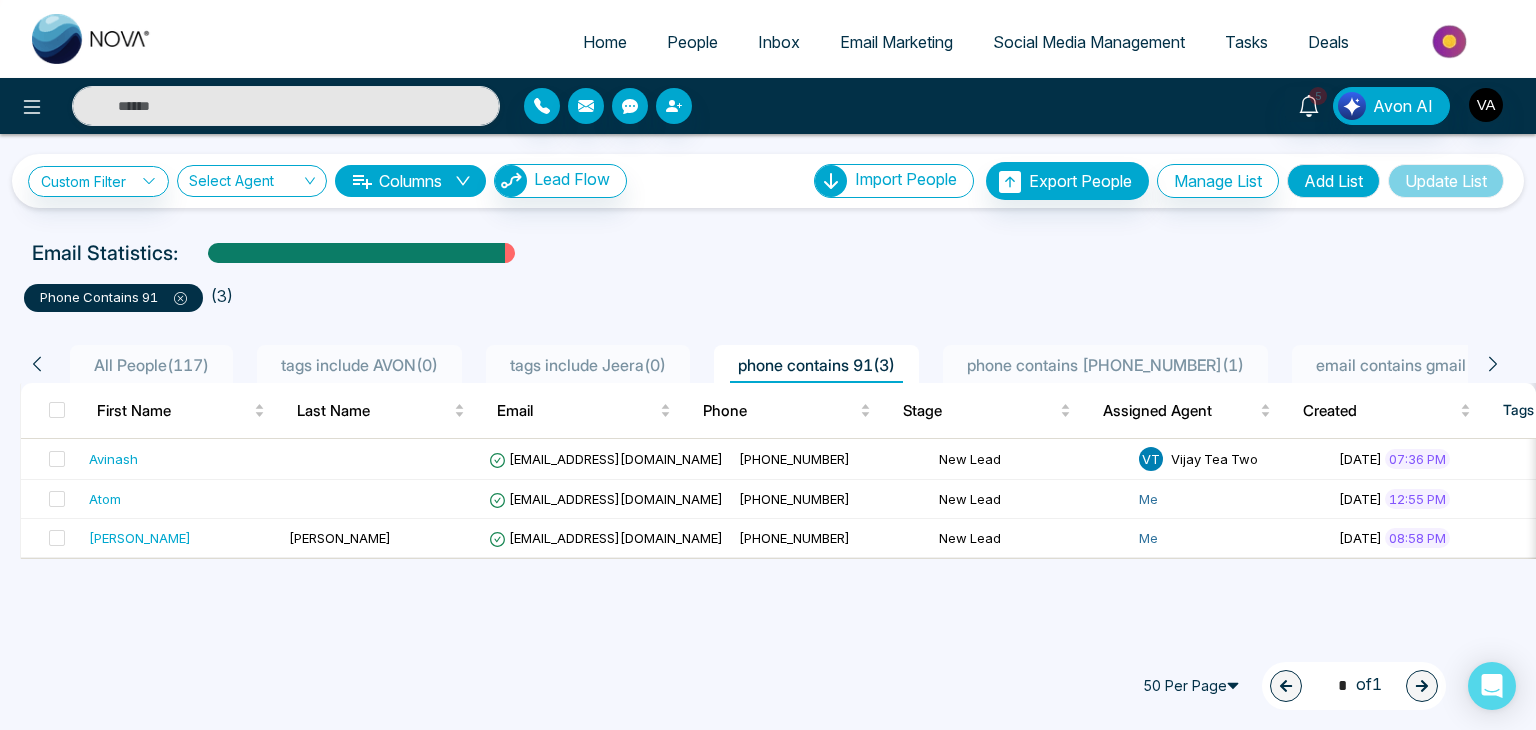 click on "Email Statistics:" at bounding box center [768, 253] 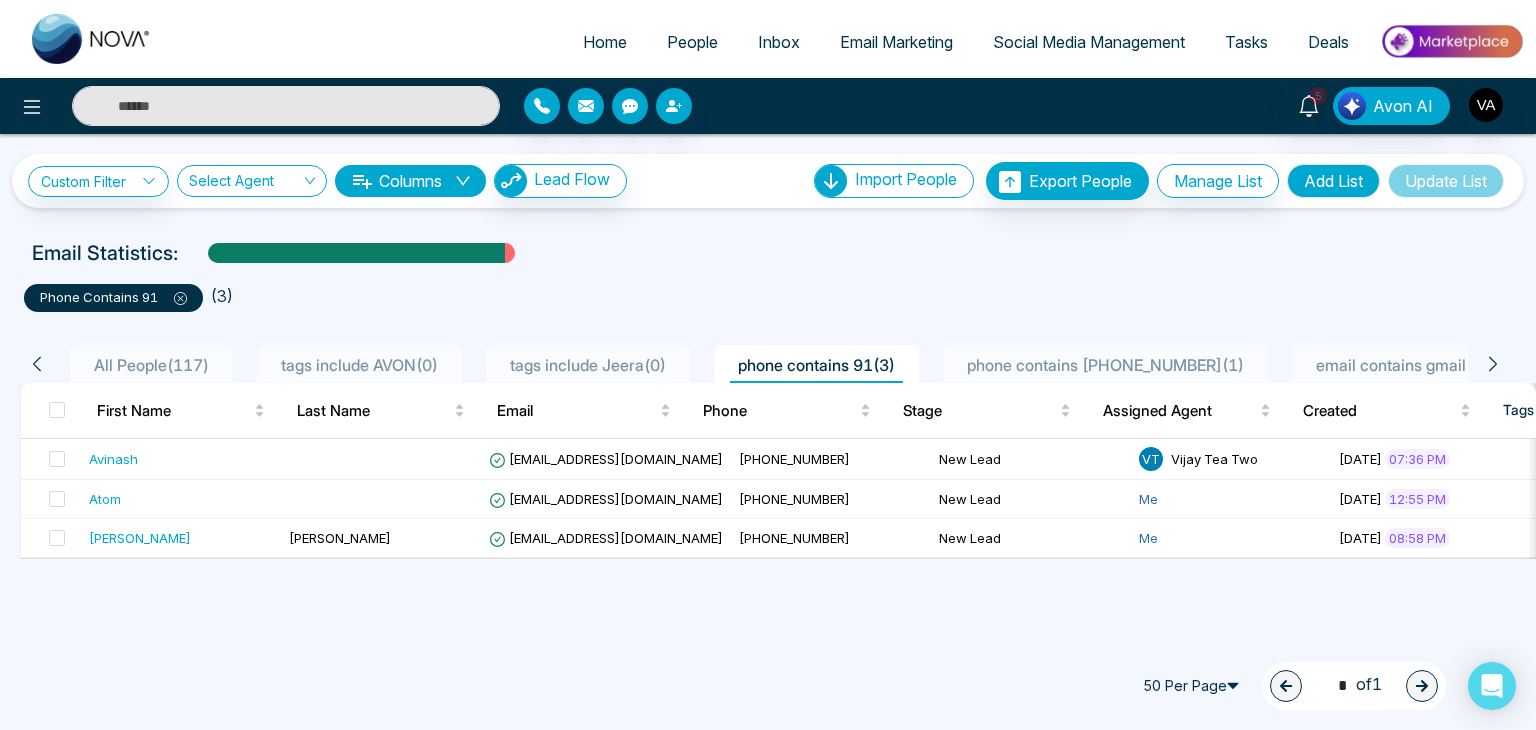 click on "phone   contains   91 ( 3 )" at bounding box center (768, 294) 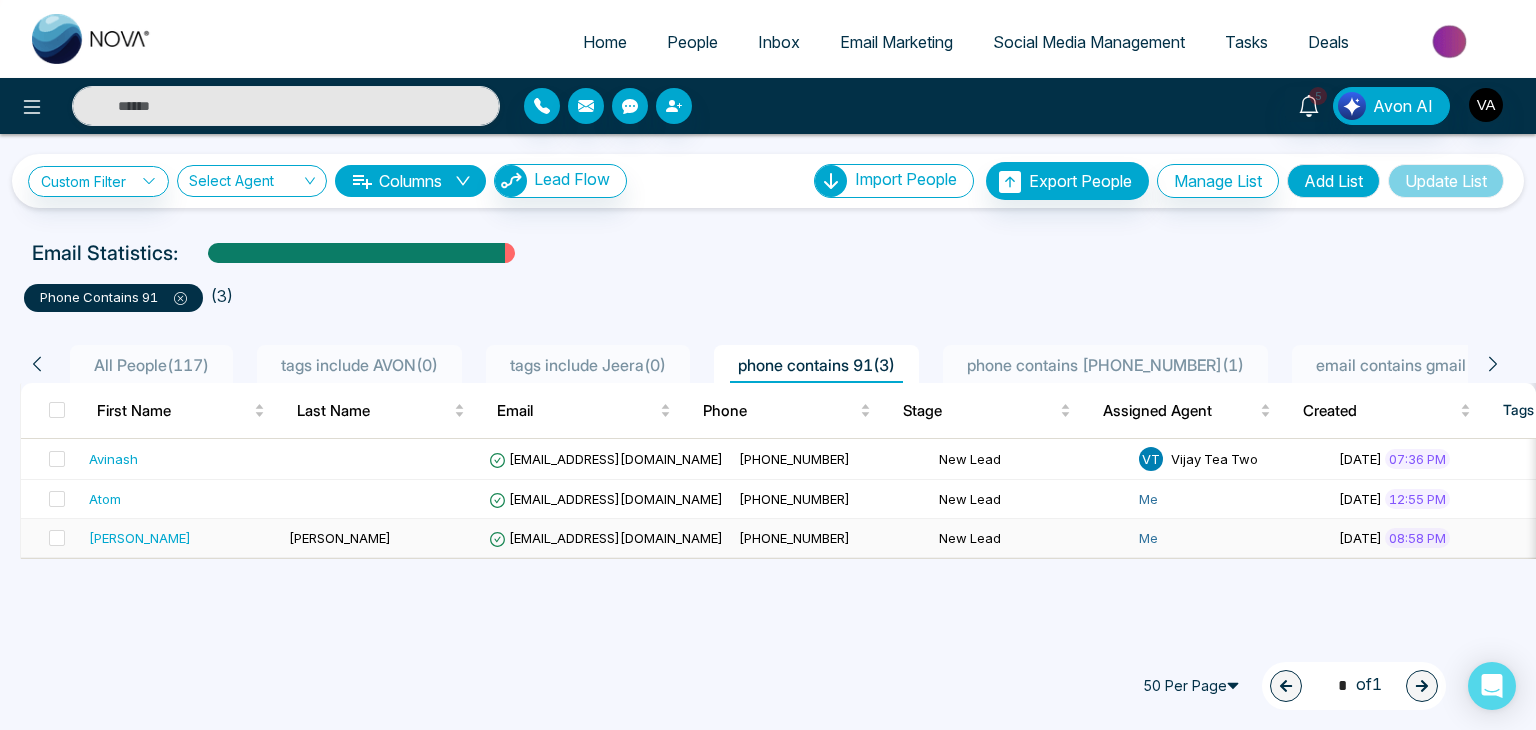 click on "[EMAIL_ADDRESS][DOMAIN_NAME]" at bounding box center [606, 538] 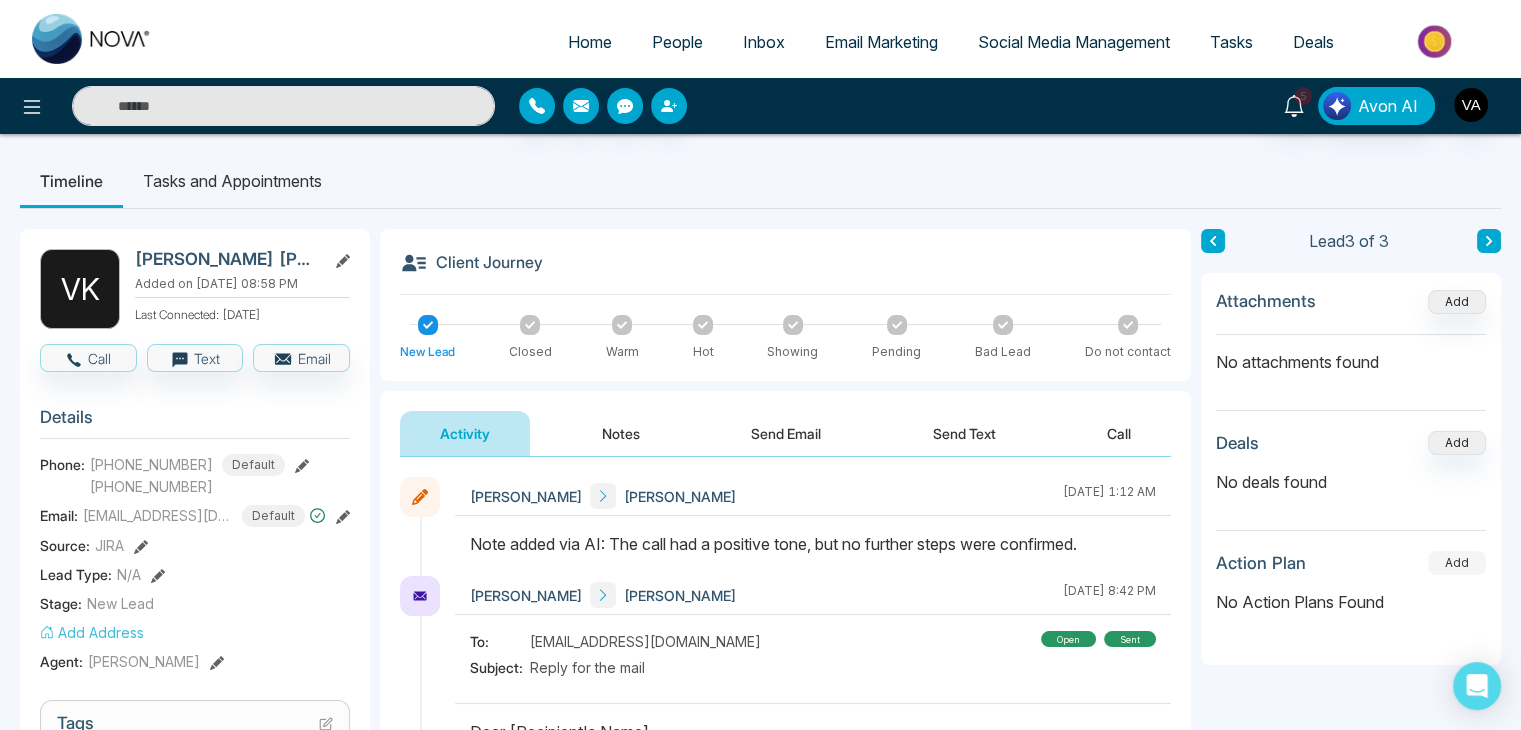 click on "Add" at bounding box center (1457, 563) 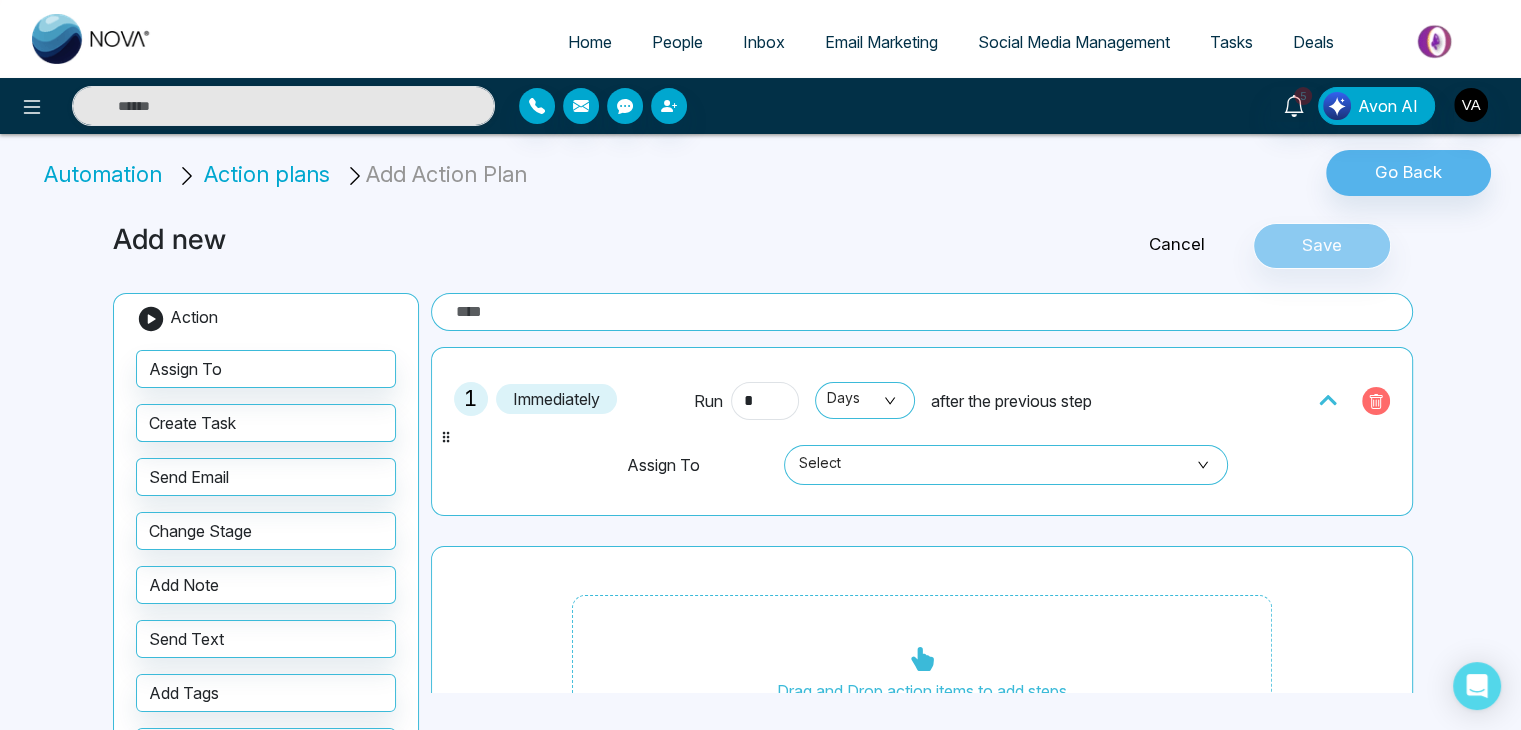 click at bounding box center [1376, 401] 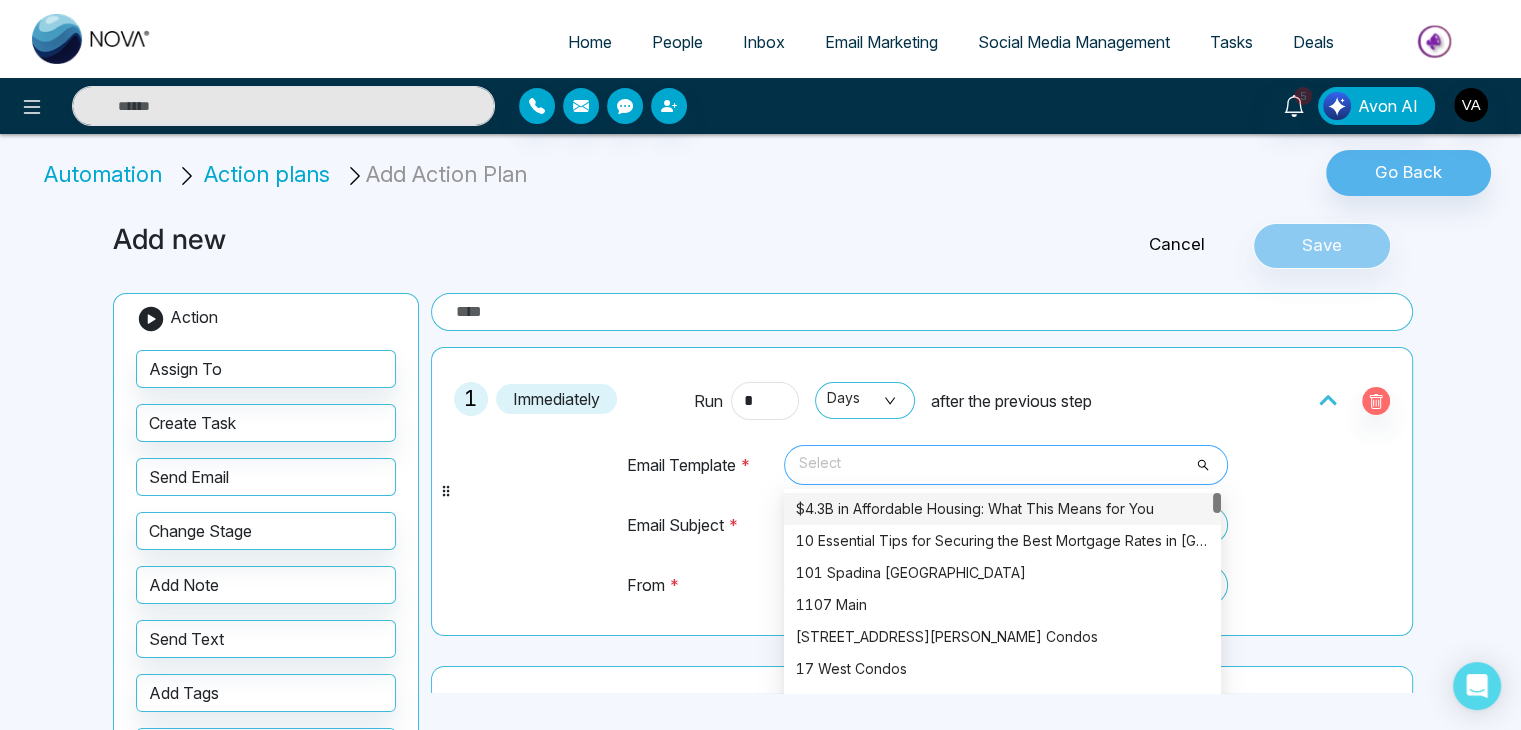 click on "Select" at bounding box center [1006, 465] 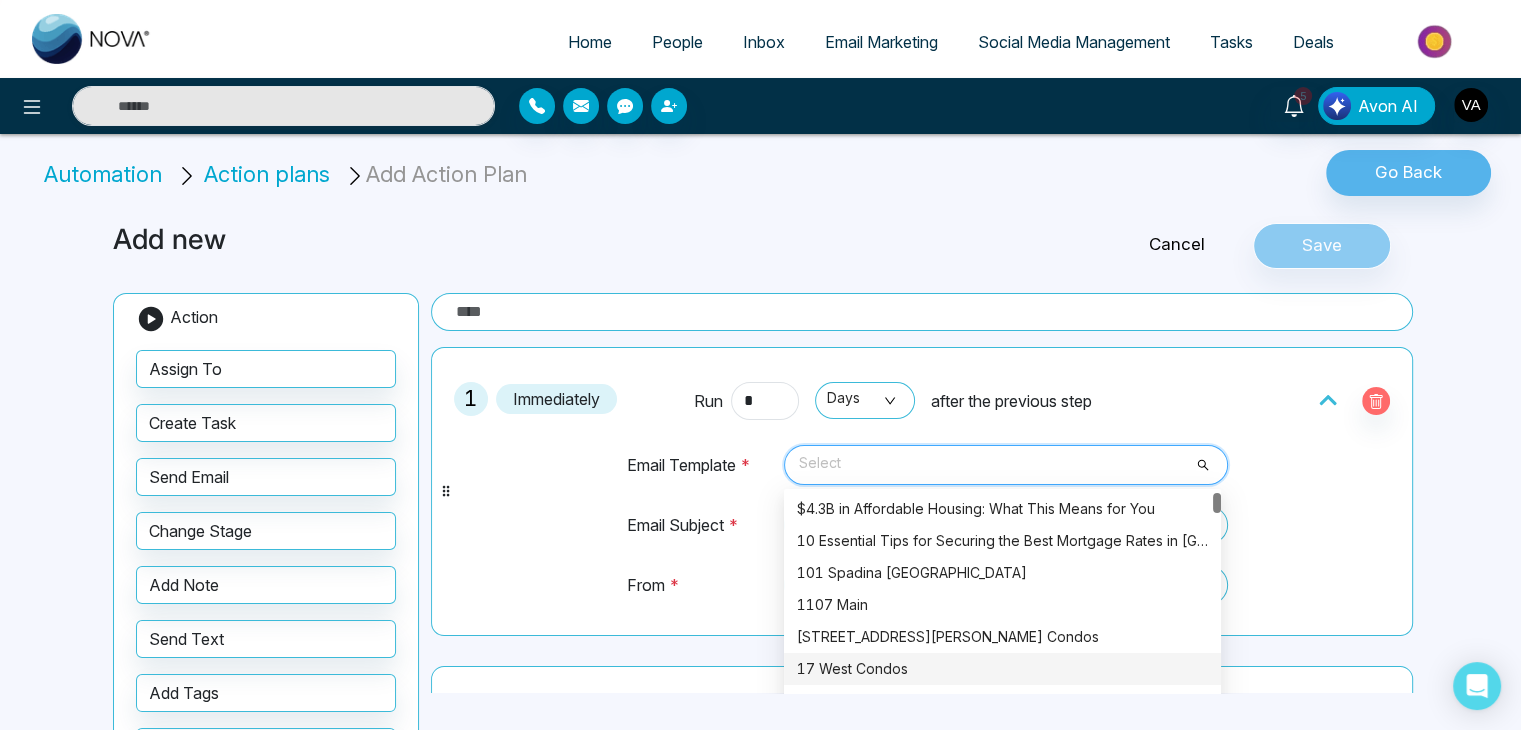 click on "17 West Condos" at bounding box center (1002, 669) 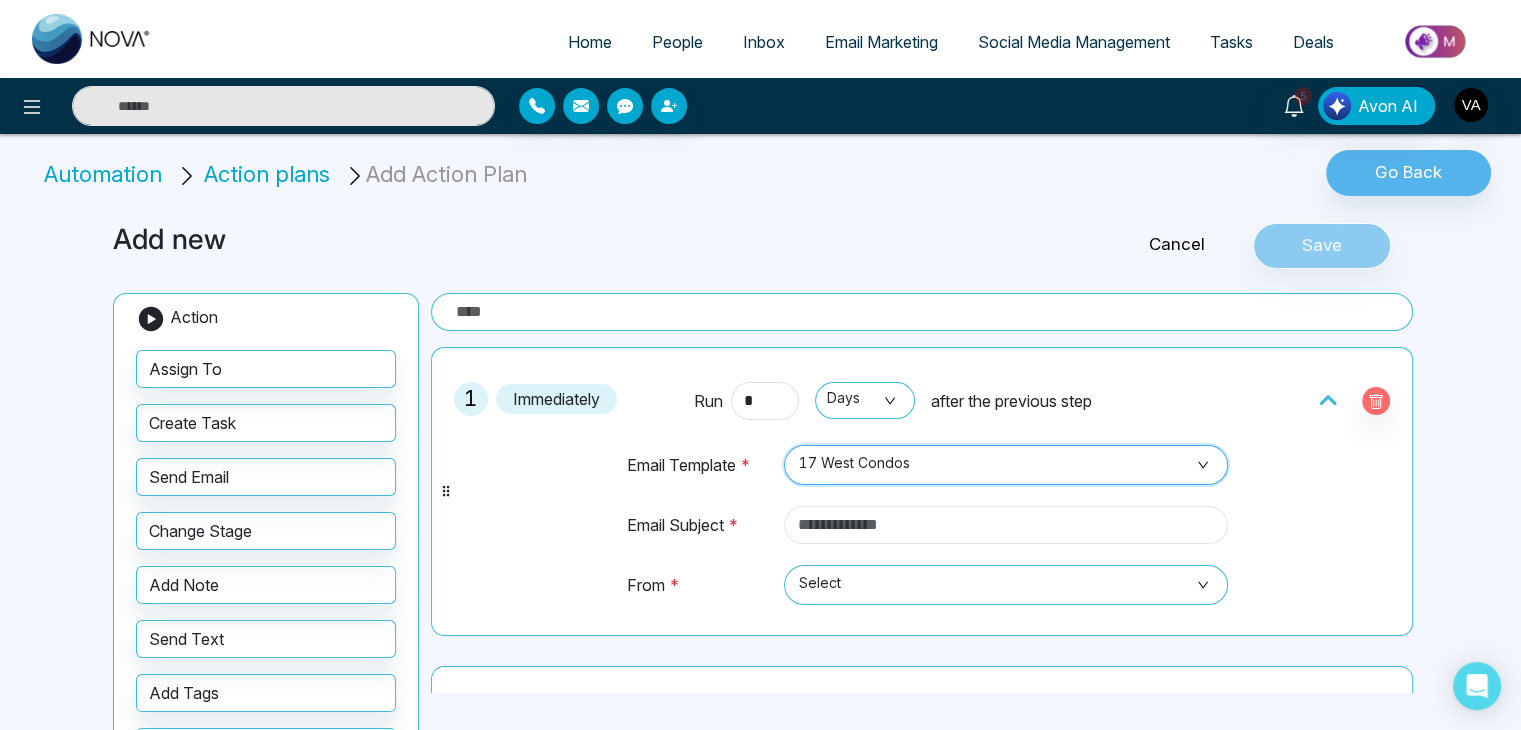 click at bounding box center (1006, 525) 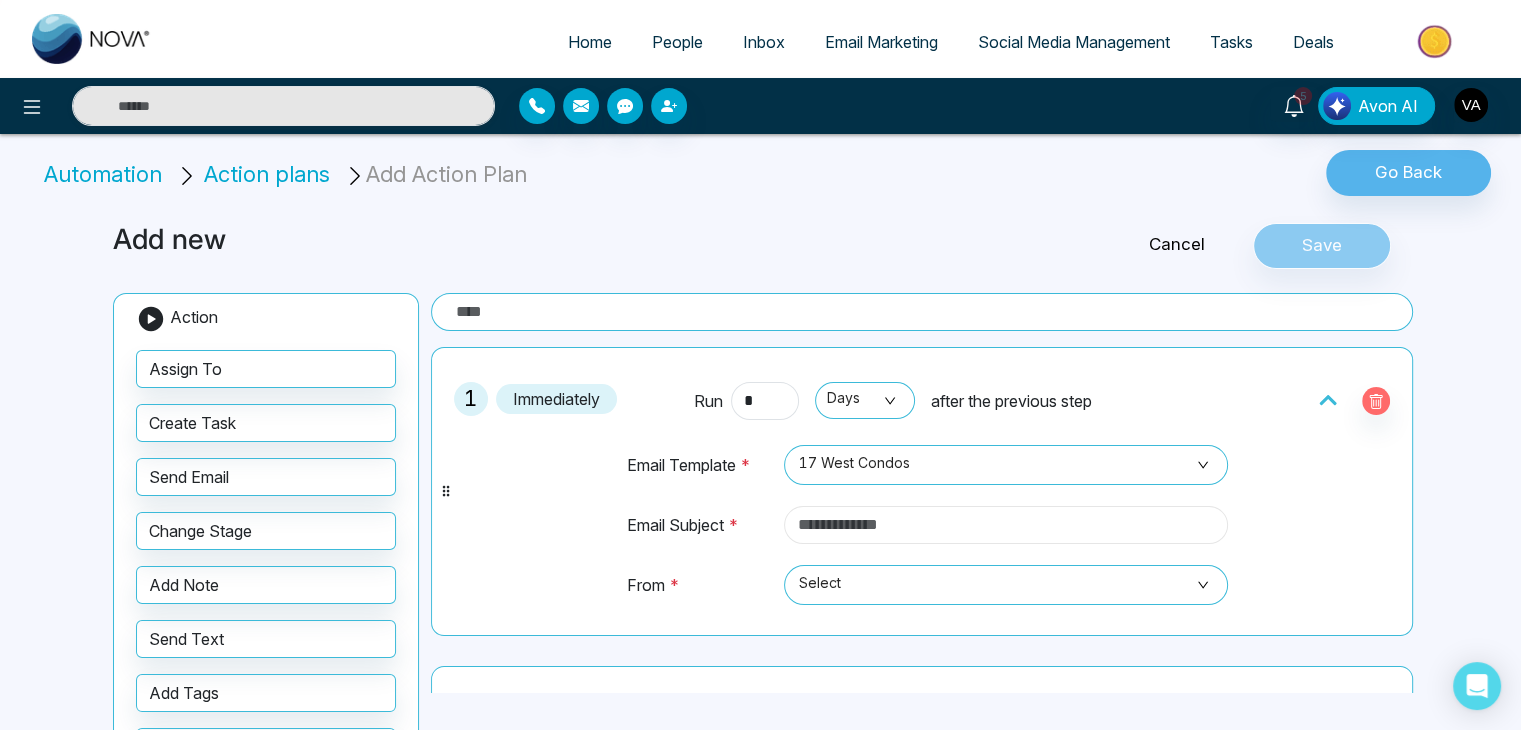 click at bounding box center (1006, 525) 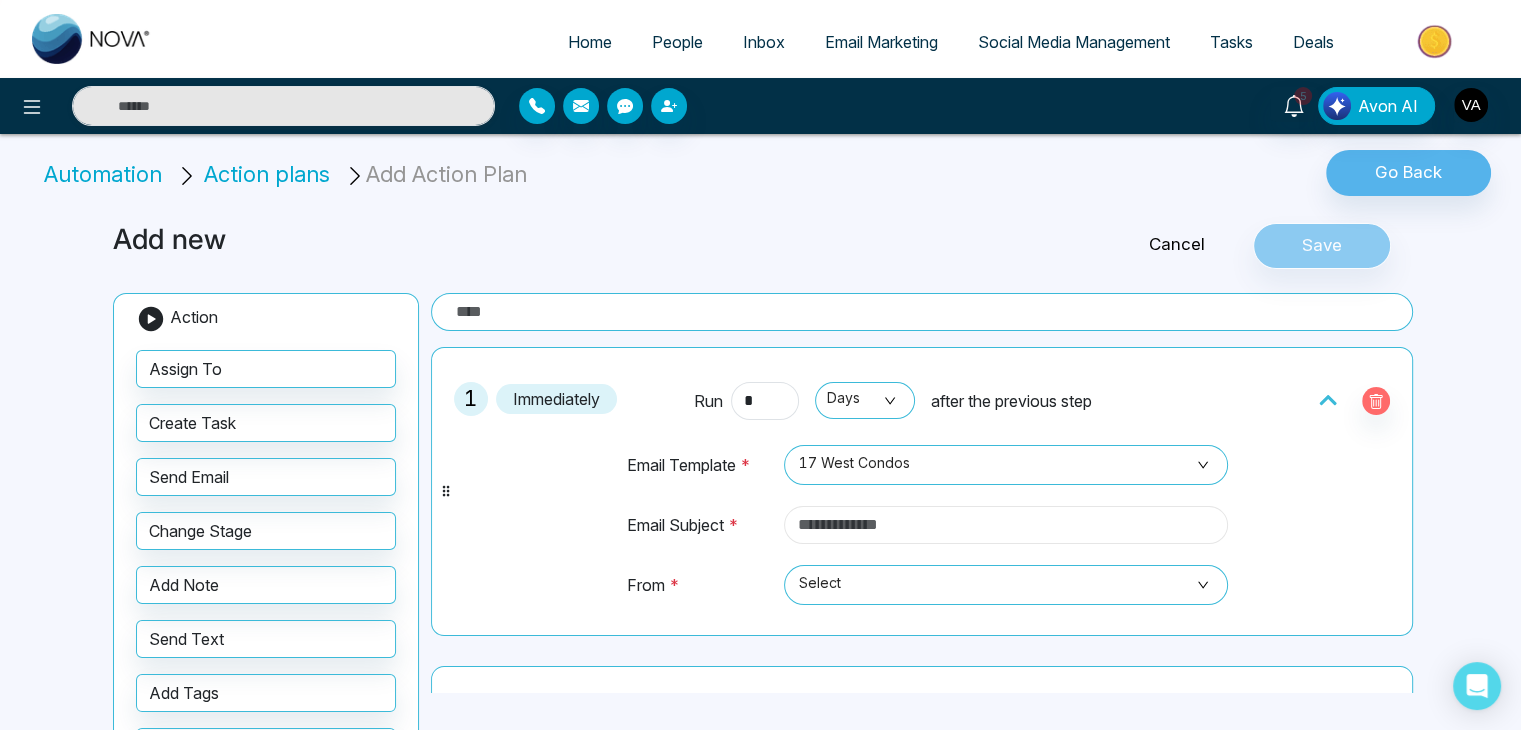 click at bounding box center (1006, 525) 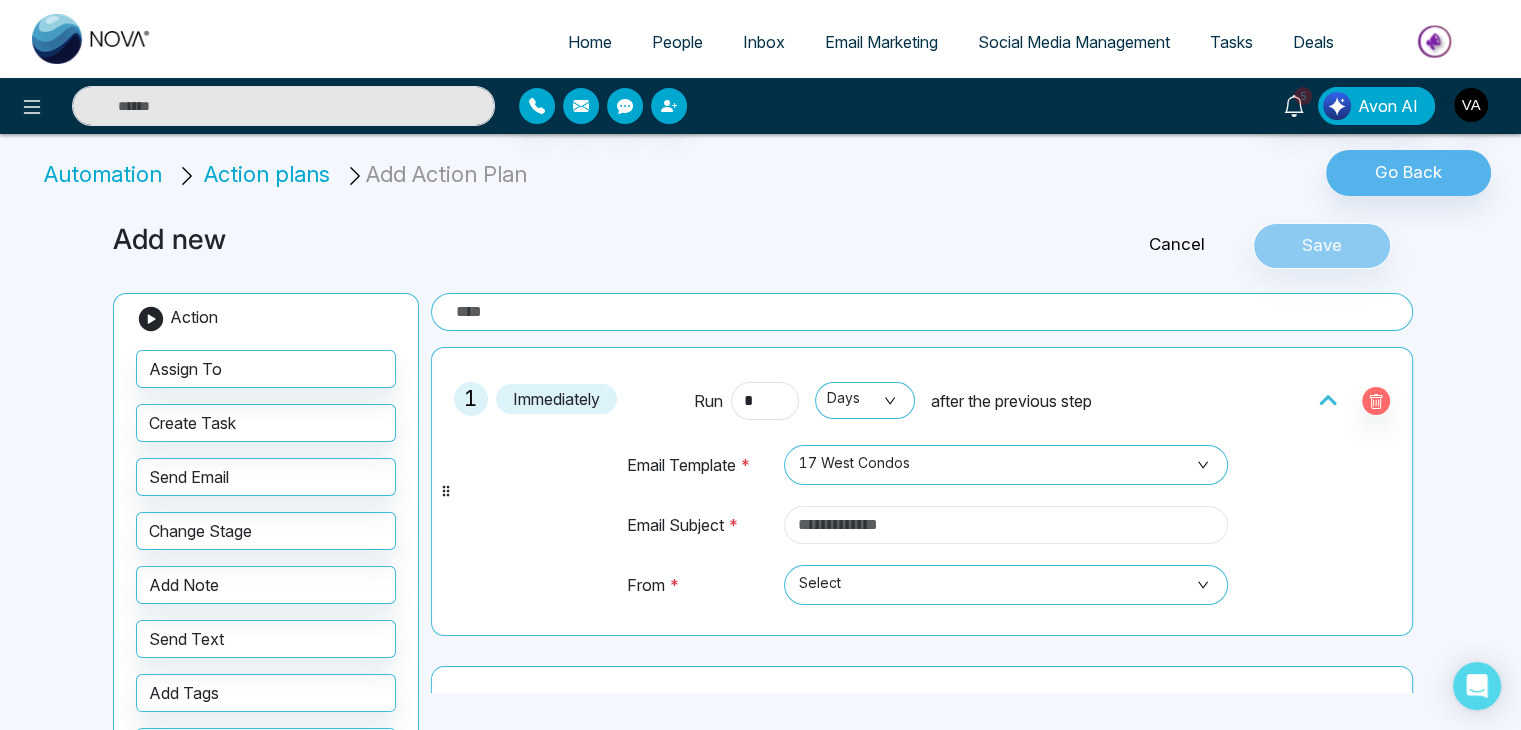 type on "**********" 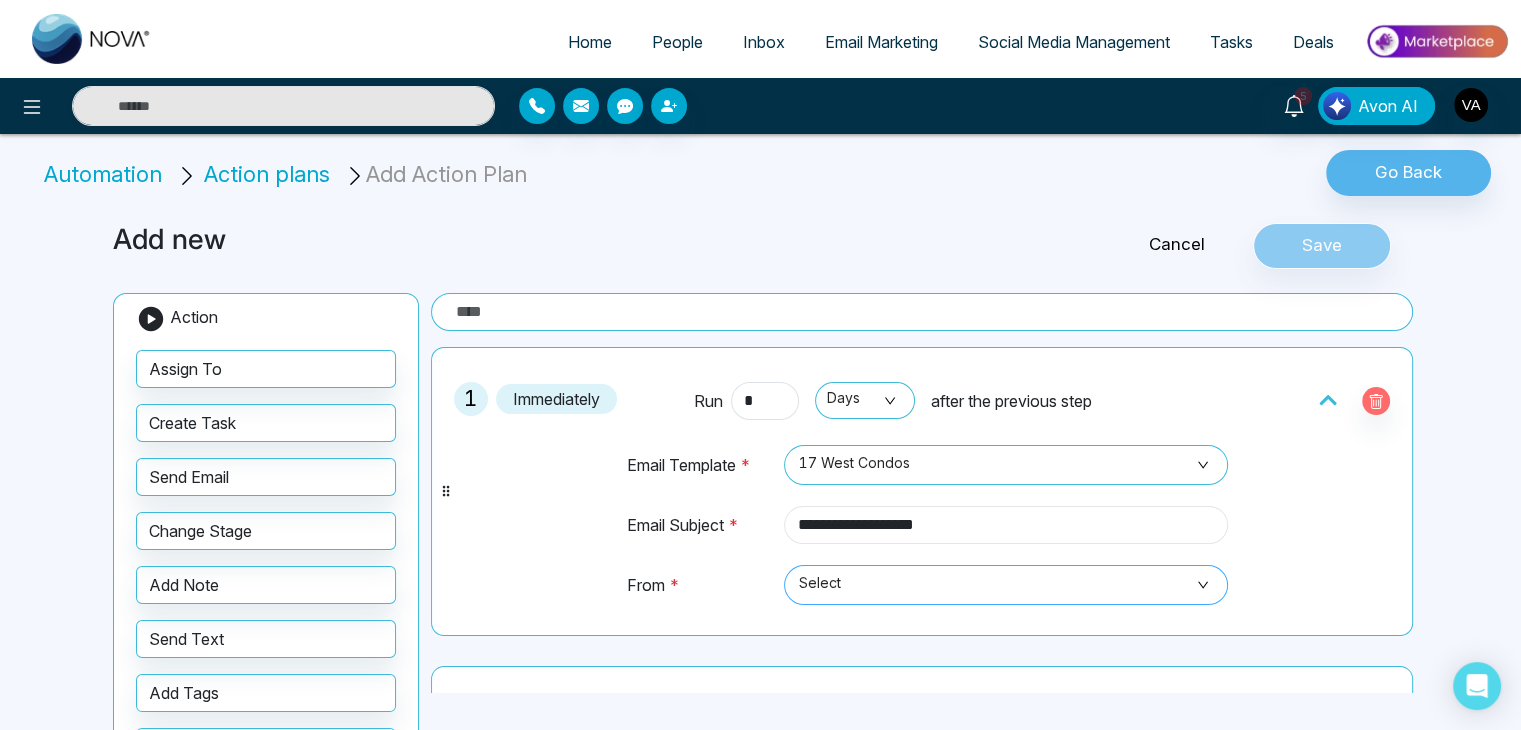click on "Select" at bounding box center [1006, 585] 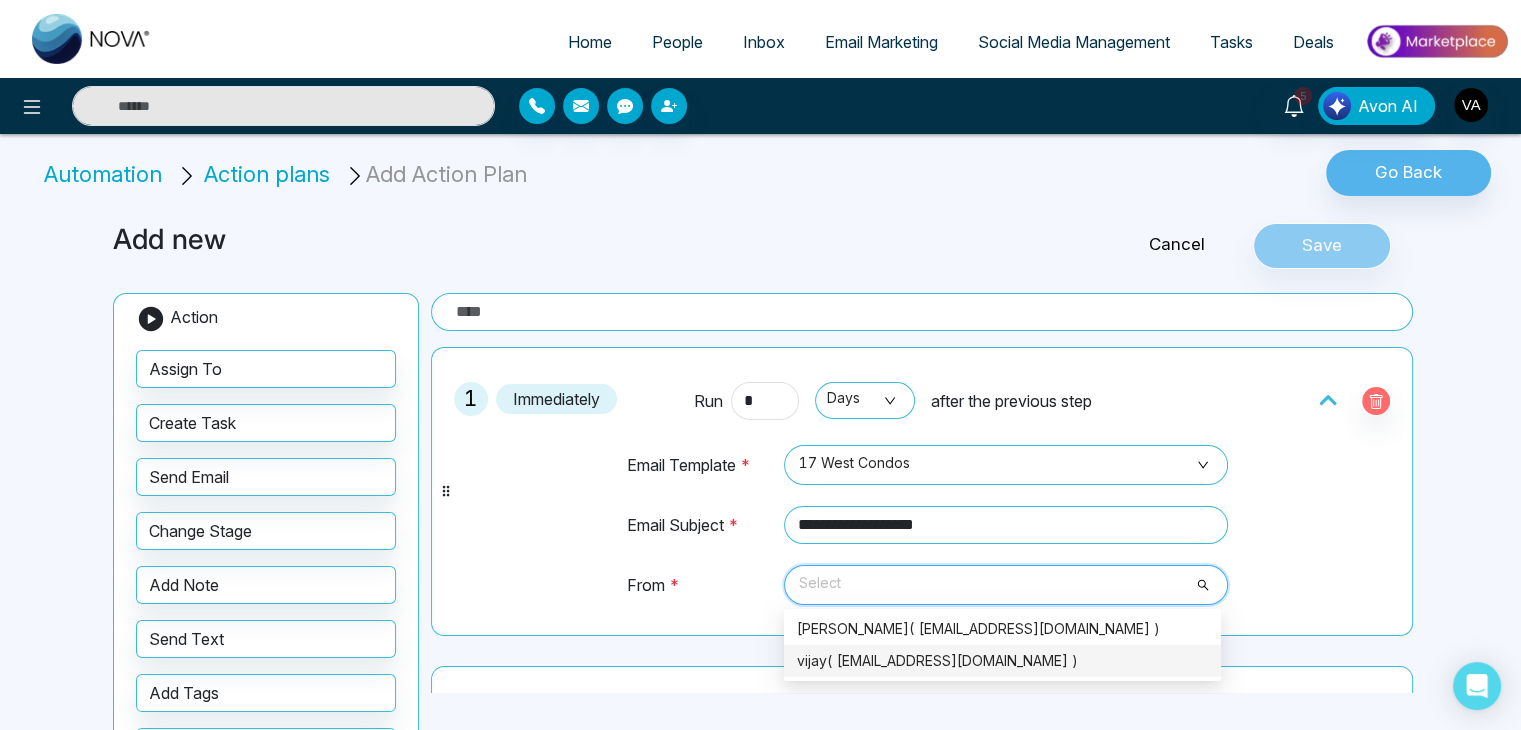 click on "vijay( vijay@mmnovatech.com )" at bounding box center (1002, 661) 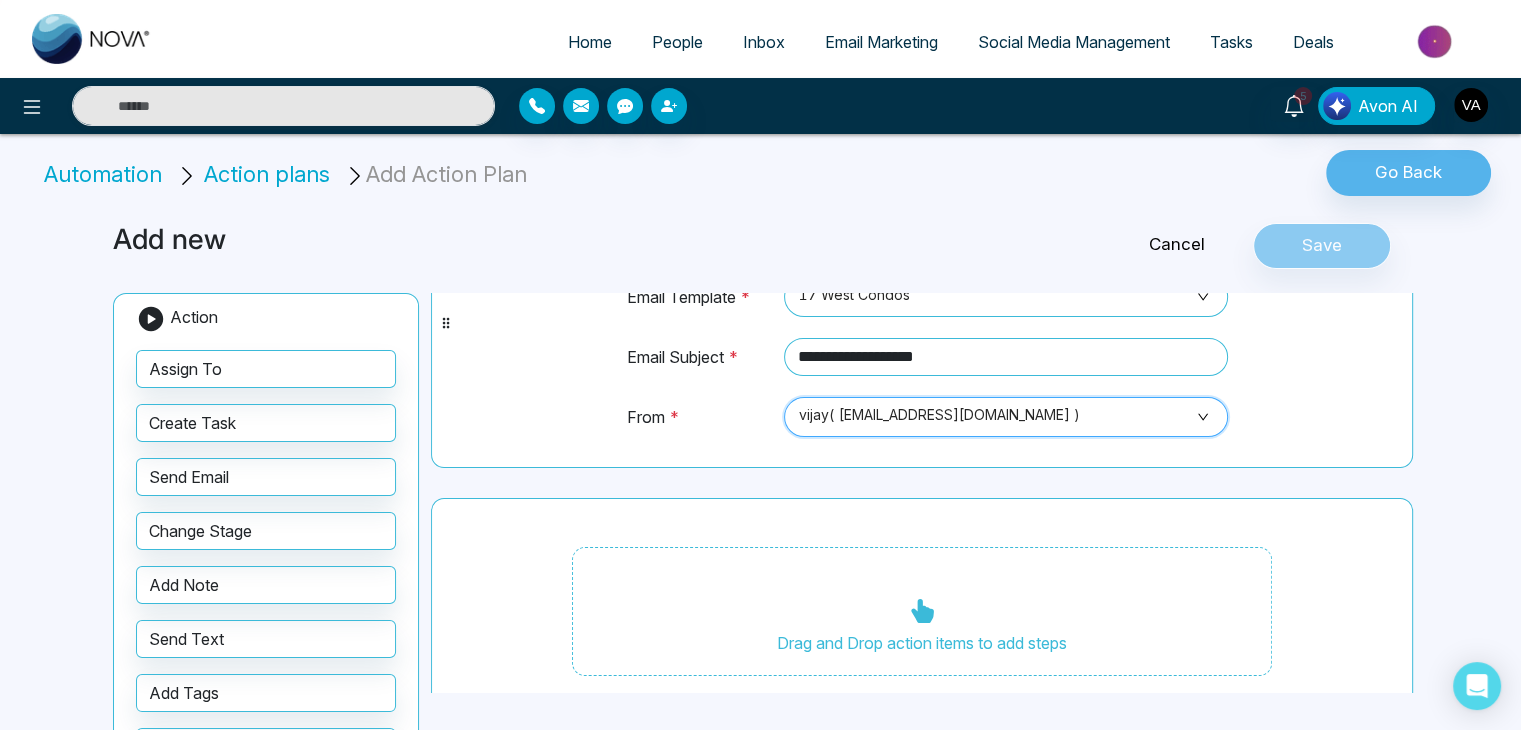 scroll, scrollTop: 172, scrollLeft: 0, axis: vertical 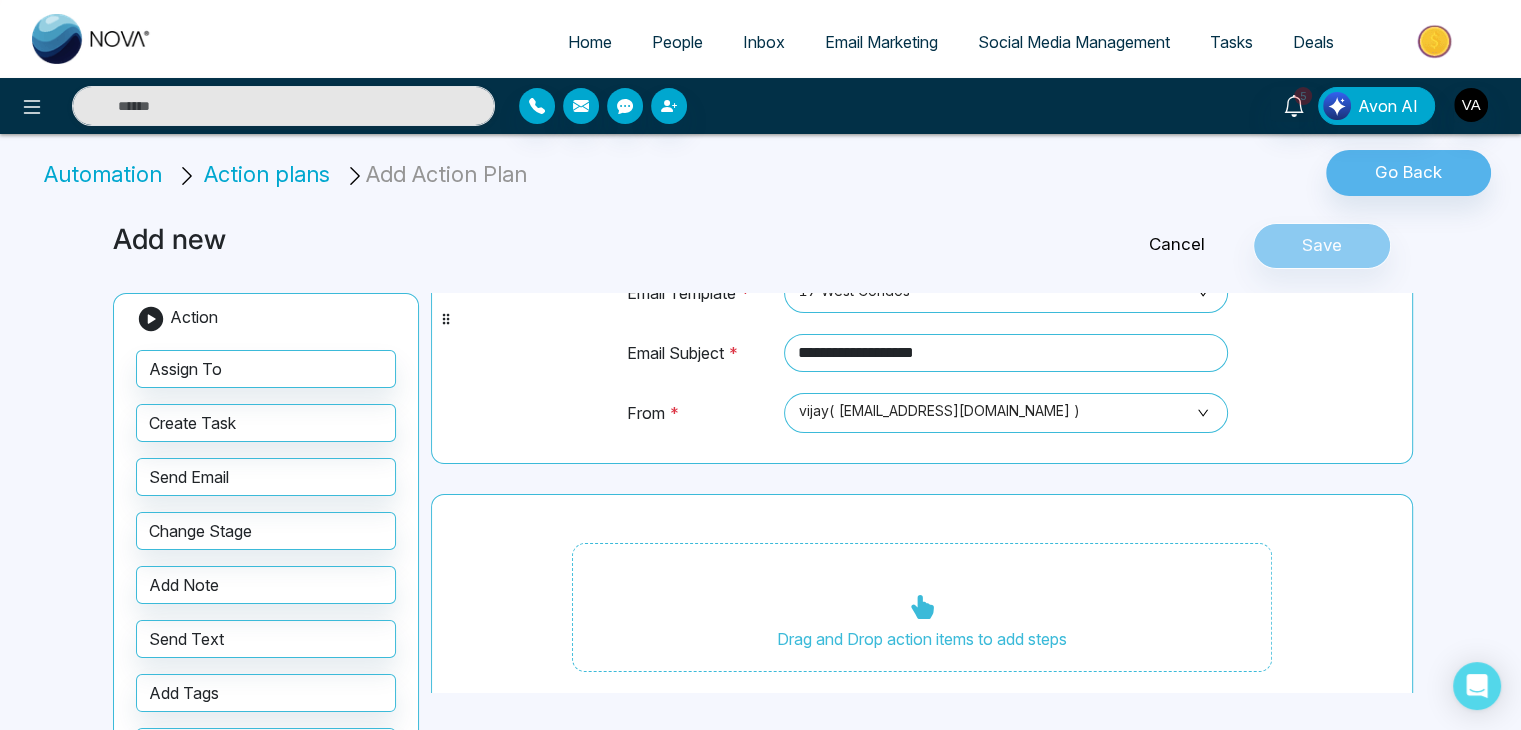 click on "Cancel Save" at bounding box center [1201, 246] 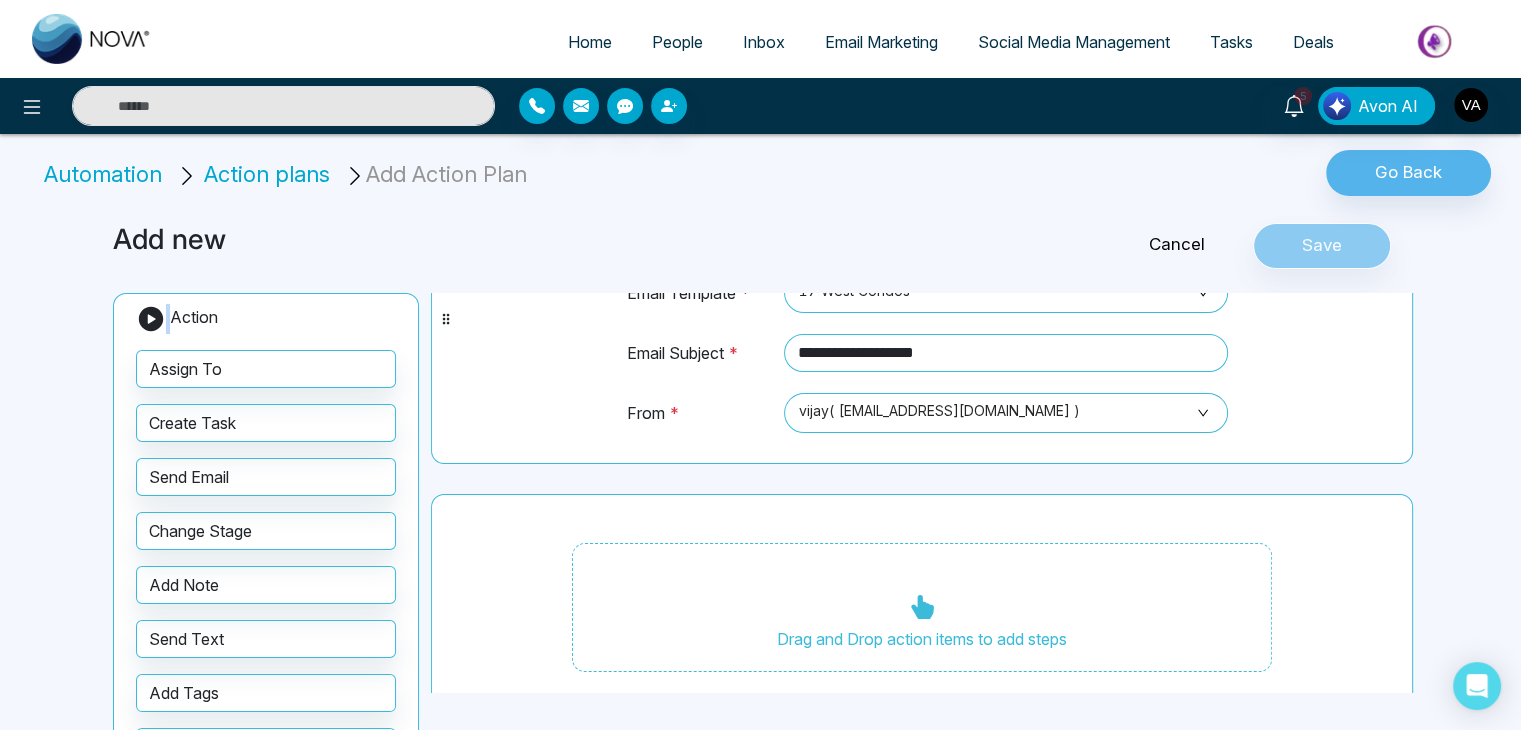click on "Cancel Save" at bounding box center (1201, 246) 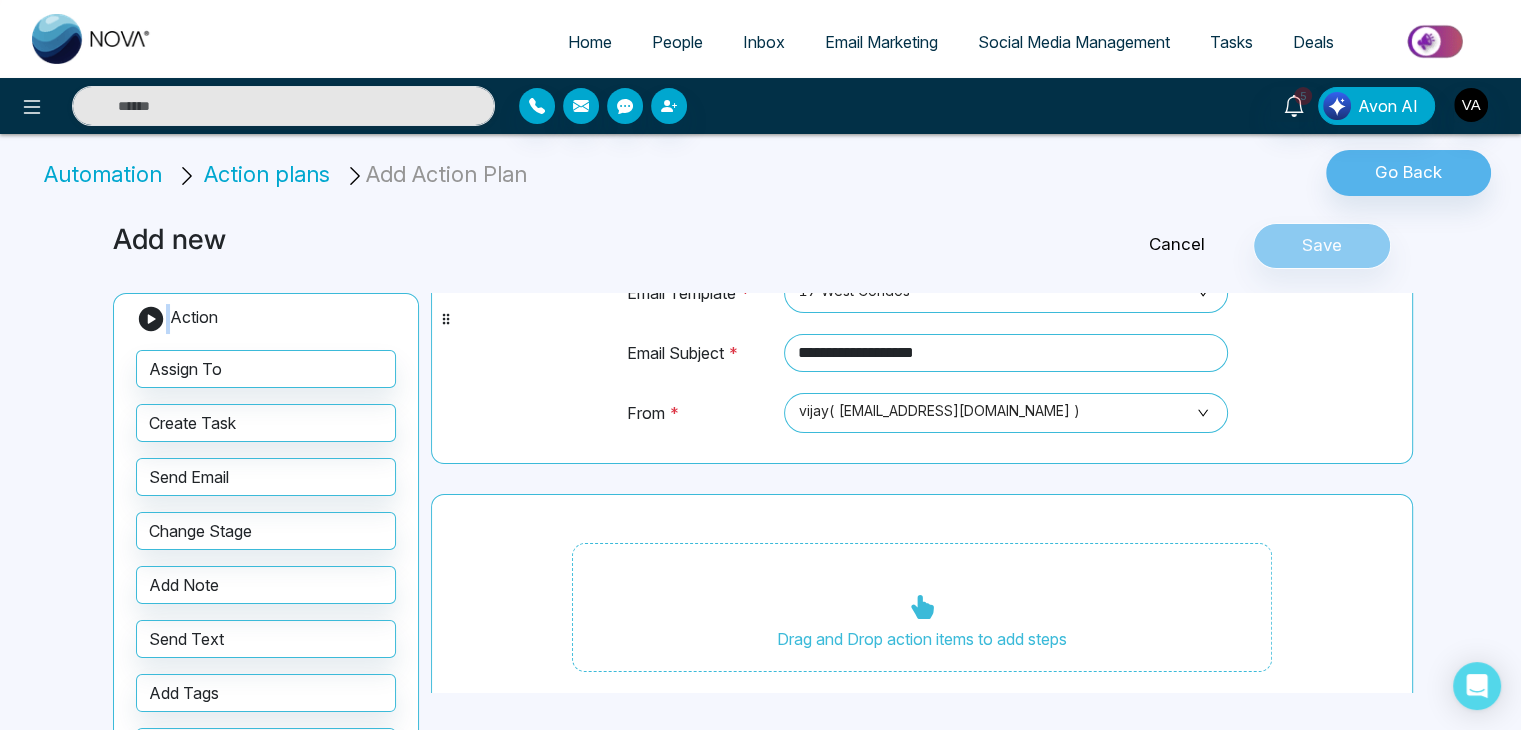 scroll, scrollTop: 0, scrollLeft: 0, axis: both 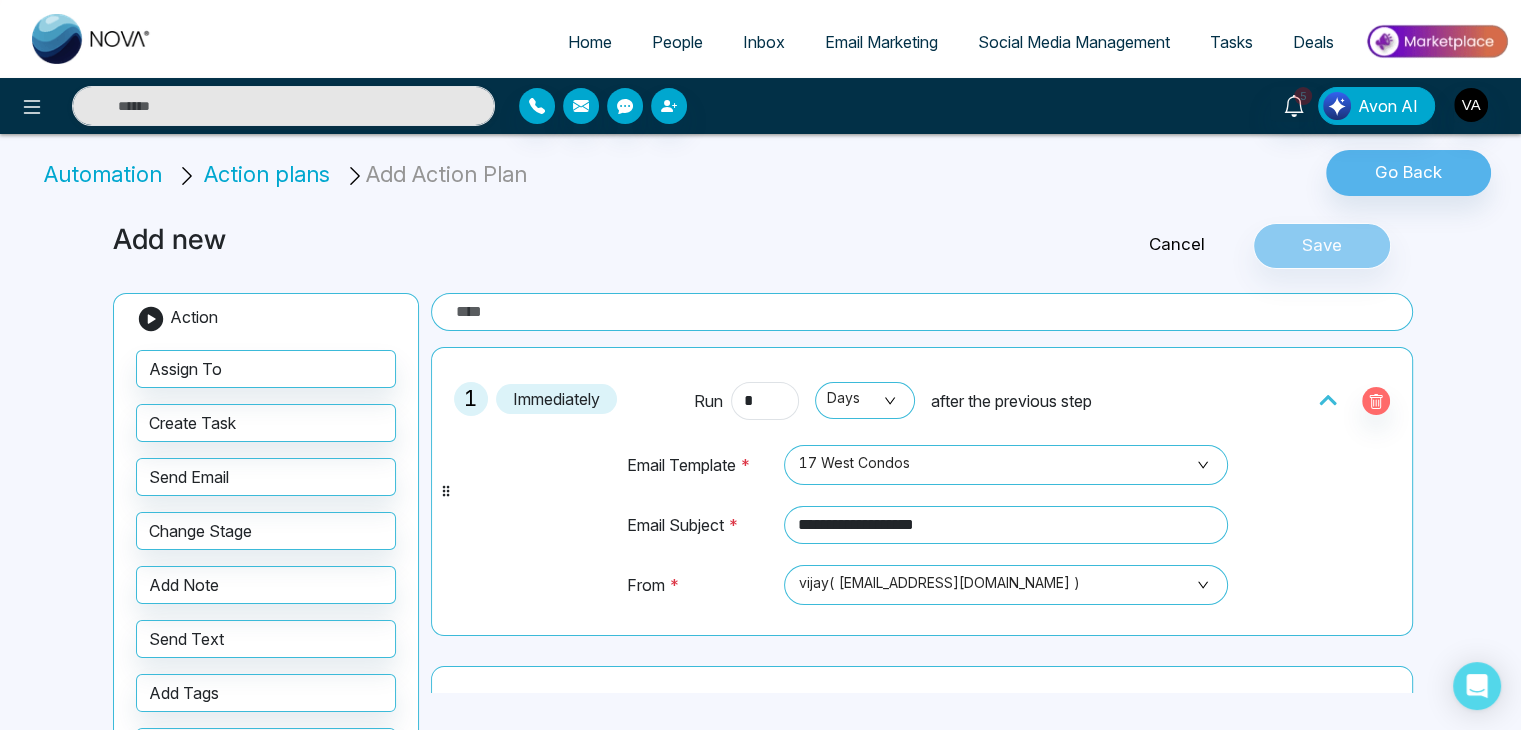 click at bounding box center (922, 312) 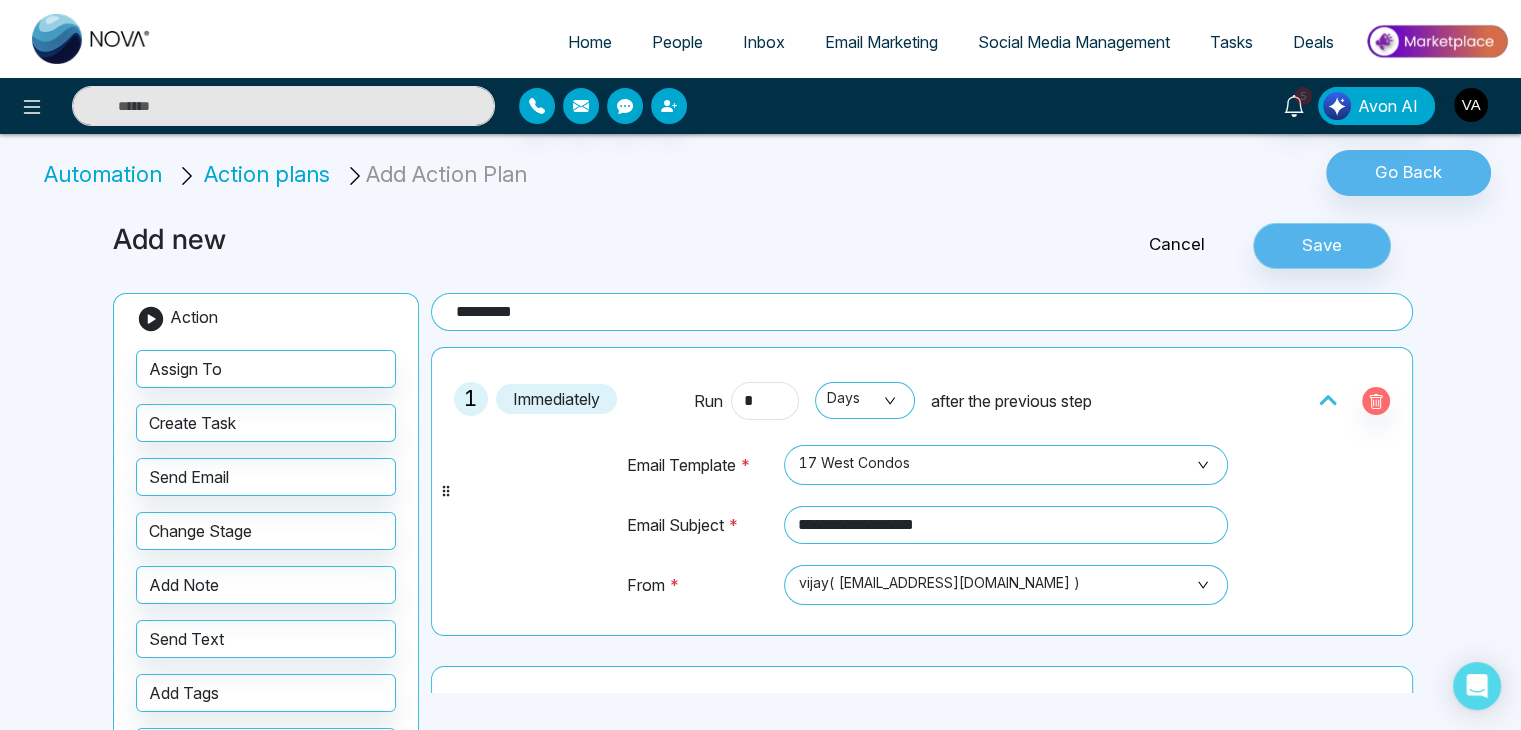 type on "*********" 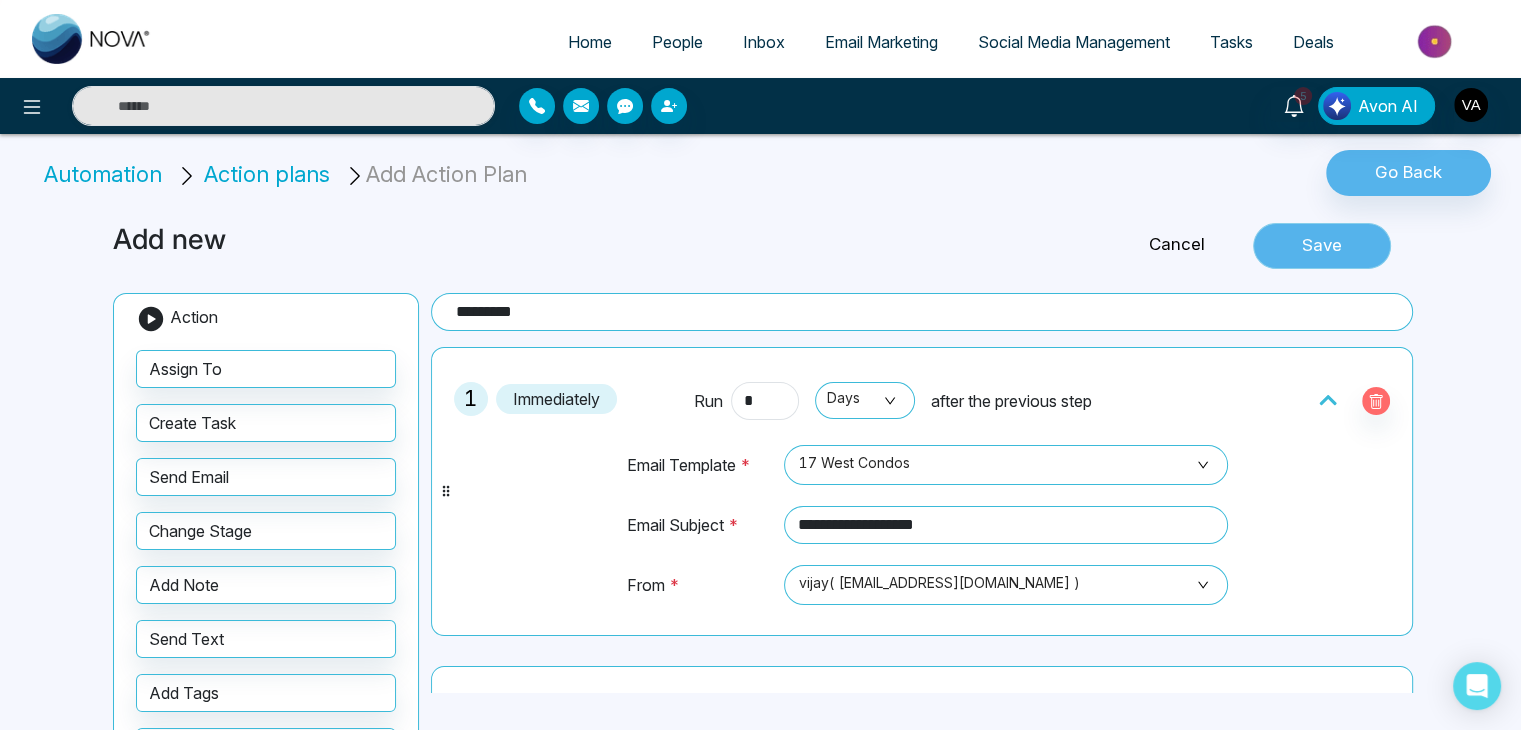 click on "Save" at bounding box center [1322, 246] 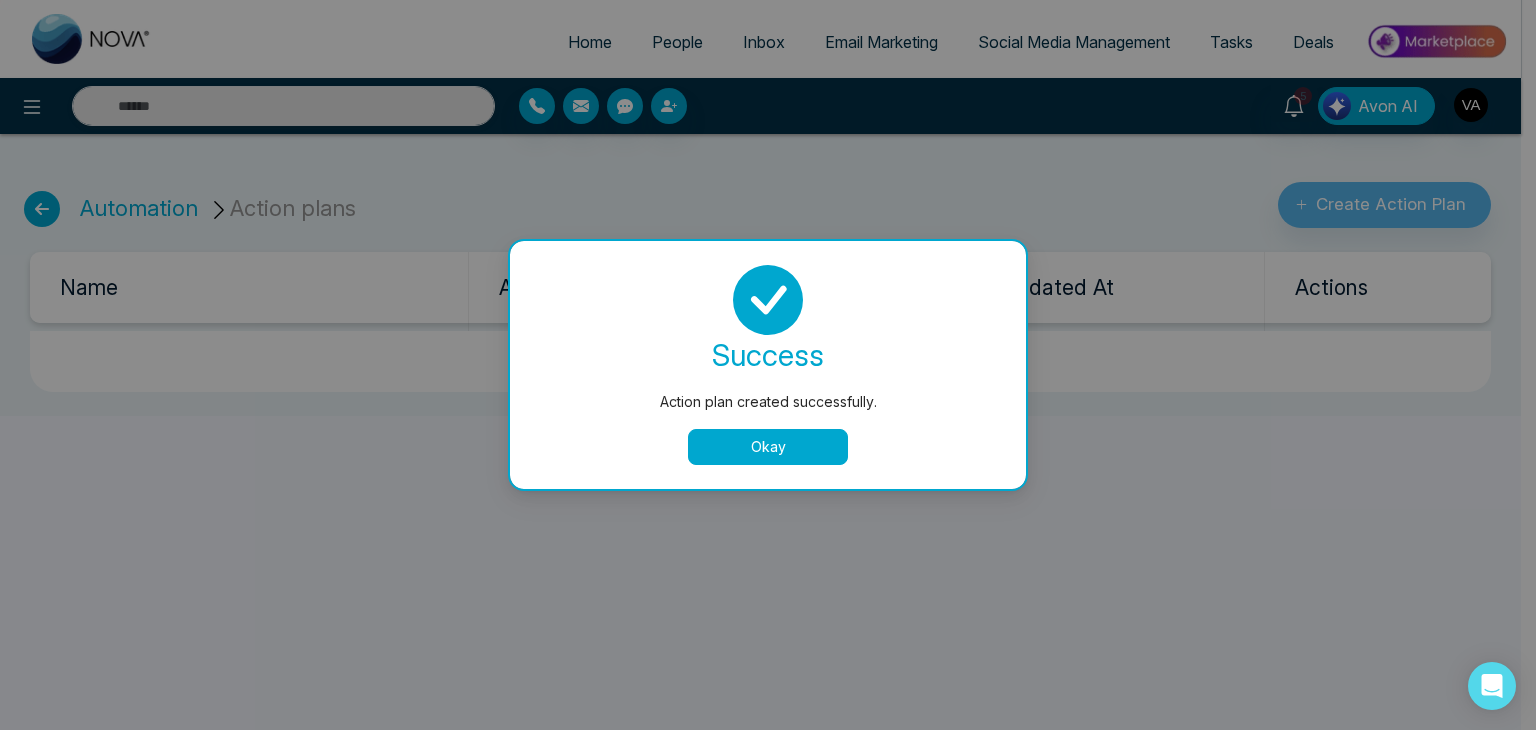 click on "Okay" at bounding box center (768, 447) 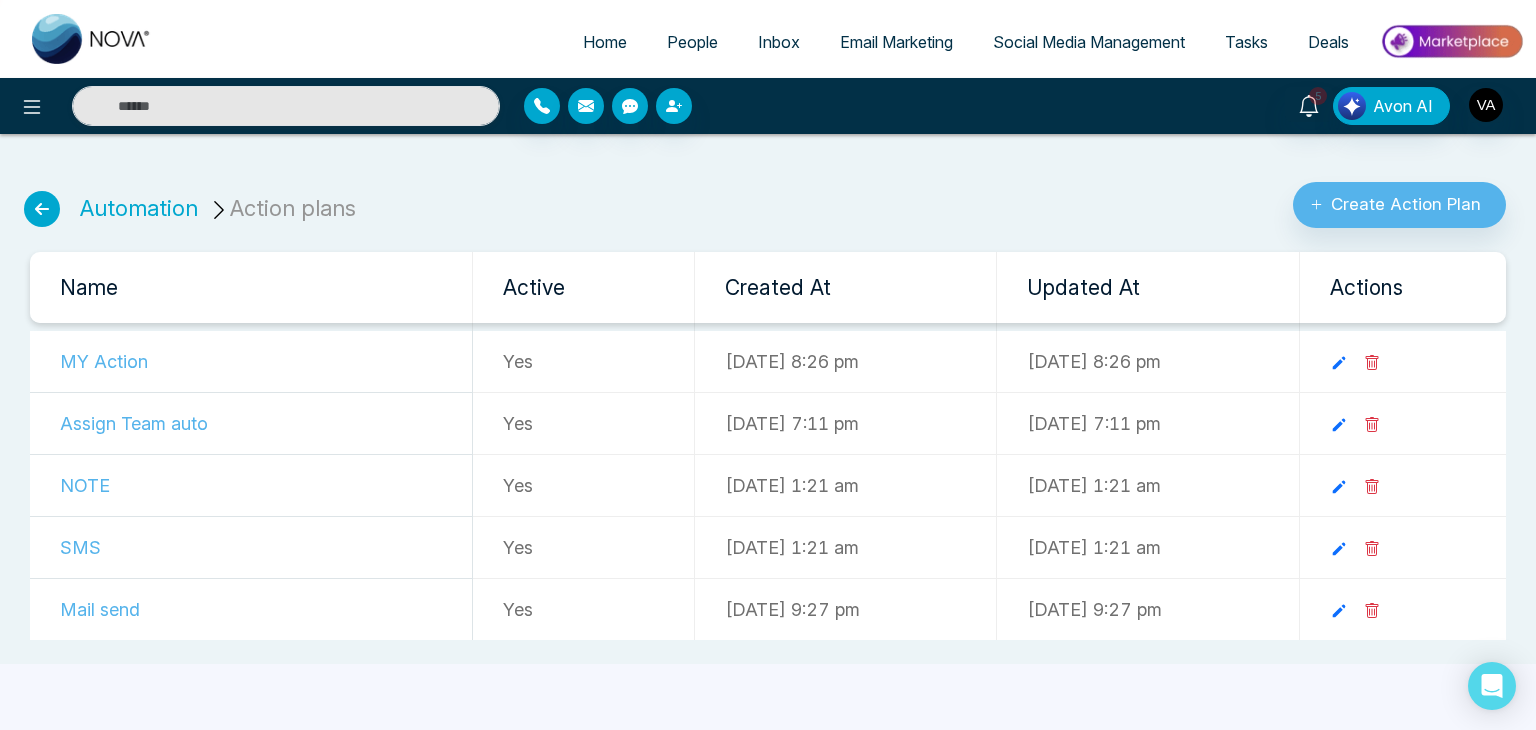 click on "Automation   Action plans    Create Action Plan" at bounding box center (768, 197) 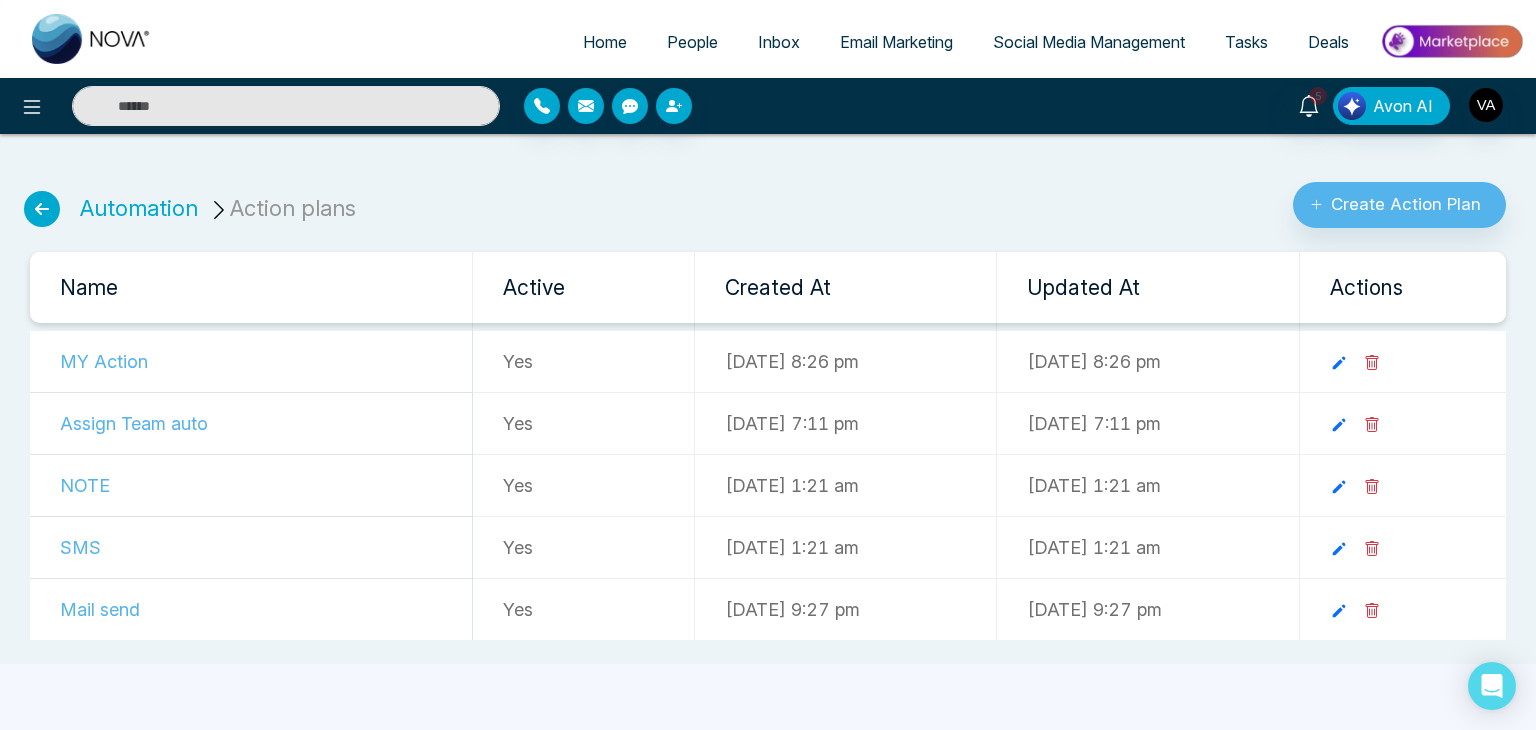 click at bounding box center (42, 209) 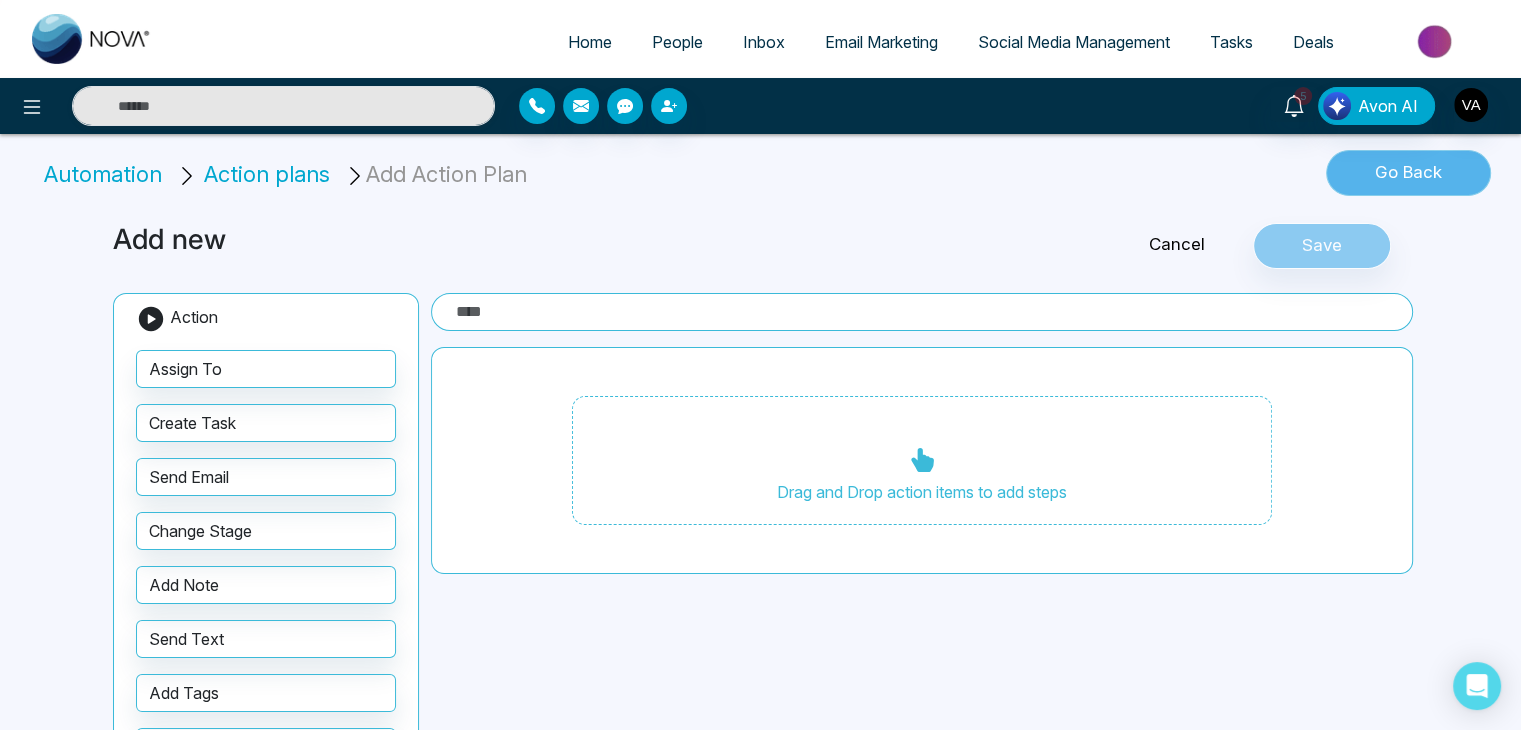 click on "Go Back" at bounding box center [1408, 173] 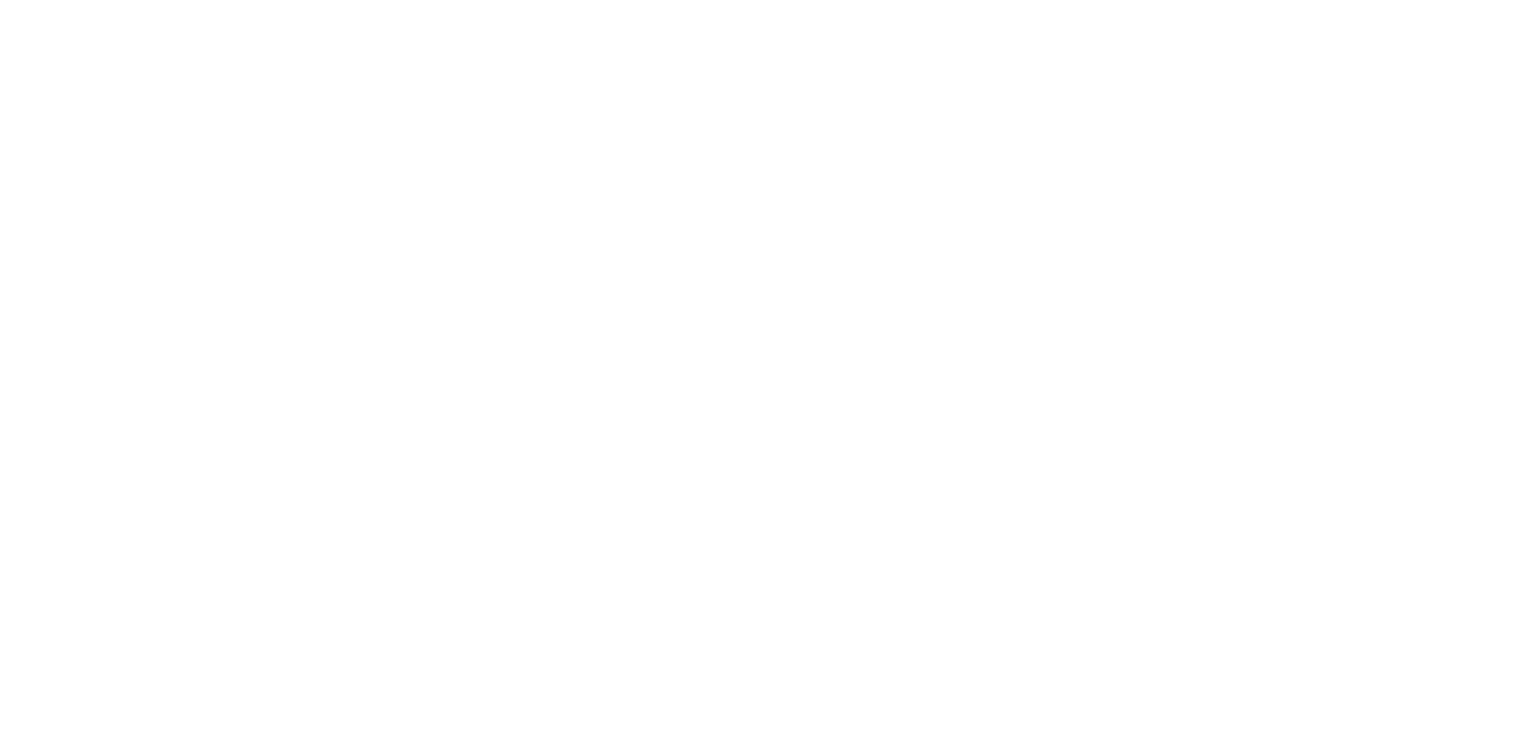 scroll, scrollTop: 0, scrollLeft: 0, axis: both 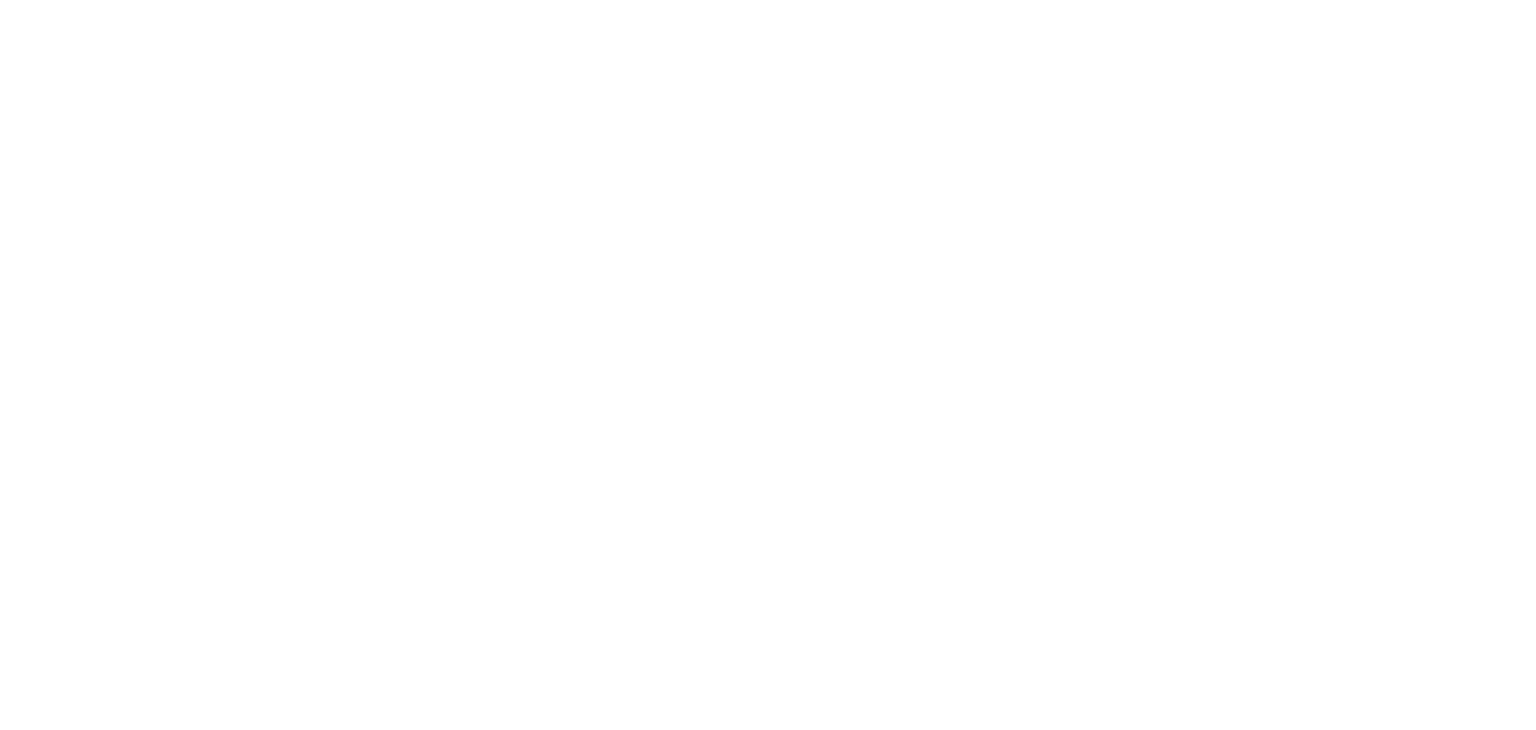 click on "/people/view/12200375" at bounding box center [768, 365] 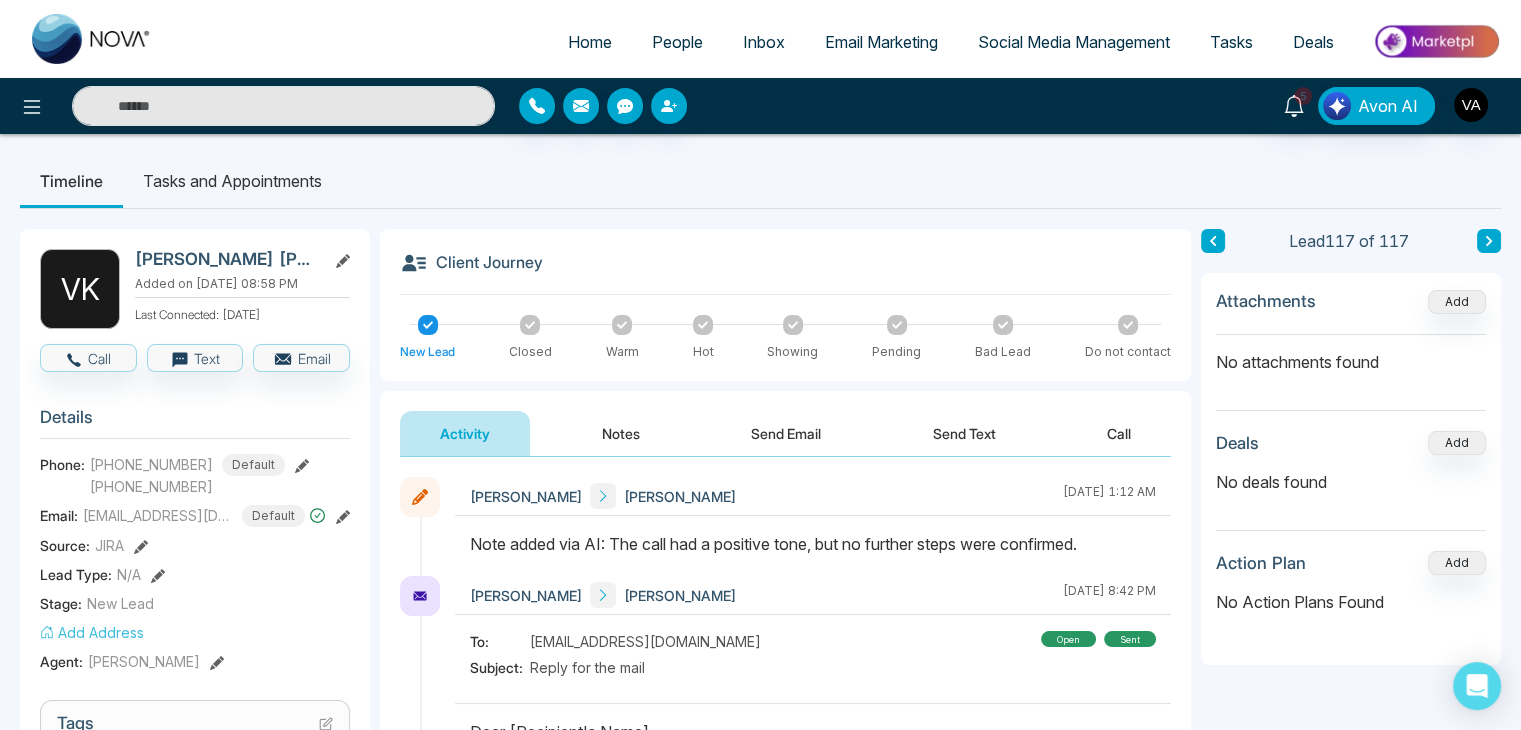 click on "No Action Plans Found" at bounding box center (1351, 602) 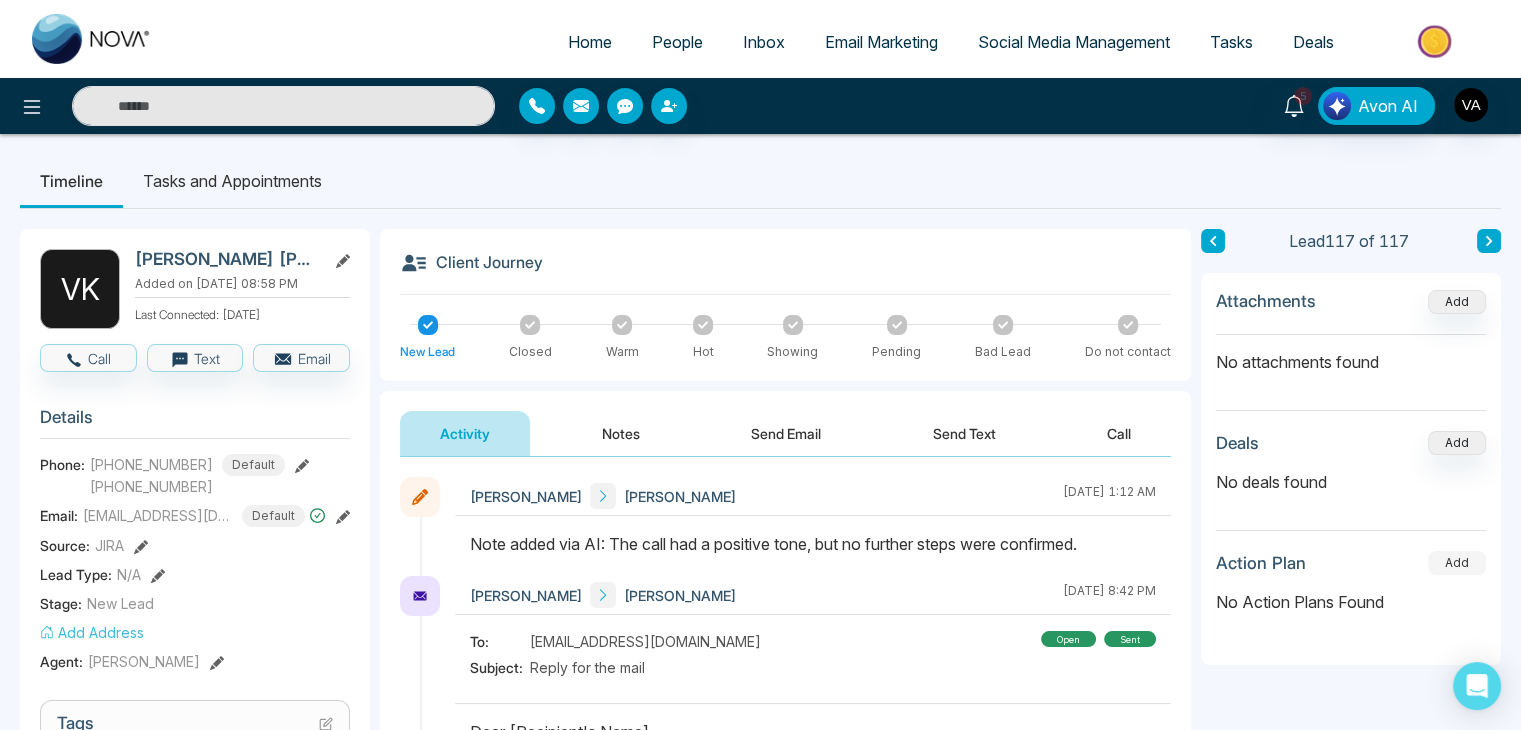 click on "Add" at bounding box center [1457, 563] 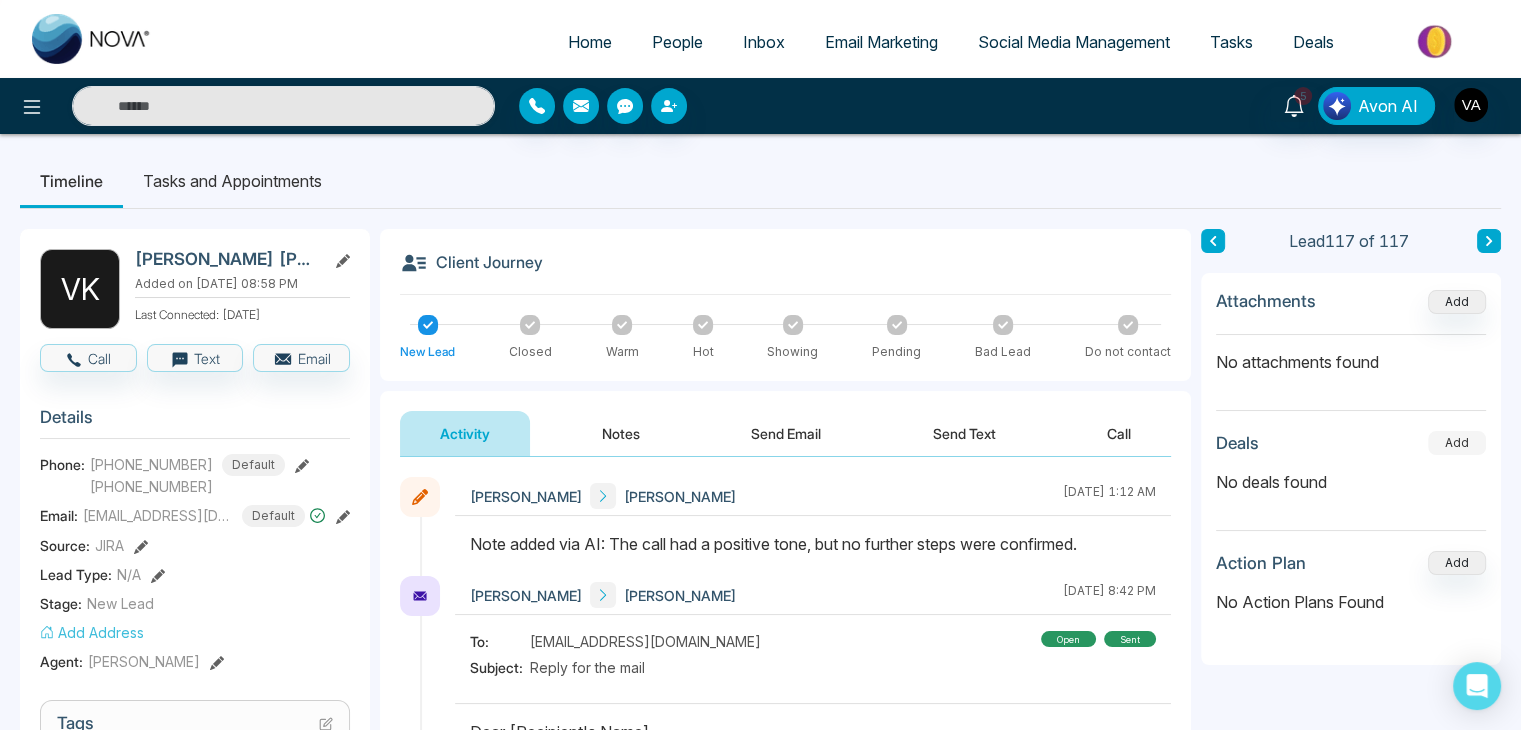 click on "Add" at bounding box center [1457, 443] 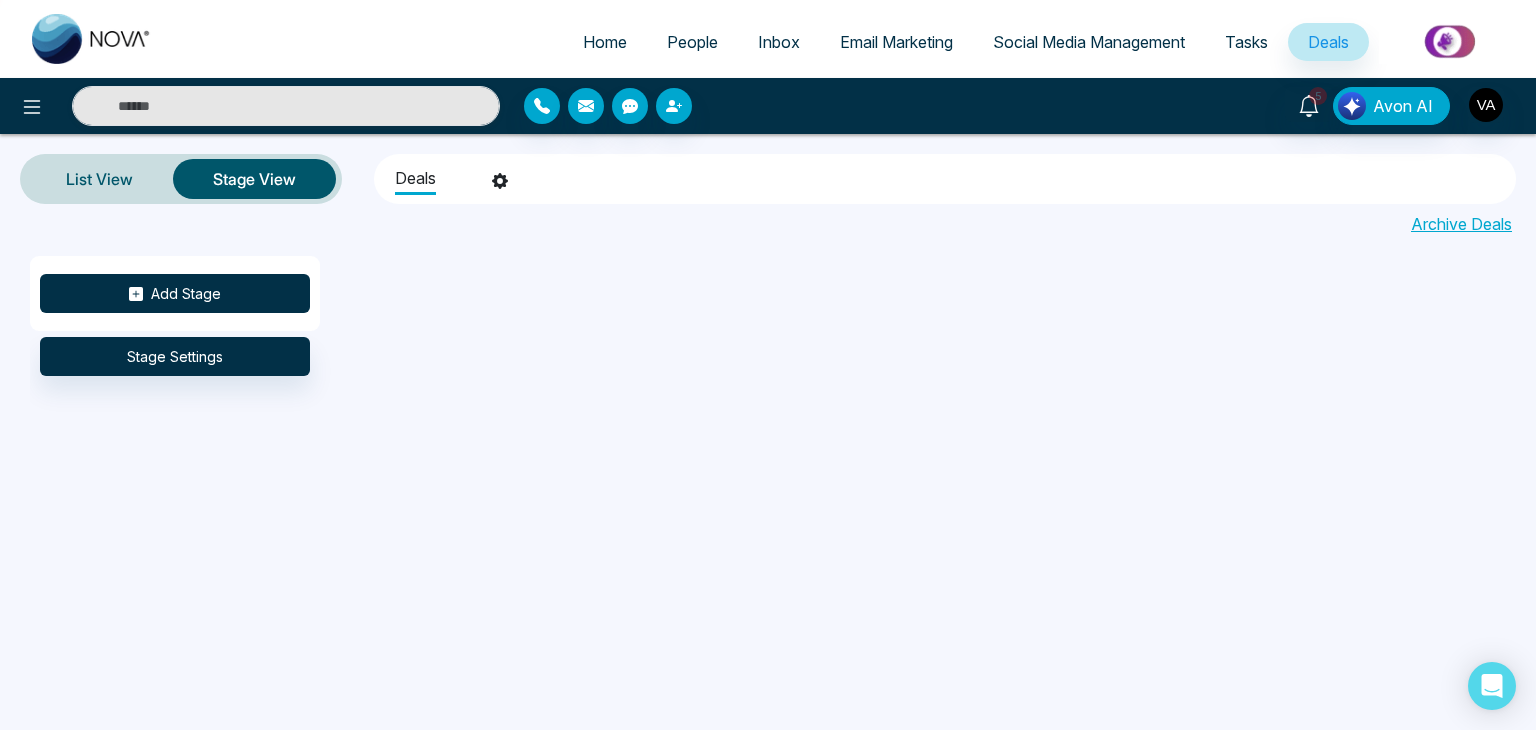 click on "Add Stage" at bounding box center [175, 293] 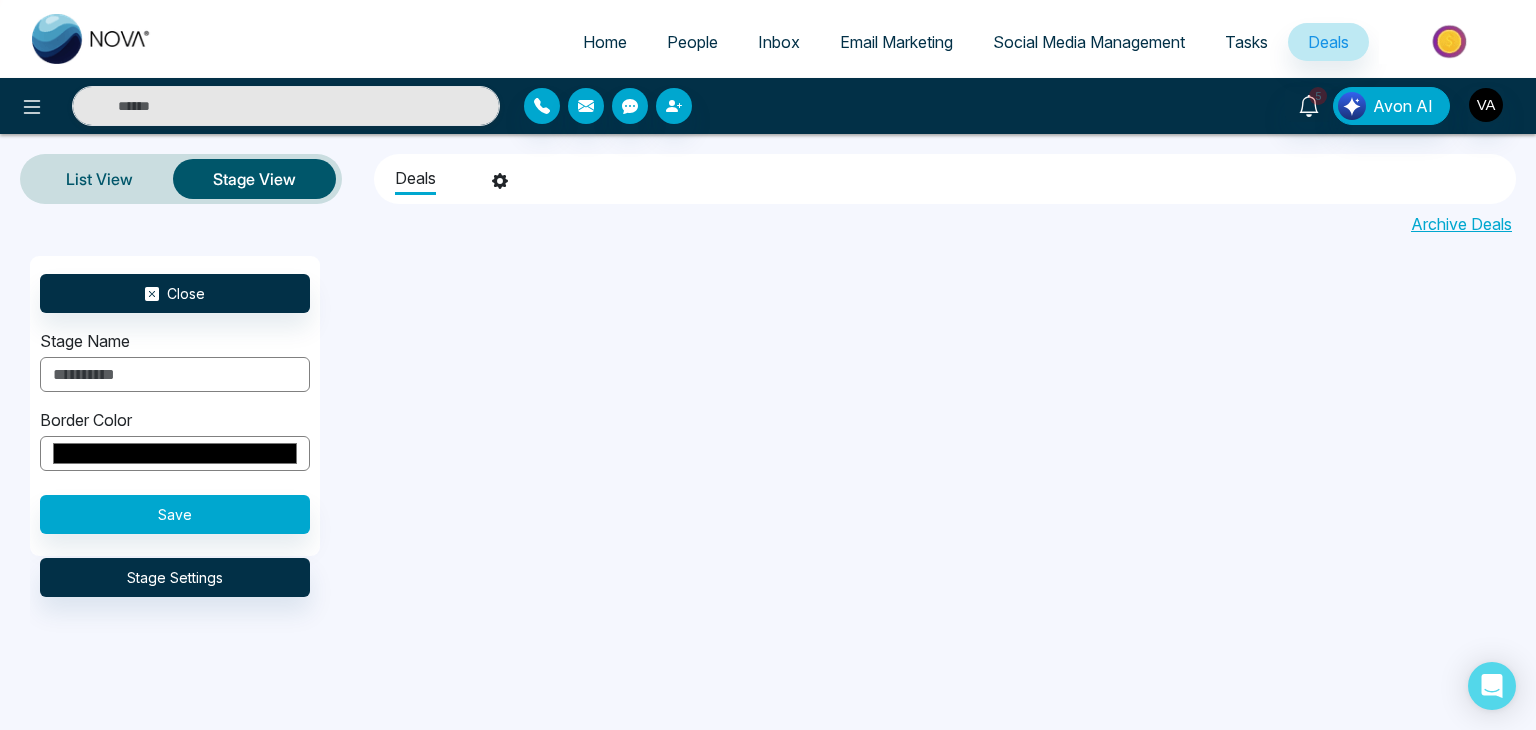click at bounding box center [175, 374] 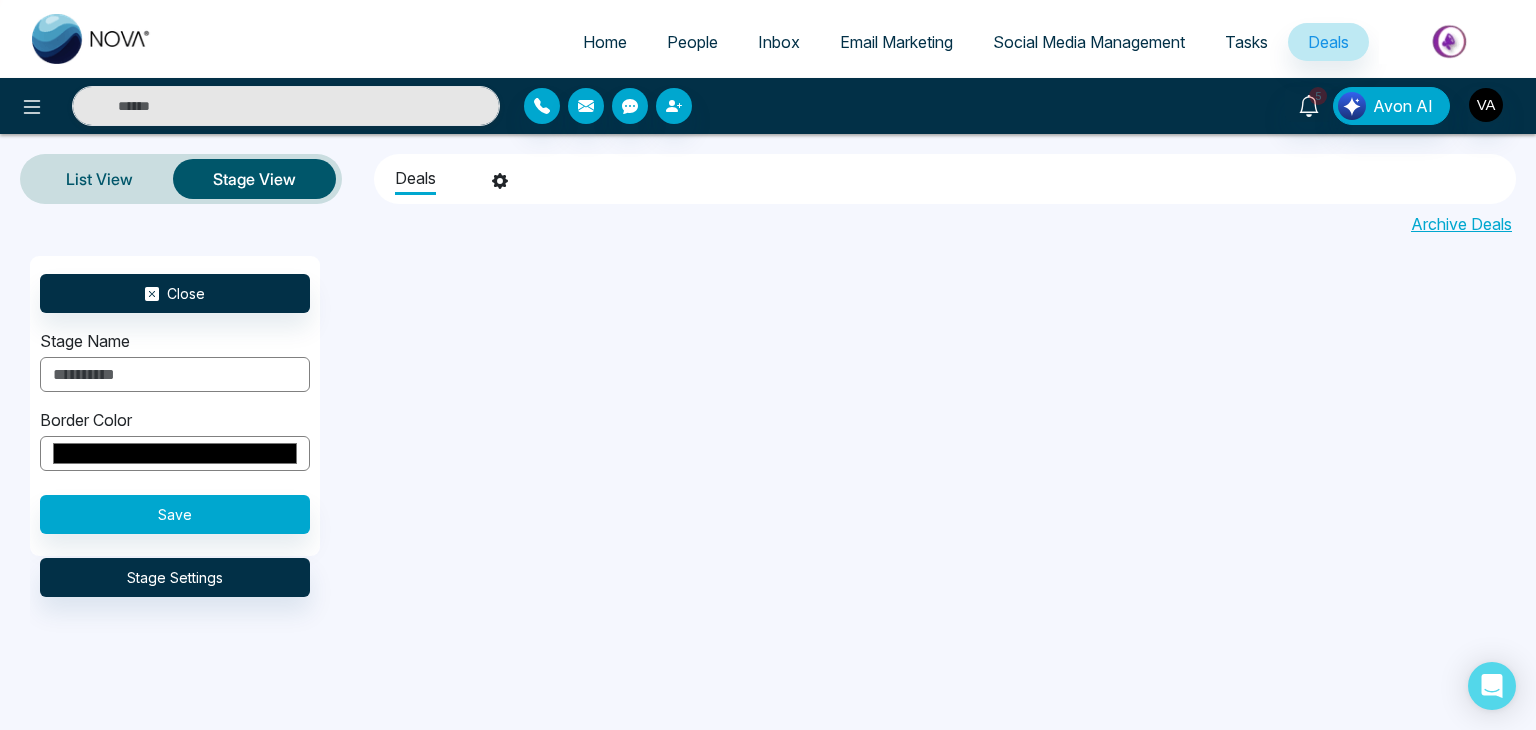 type on "**********" 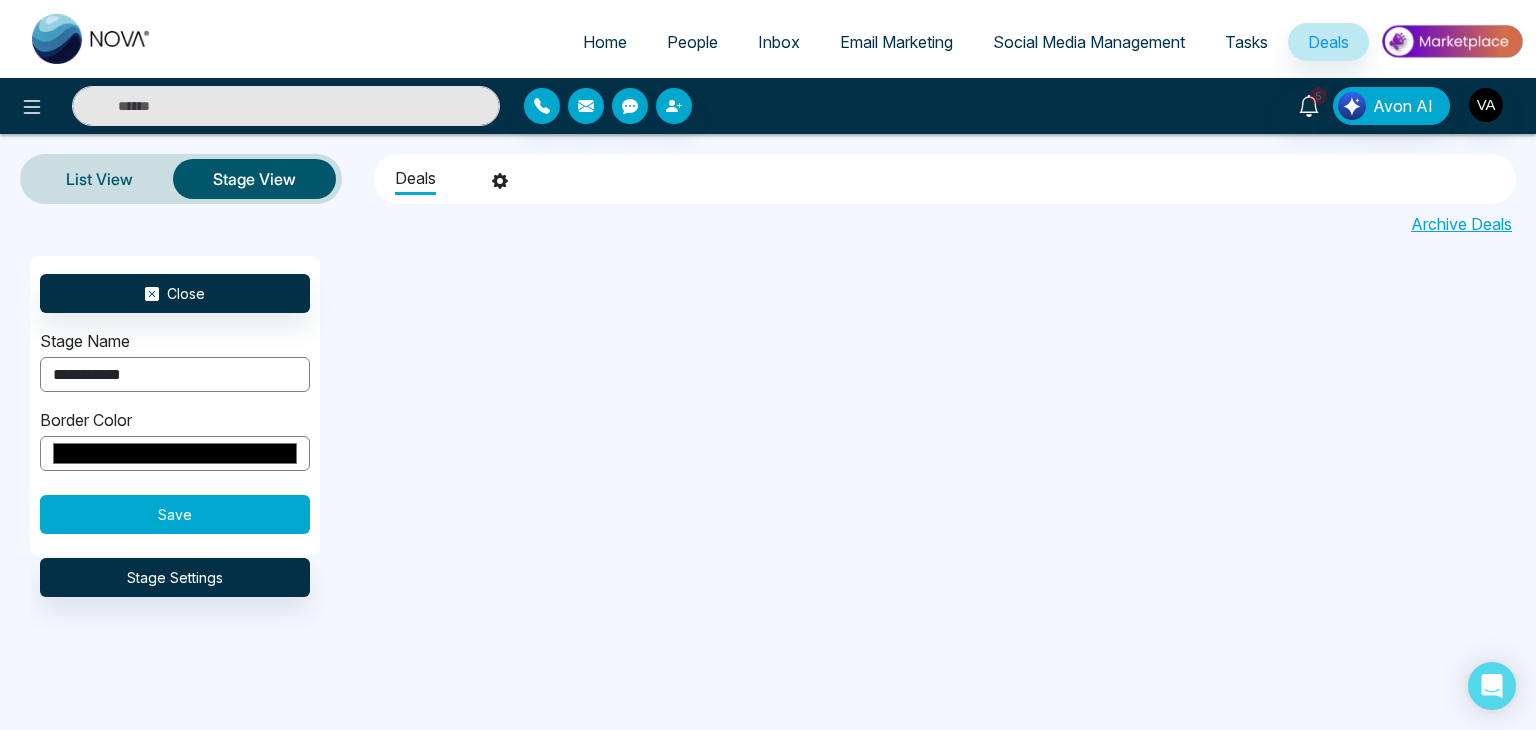 click on "Save" at bounding box center [175, 514] 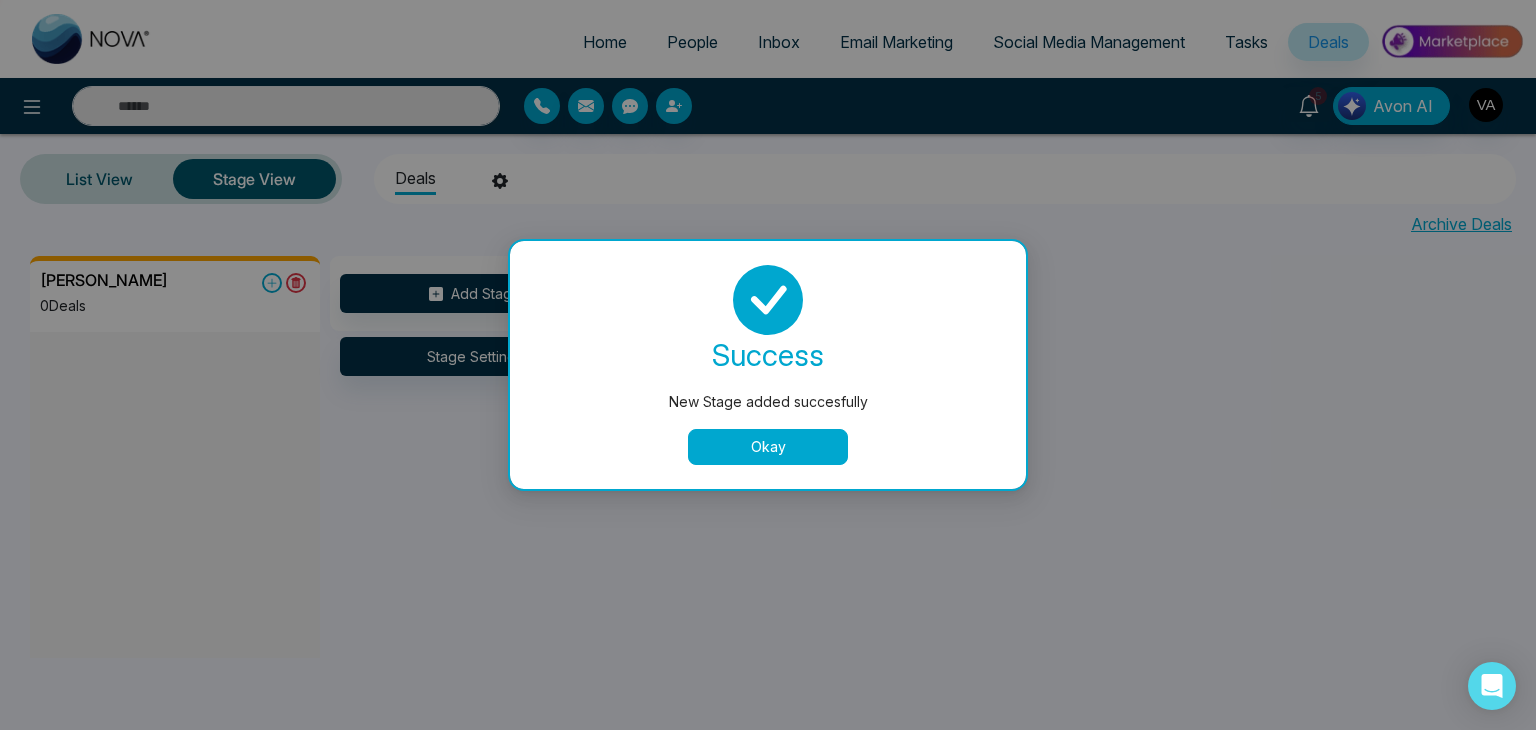 click on "Okay" at bounding box center (768, 447) 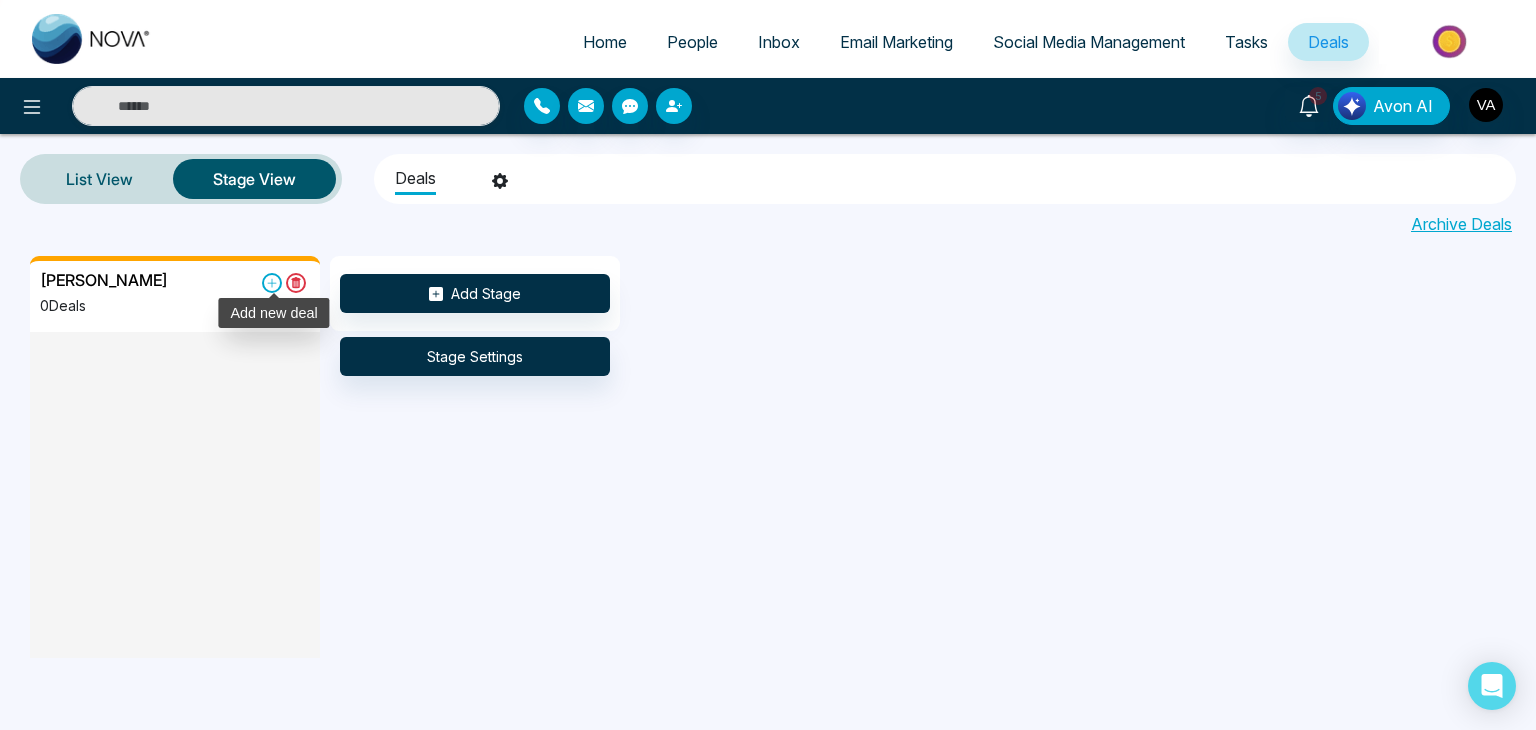 click 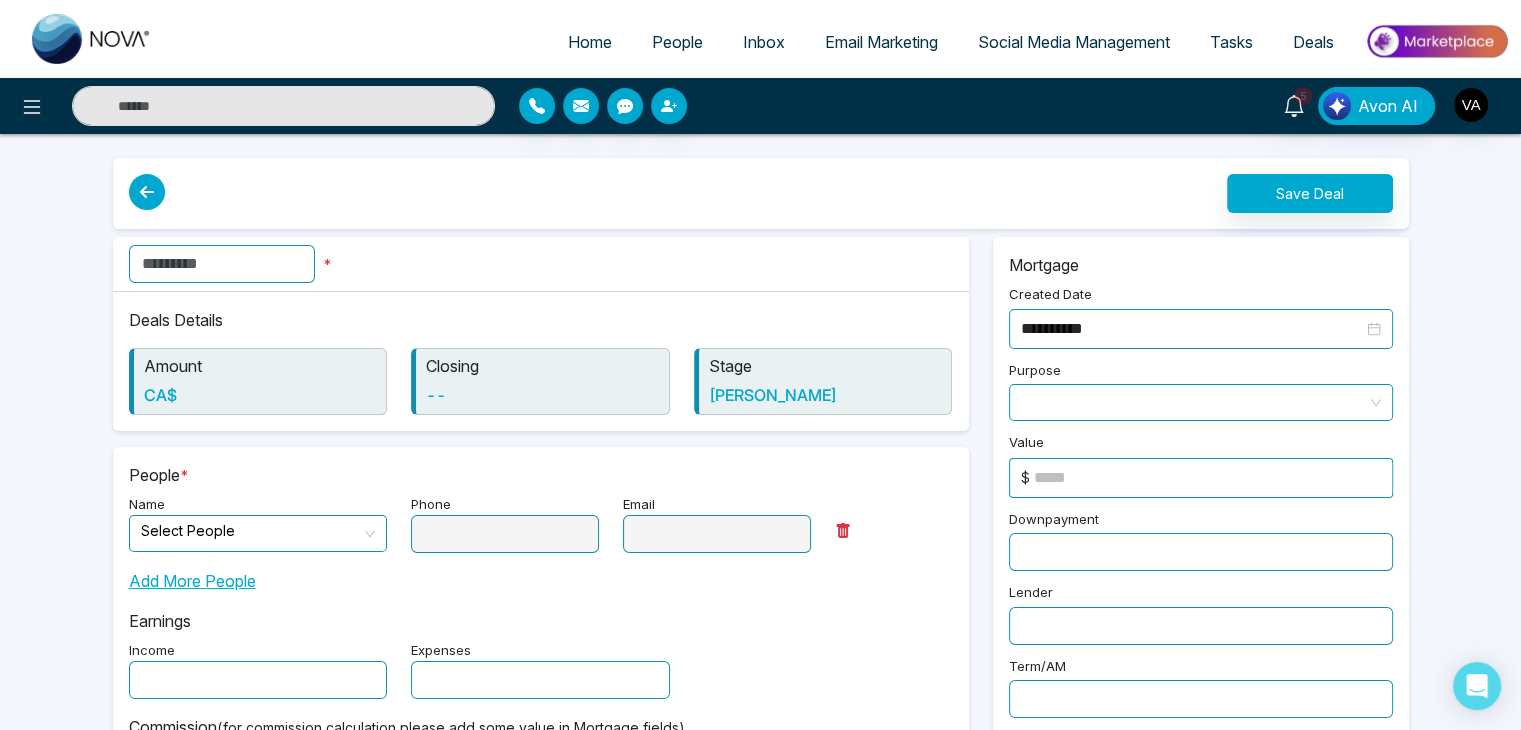 click at bounding box center (222, 264) 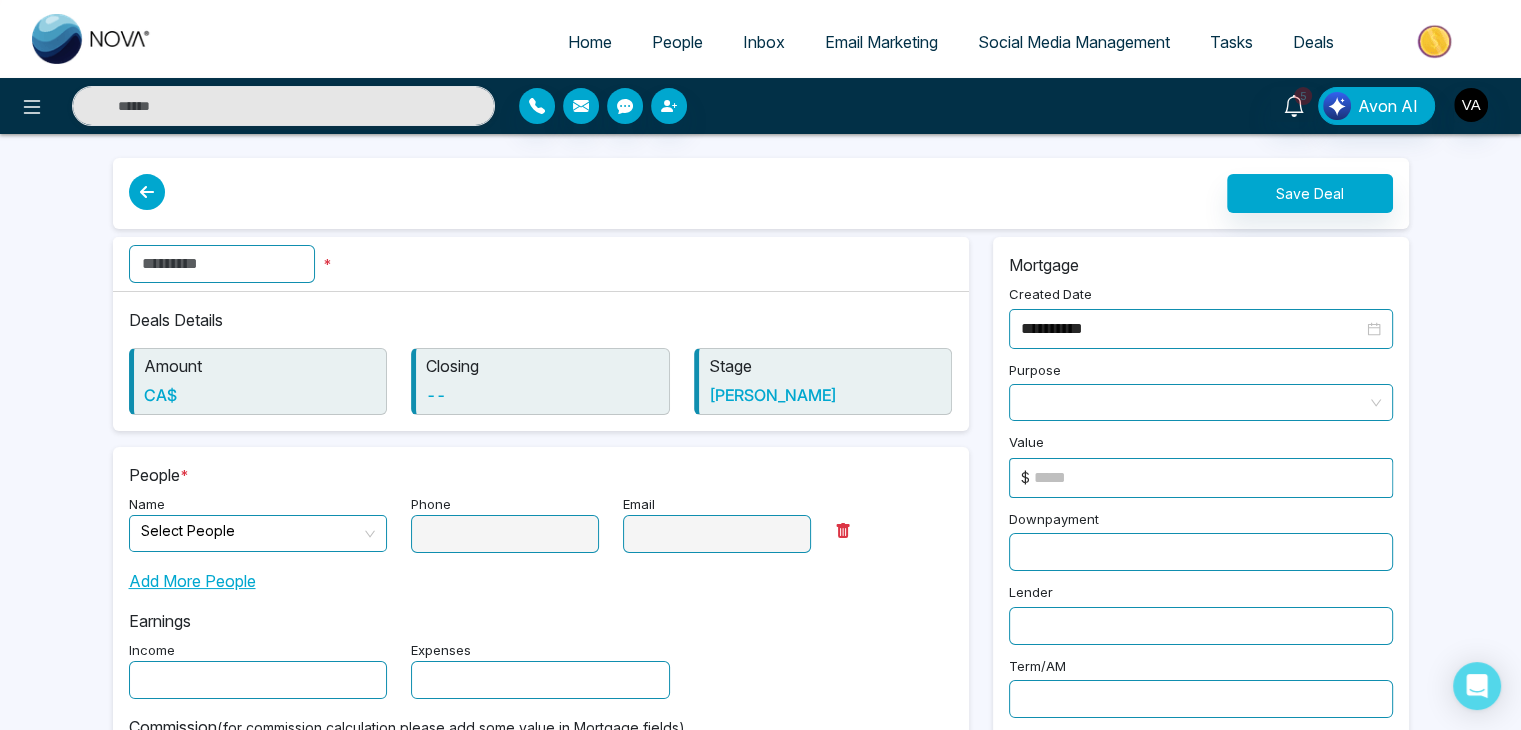 click at bounding box center (222, 264) 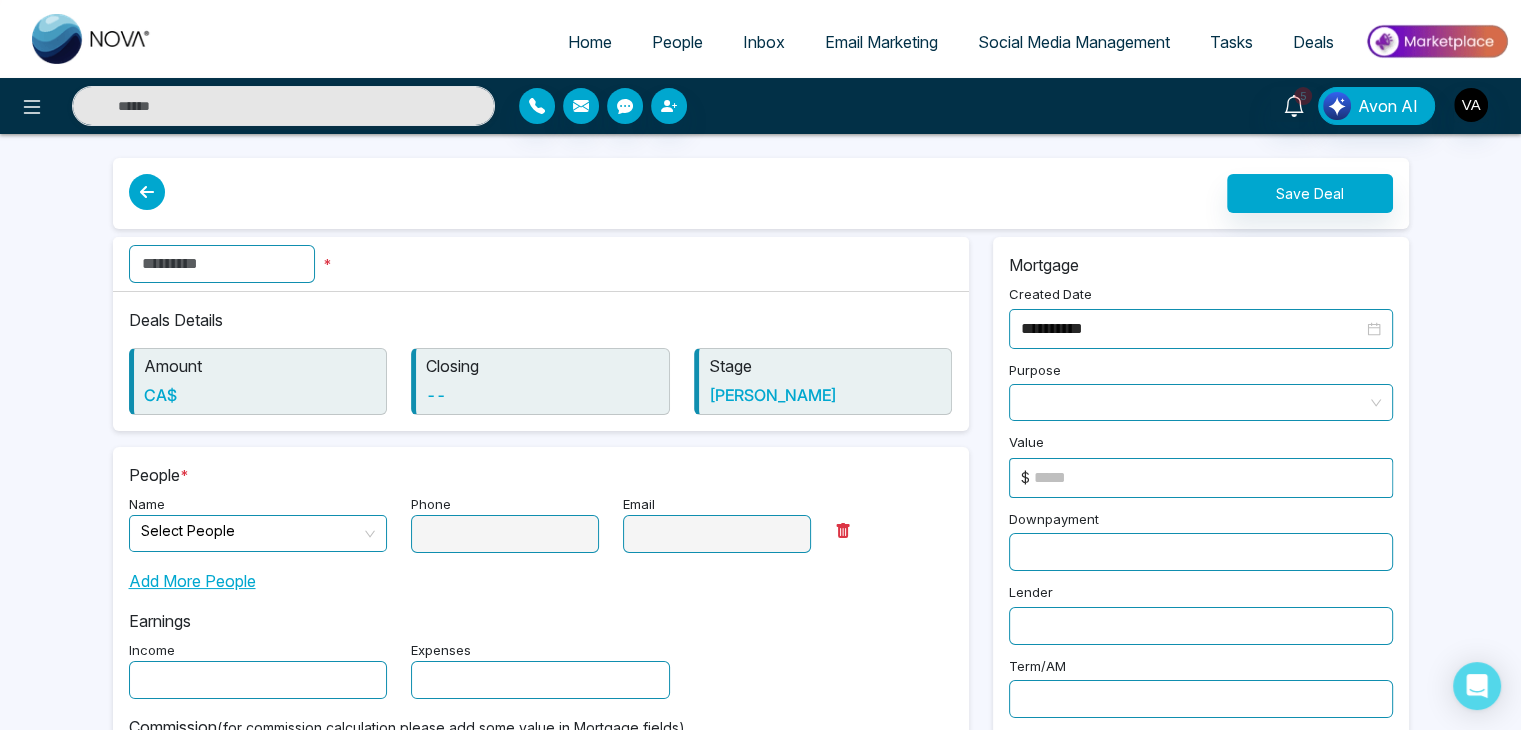 click at bounding box center [222, 264] 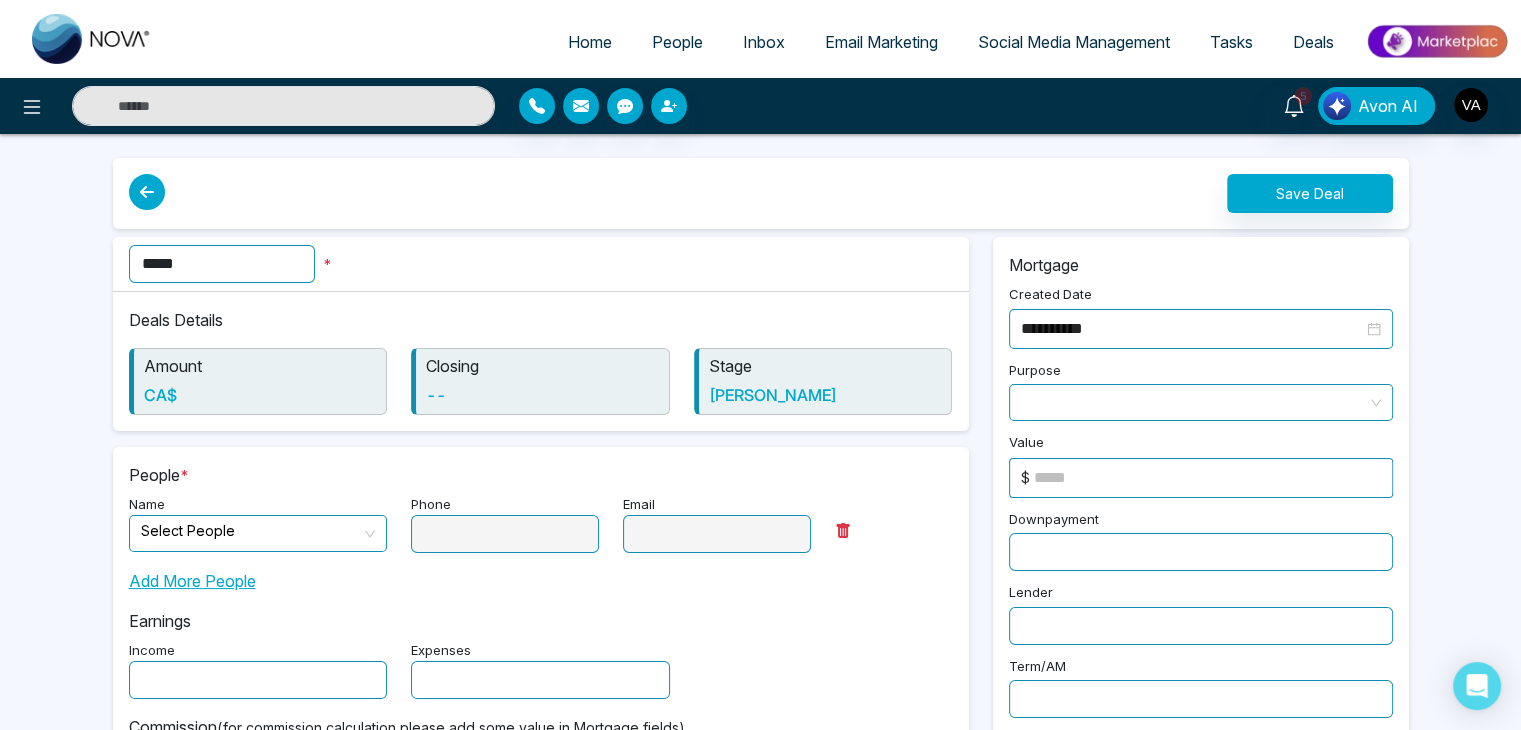 type on "*****" 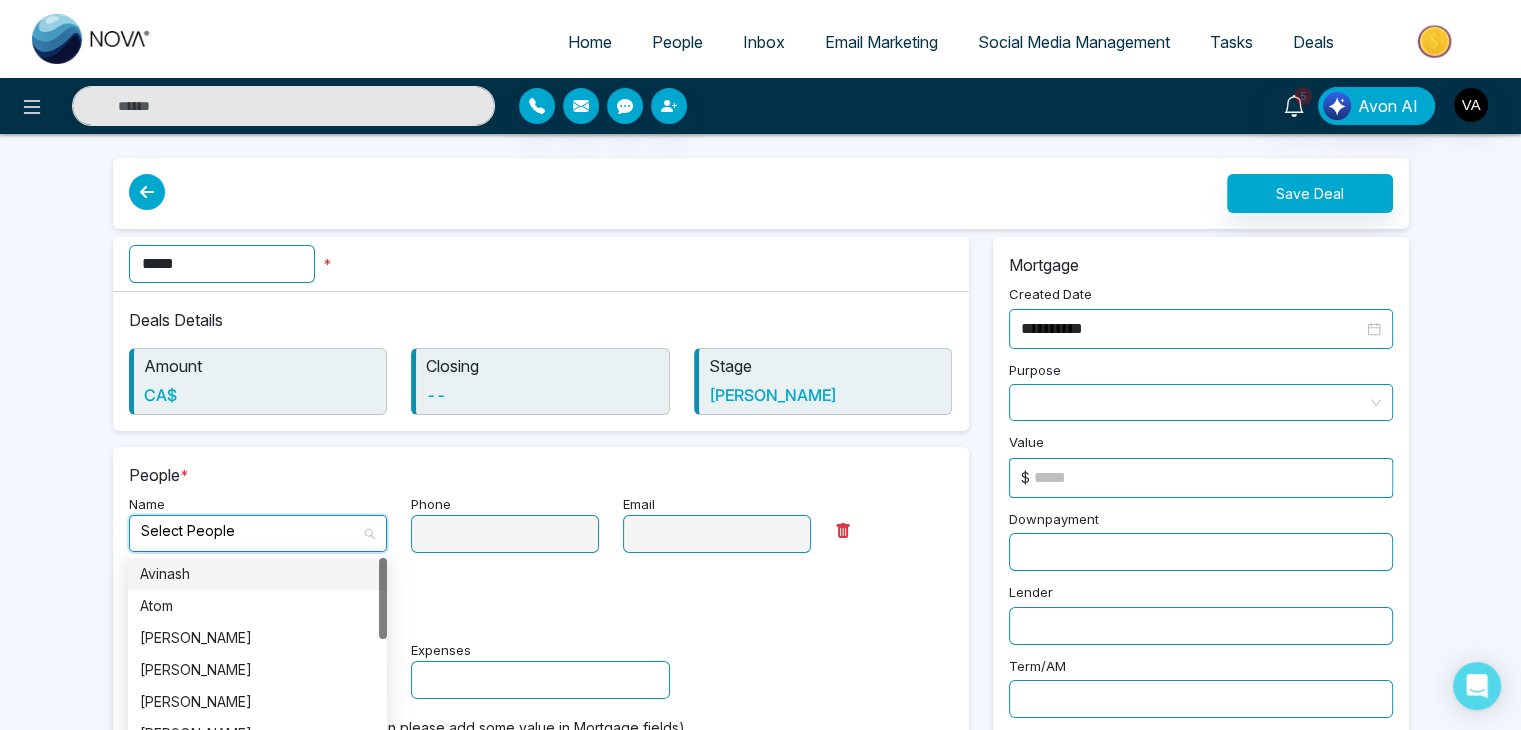 click at bounding box center [251, 531] 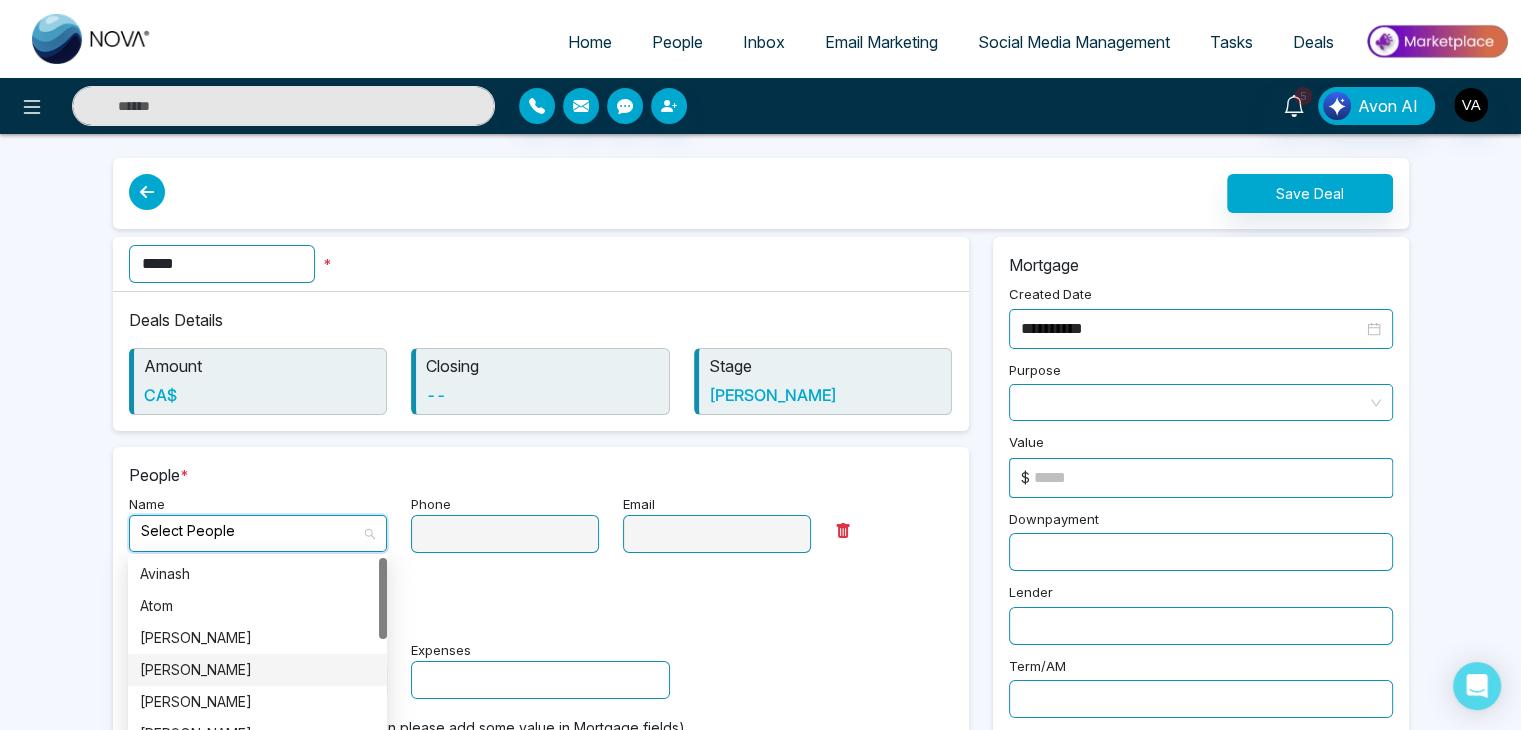 click on "[PERSON_NAME]" at bounding box center [257, 670] 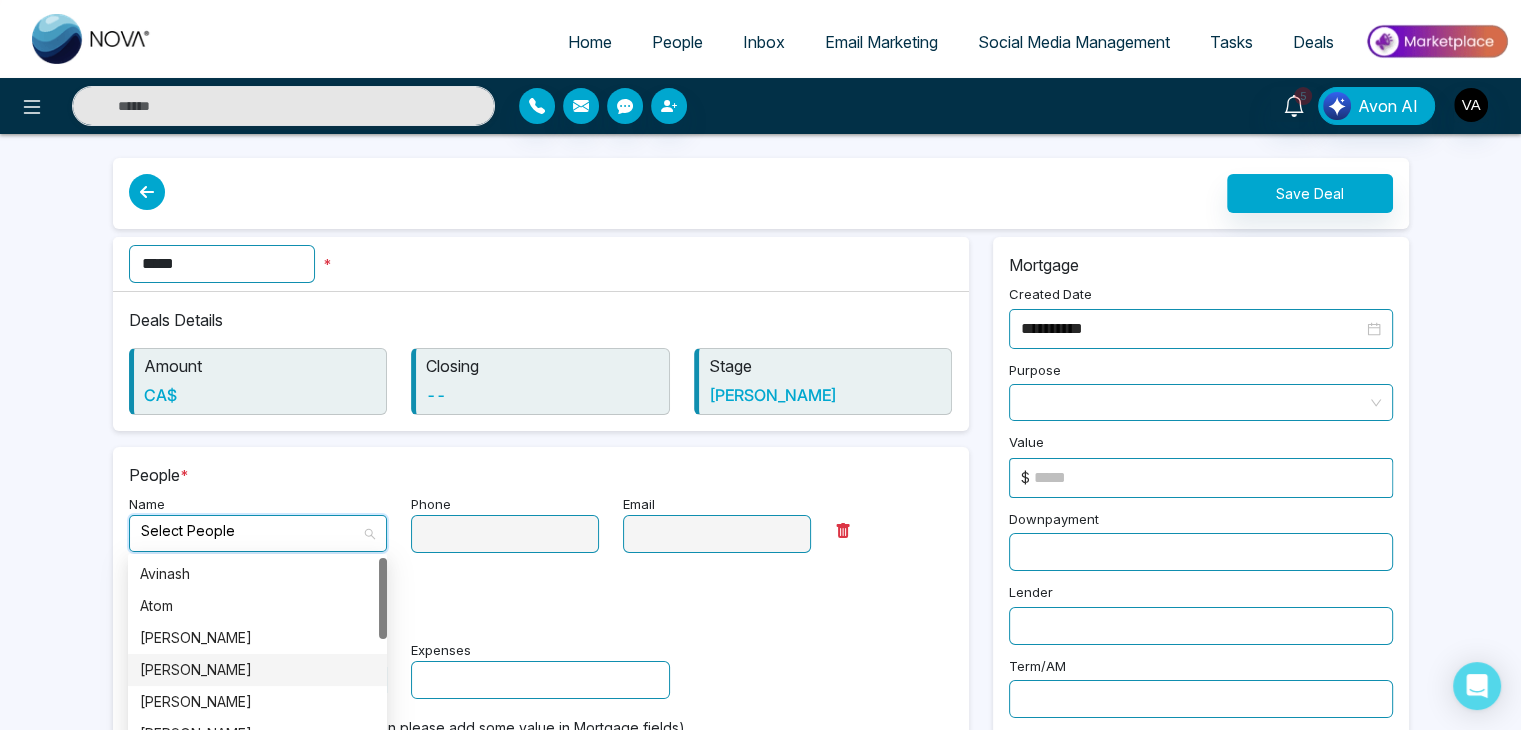 type on "**********" 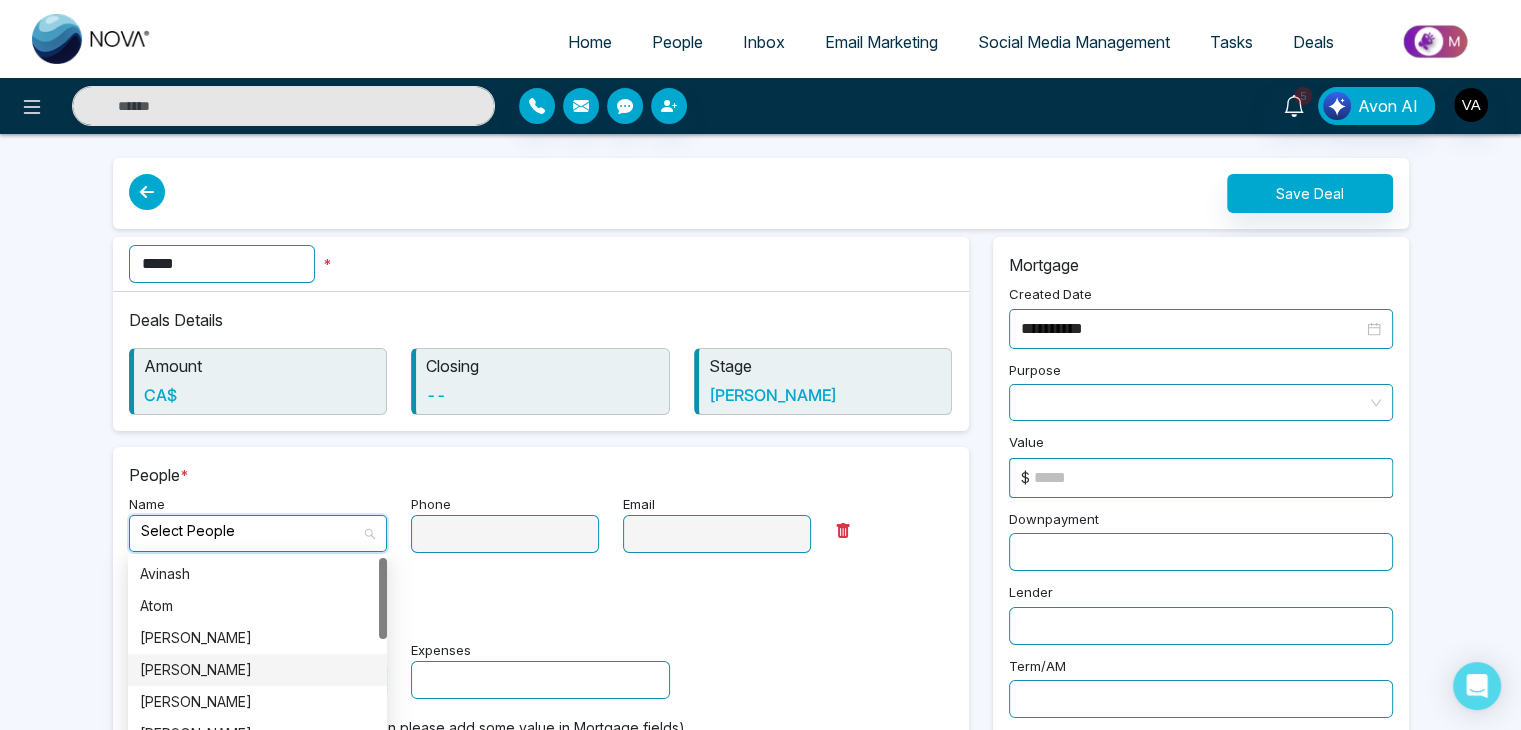 type on "**********" 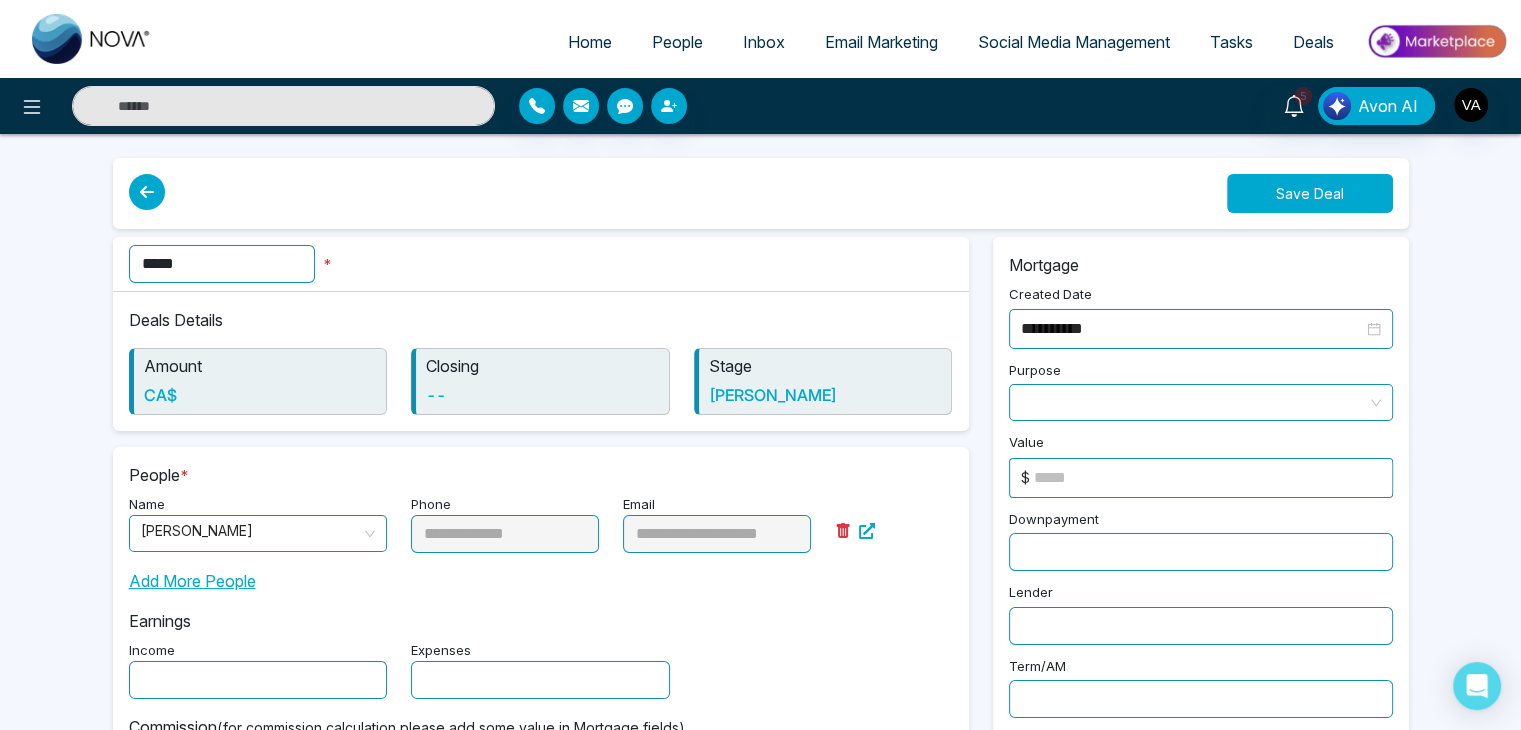 click on "Save Deal" at bounding box center [1310, 193] 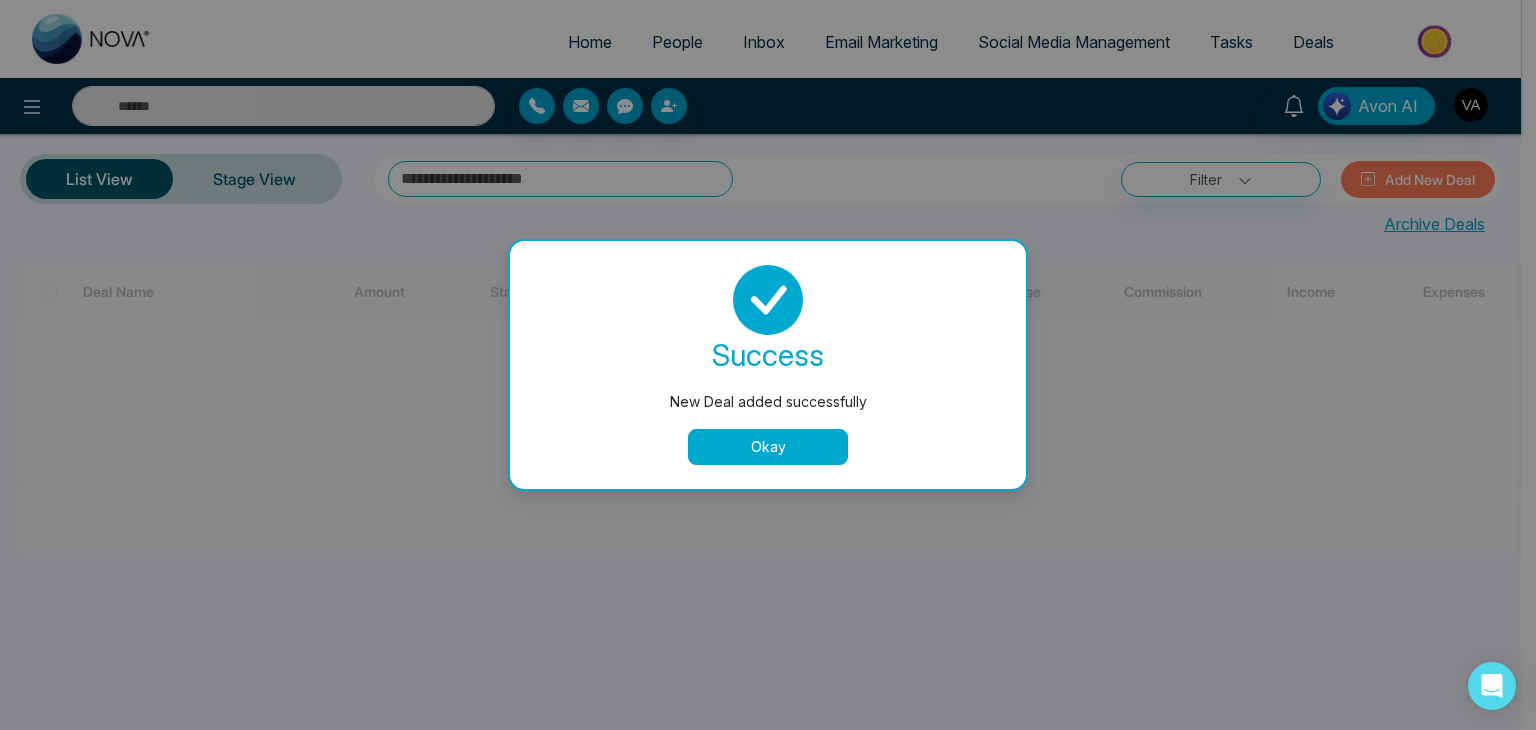 click on "Okay" at bounding box center [768, 447] 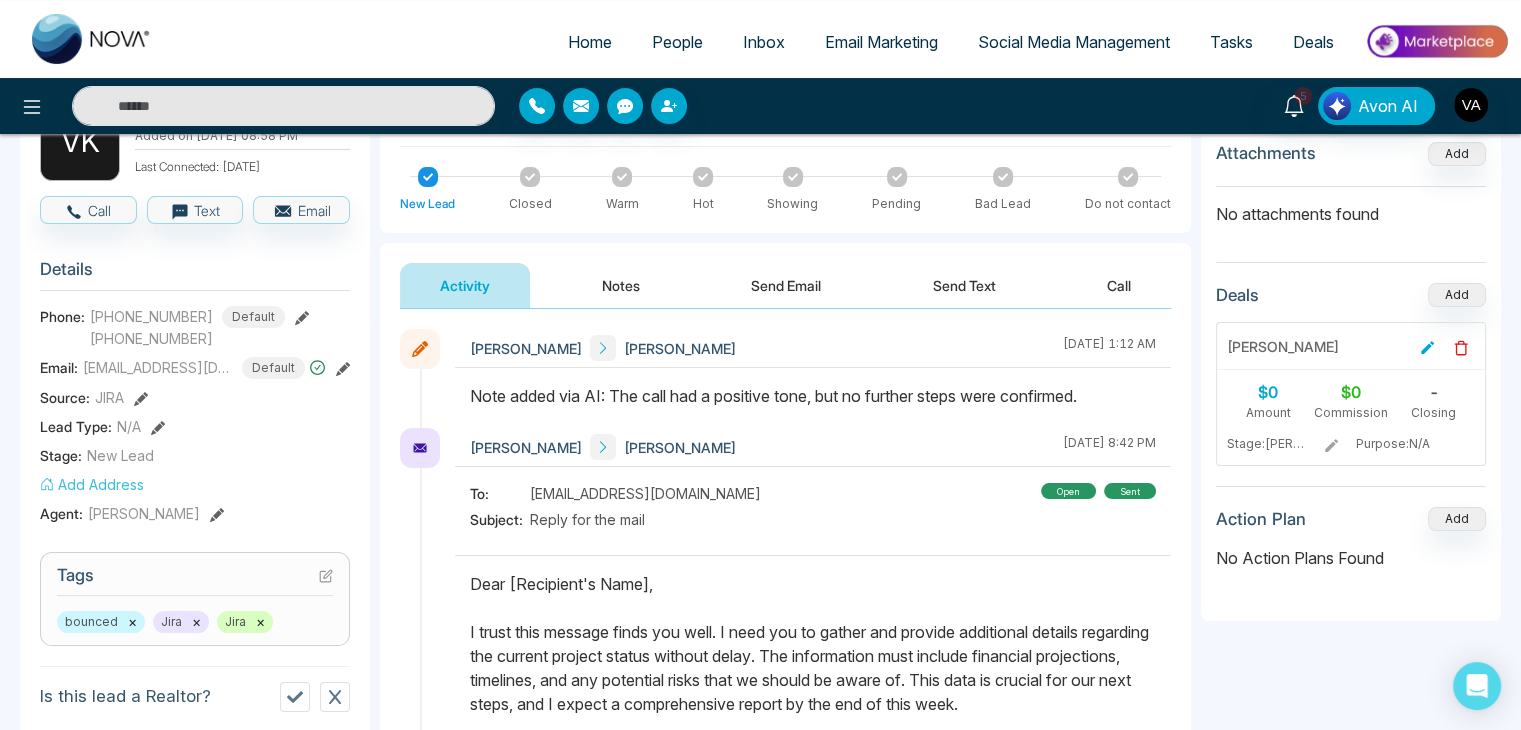 scroll, scrollTop: 150, scrollLeft: 0, axis: vertical 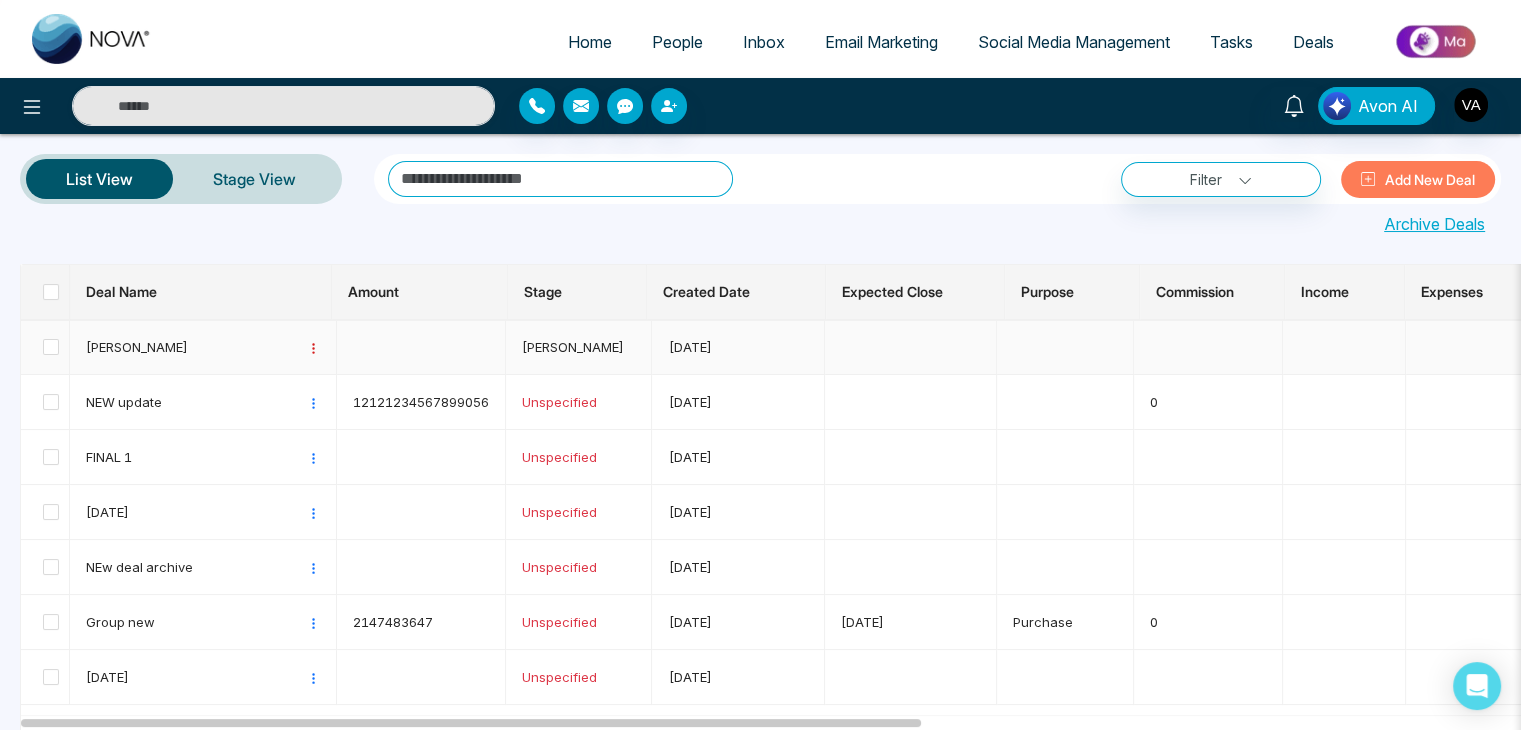 click 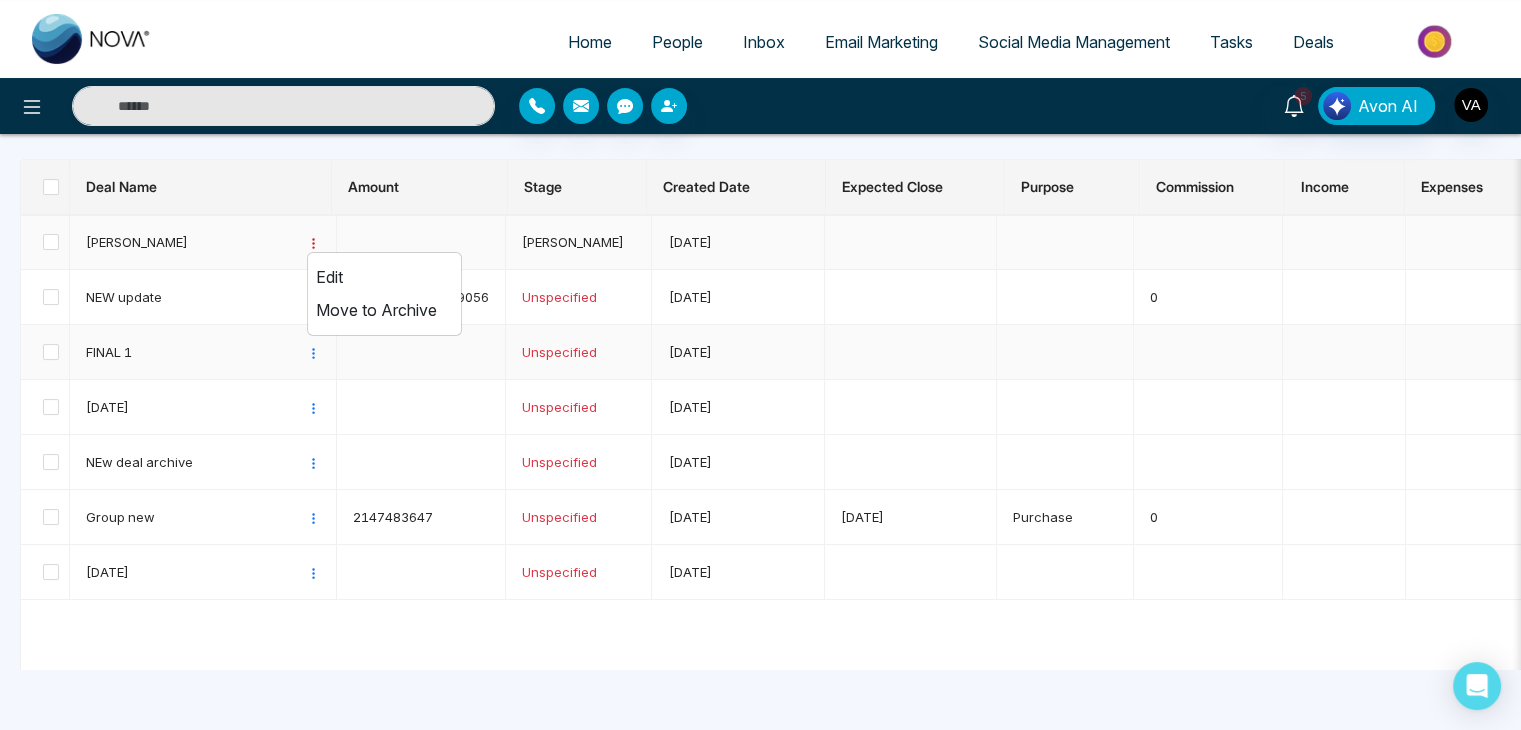 scroll, scrollTop: 0, scrollLeft: 0, axis: both 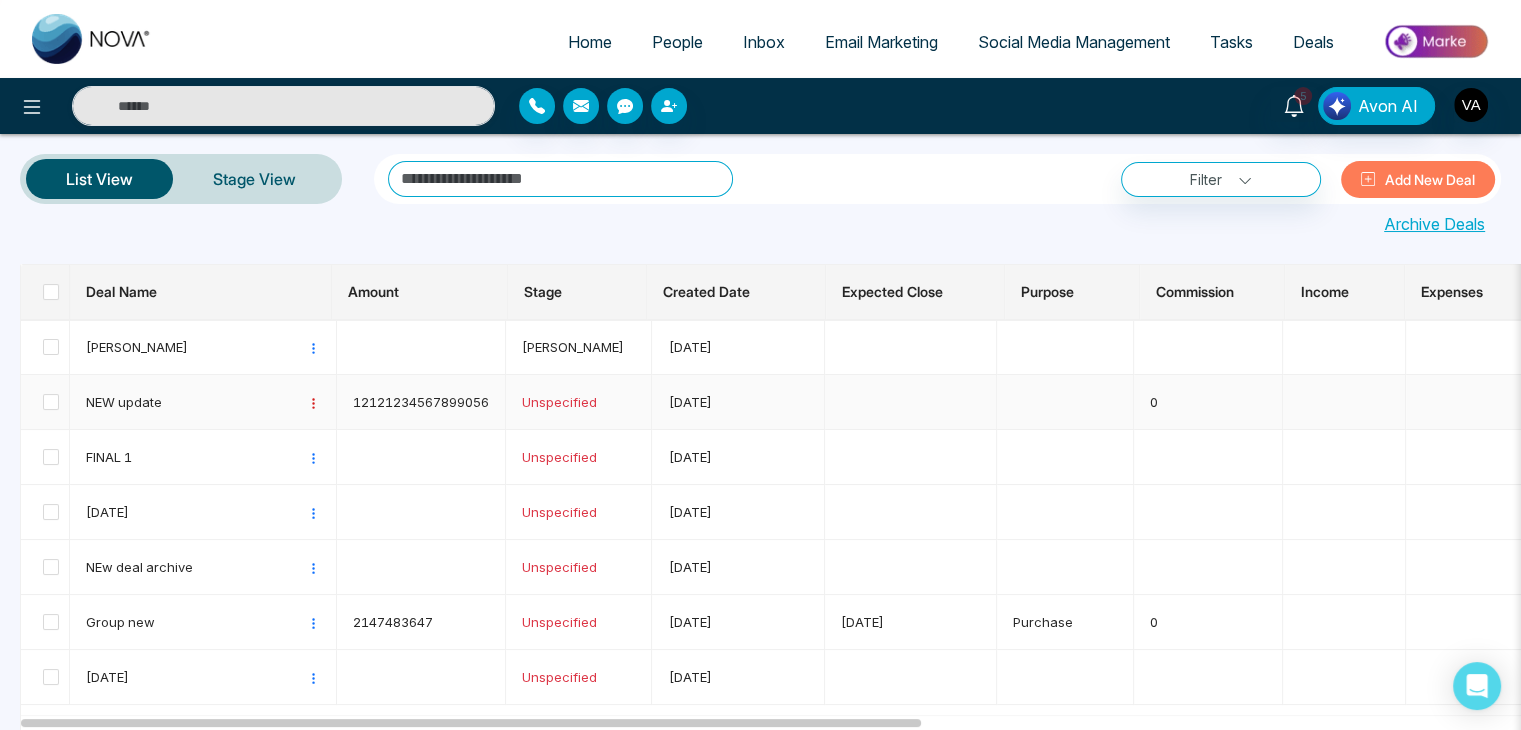 click 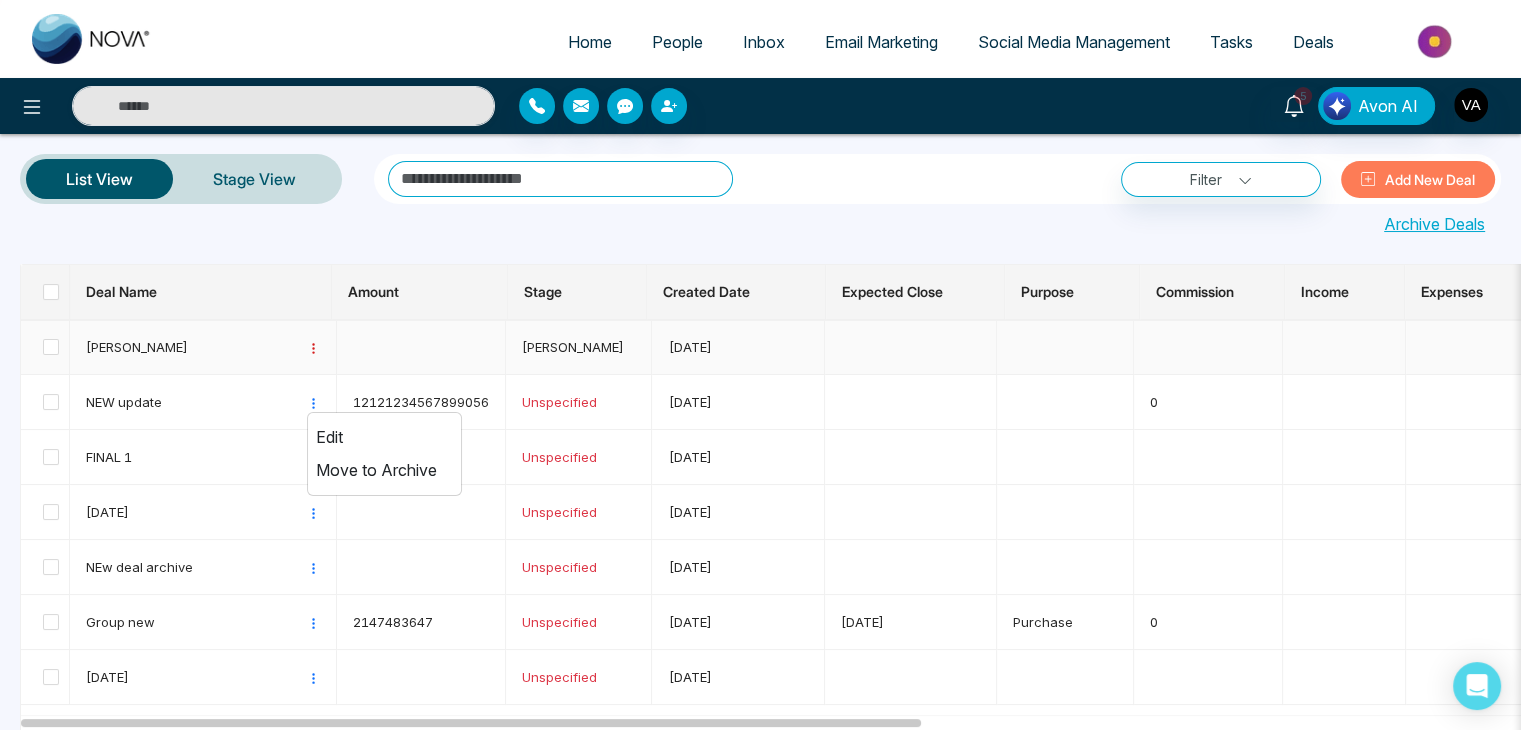 click 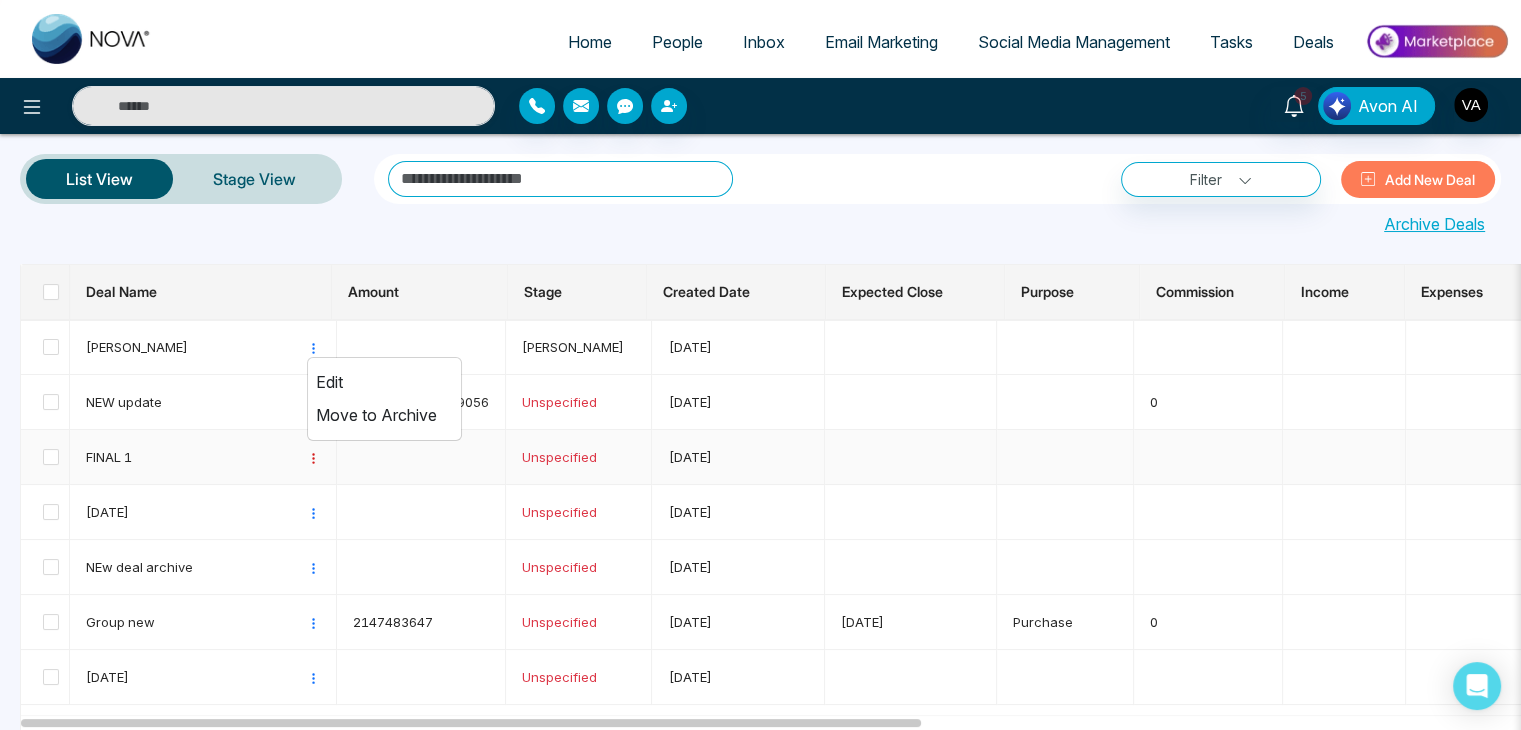 click 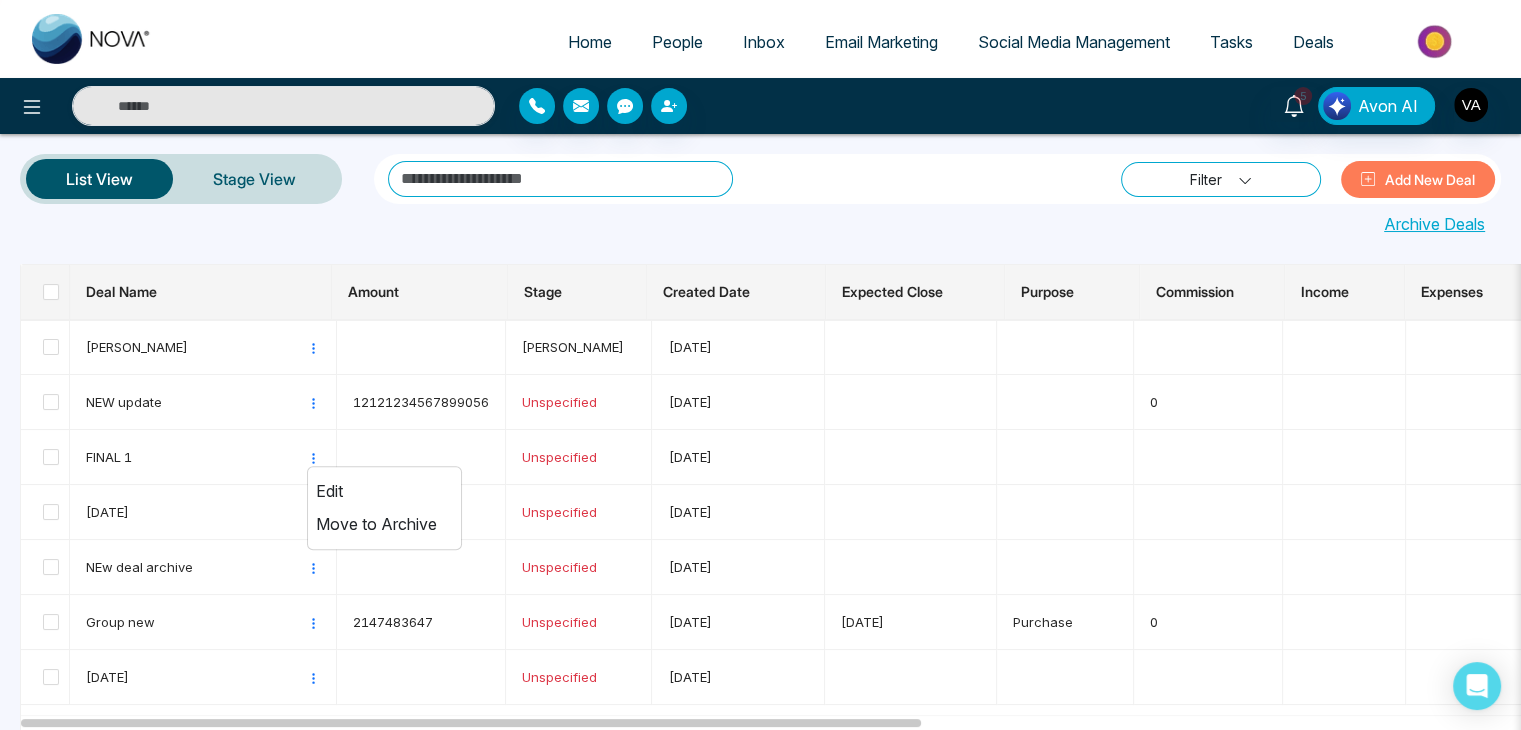 click on "Filter" at bounding box center (1221, 179) 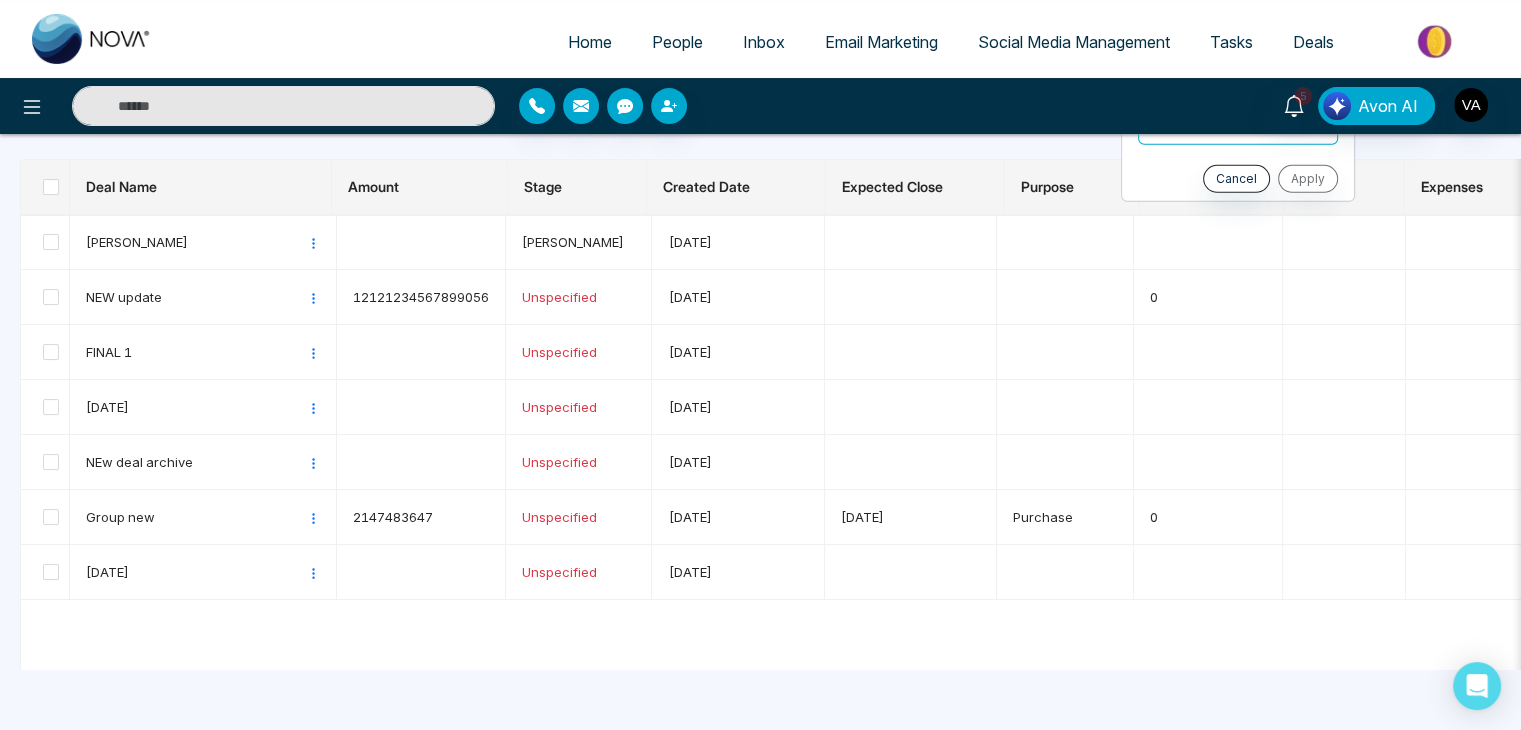 scroll, scrollTop: 0, scrollLeft: 0, axis: both 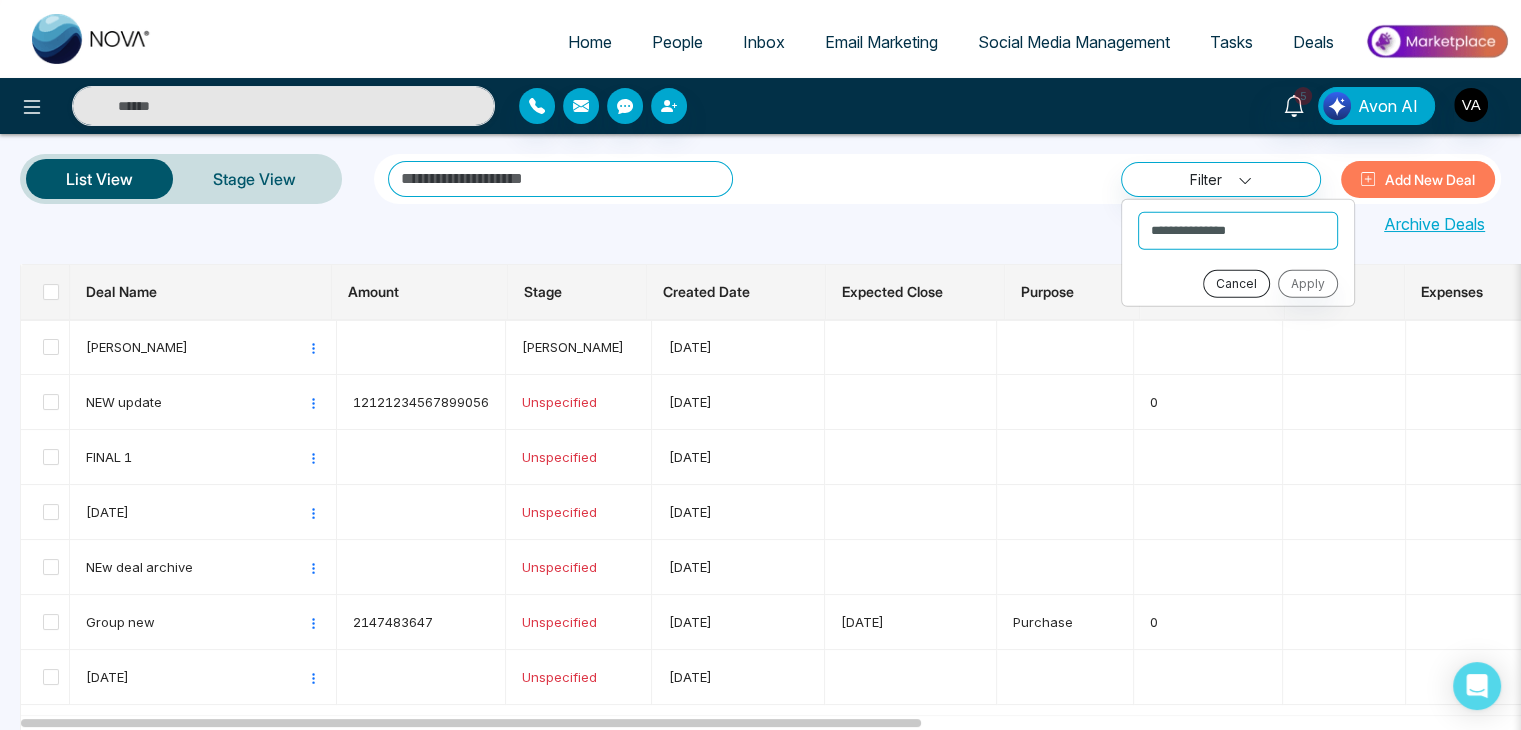 click on "Cancel" at bounding box center [1236, 283] 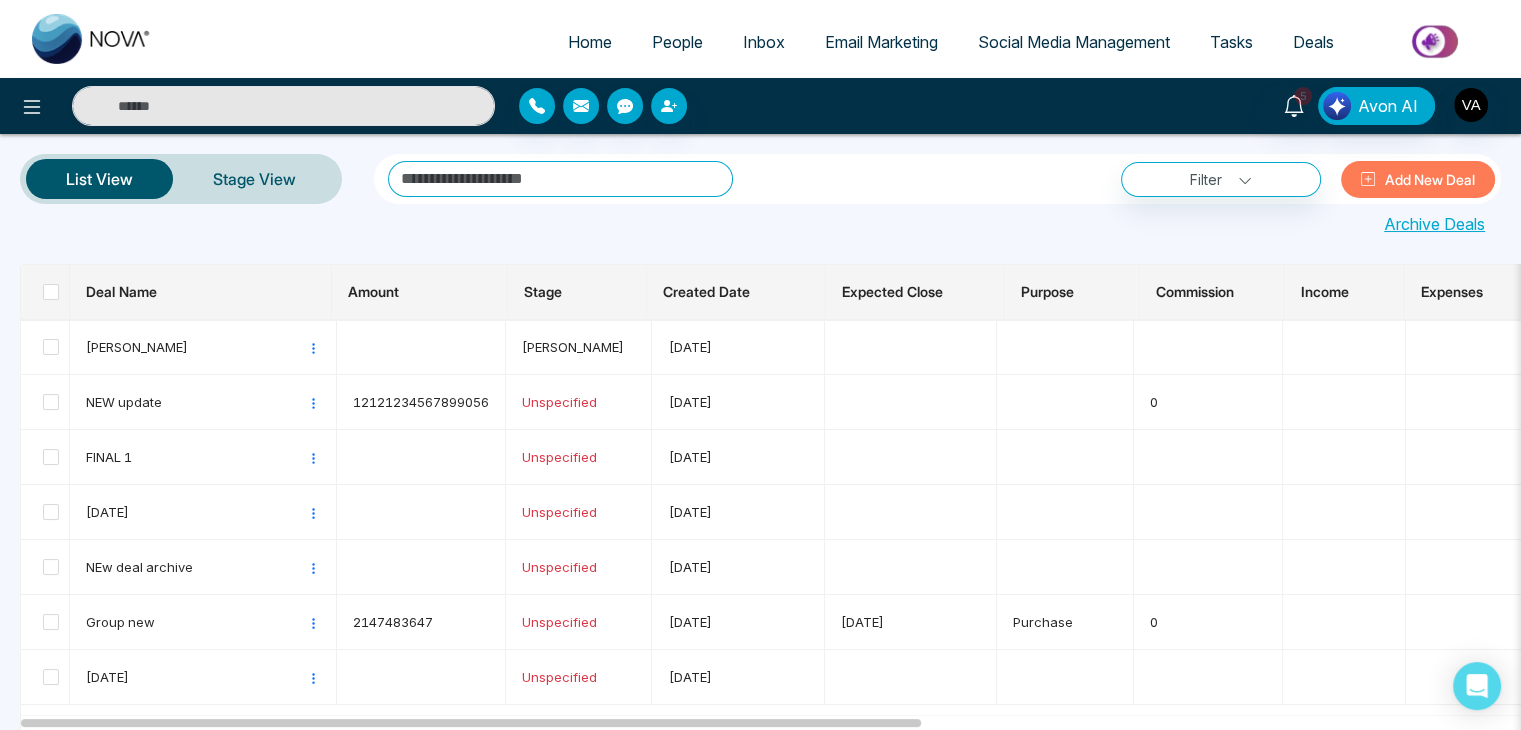 click at bounding box center [560, 179] 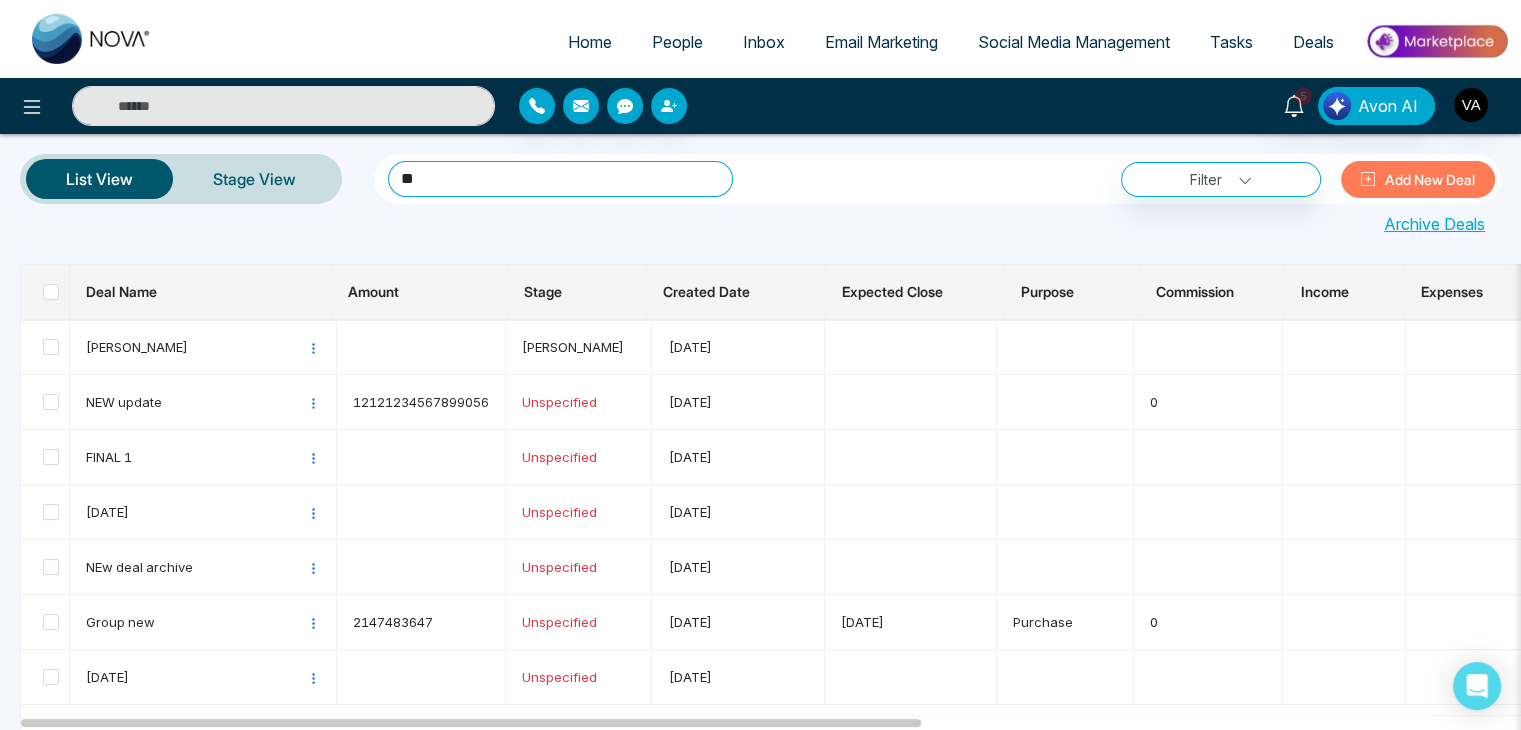 type on "***" 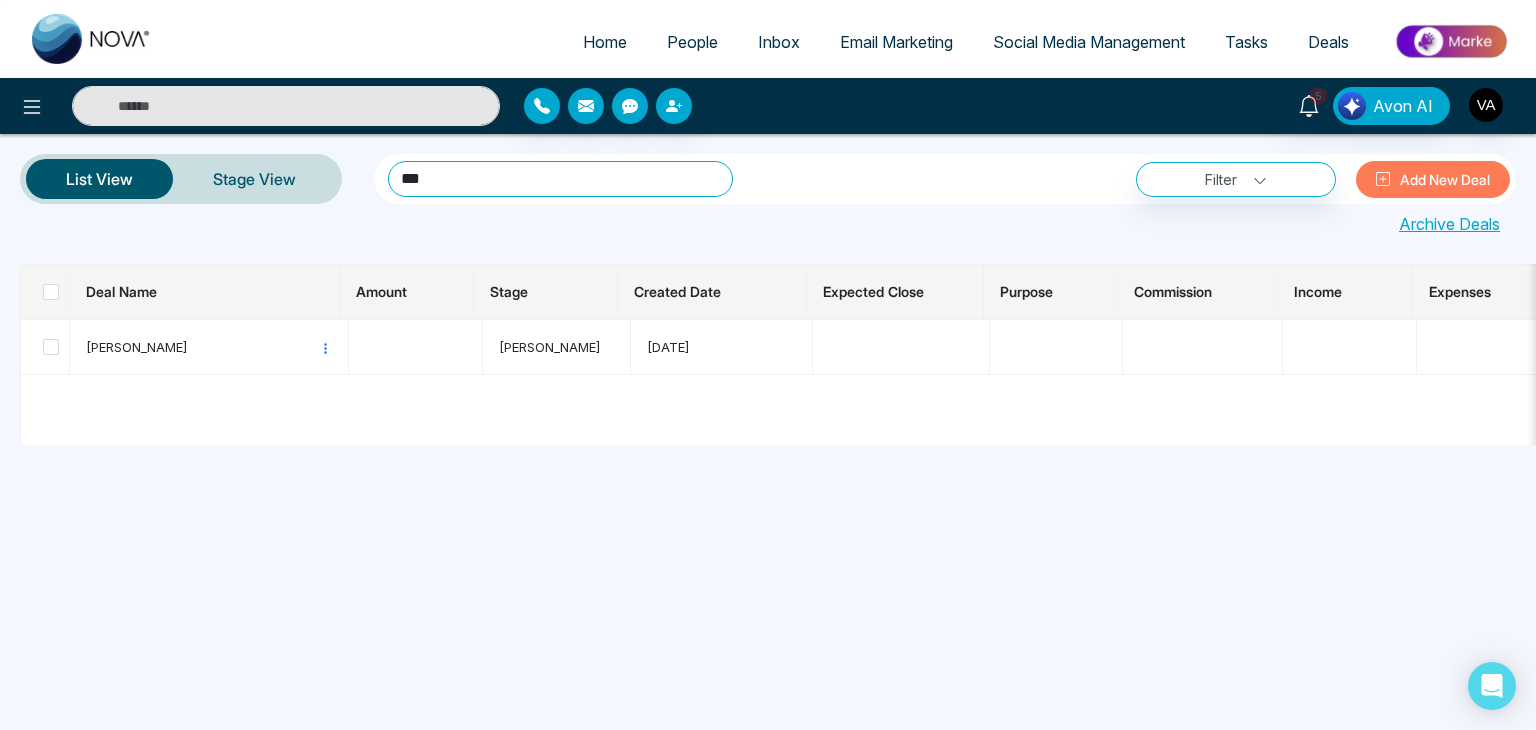 click on "***" at bounding box center [560, 179] 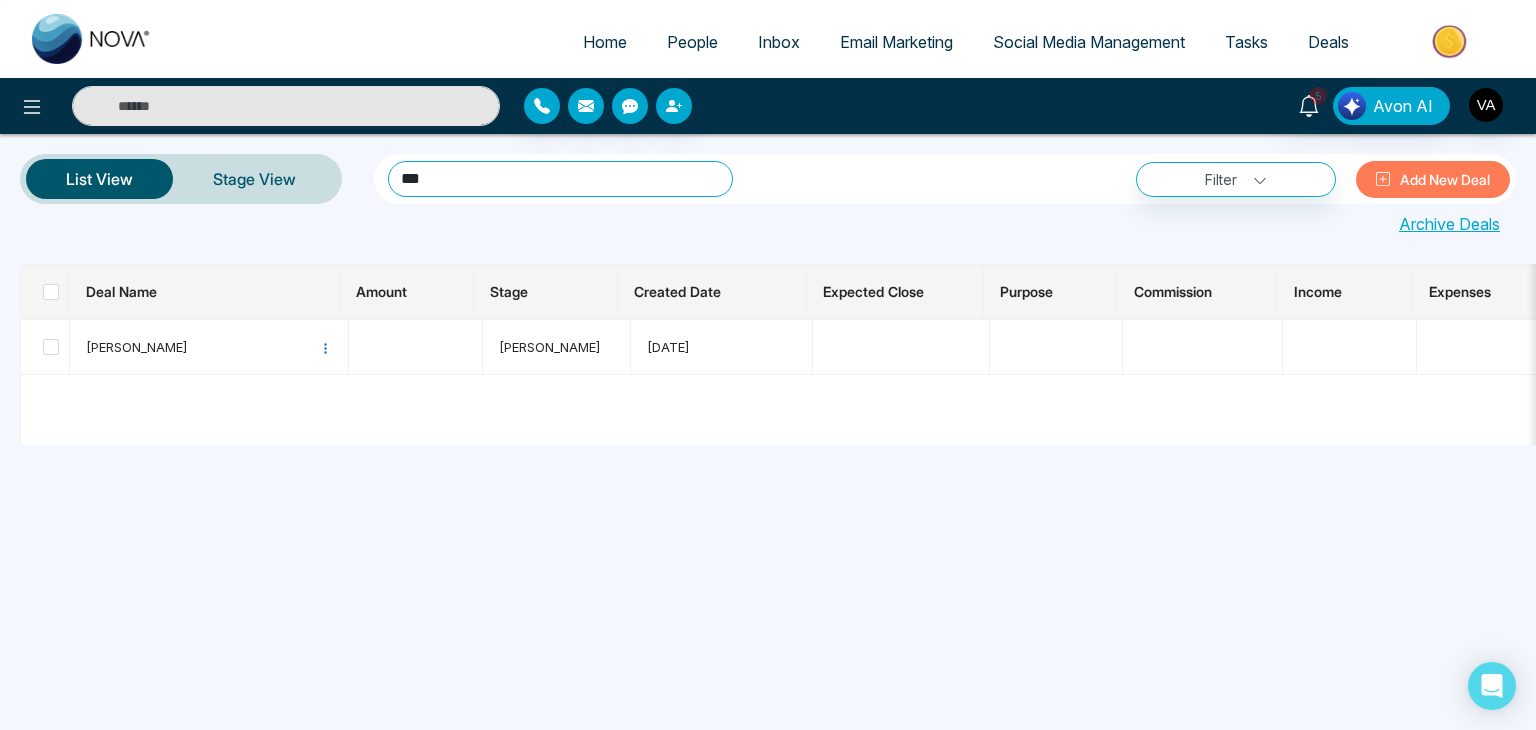 click on "***" at bounding box center [560, 179] 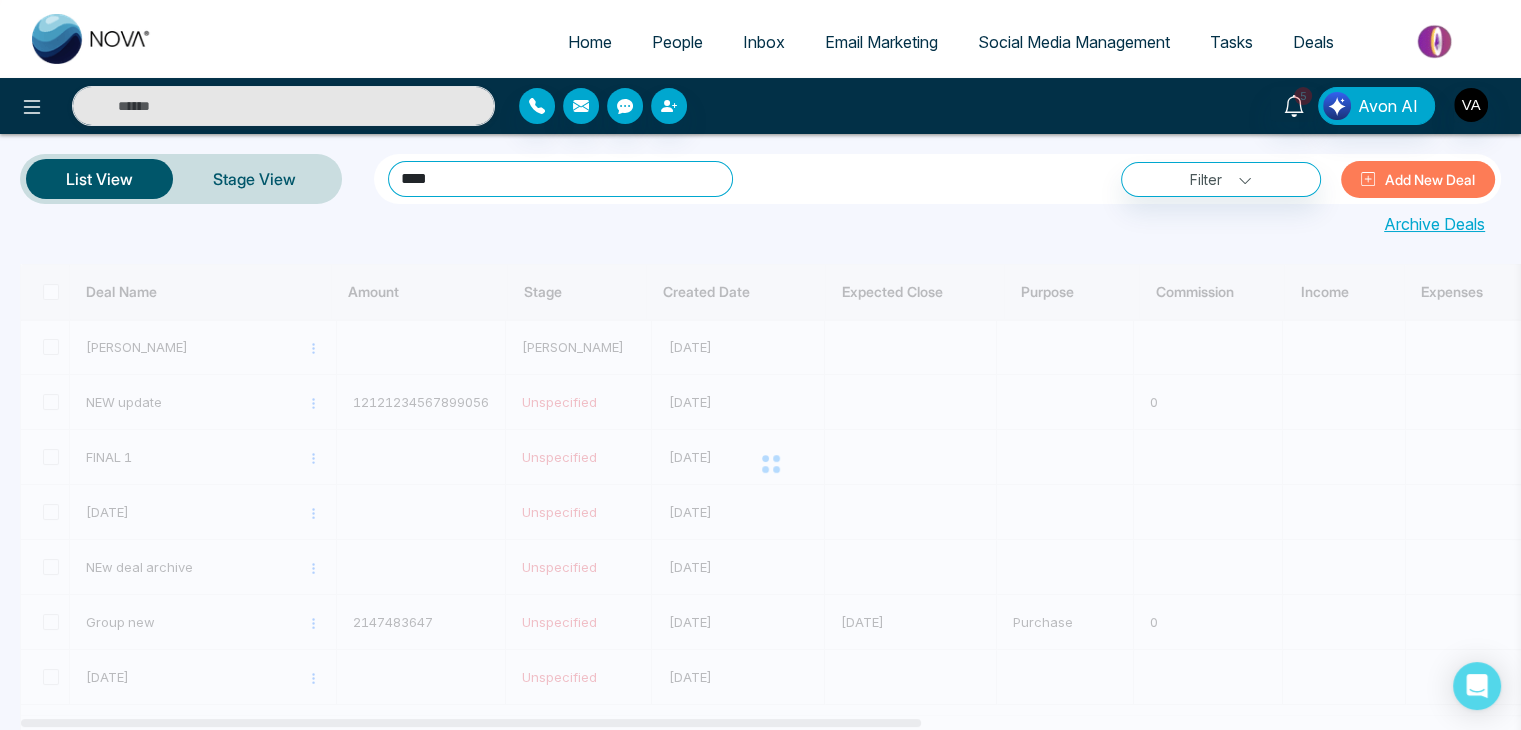 type on "*****" 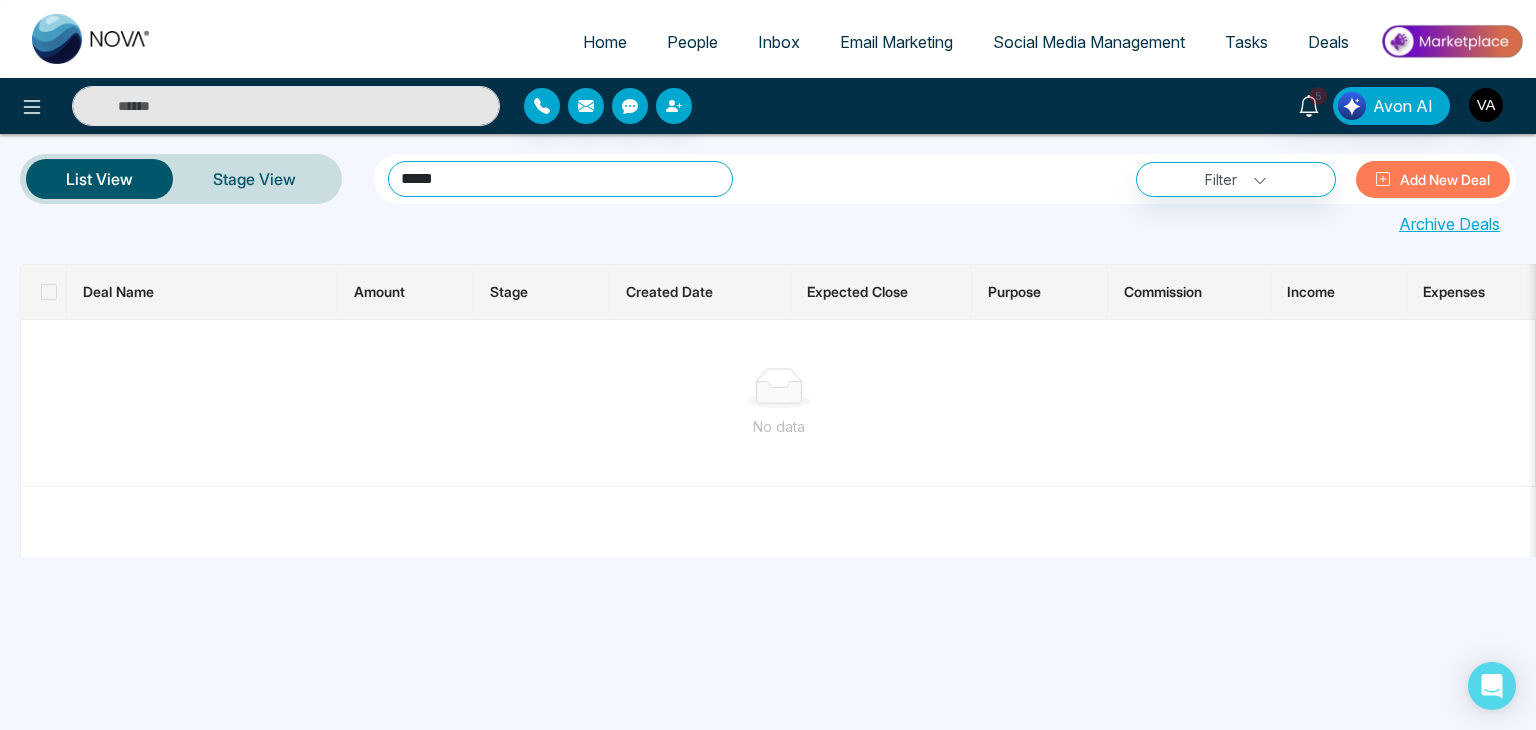 click on "*****" at bounding box center [560, 179] 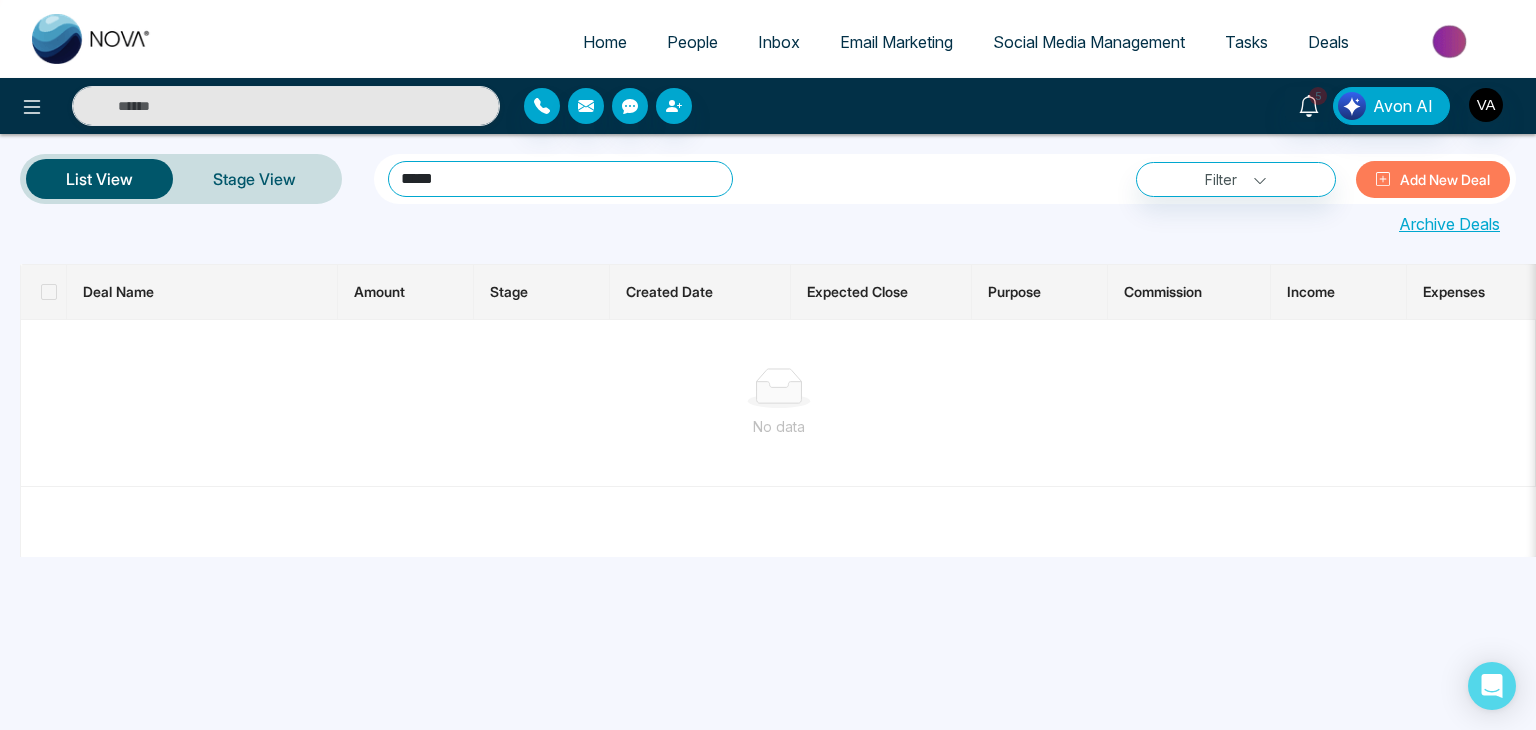 click on "*****" at bounding box center (560, 179) 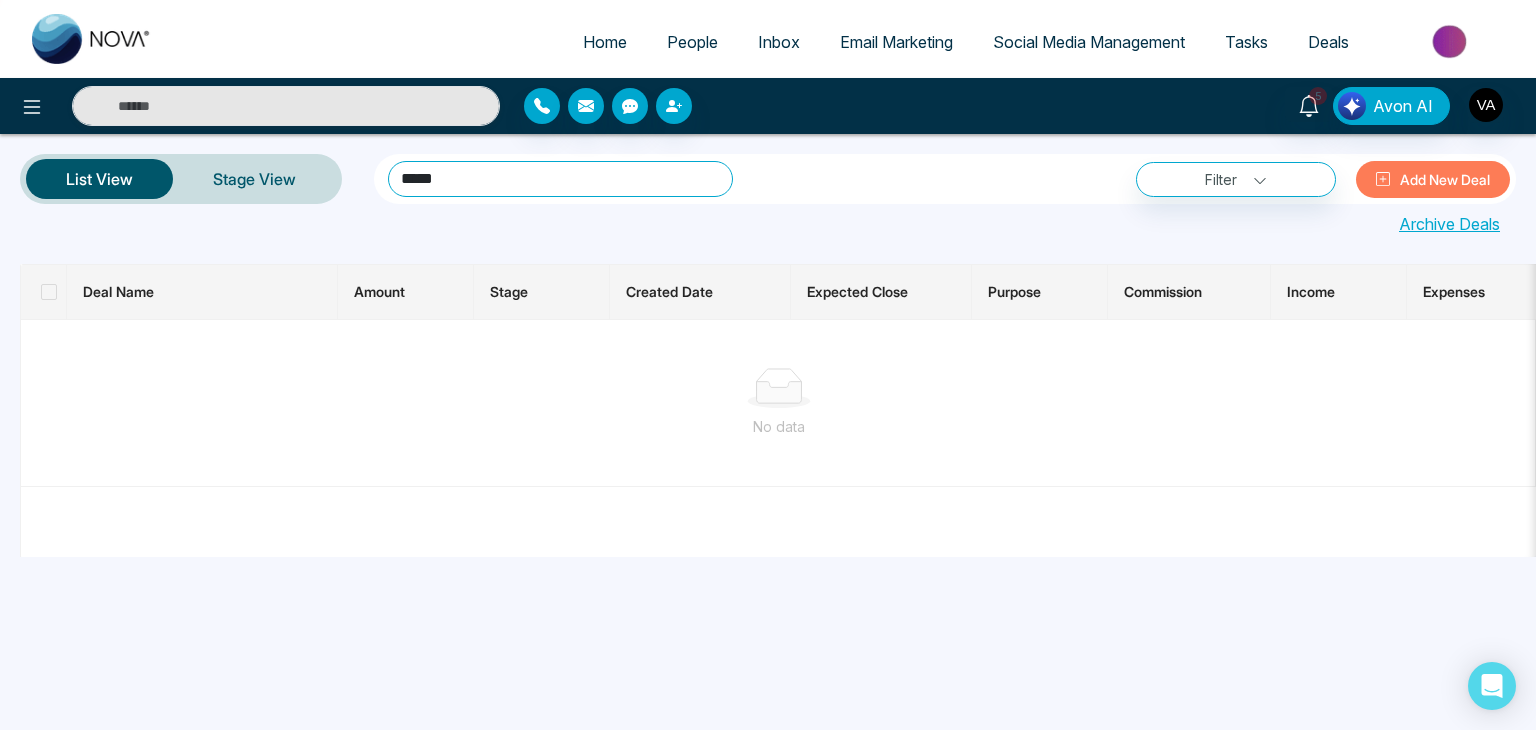 click on "*****" at bounding box center (560, 179) 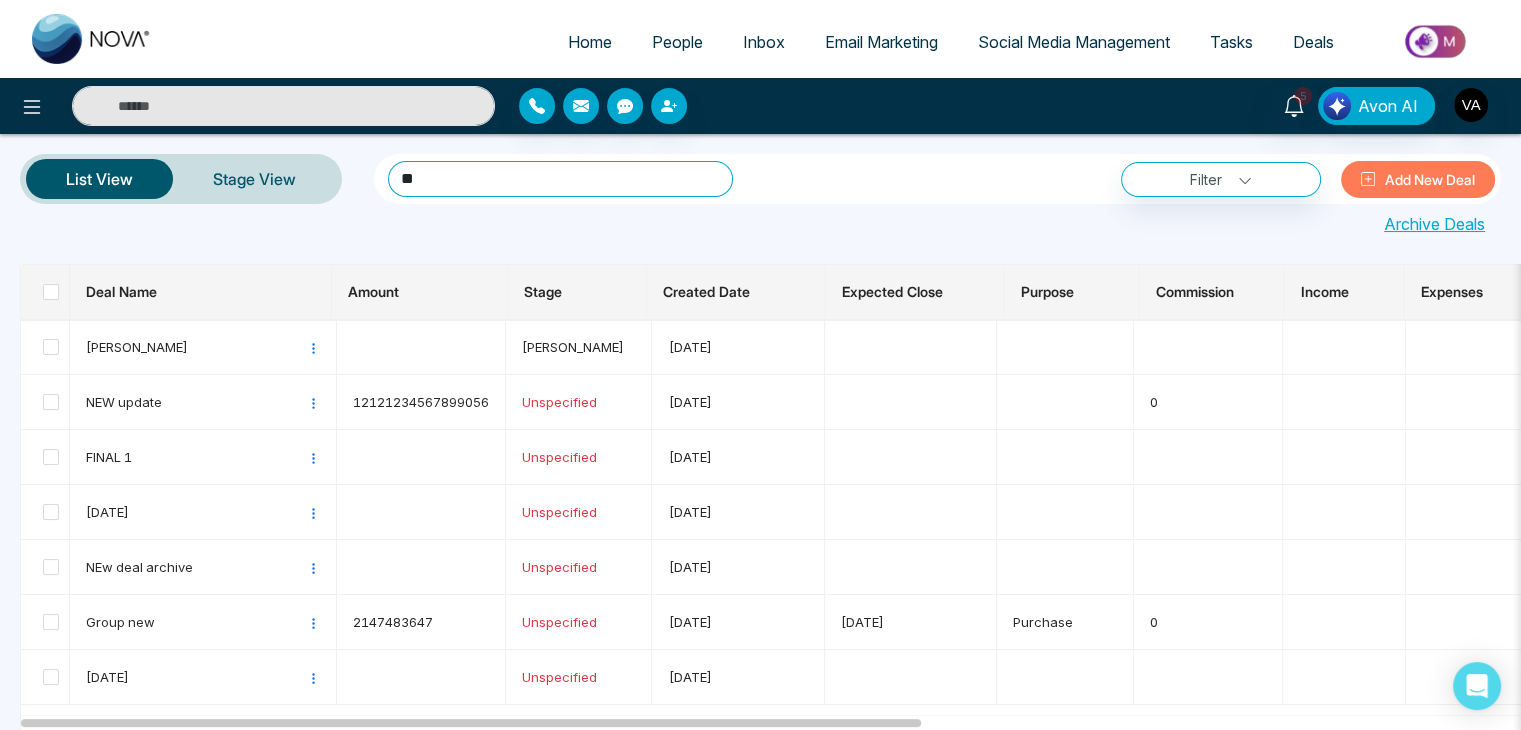 type on "***" 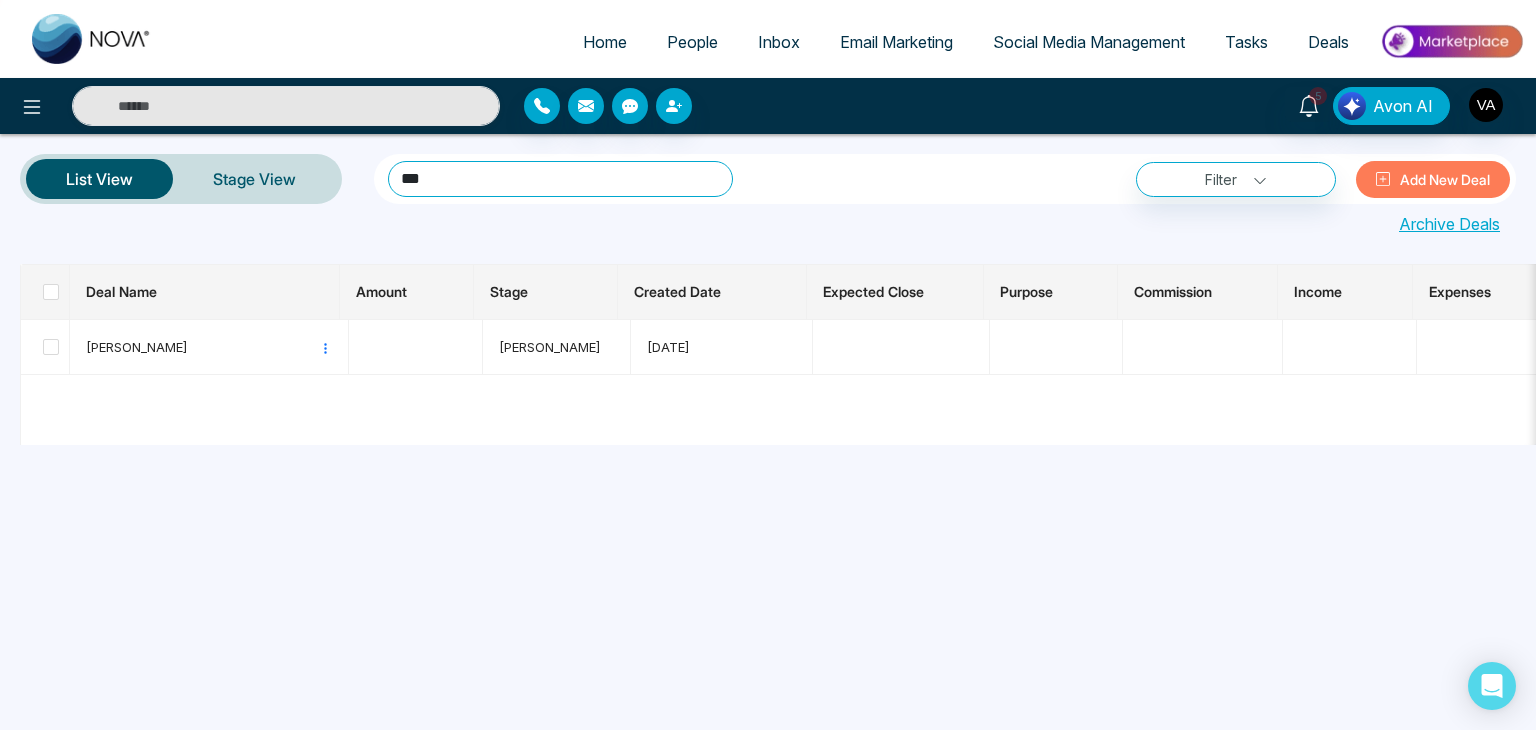 click on "***" at bounding box center (560, 179) 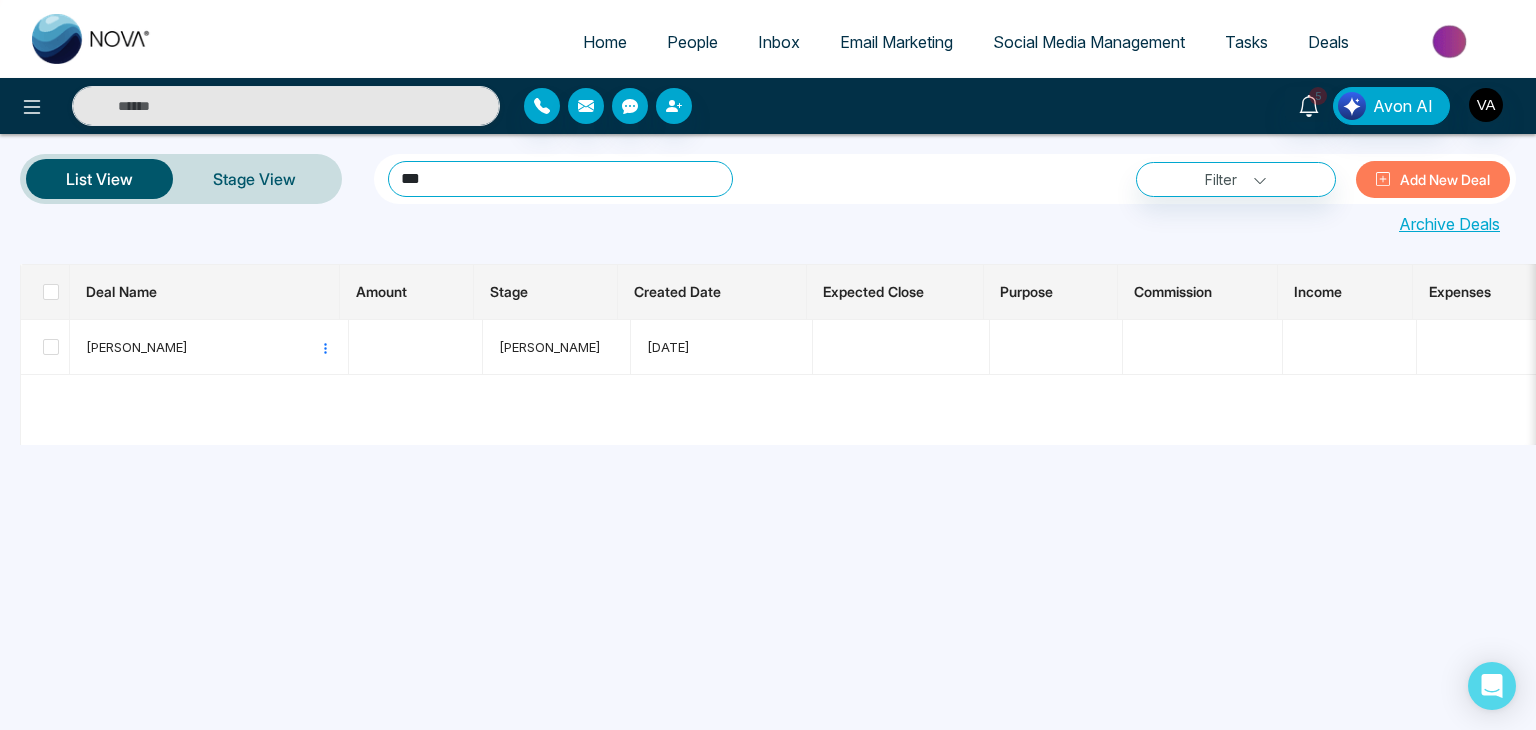 click on "***" at bounding box center (560, 179) 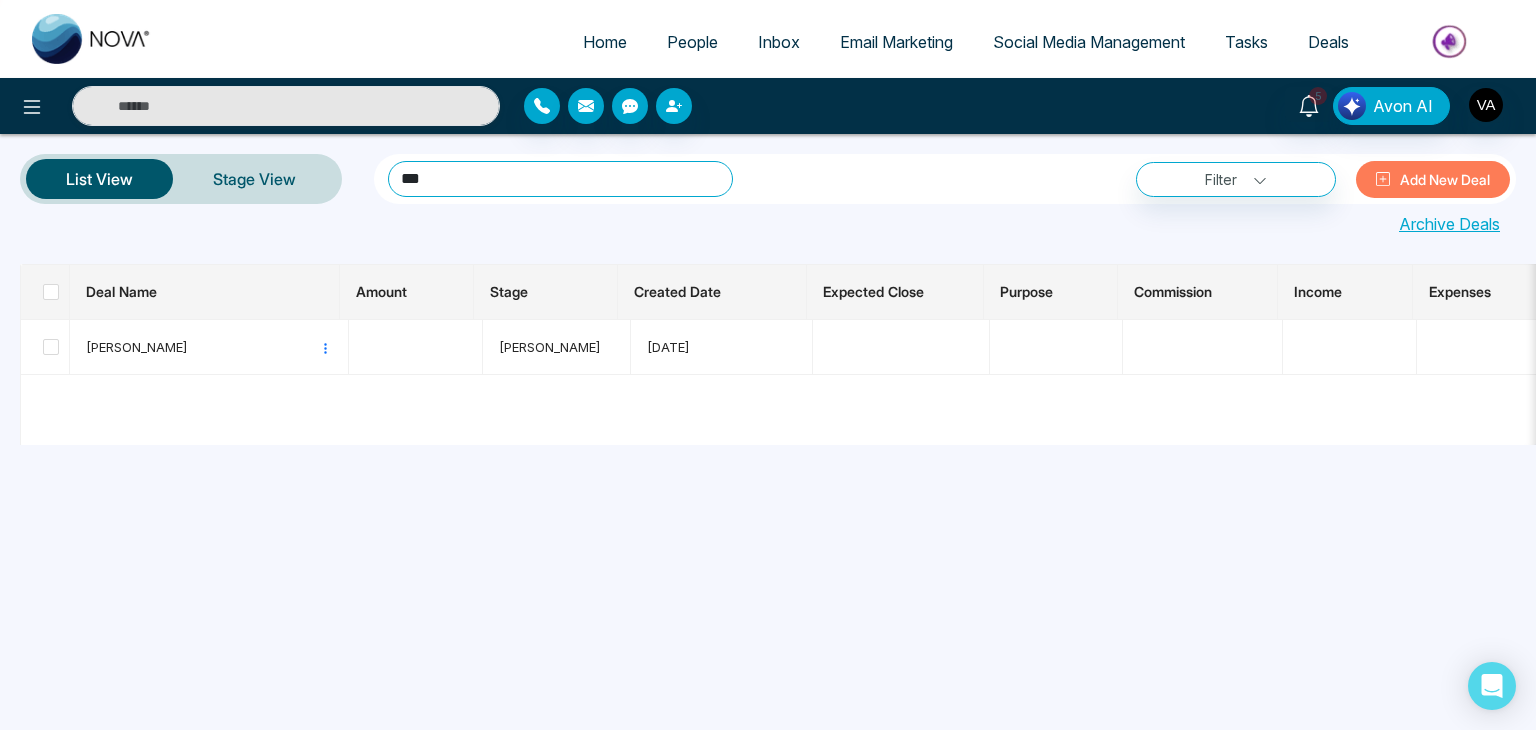 click on "***" at bounding box center [560, 179] 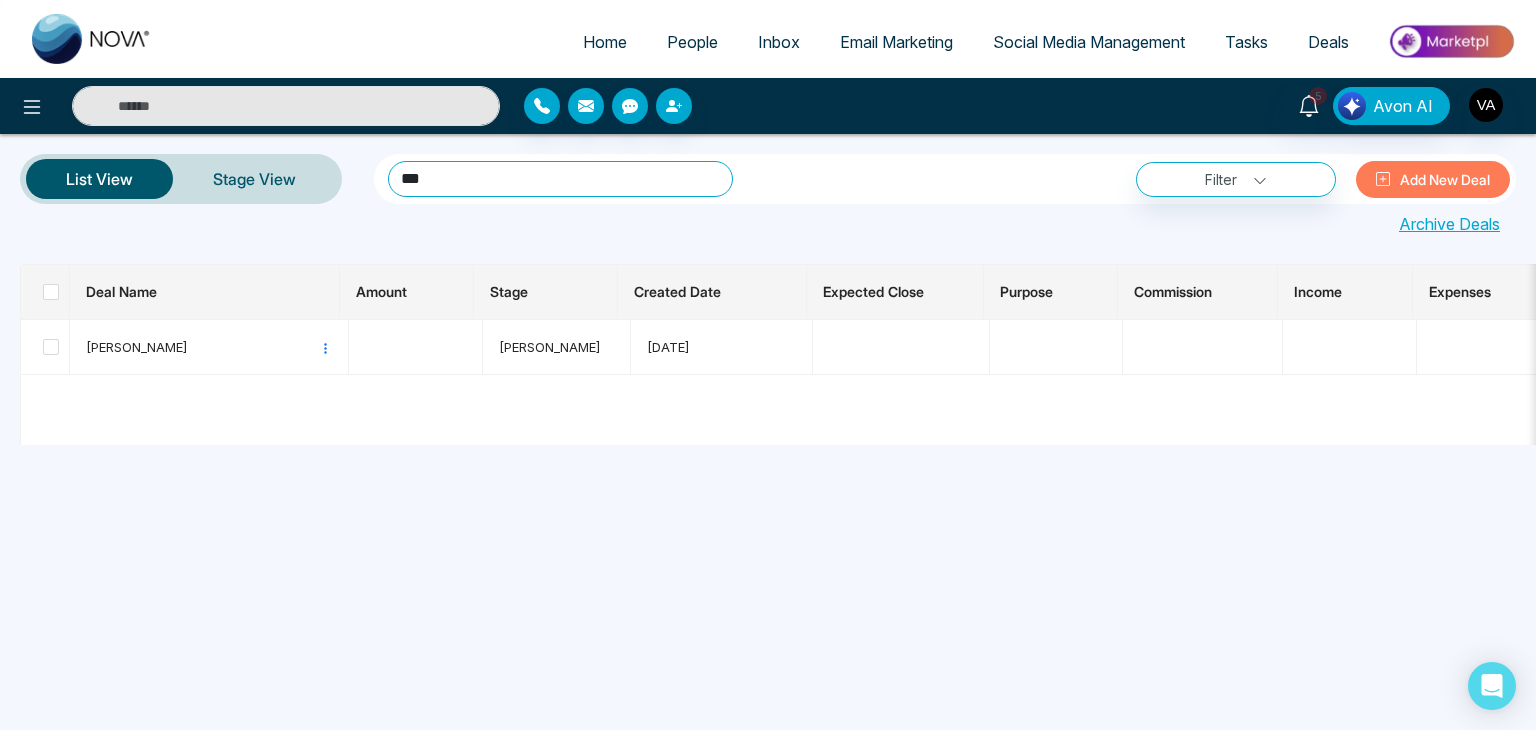 type 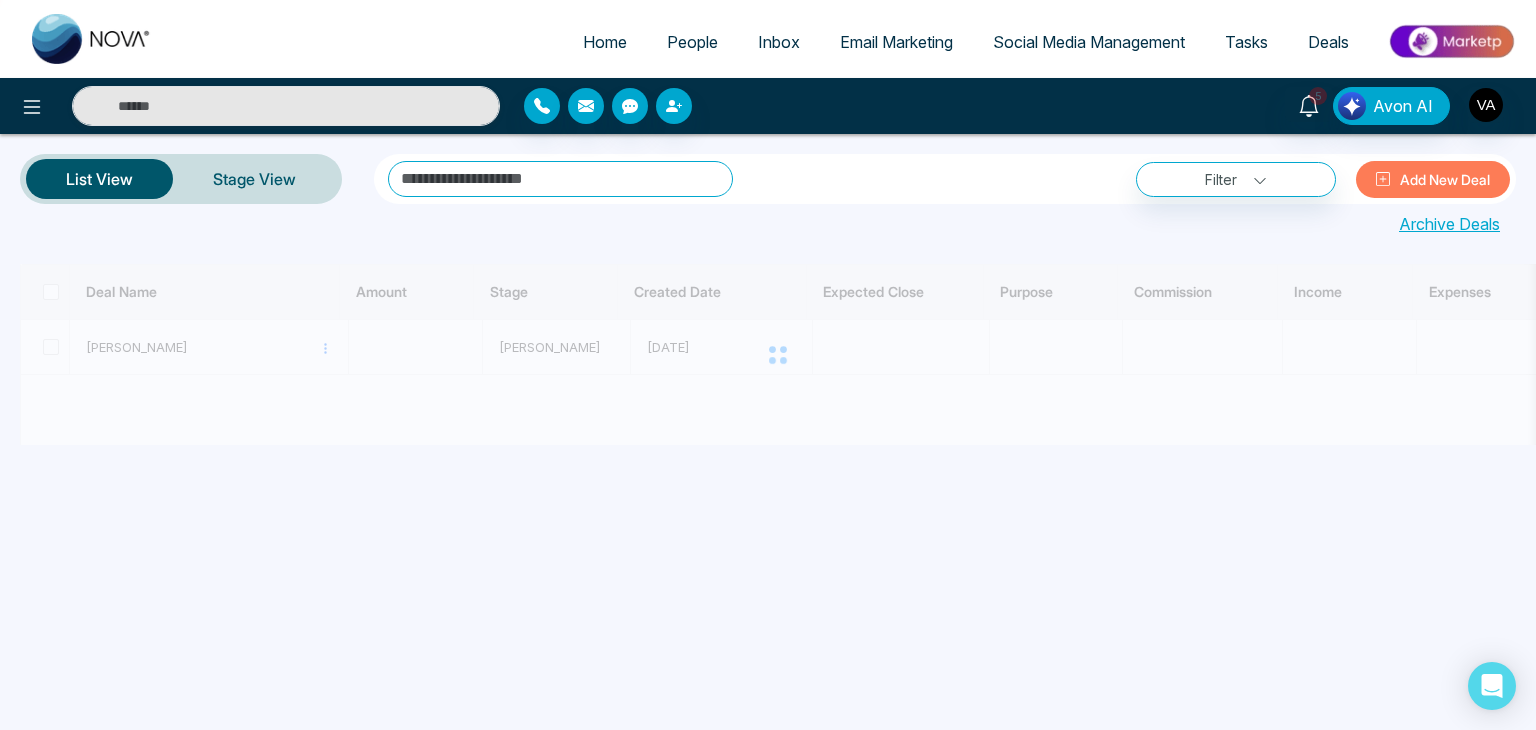 click on "**********" at bounding box center (945, 179) 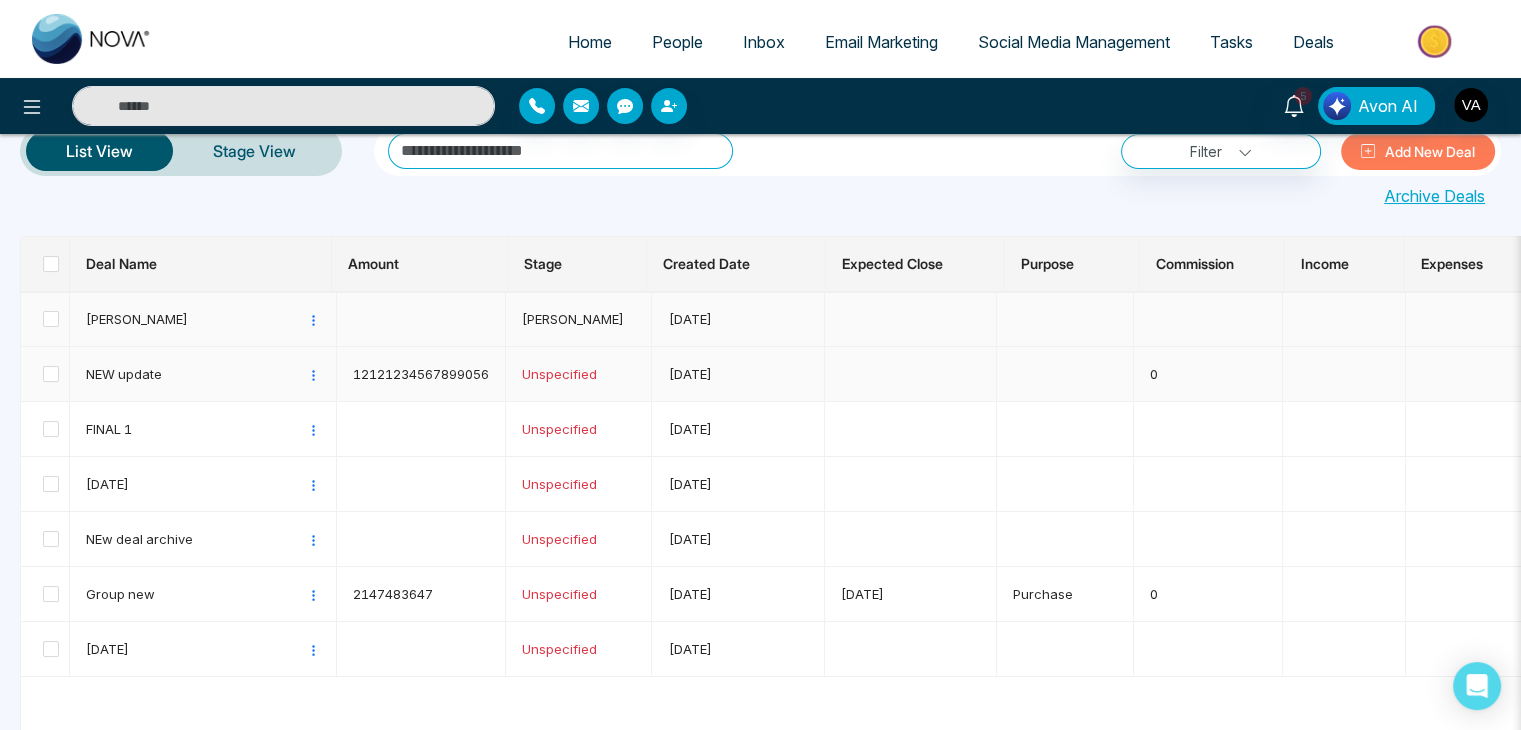 scroll, scrollTop: 0, scrollLeft: 0, axis: both 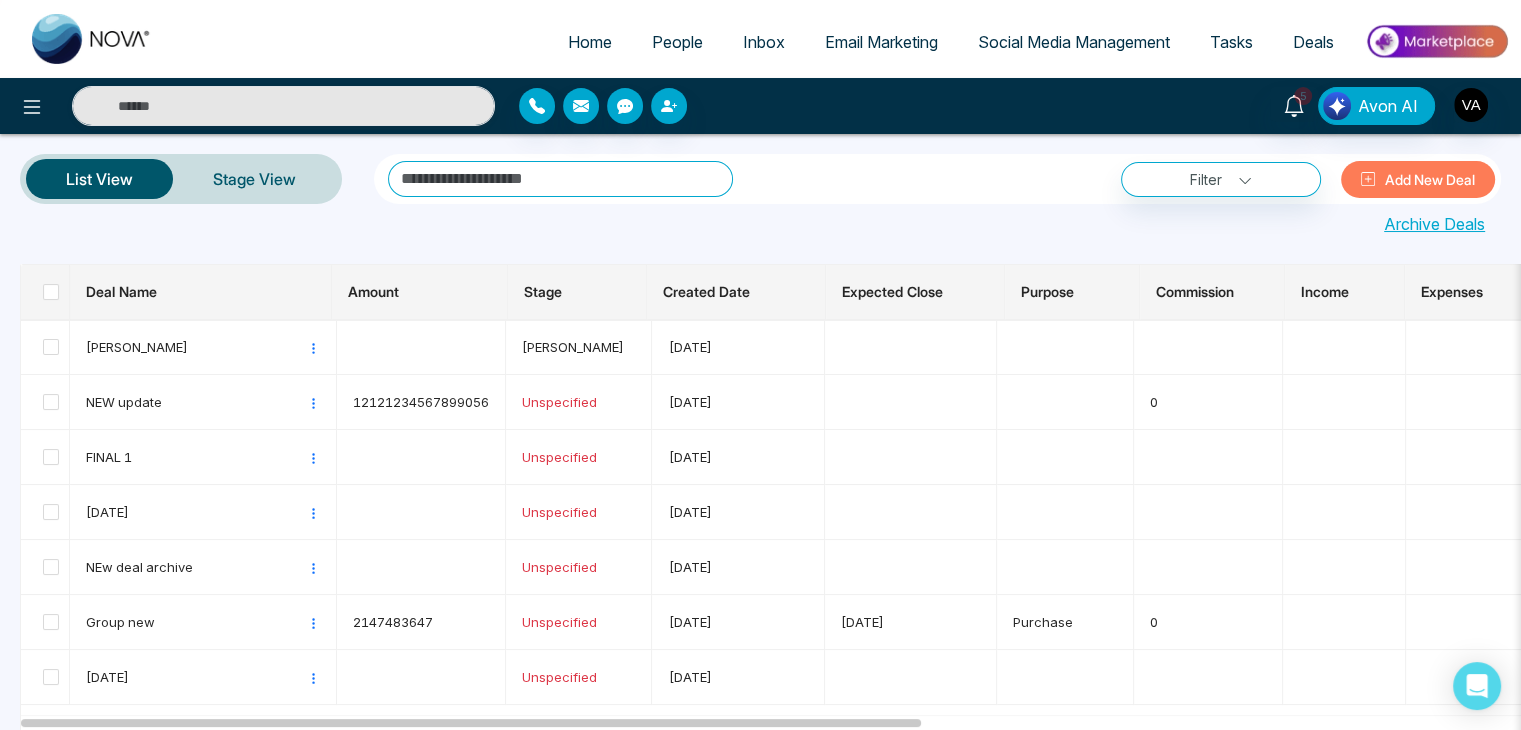 click on "People" at bounding box center [677, 42] 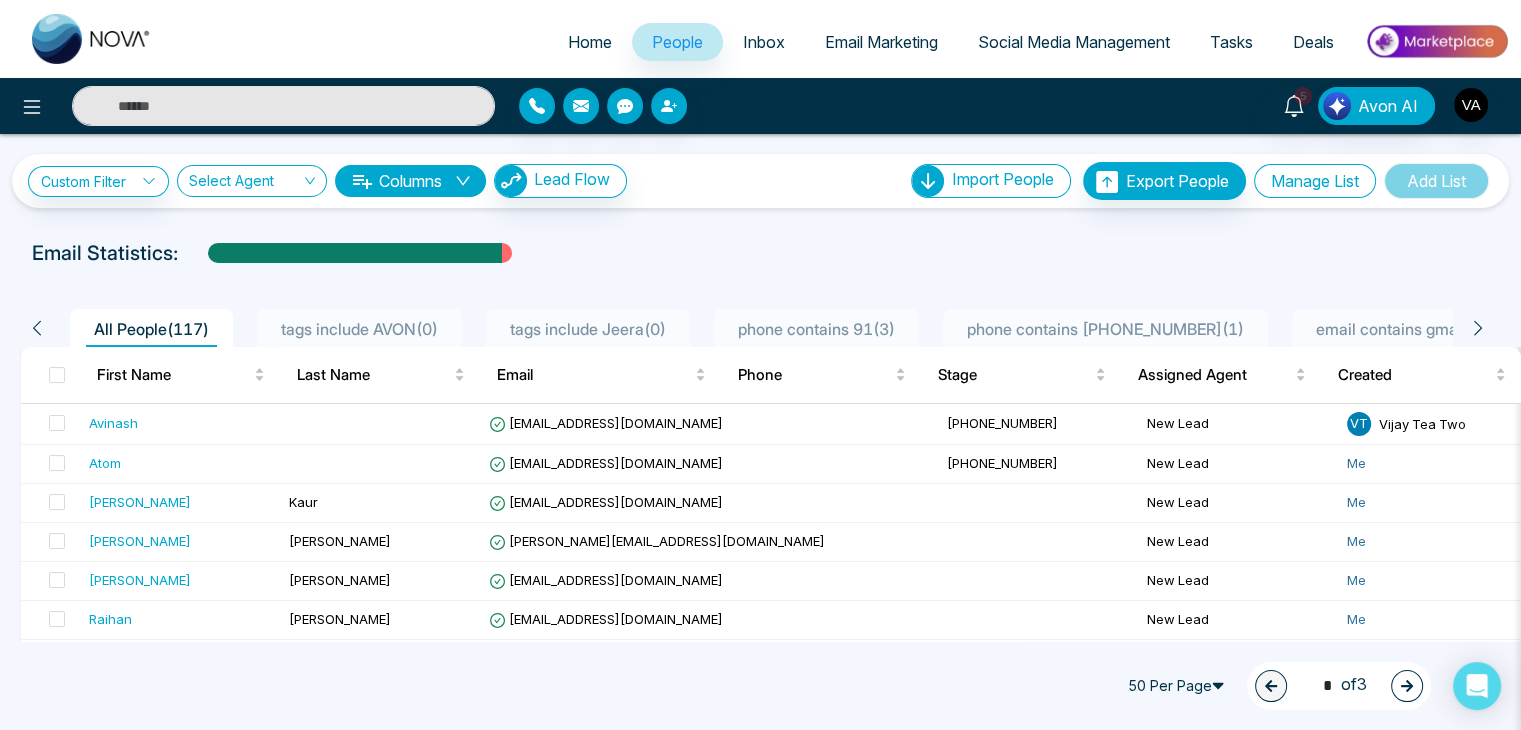 click on "Manage List" at bounding box center [1315, 181] 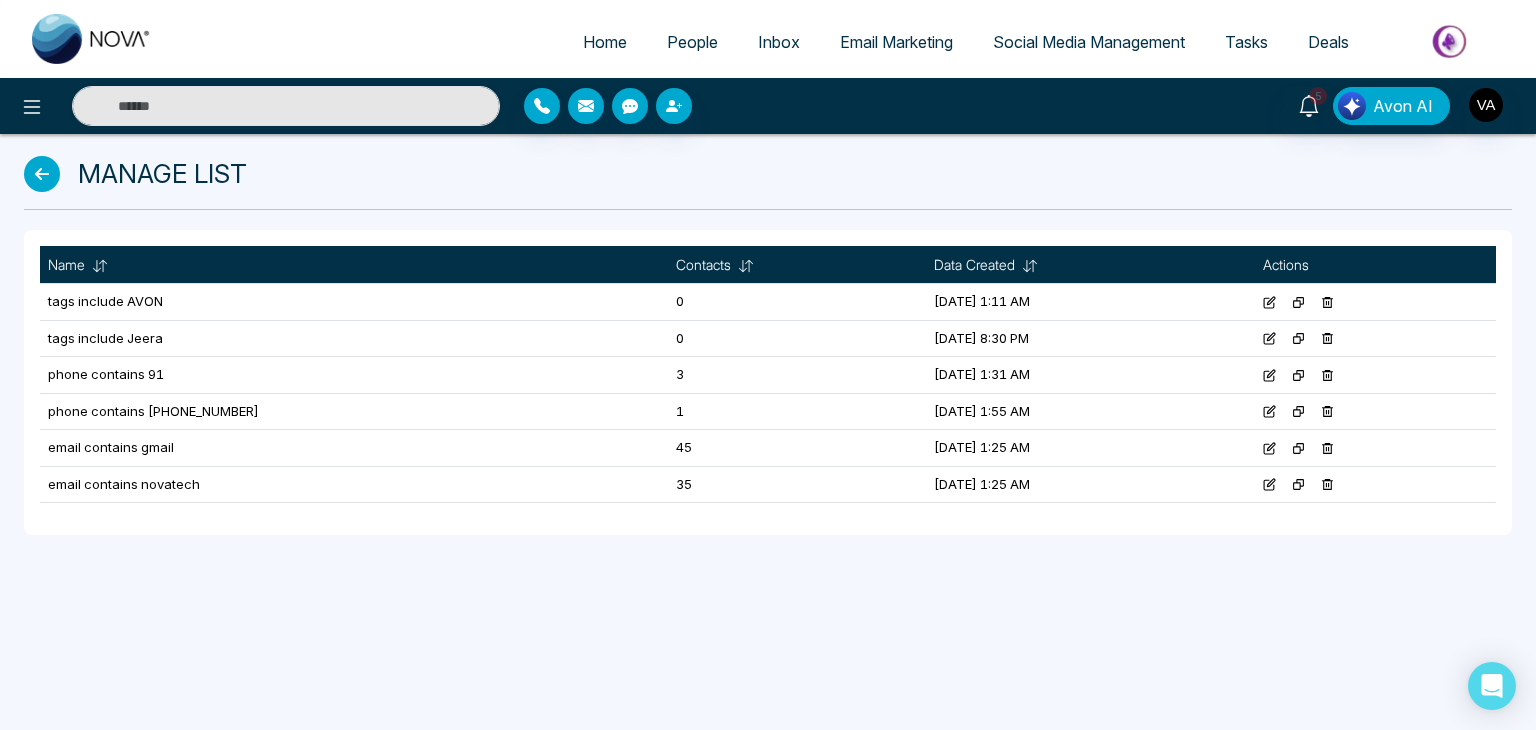 click 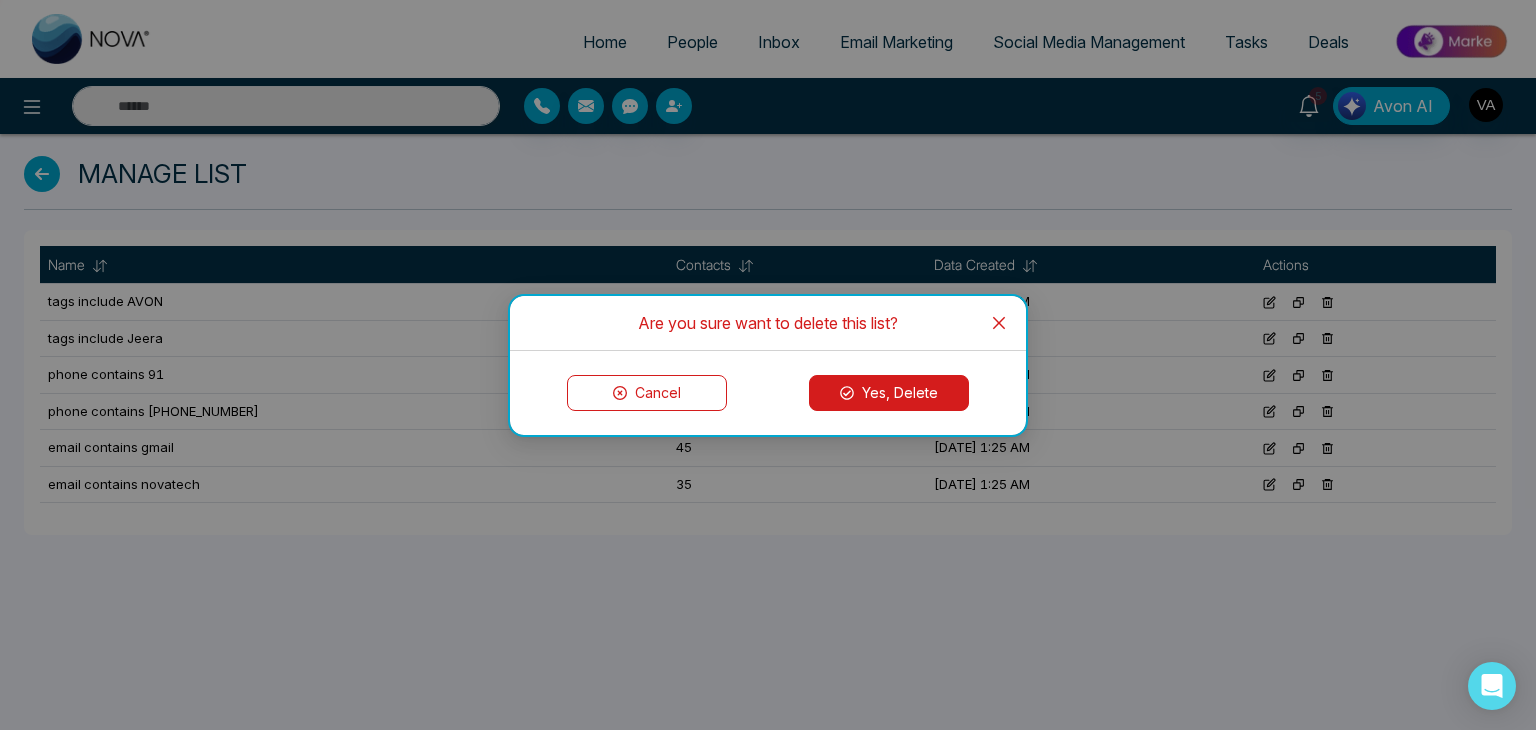 click on "Yes, Delete" at bounding box center [889, 393] 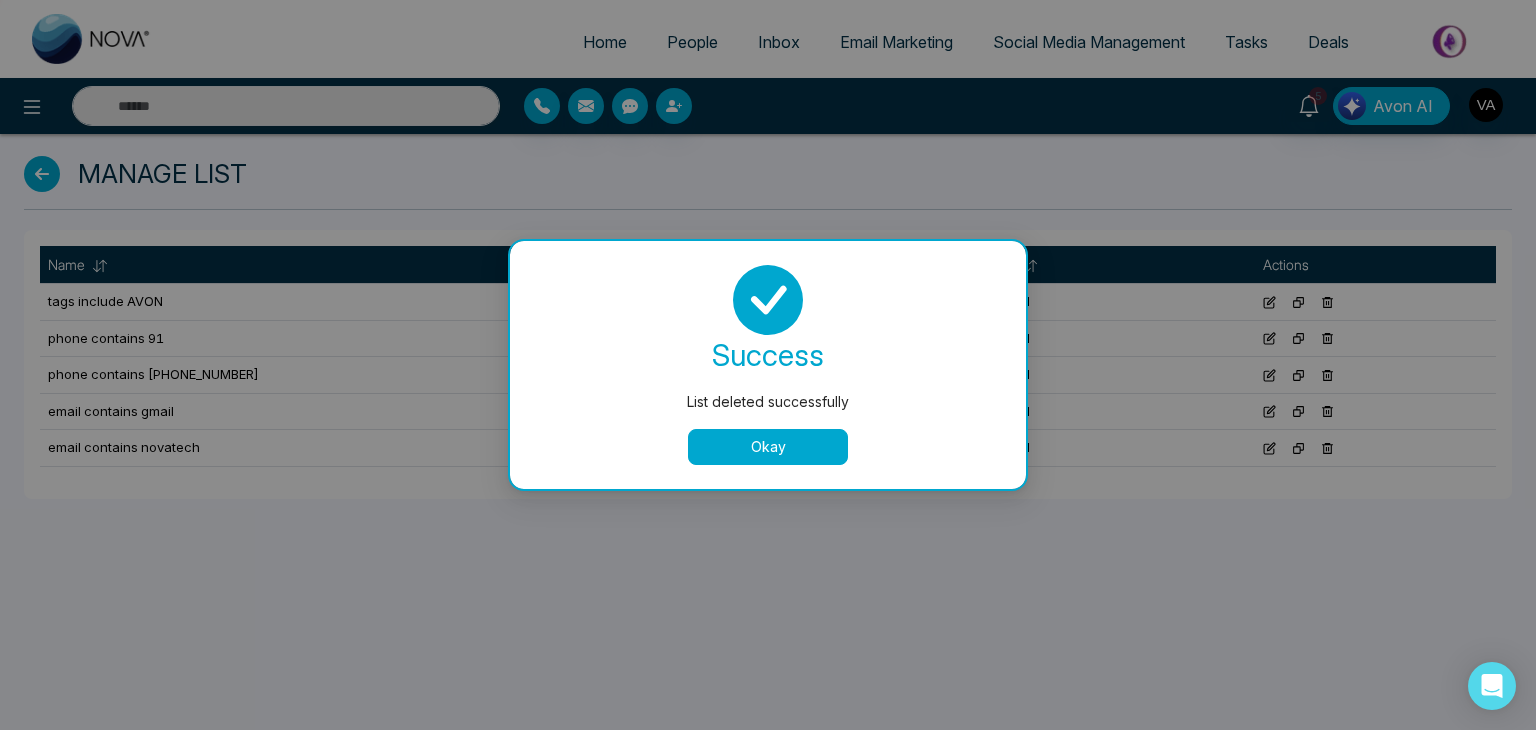 click on "Okay" at bounding box center (768, 447) 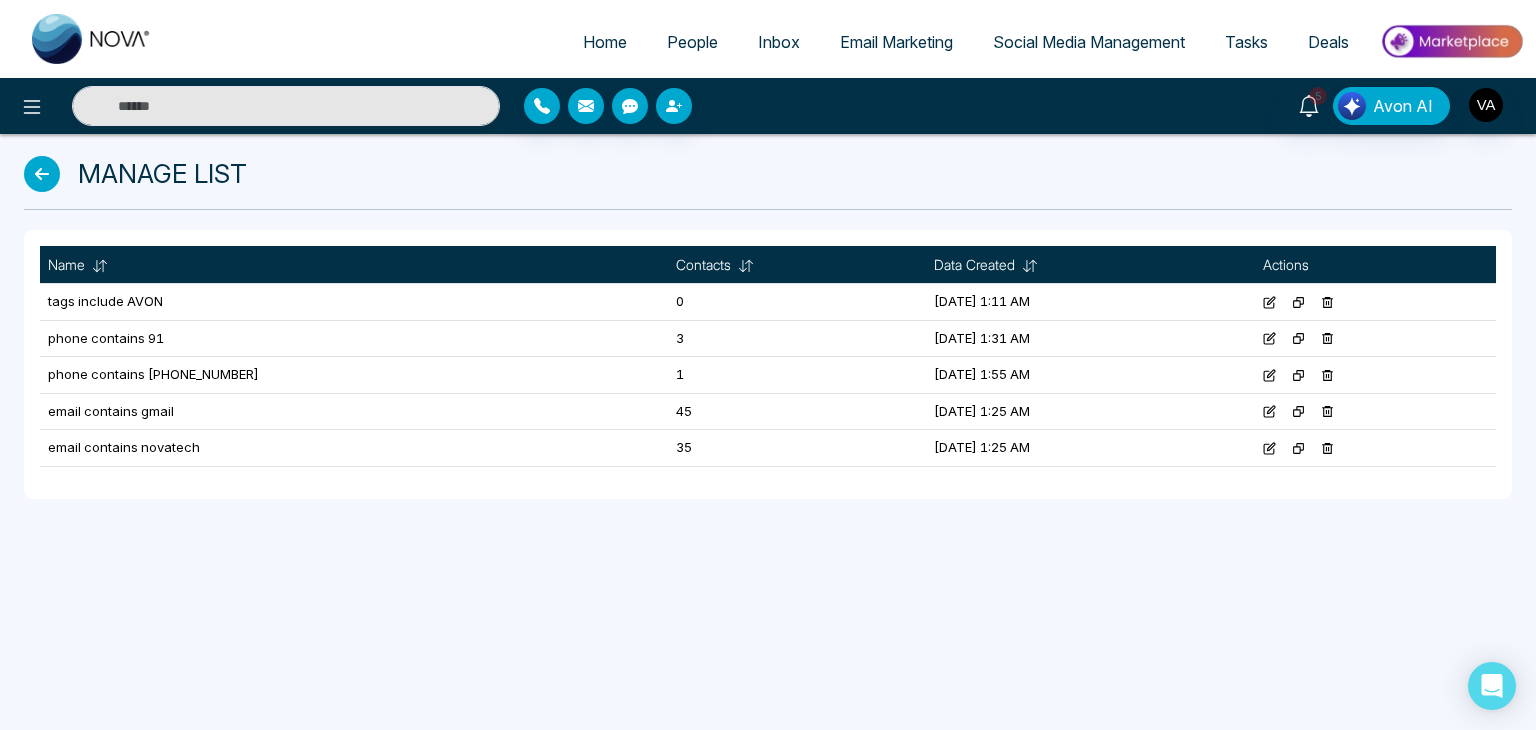 click on "Home People Inbox Email Marketing Social Media Management Tasks Deals 5 Avon AI Manage List Name  Contacts  Sort A-Z Z-A  Filter Is good Contains Does not contain Is empty Is bad Cancel Apply Filter Data Created   Sort A-Z Z-A  Filter Is good Contains Does not contain Is empty Is bad Cancel Apply Filter Actions tags include AVON 0 [DATE] 1:11 AM phone contains 91 3 [DATE] 1:31 AM phone contains [PHONE_NUMBER] 1 [DATE] 1:55 AM email contains gmail 45 [DATE] 1:25 AM email contains novatech 35 [DATE] 1:25 AM" at bounding box center (768, 365) 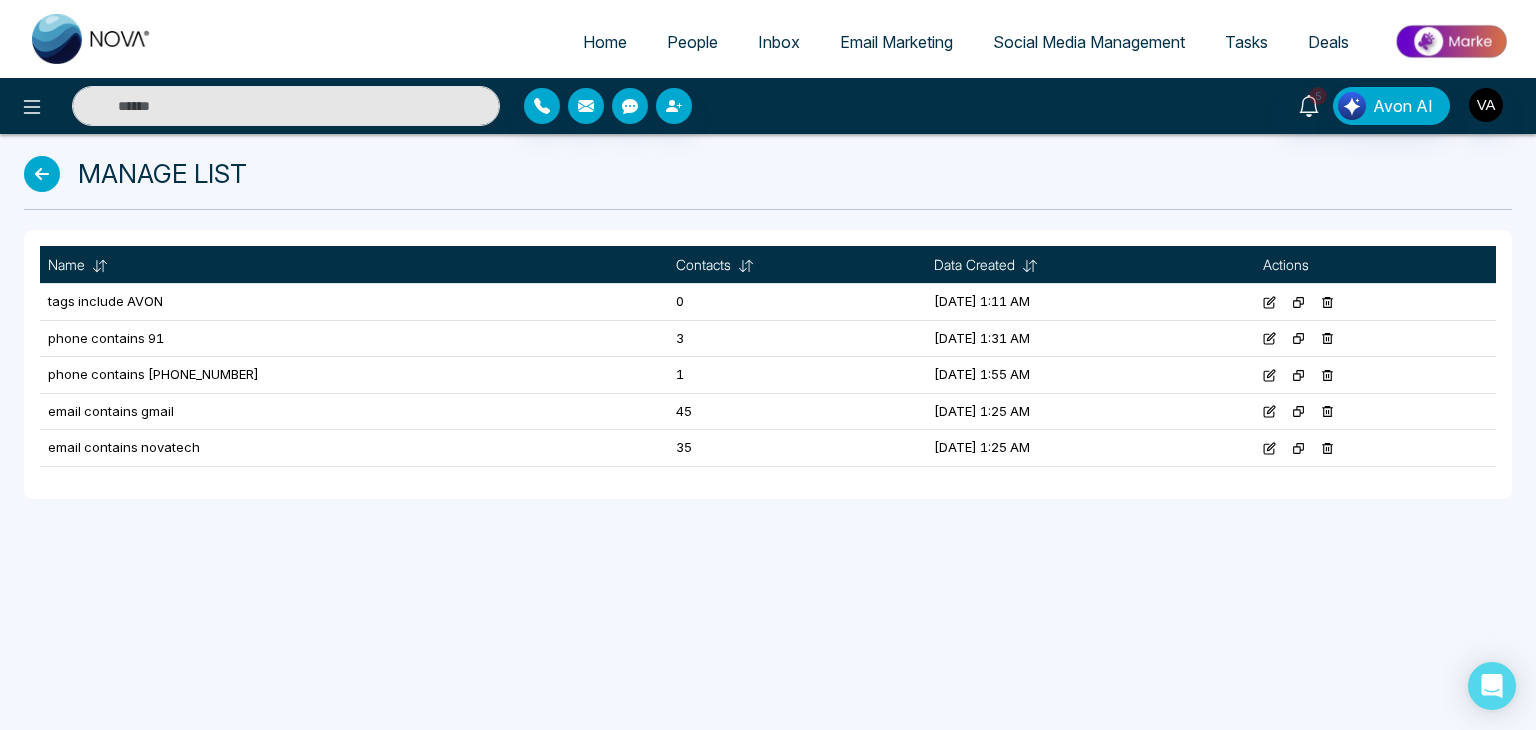 click on "Home People Inbox Email Marketing Social Media Management Tasks Deals 5 Avon AI Manage List Name  Contacts  Sort A-Z Z-A  Filter Is good Contains Does not contain Is empty Is bad Cancel Apply Filter Data Created   Sort A-Z Z-A  Filter Is good Contains Does not contain Is empty Is bad Cancel Apply Filter Actions tags include AVON 0 [DATE] 1:11 AM phone contains 91 3 [DATE] 1:31 AM phone contains [PHONE_NUMBER] 1 [DATE] 1:55 AM email contains gmail 45 [DATE] 1:25 AM email contains novatech 35 [DATE] 1:25 AM" at bounding box center [768, 365] 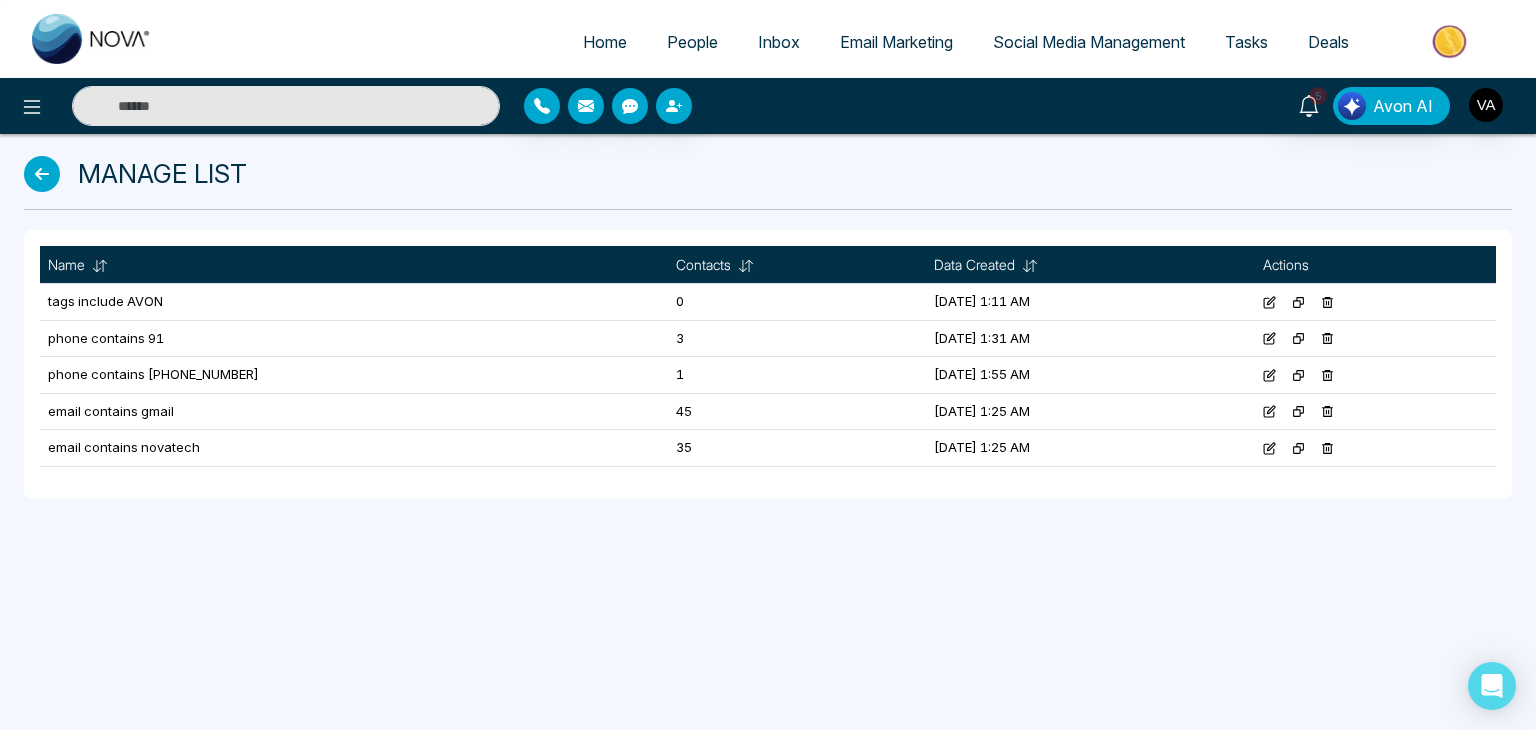 click at bounding box center (42, 174) 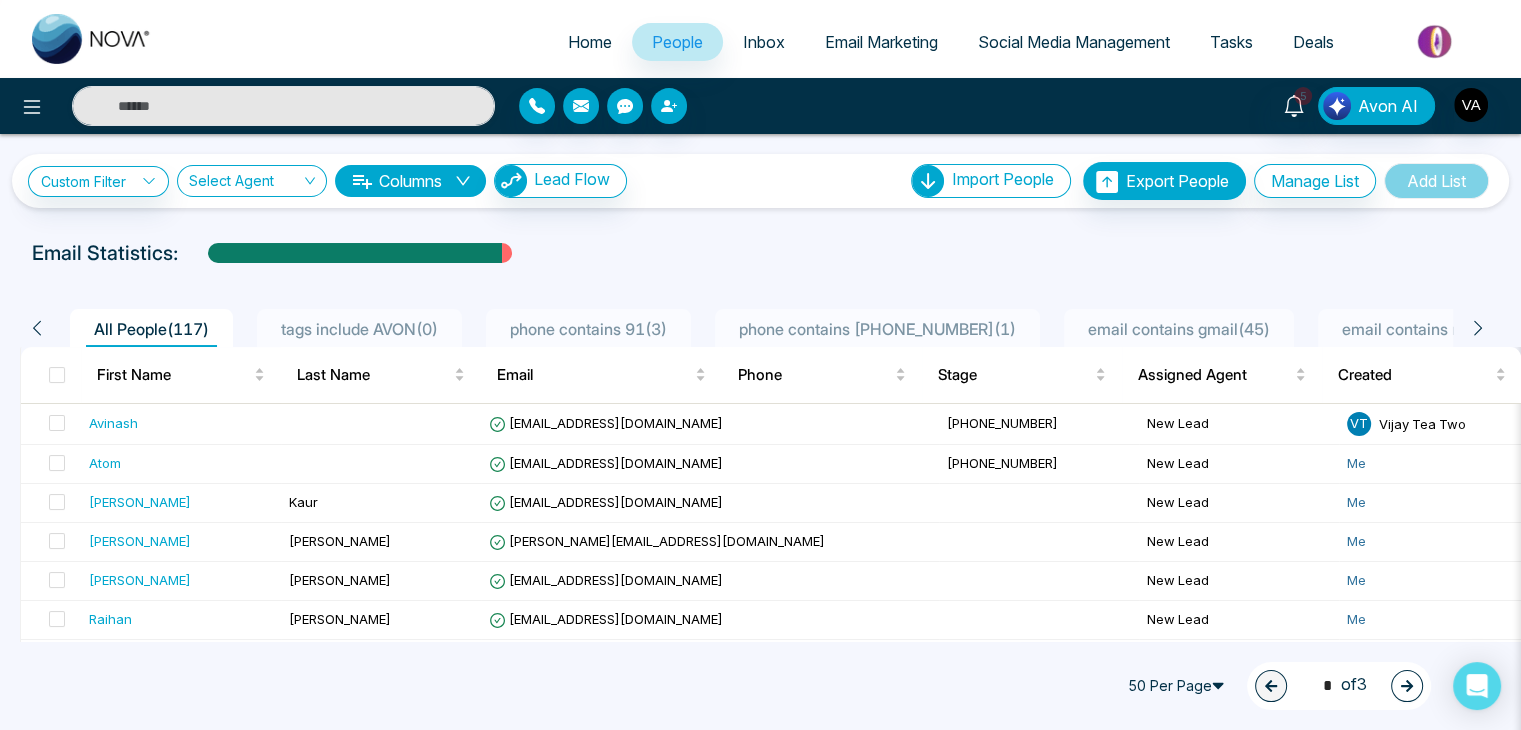 click on "phone contains 91  ( 3 )" at bounding box center (588, 329) 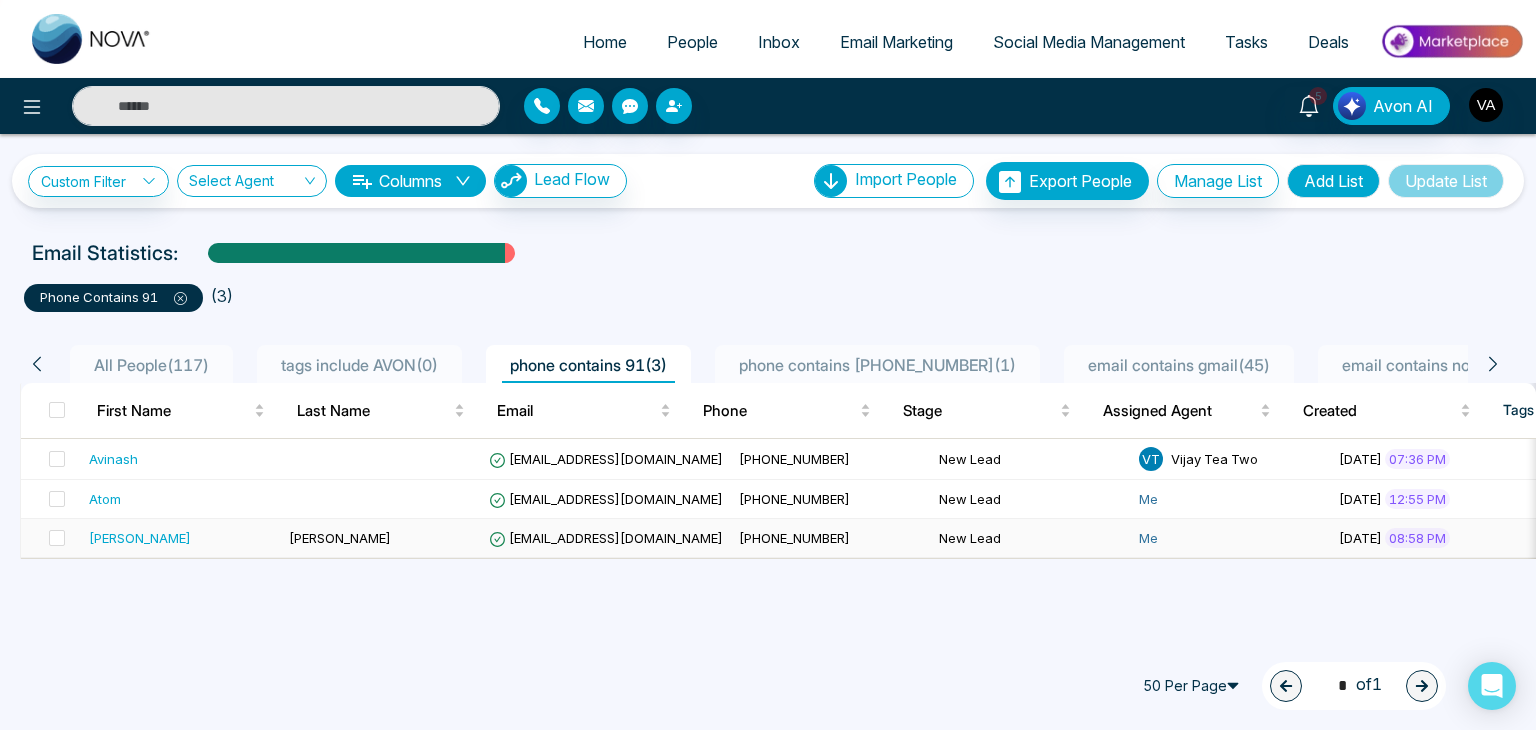 click on "[EMAIL_ADDRESS][DOMAIN_NAME]" at bounding box center [606, 538] 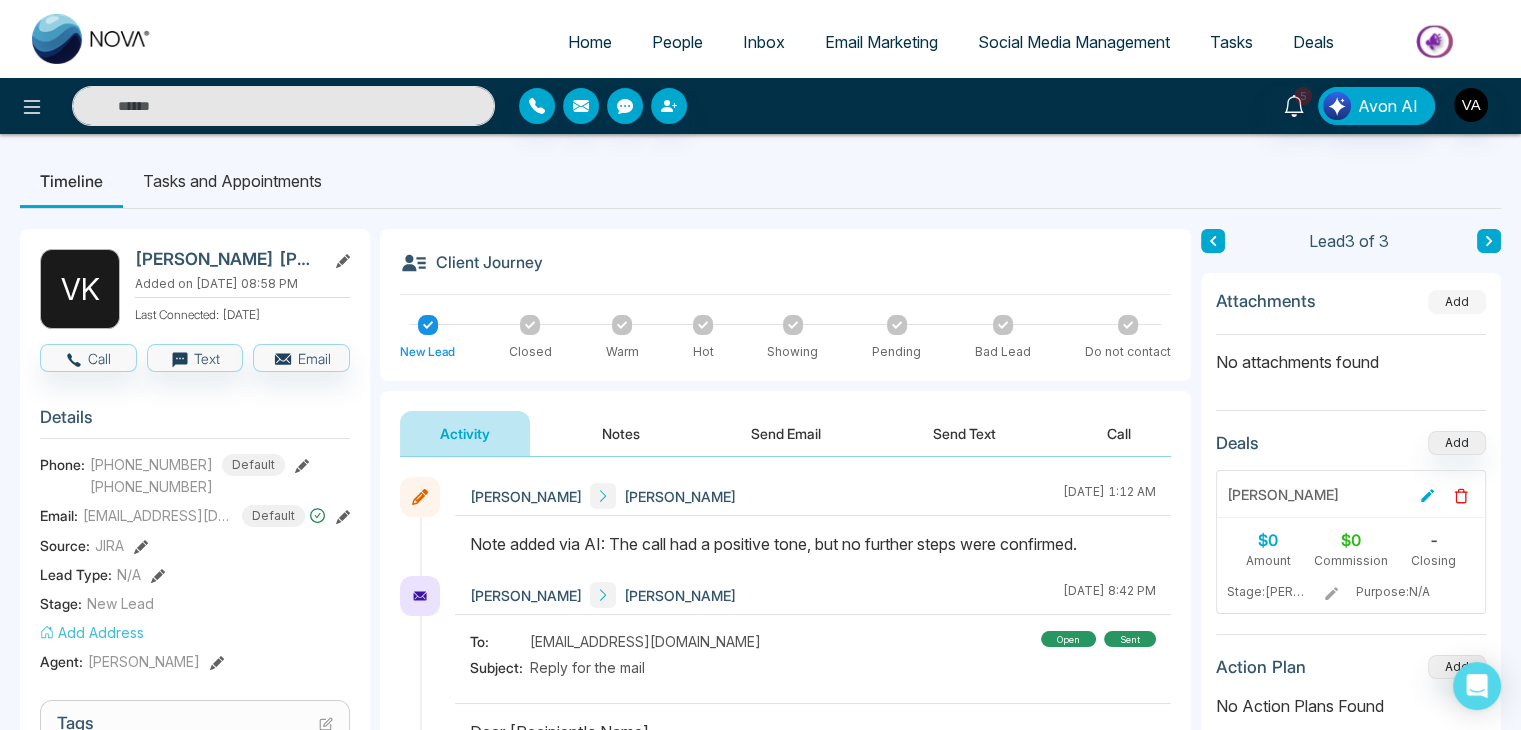 click on "Add" at bounding box center [1457, 302] 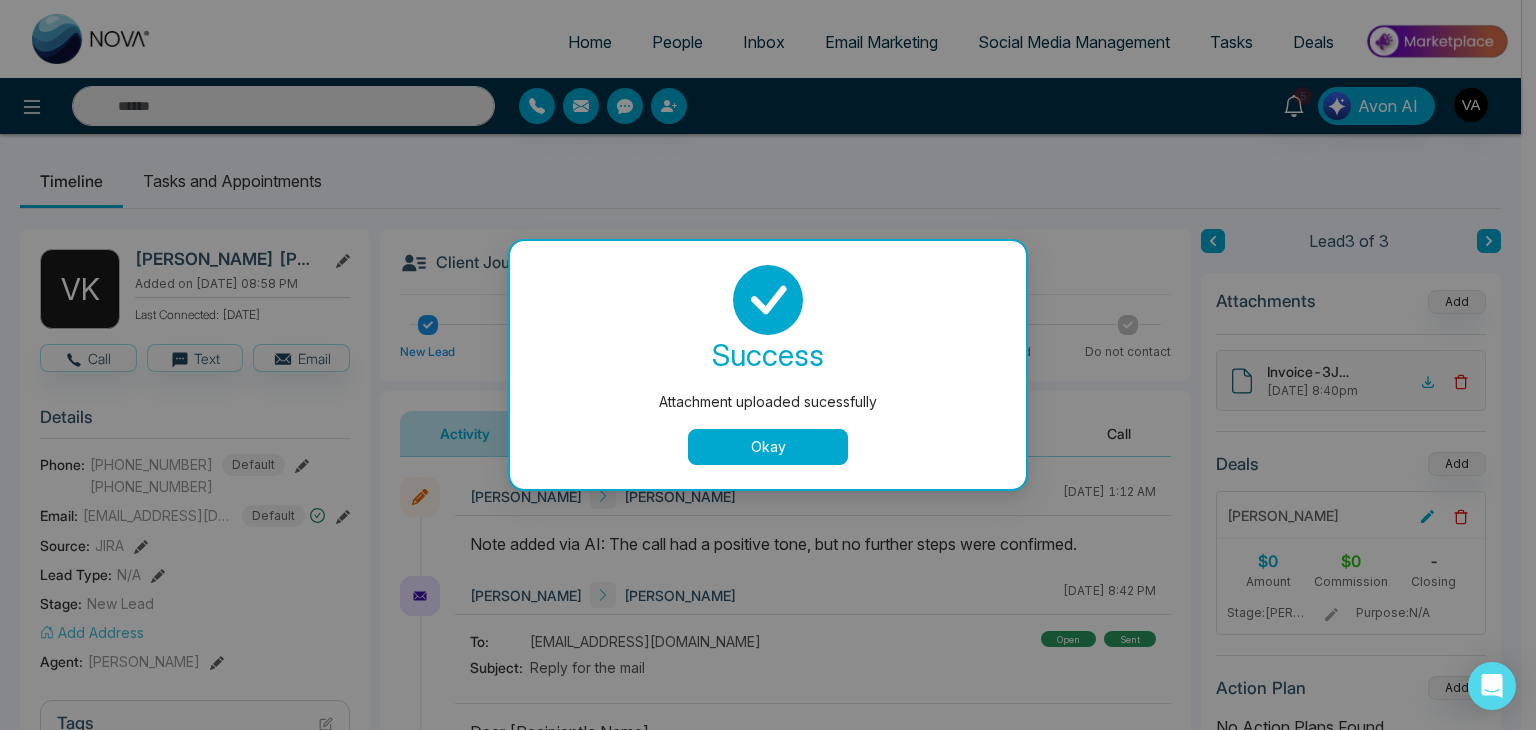 click on "Okay" at bounding box center [768, 447] 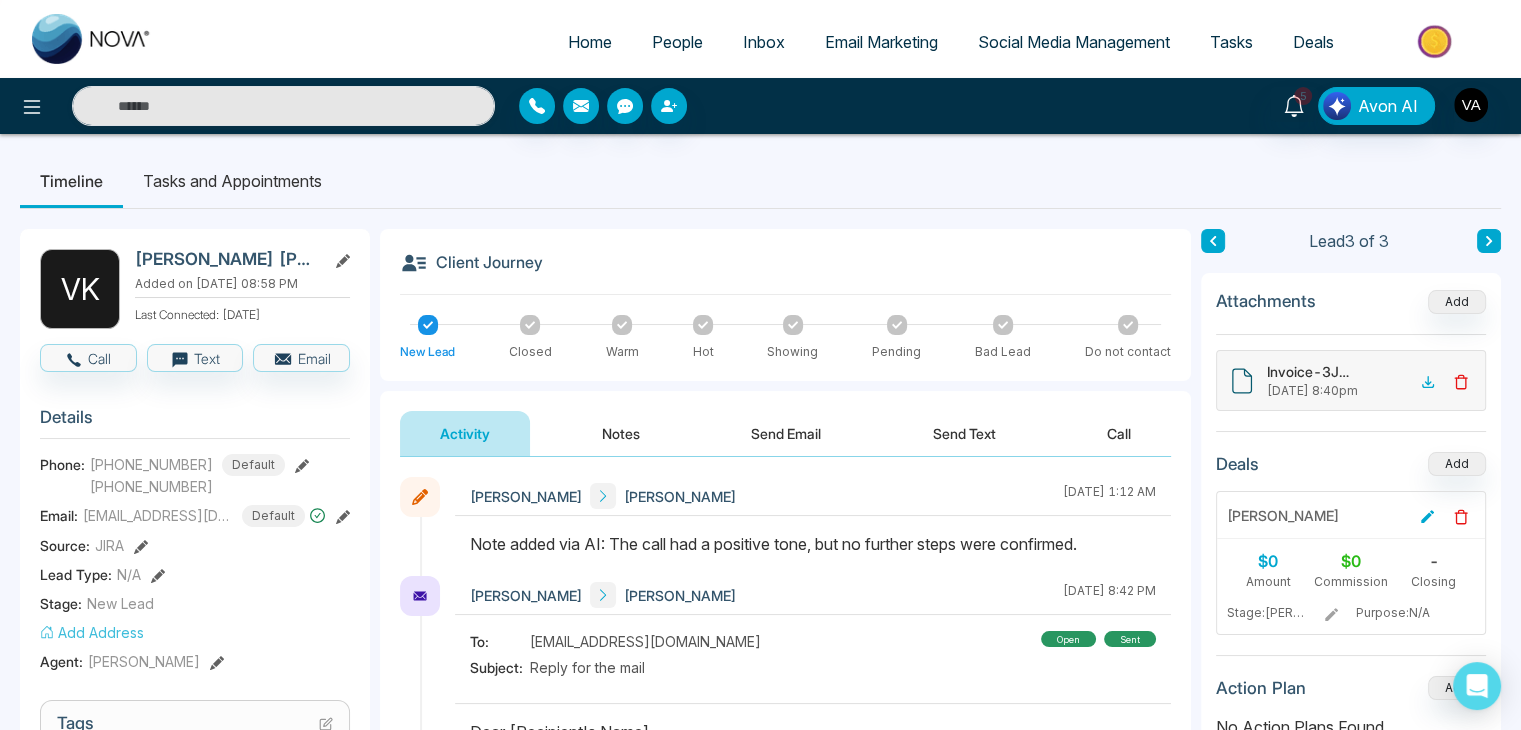click 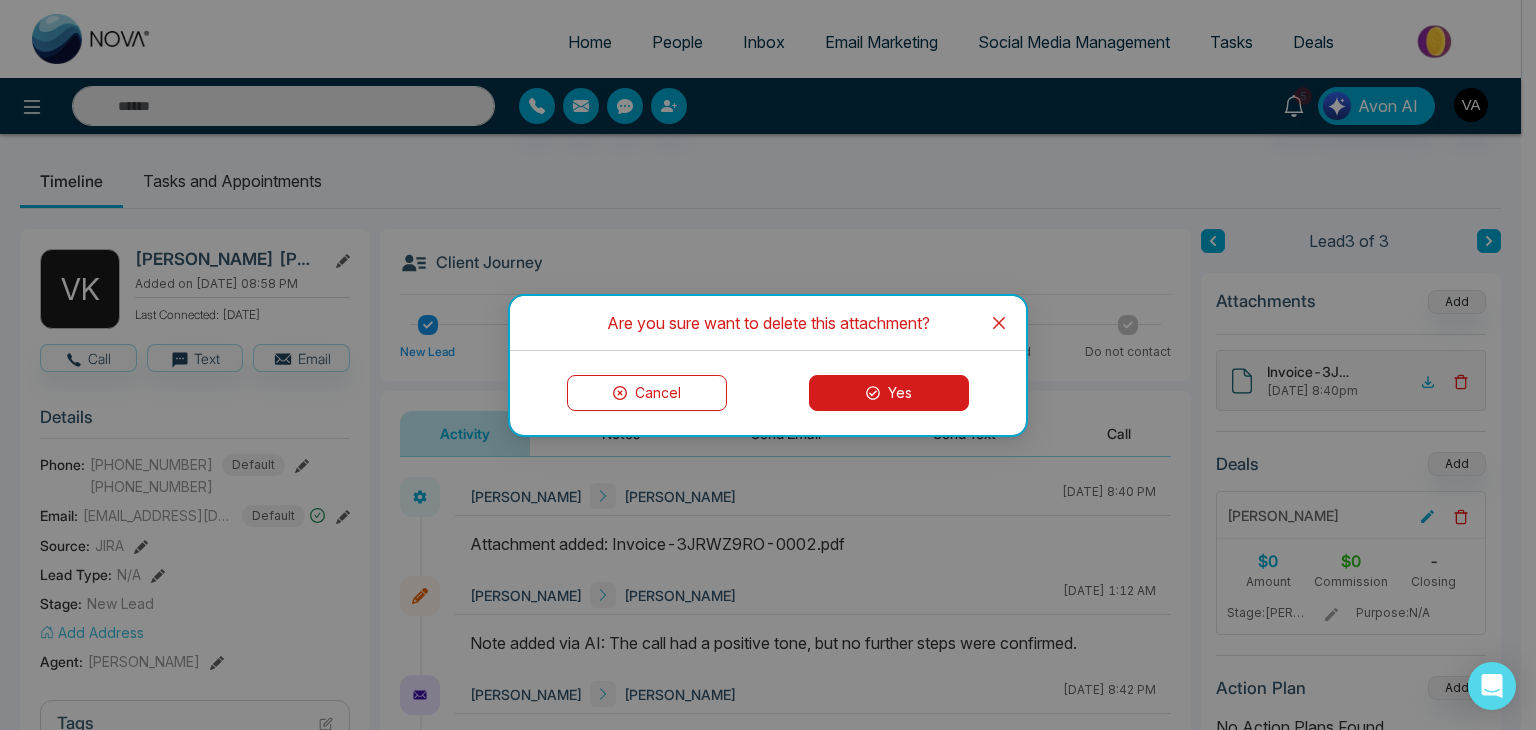 click on "Yes" at bounding box center (889, 393) 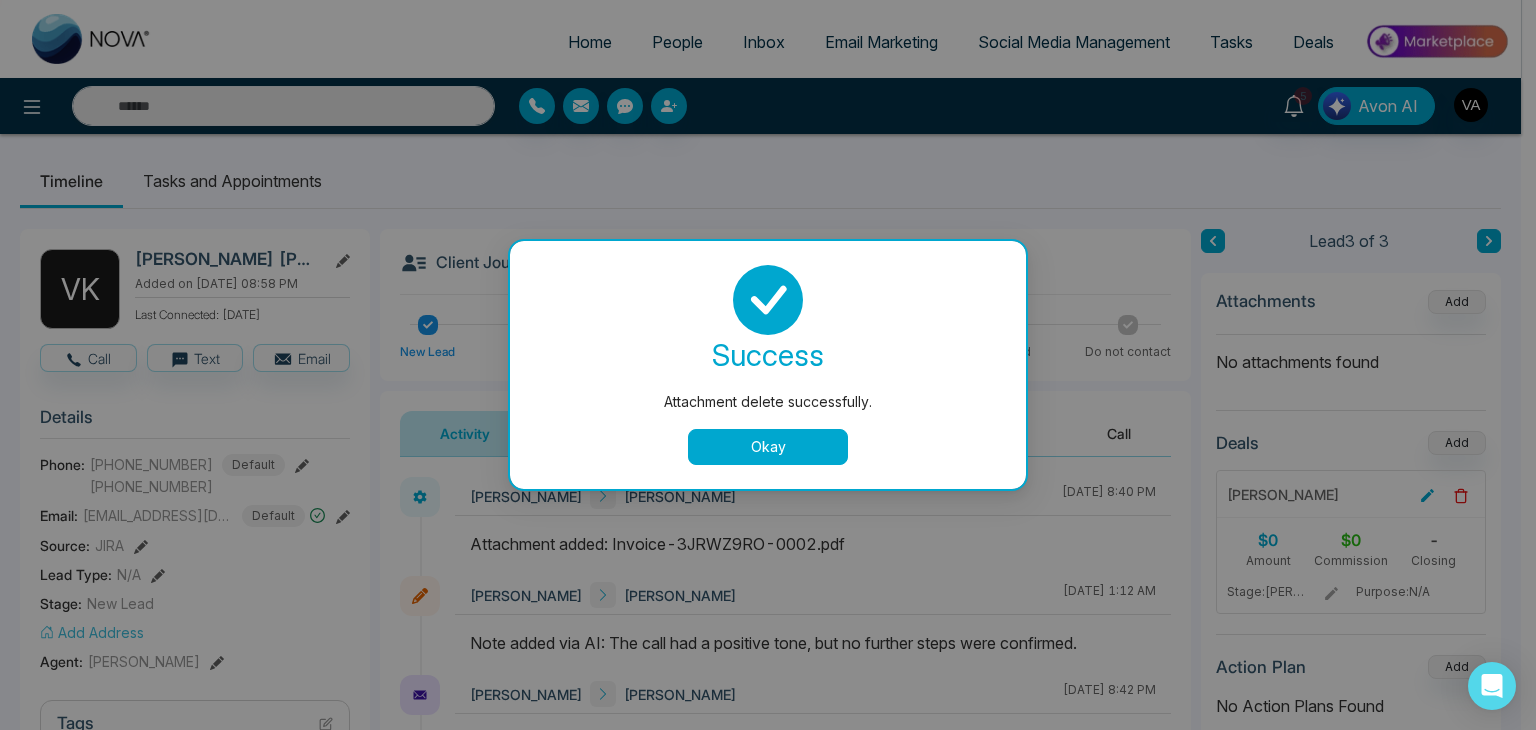click on "Okay" at bounding box center (768, 447) 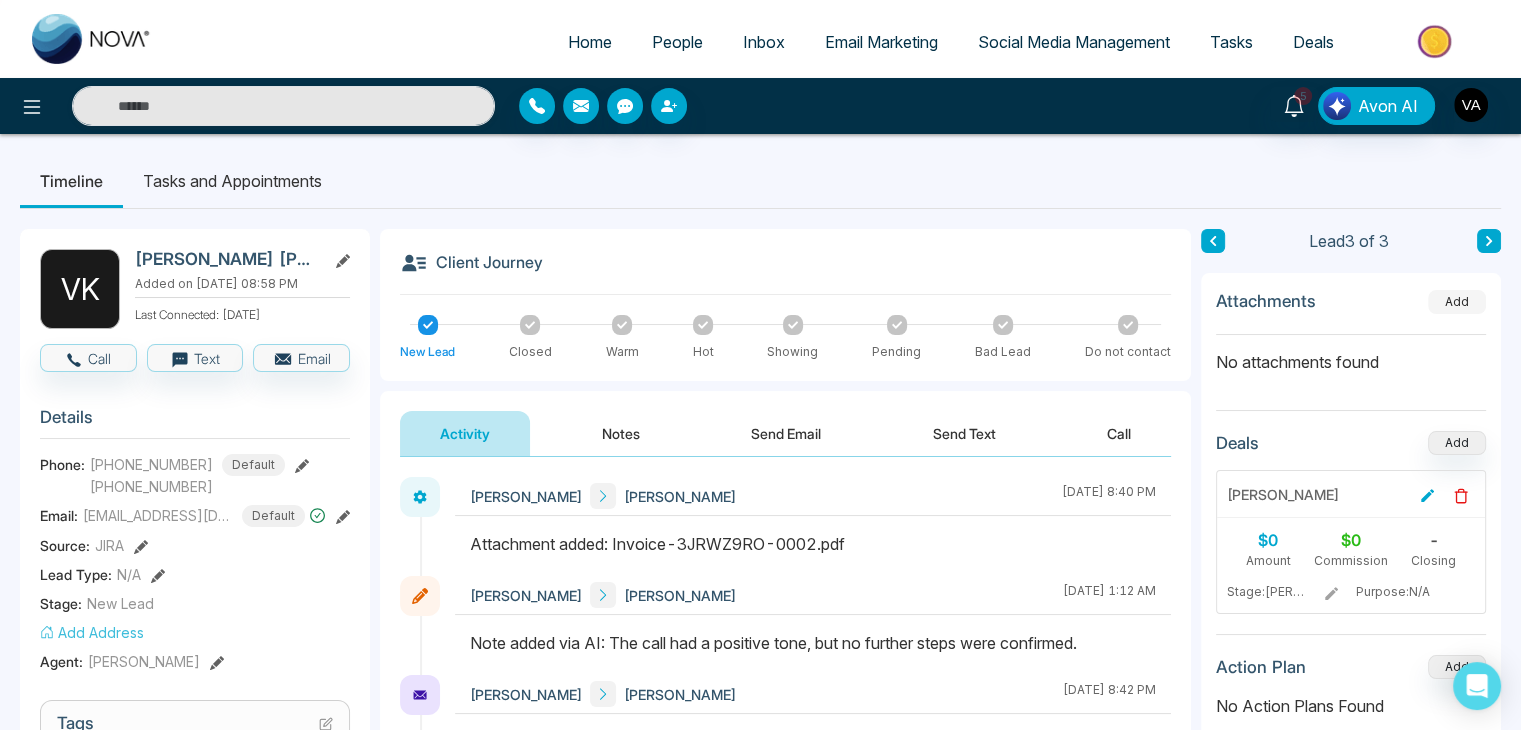 click on "Add" at bounding box center [1457, 302] 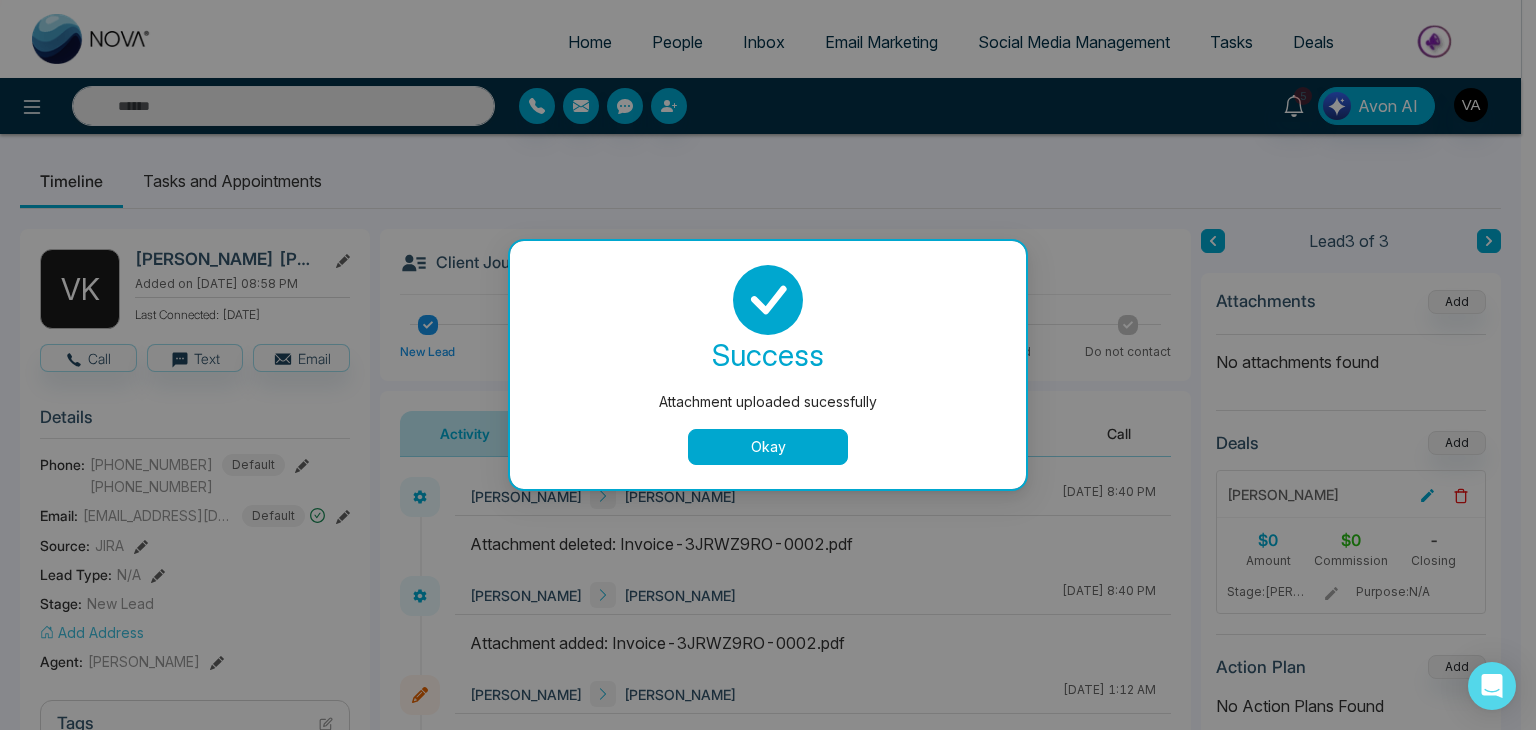 click on "Okay" at bounding box center [768, 447] 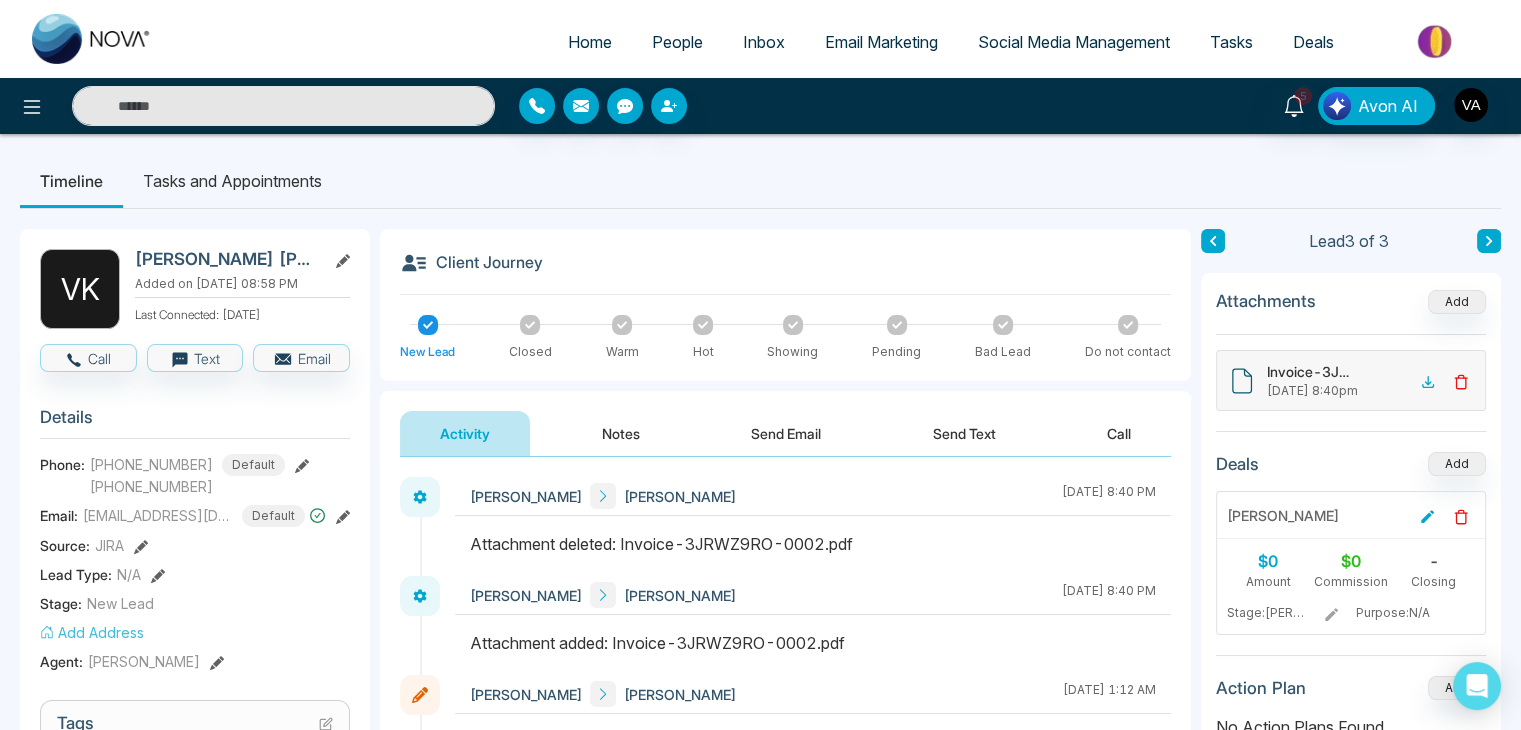 click 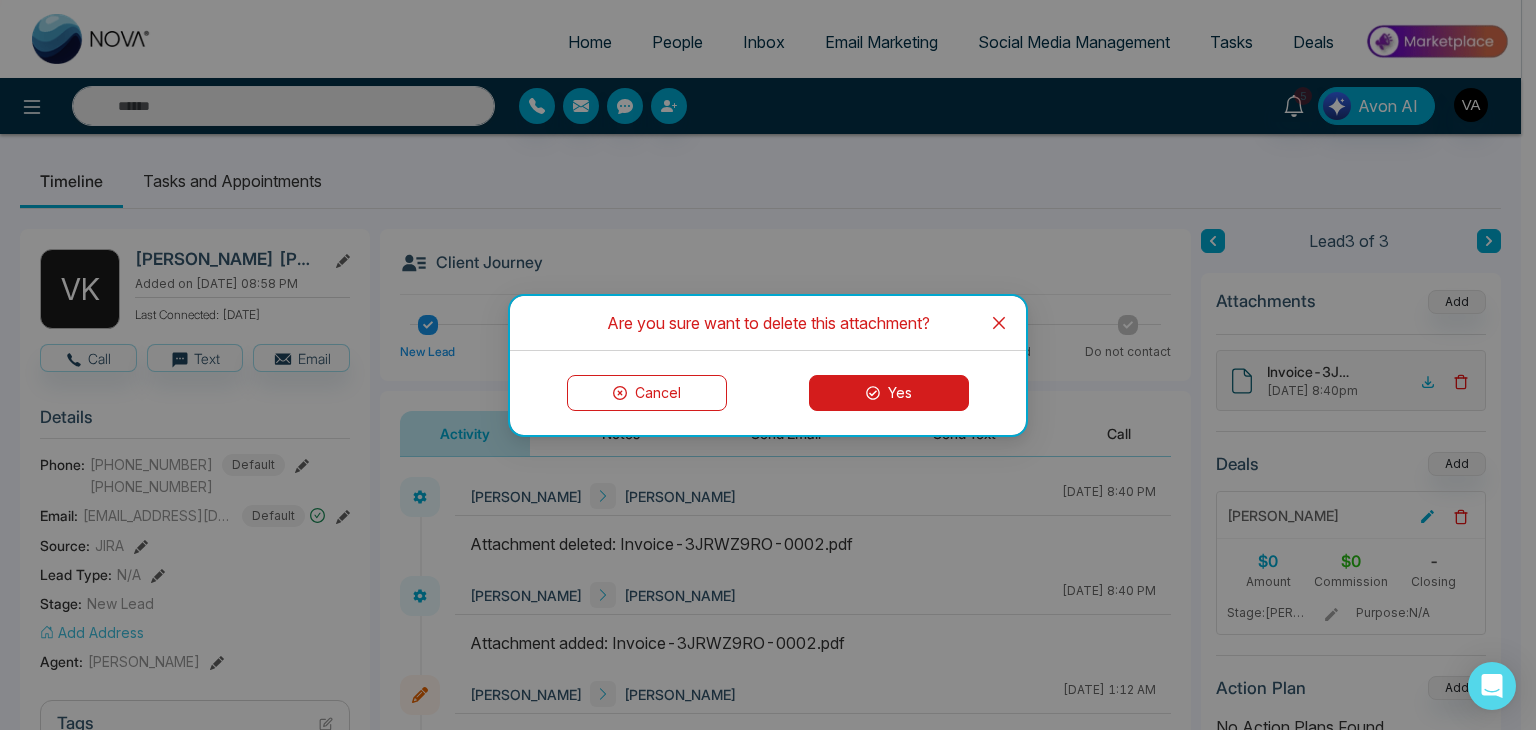 click on "Yes" at bounding box center (889, 393) 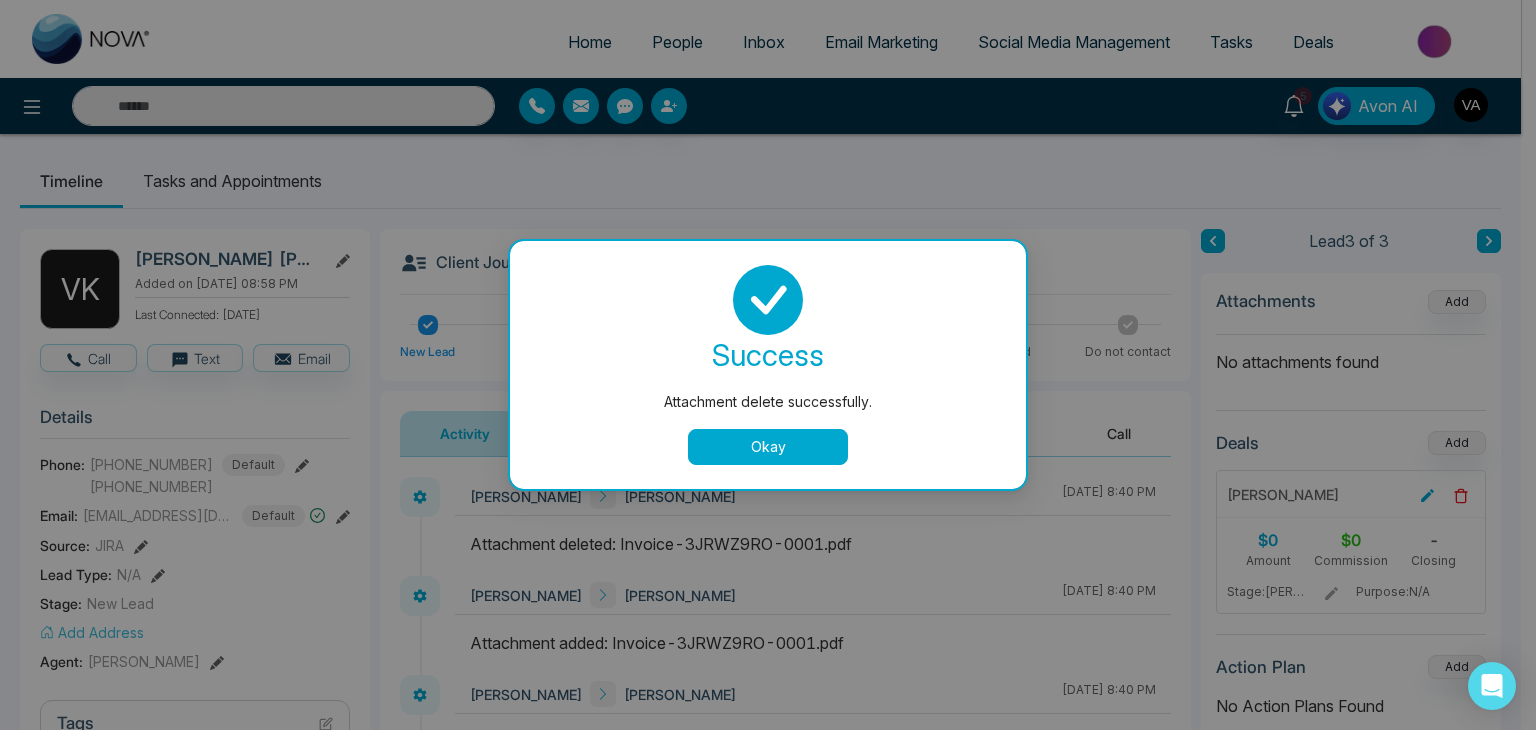 click on "Okay" at bounding box center [768, 447] 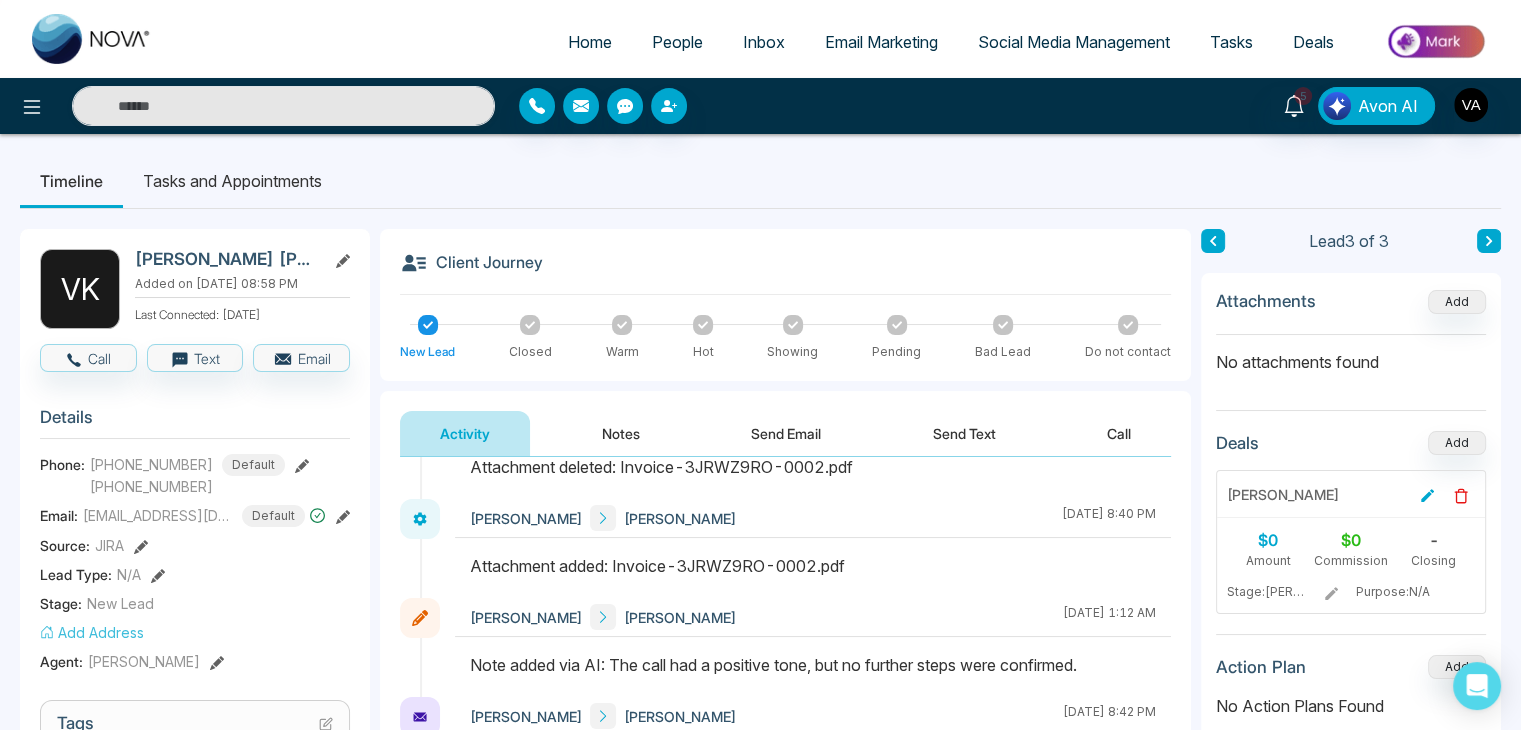 scroll, scrollTop: 0, scrollLeft: 0, axis: both 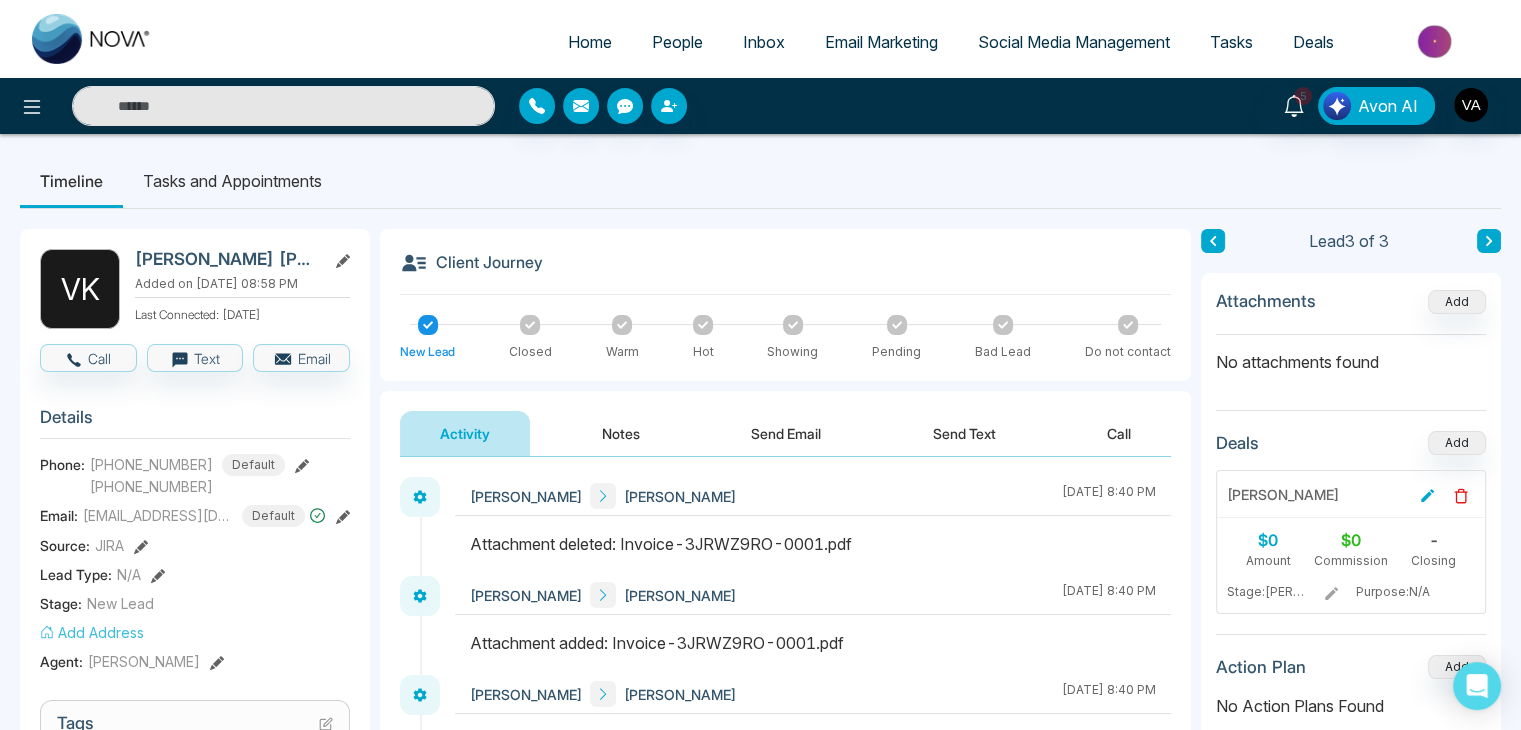 click on "People" at bounding box center (677, 42) 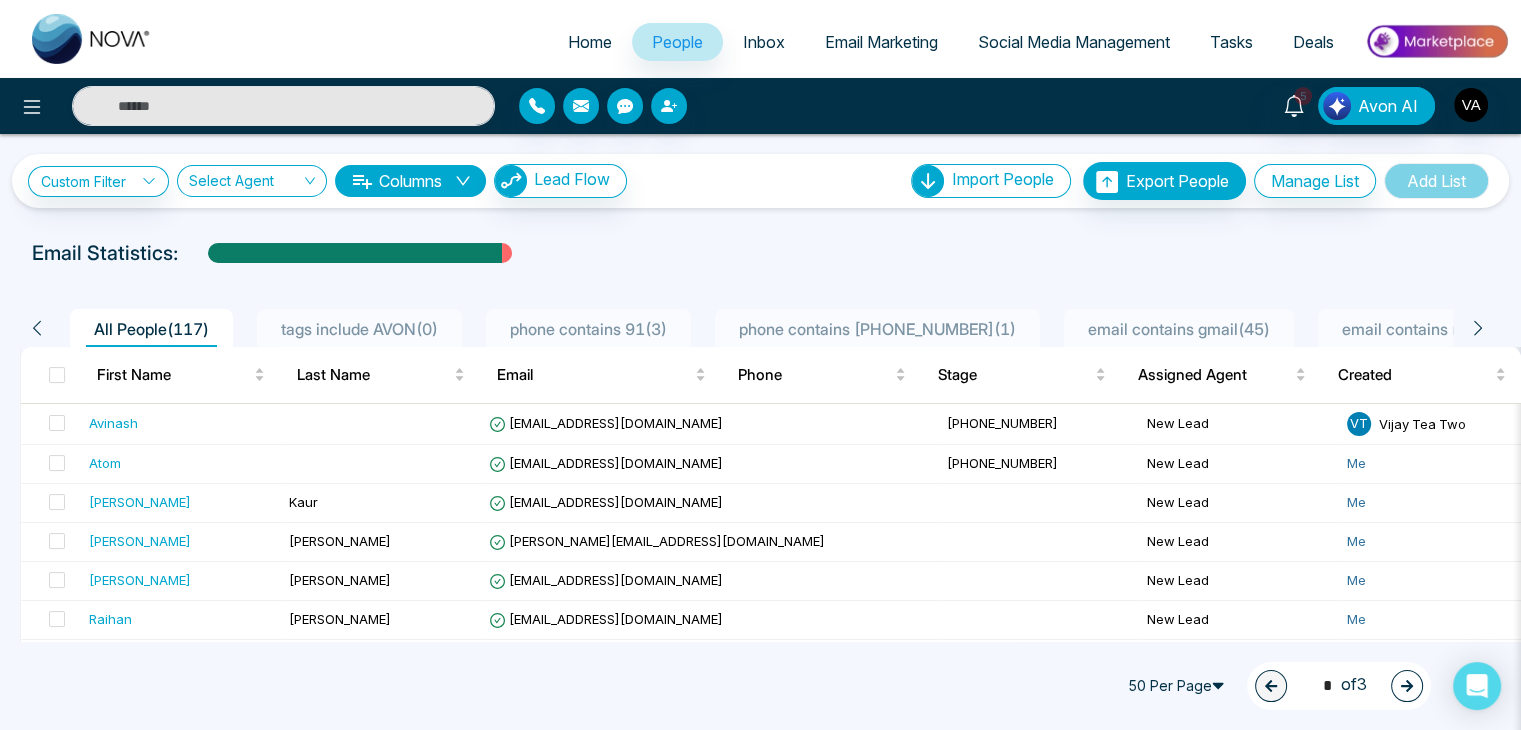 click at bounding box center [760, 272] 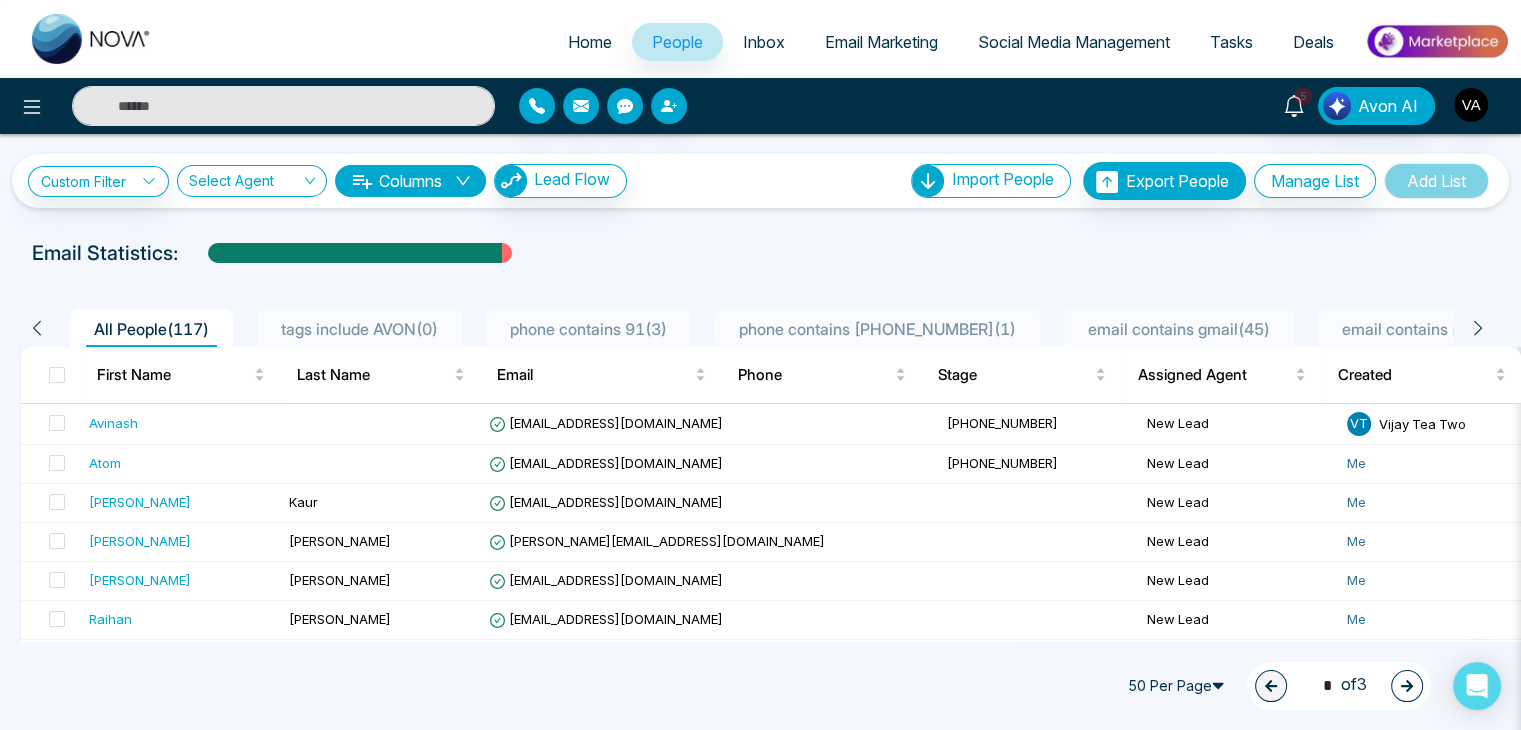 click on "Tasks" at bounding box center [1231, 42] 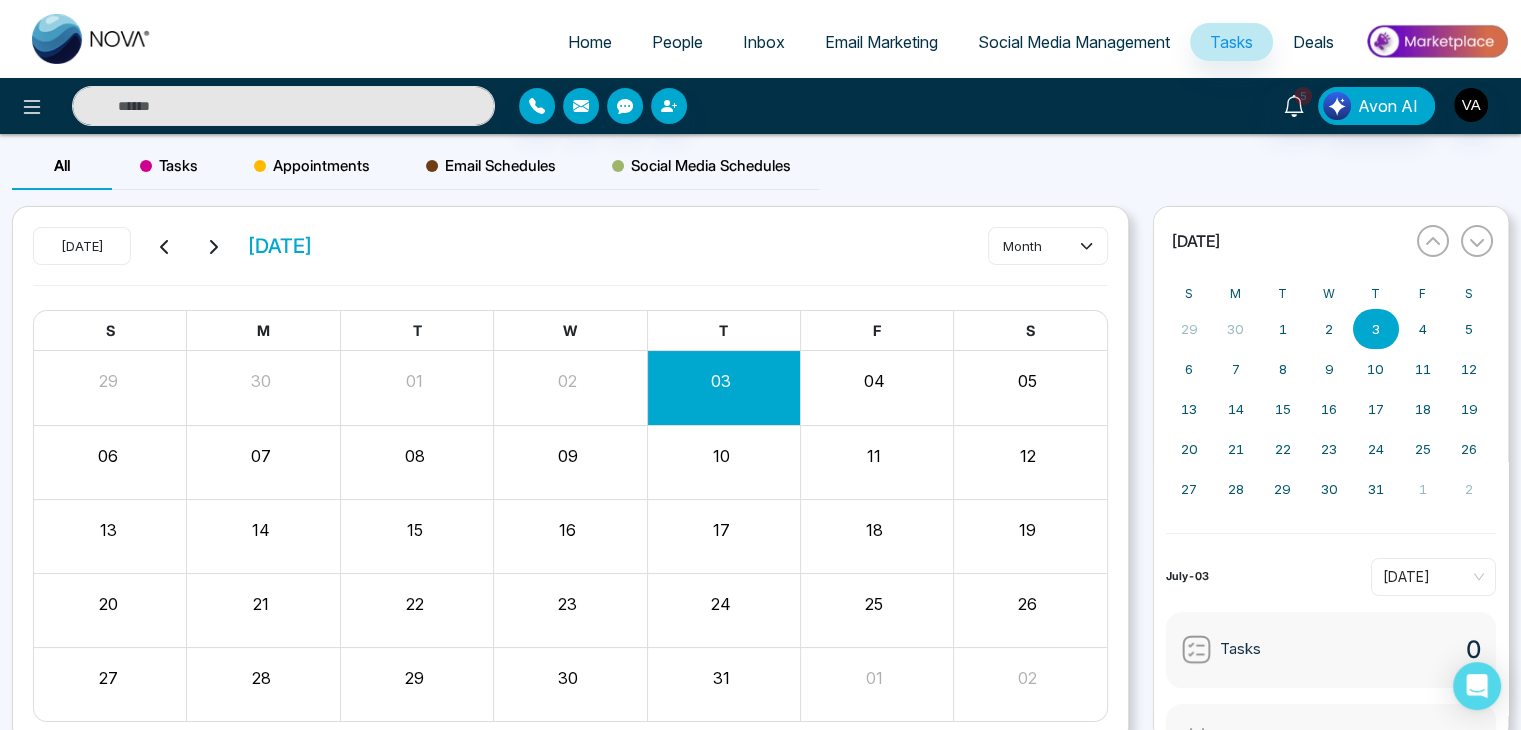 click on "Home" at bounding box center [590, 42] 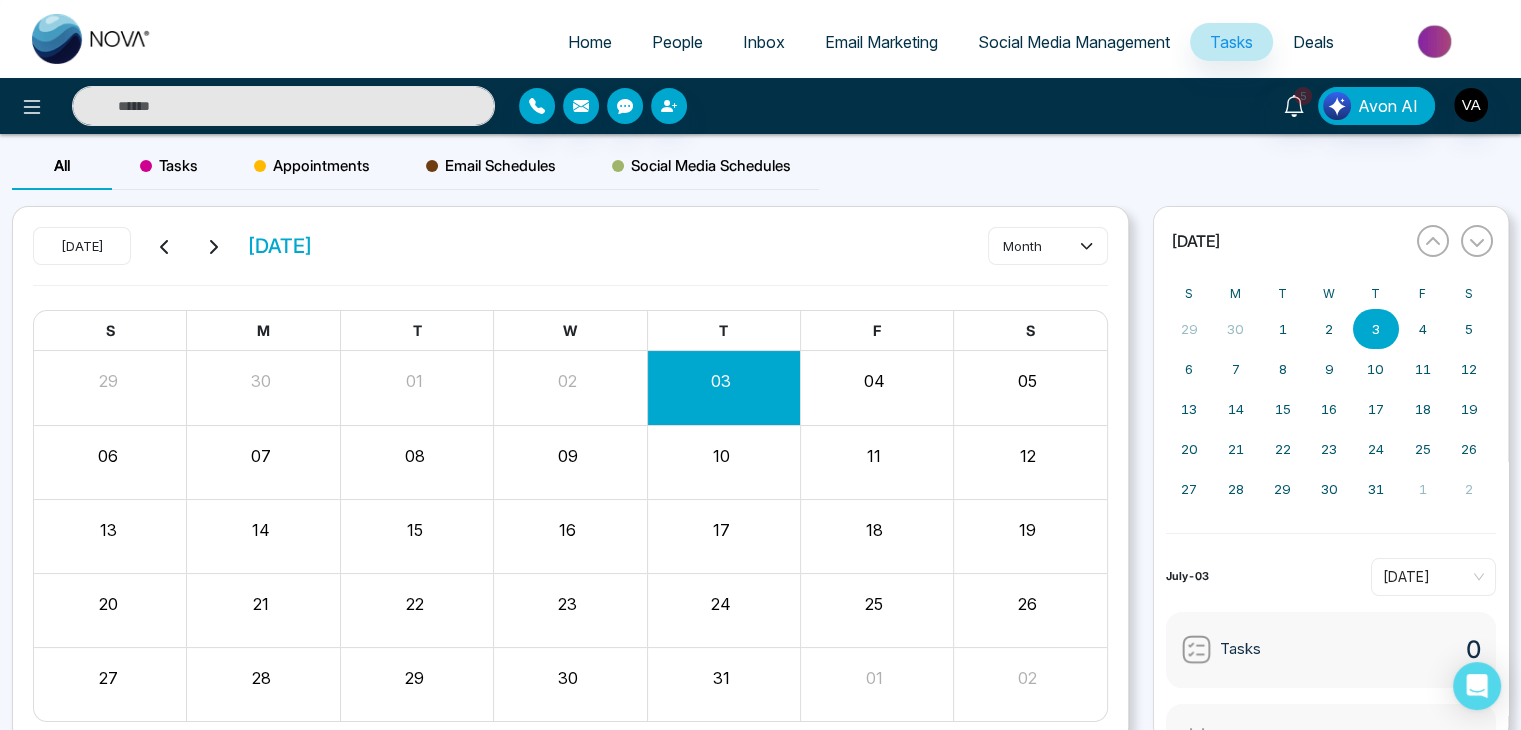 select on "*" 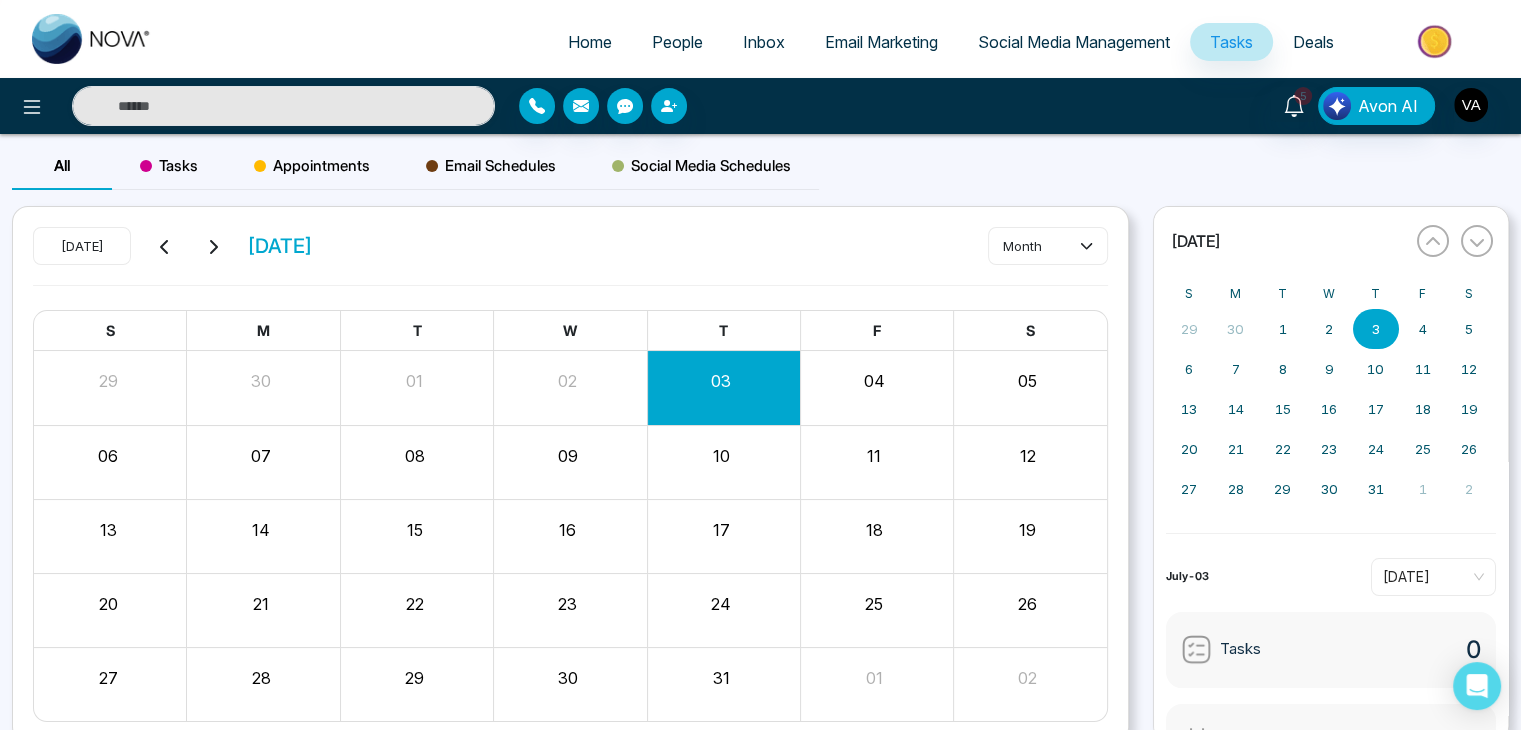 select on "*" 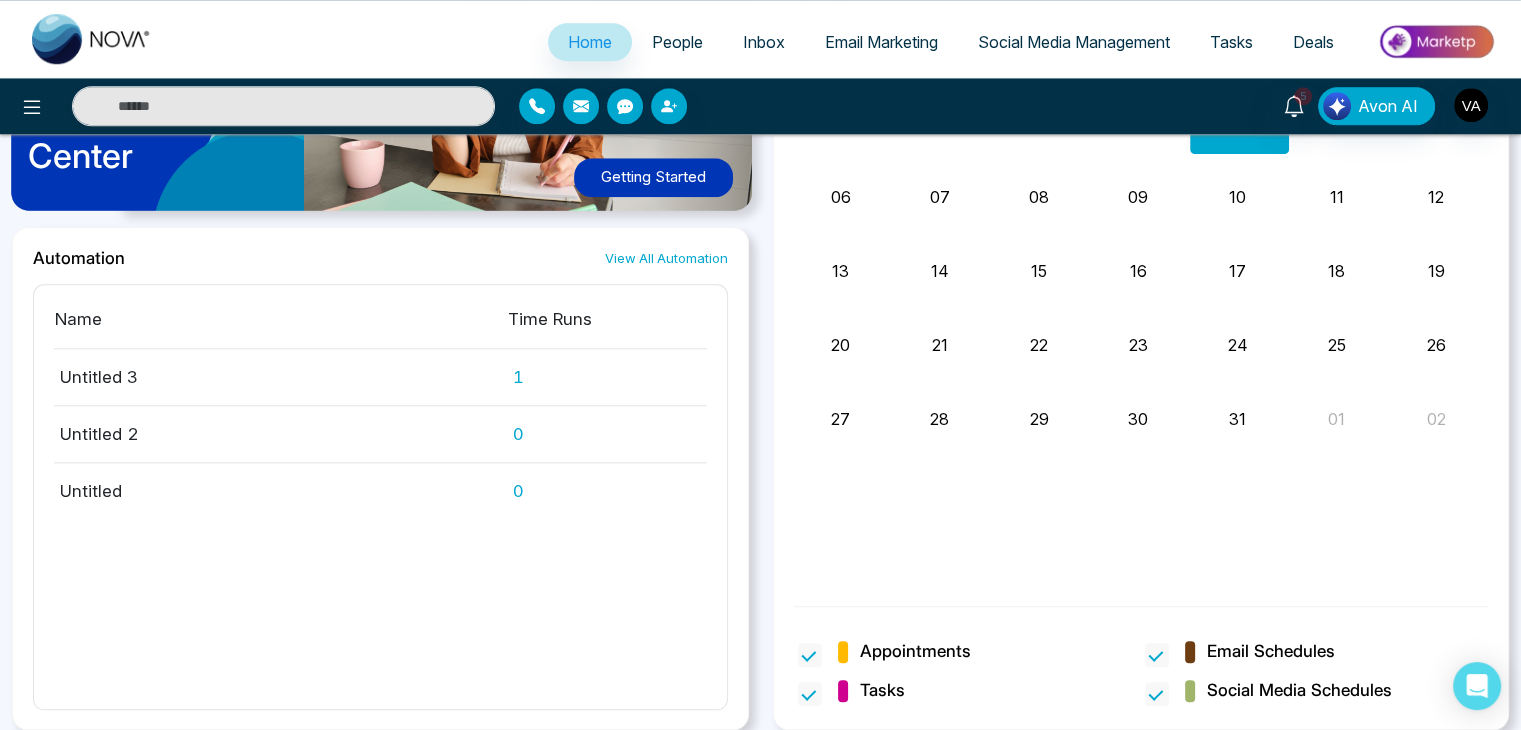 scroll, scrollTop: 1921, scrollLeft: 0, axis: vertical 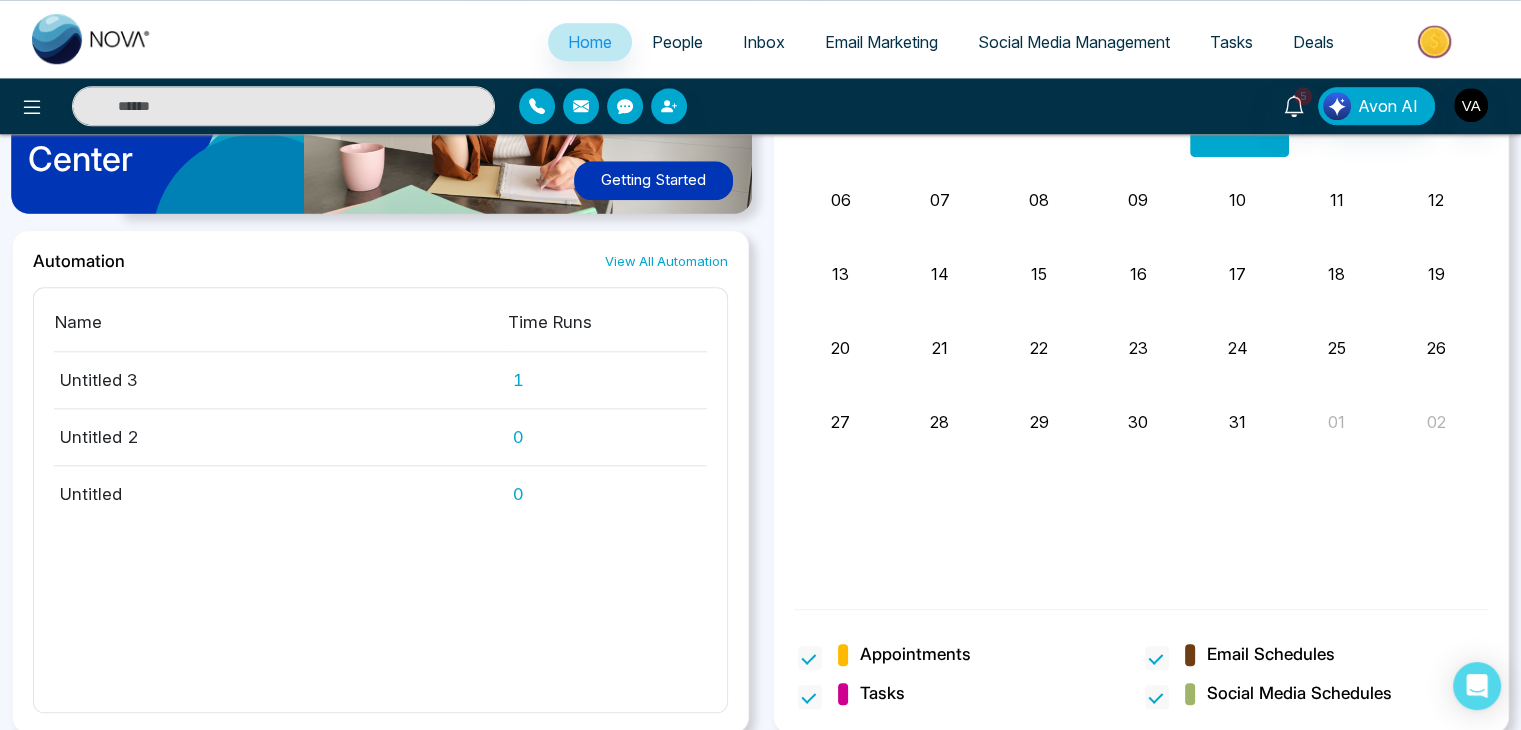 click on "Tasks" at bounding box center (1231, 42) 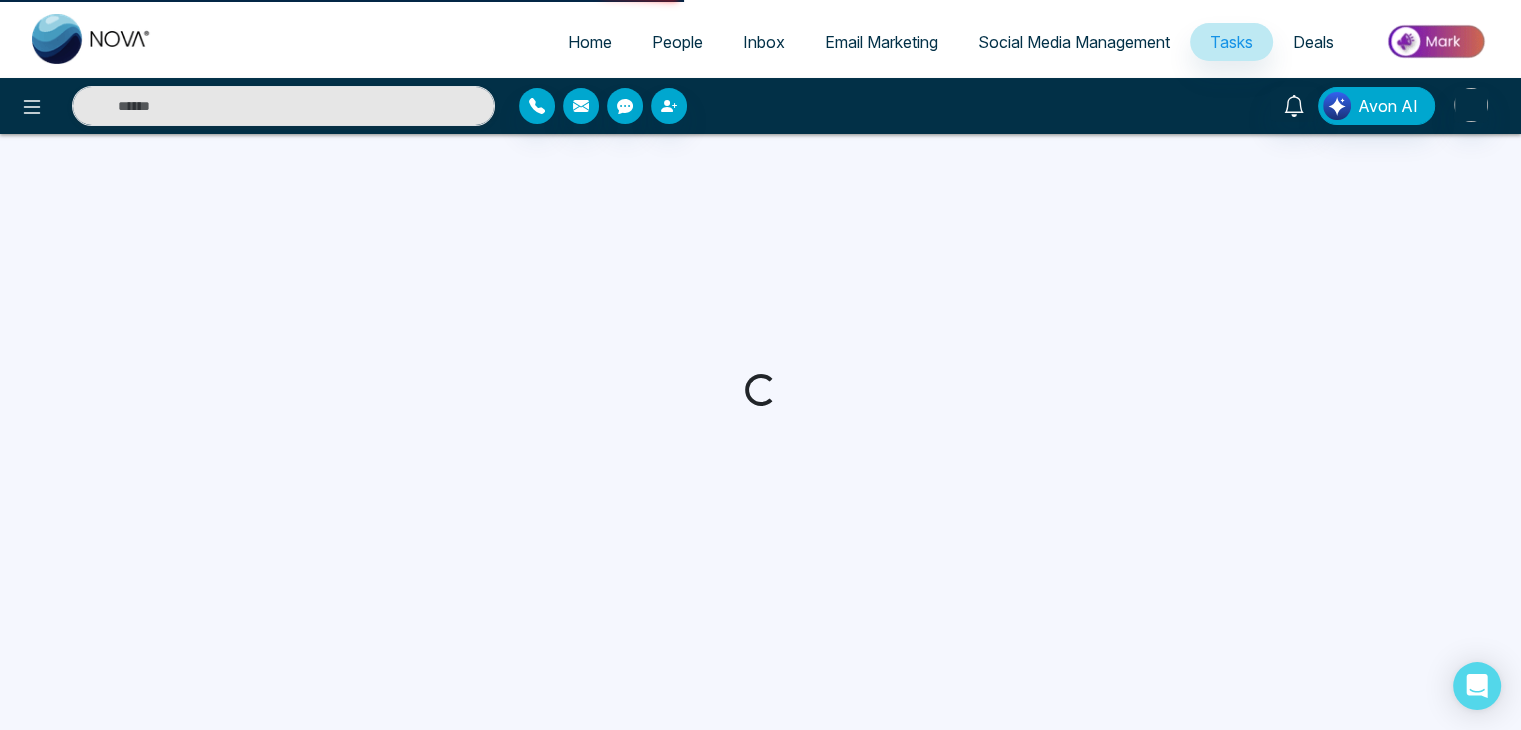 scroll, scrollTop: 0, scrollLeft: 0, axis: both 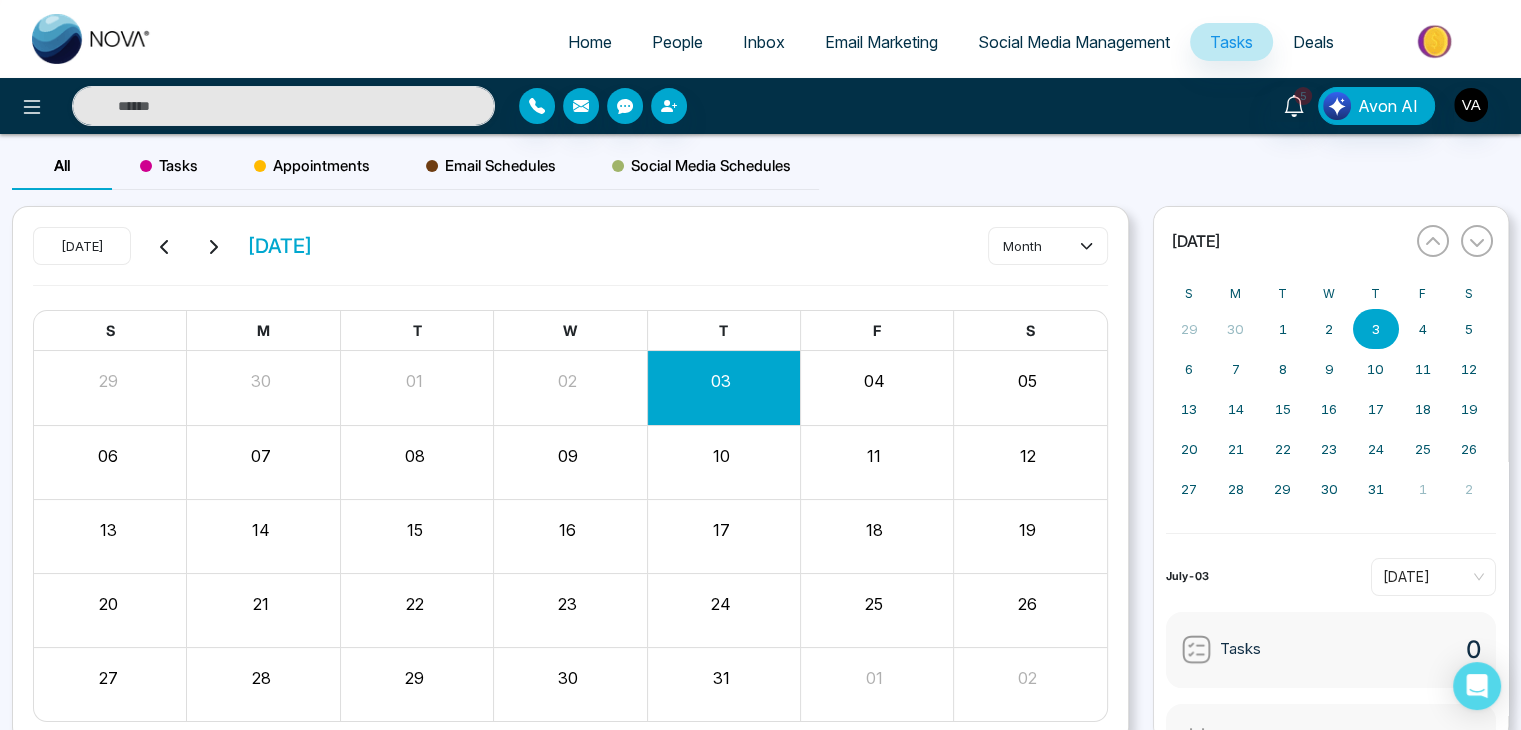 click on "Social Media Management" at bounding box center [1074, 42] 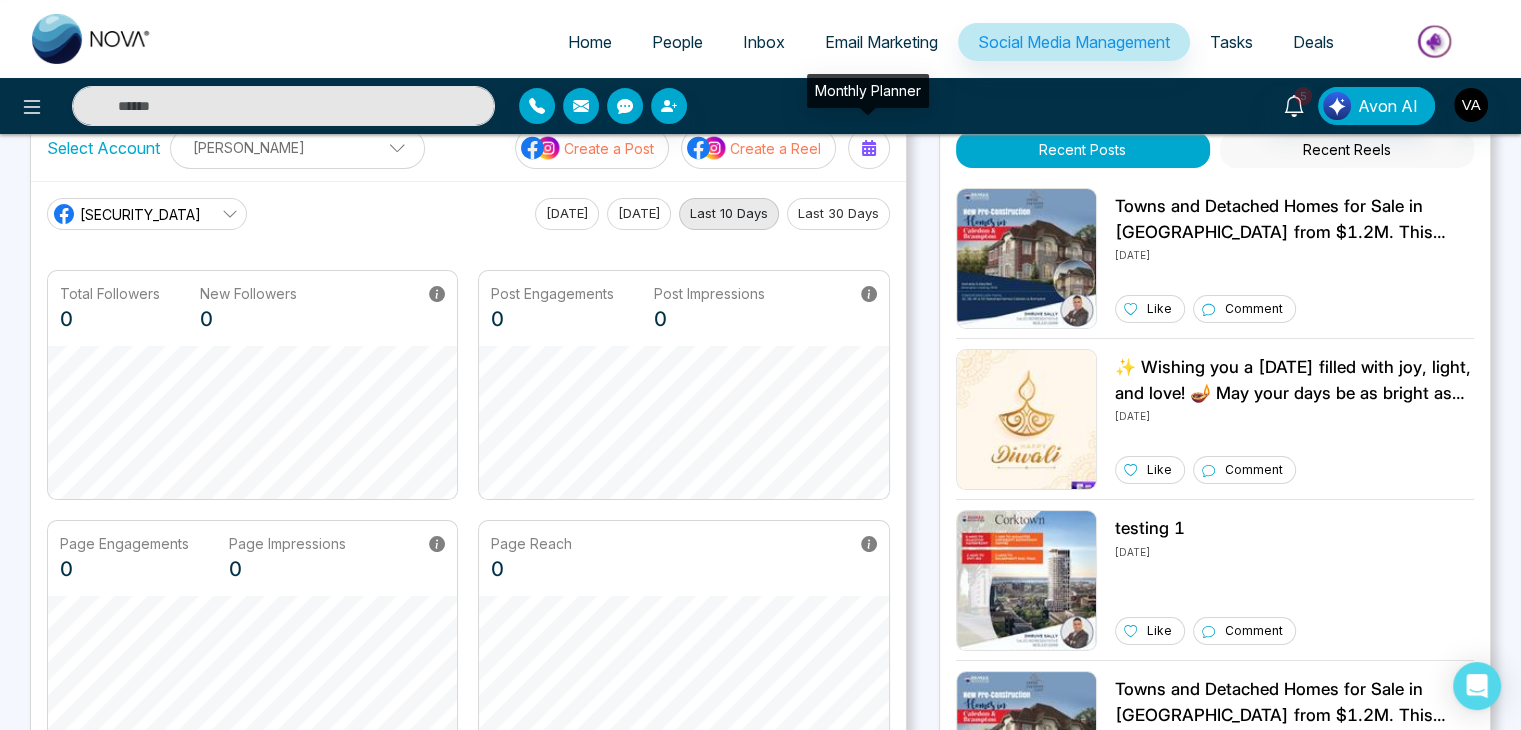 scroll, scrollTop: 51, scrollLeft: 0, axis: vertical 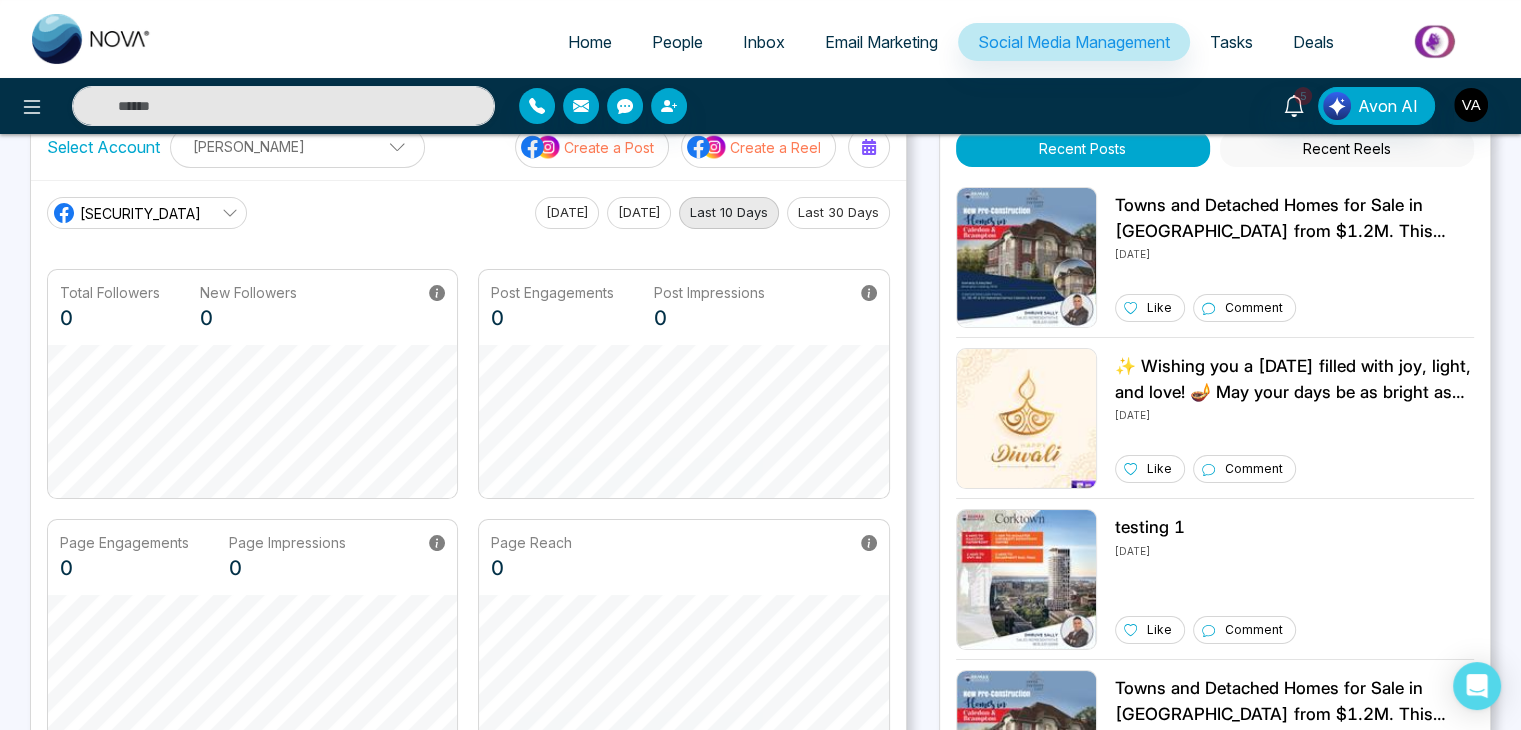 click on "Email Marketing" at bounding box center (881, 42) 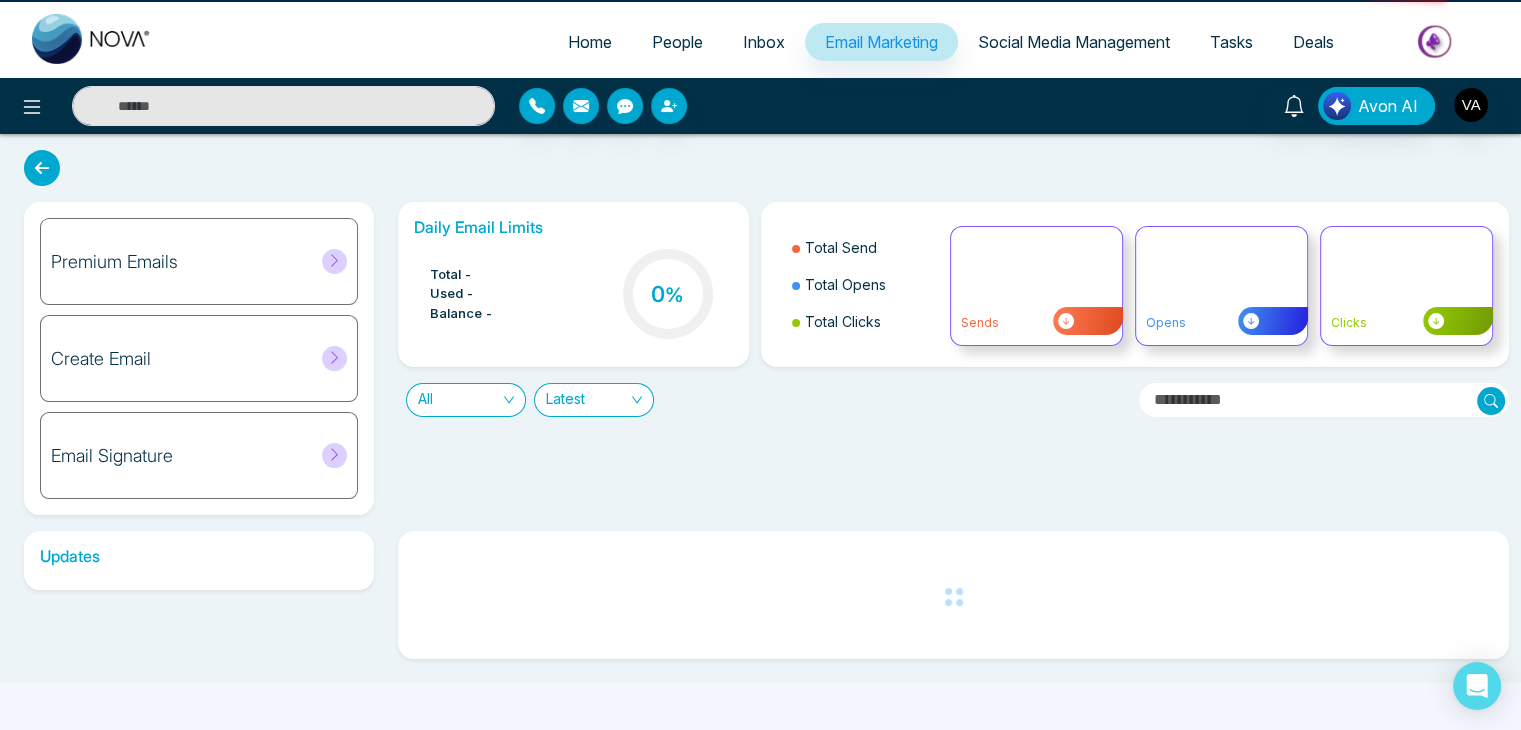 scroll, scrollTop: 0, scrollLeft: 0, axis: both 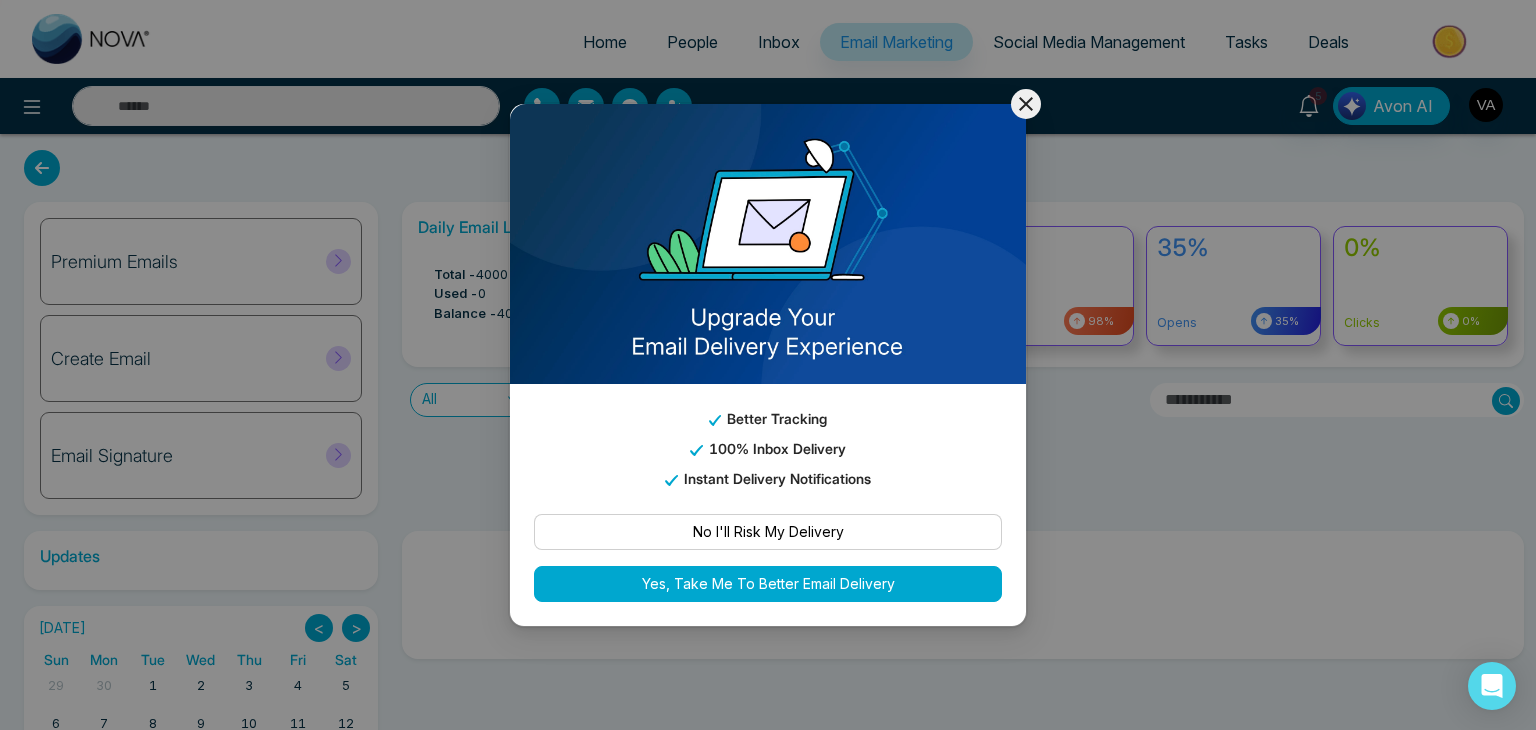 click 